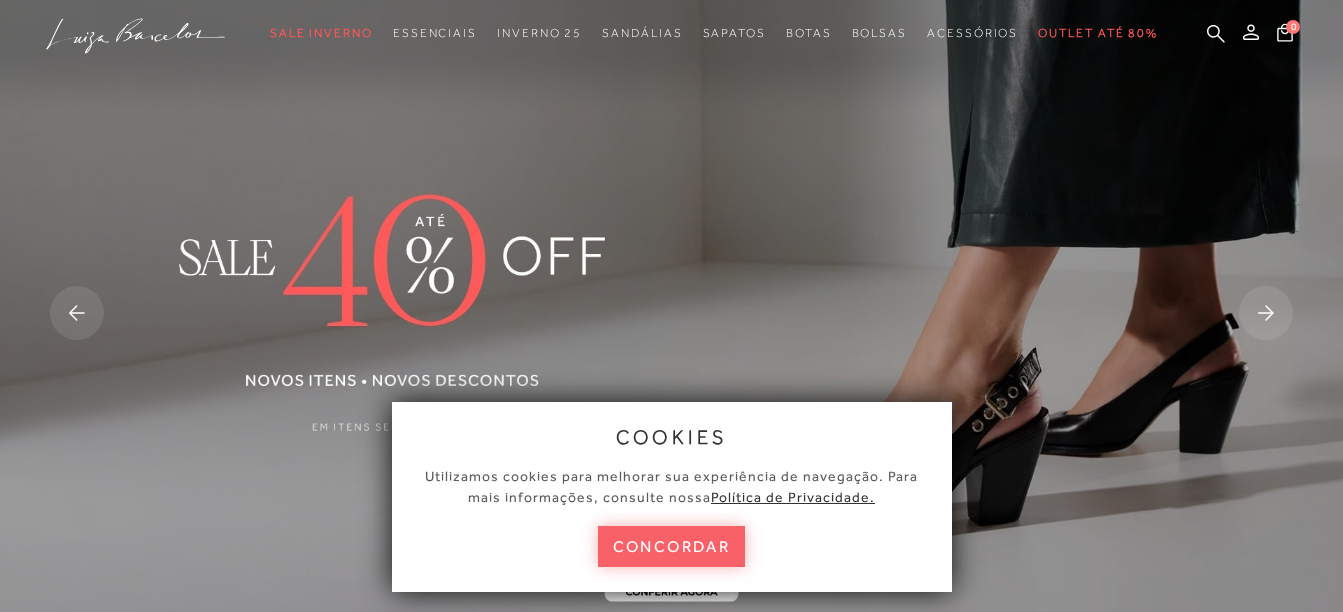 scroll, scrollTop: 0, scrollLeft: 0, axis: both 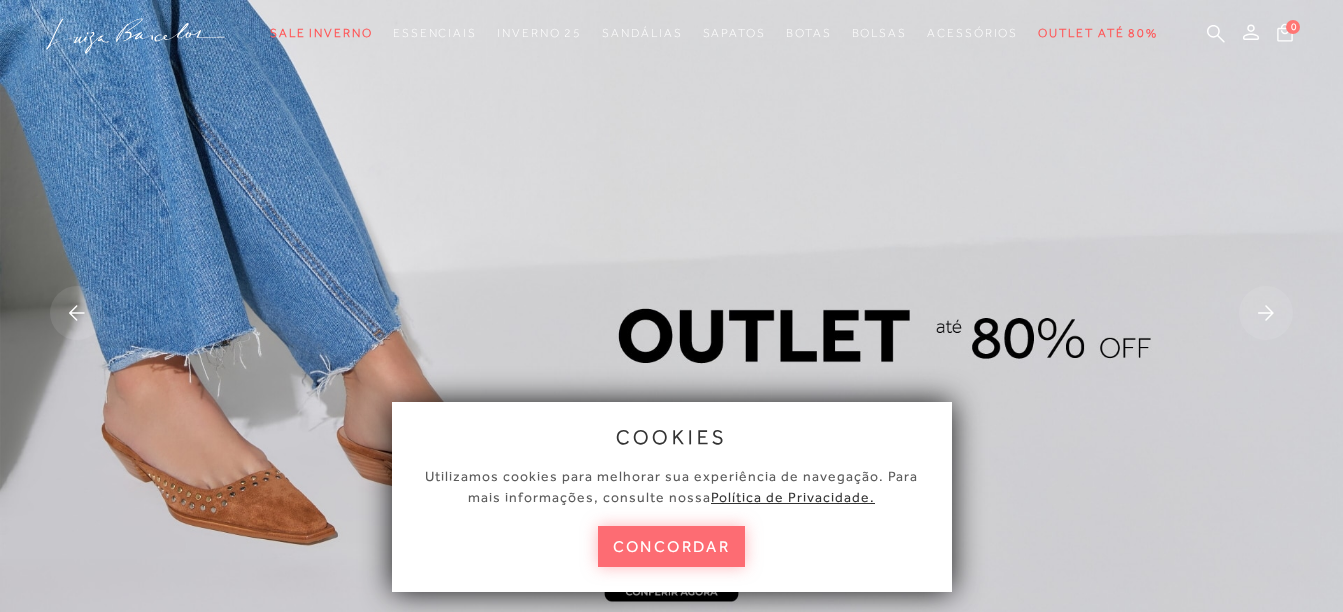 click on "concordar" at bounding box center (672, 546) 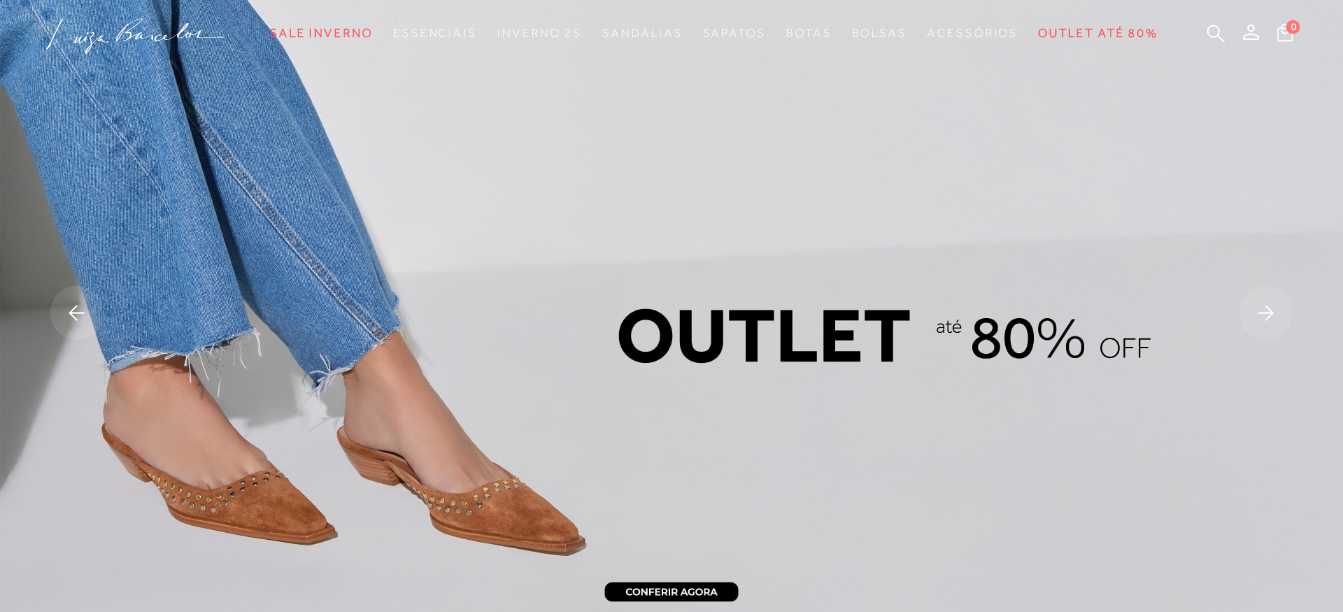 click at bounding box center [671, 315] 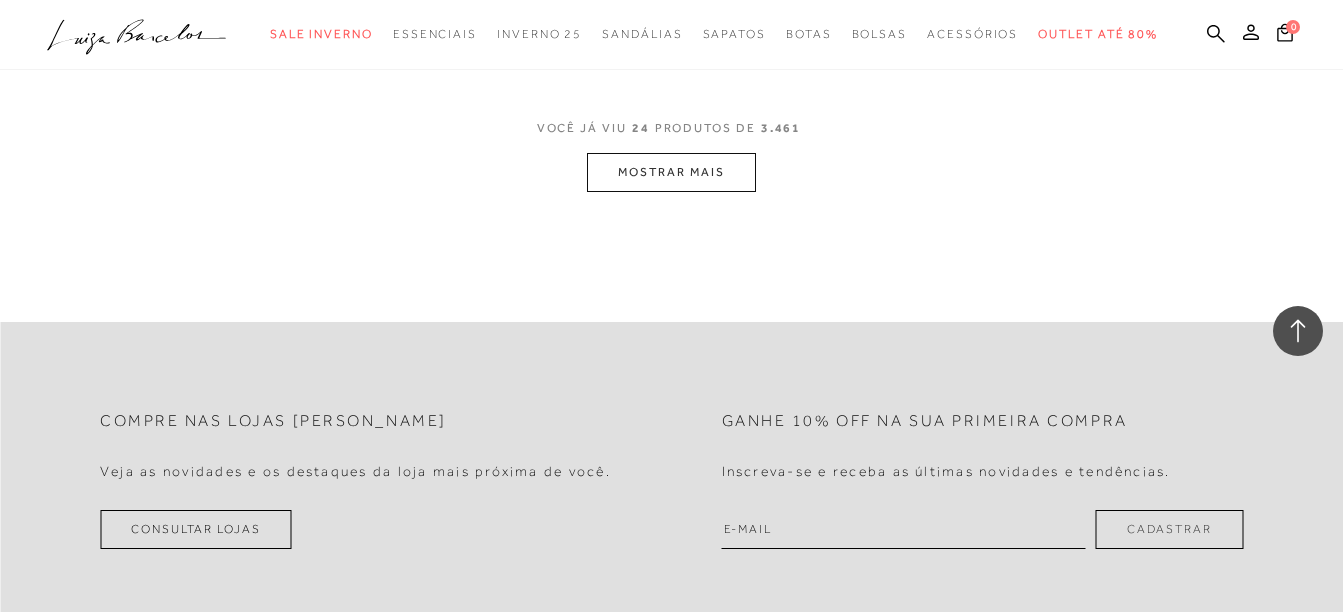 scroll, scrollTop: 3700, scrollLeft: 0, axis: vertical 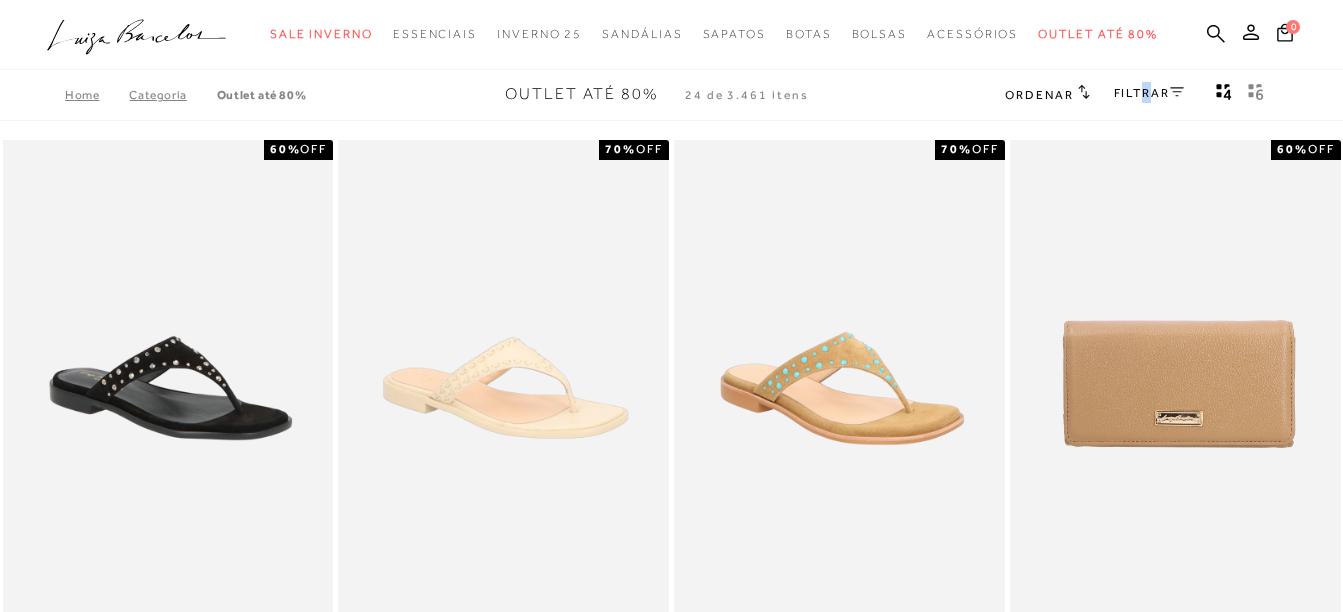 click on "FILTRAR" at bounding box center (1149, 93) 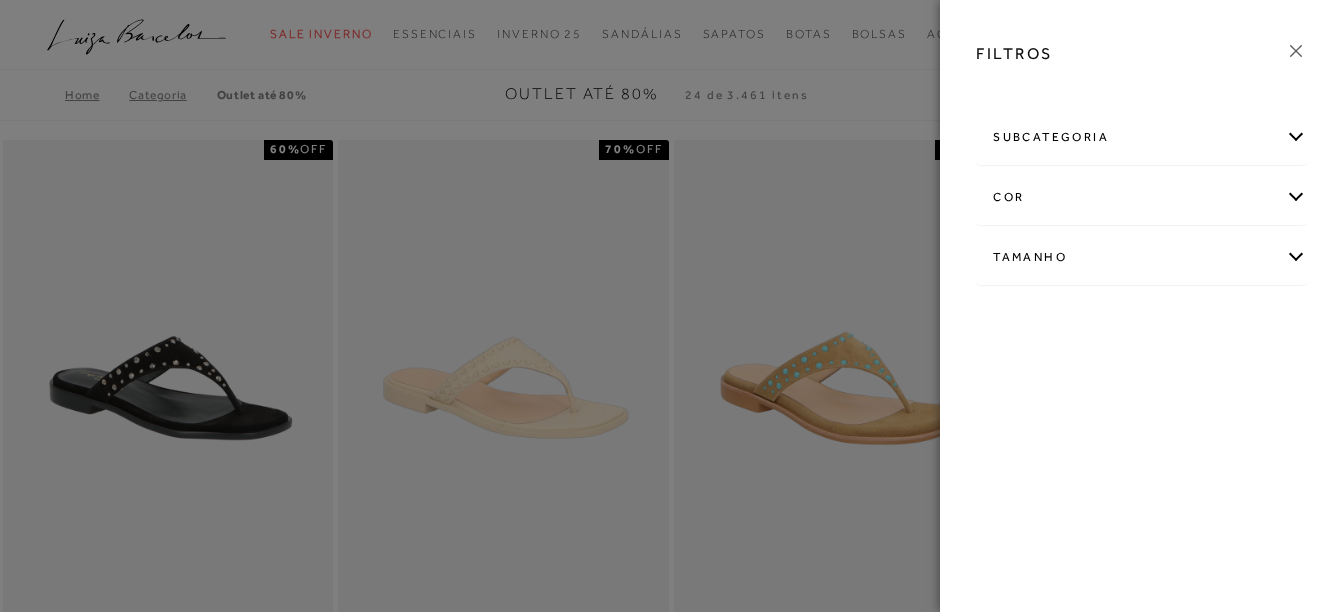 drag, startPoint x: 1143, startPoint y: 93, endPoint x: 1050, endPoint y: 134, distance: 101.636604 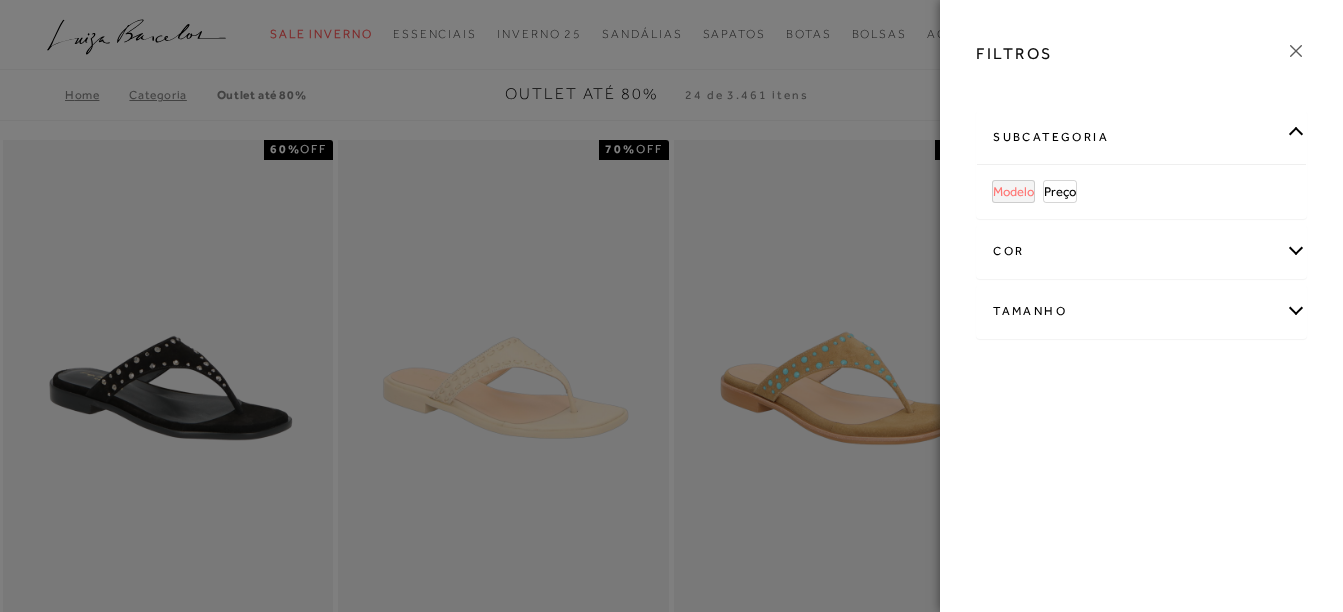 click on "Modelo" at bounding box center (1013, 191) 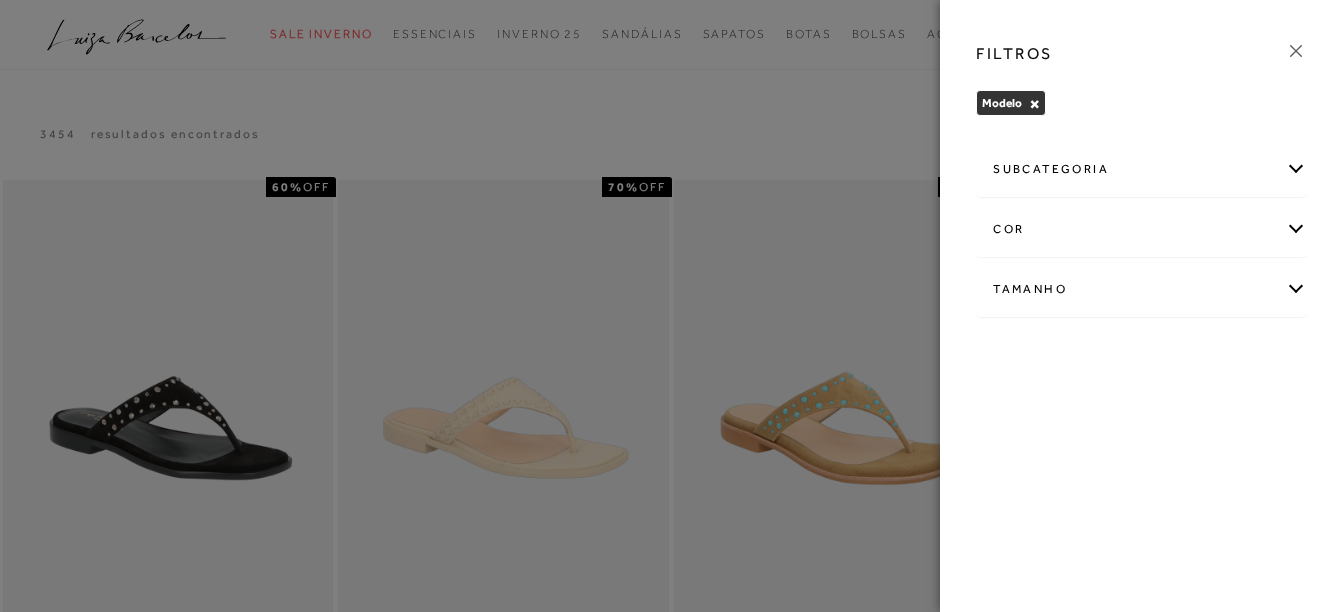 click on "subcategoria" at bounding box center (1141, 169) 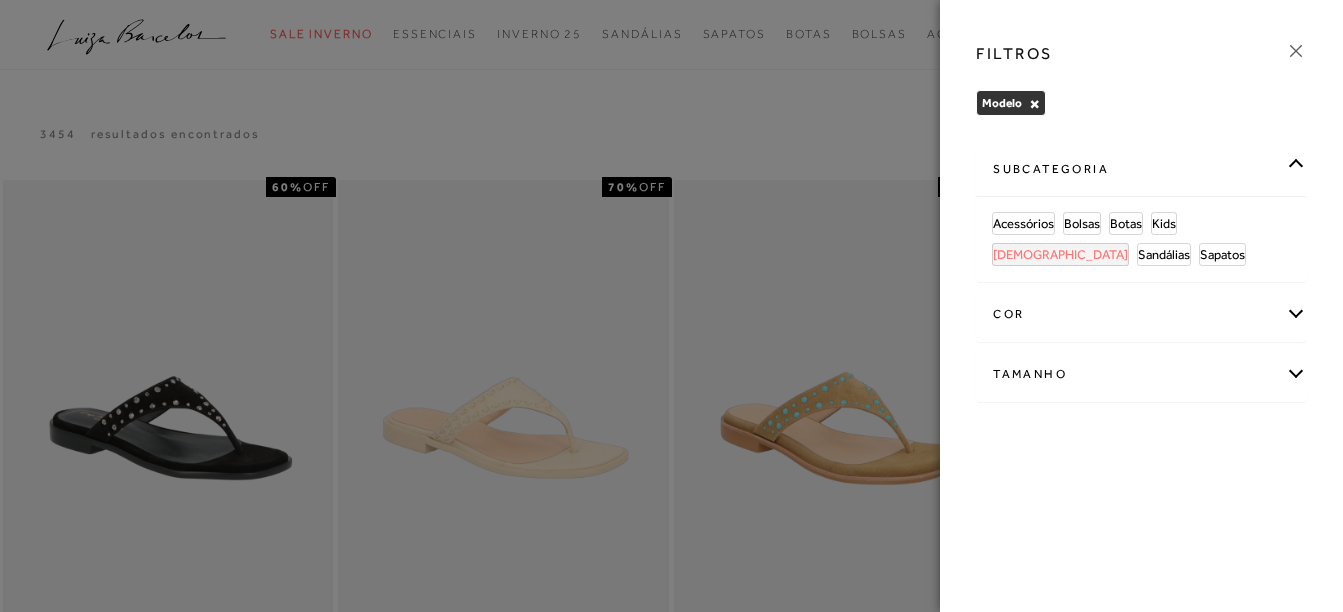 click on "[DEMOGRAPHIC_DATA]" at bounding box center [1060, 254] 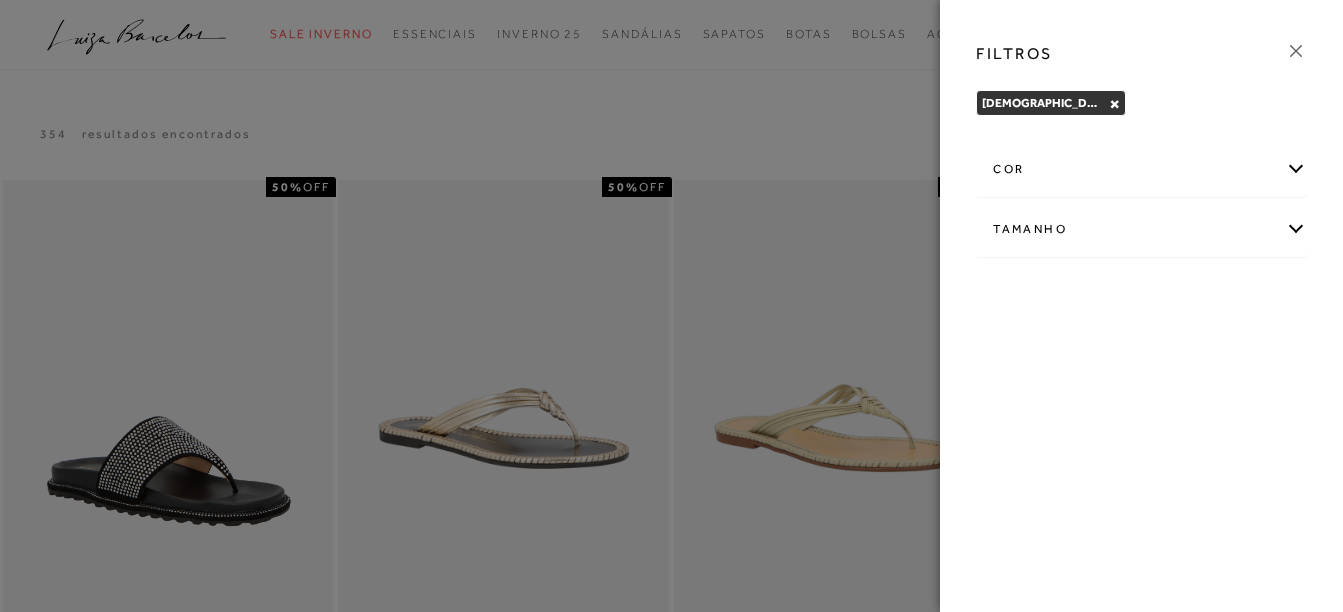 click at bounding box center [671, 306] 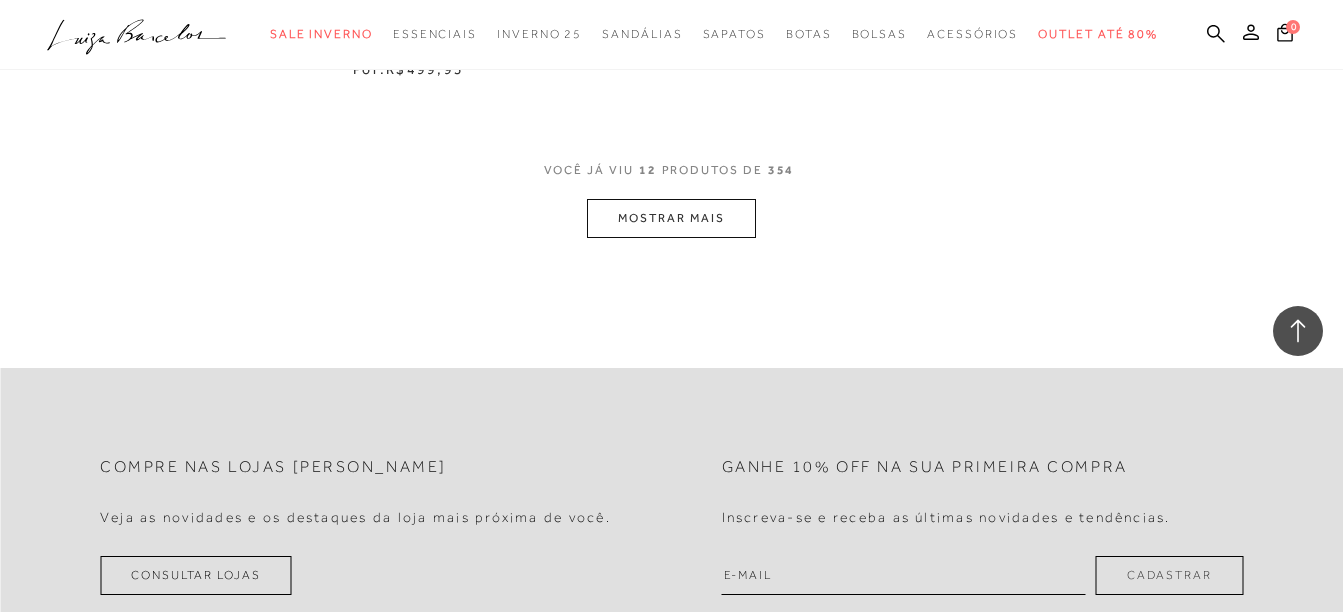 scroll, scrollTop: 1900, scrollLeft: 0, axis: vertical 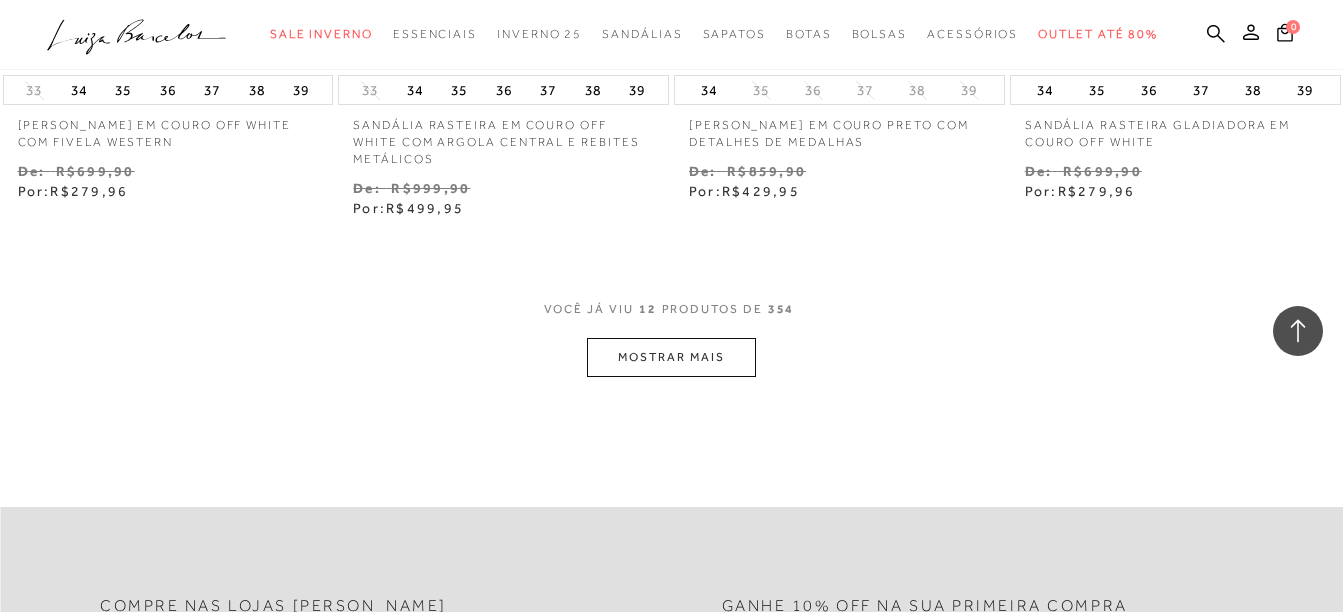 click on "MOSTRAR MAIS" at bounding box center (671, 357) 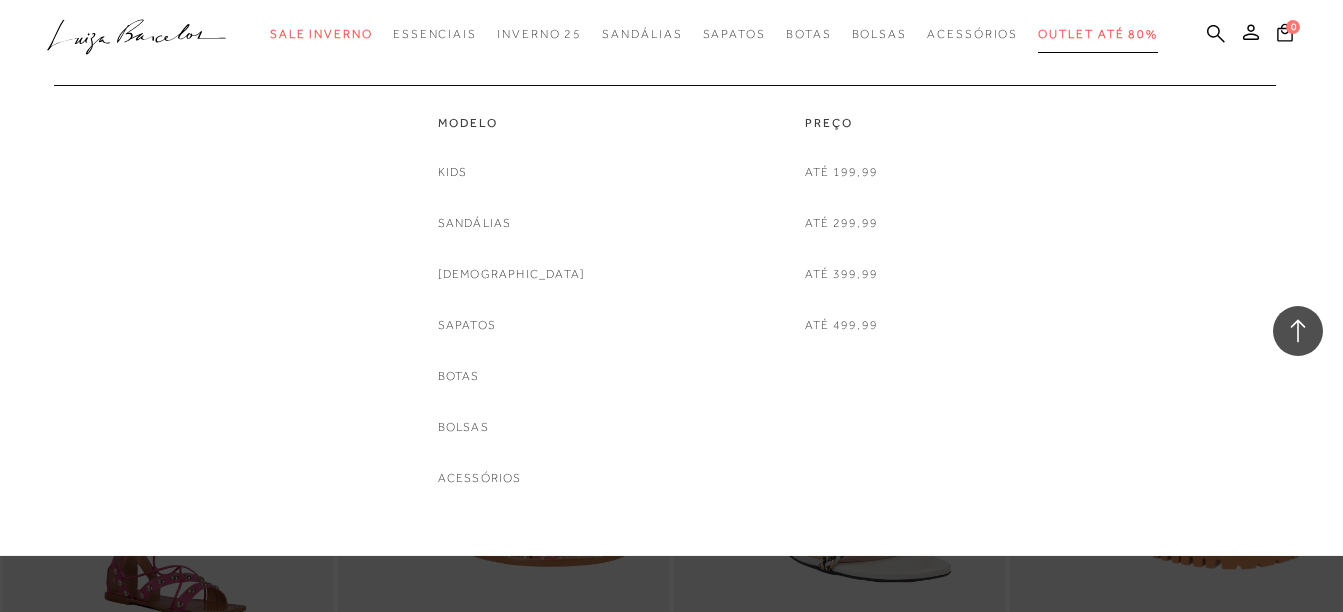 click on "Outlet até 80%" at bounding box center (1098, 34) 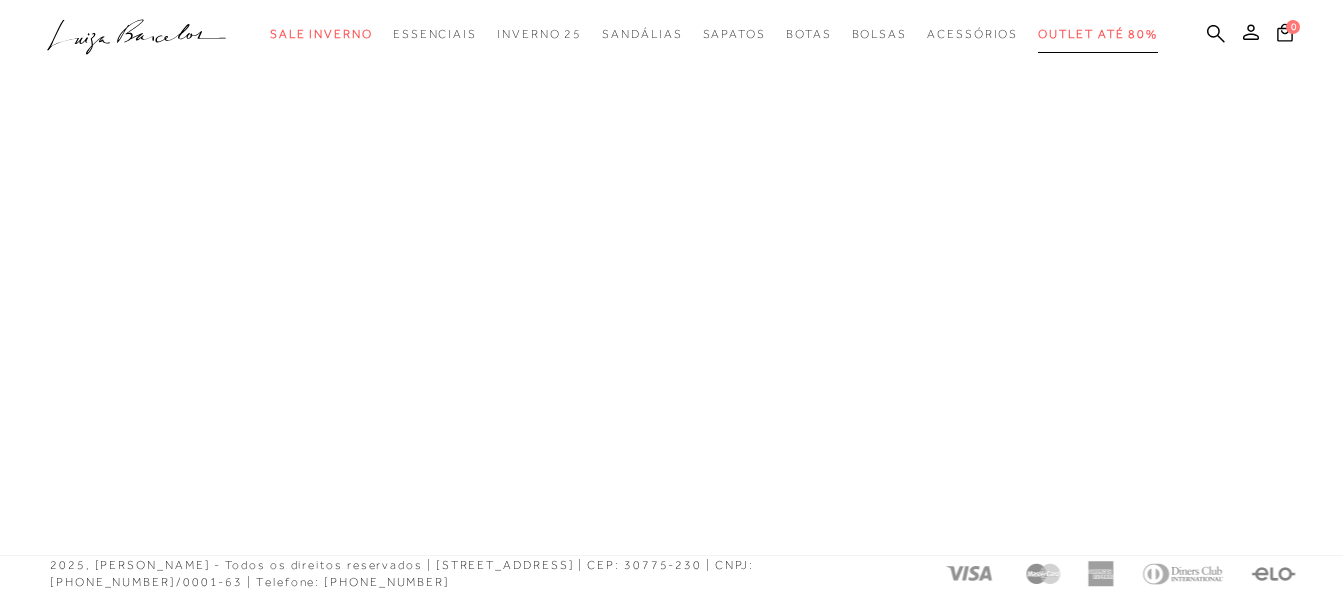 scroll, scrollTop: 1010, scrollLeft: 0, axis: vertical 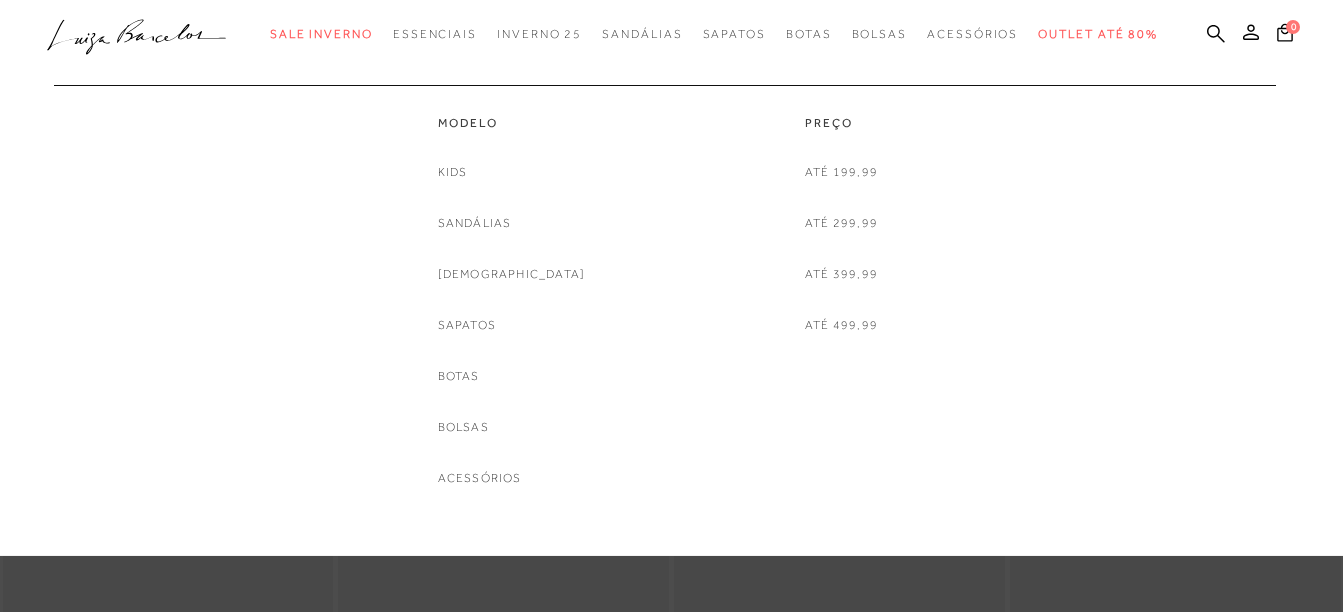 click on "Bolsas" at bounding box center [463, 427] 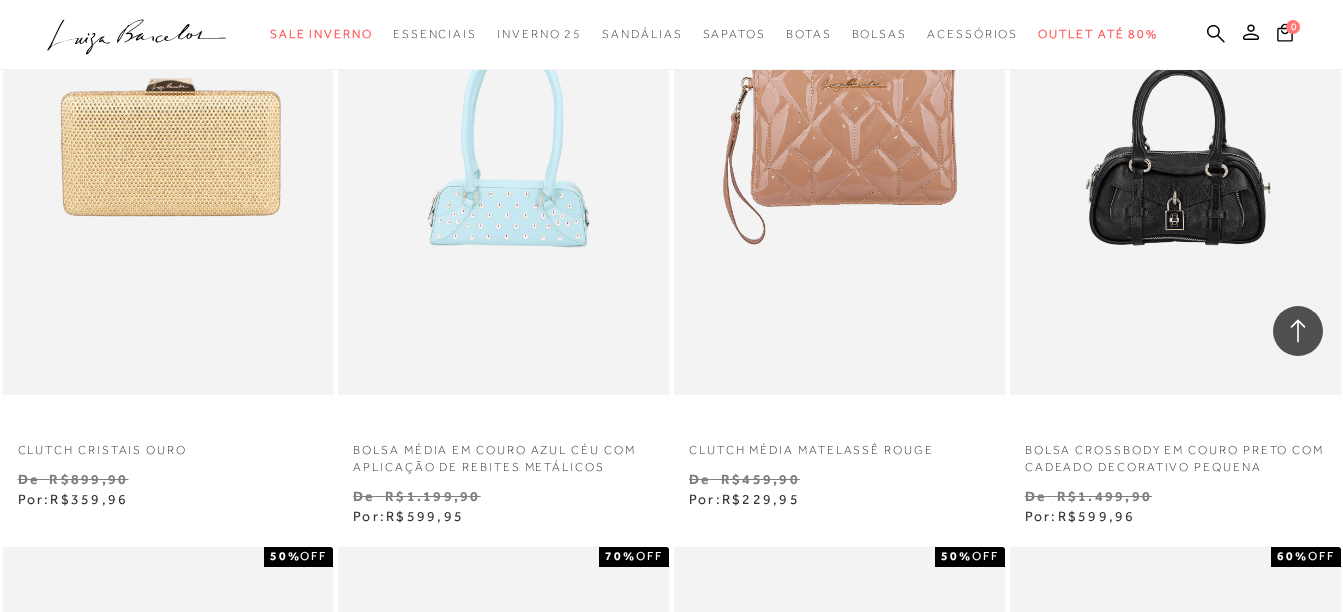 scroll, scrollTop: 2000, scrollLeft: 0, axis: vertical 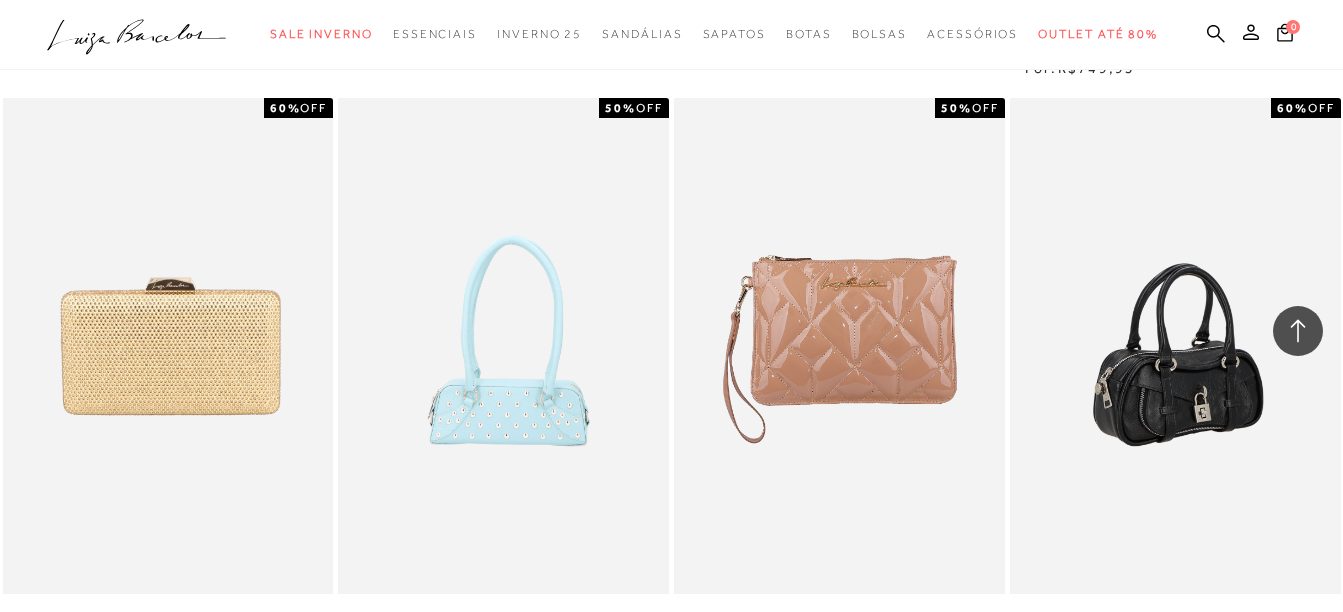 click at bounding box center (1176, 346) 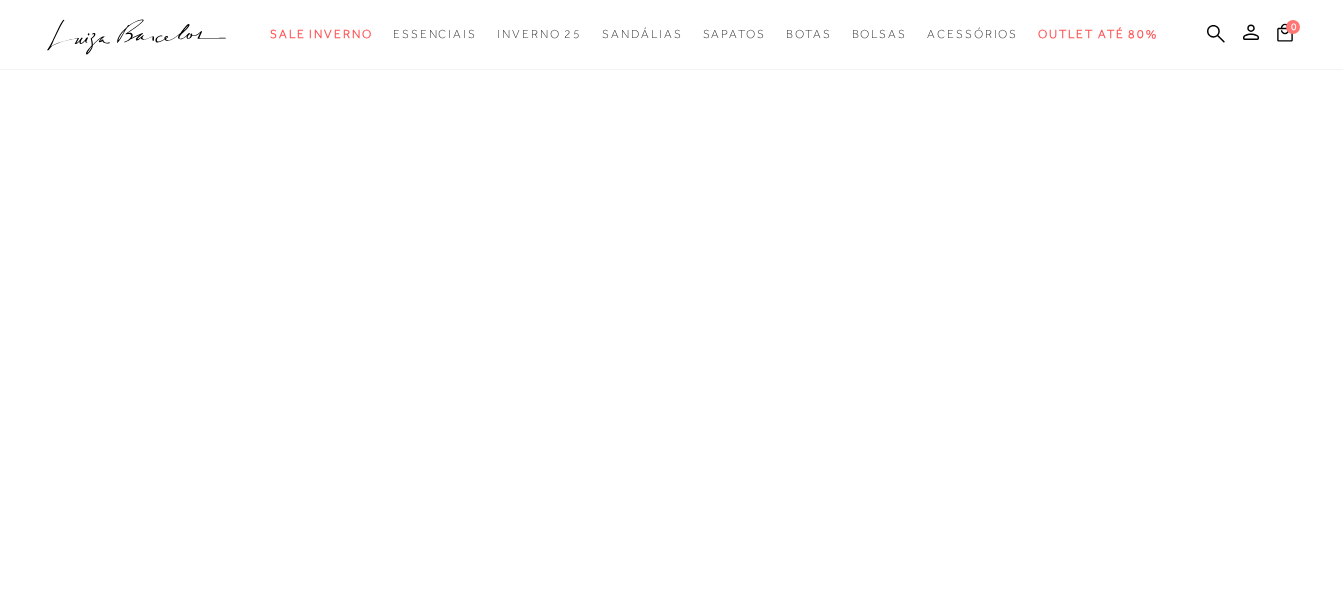 scroll, scrollTop: 0, scrollLeft: 0, axis: both 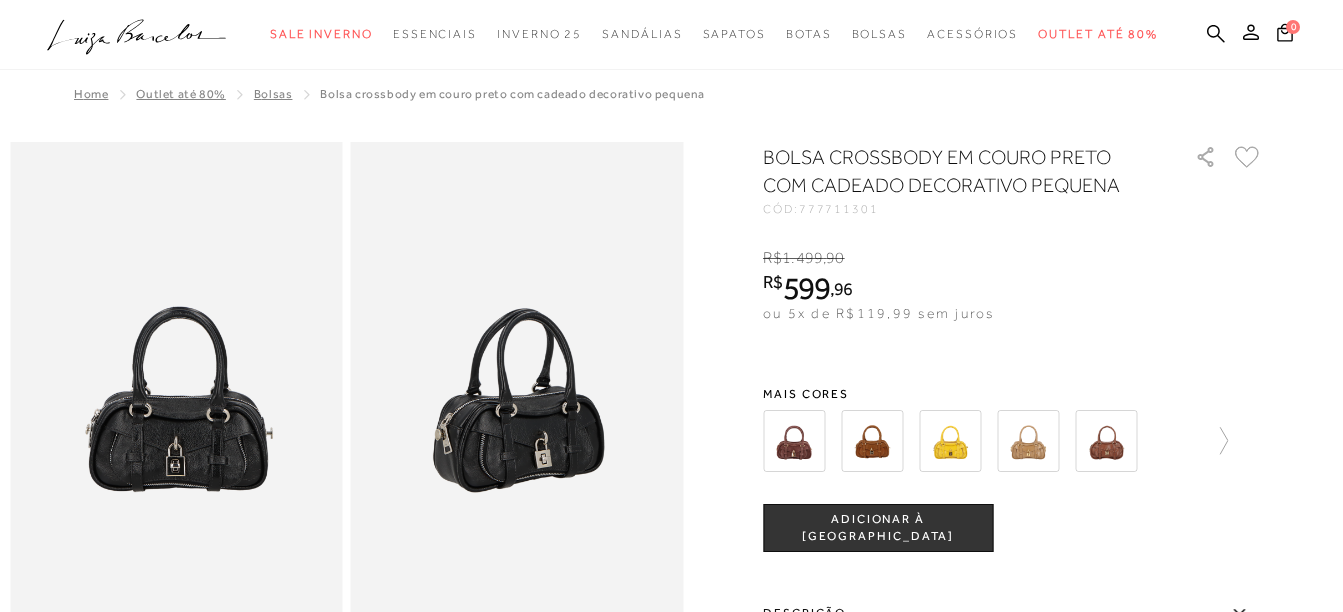 click at bounding box center (1028, 441) 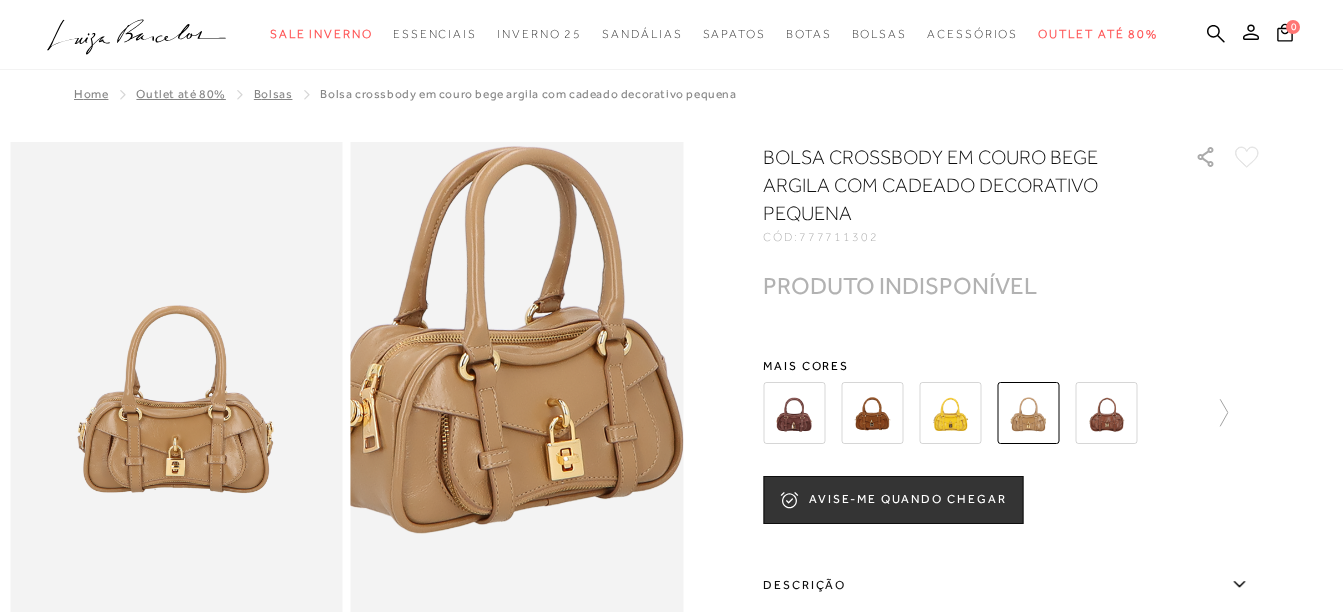 click at bounding box center [504, 315] 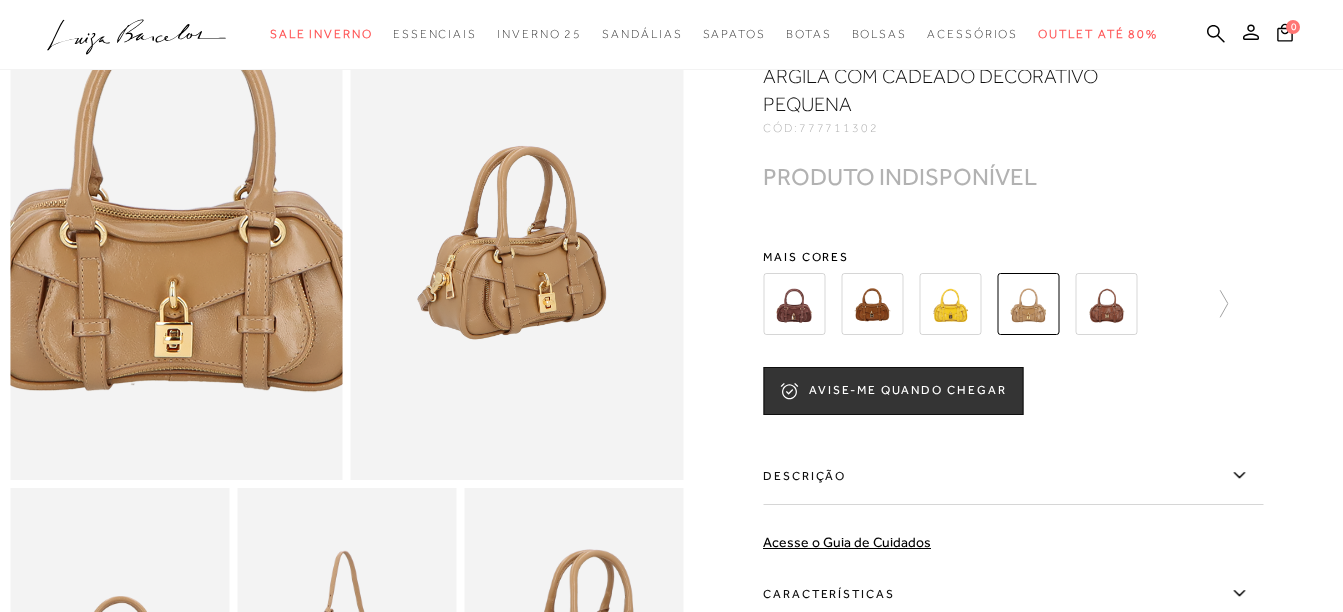 scroll, scrollTop: 300, scrollLeft: 0, axis: vertical 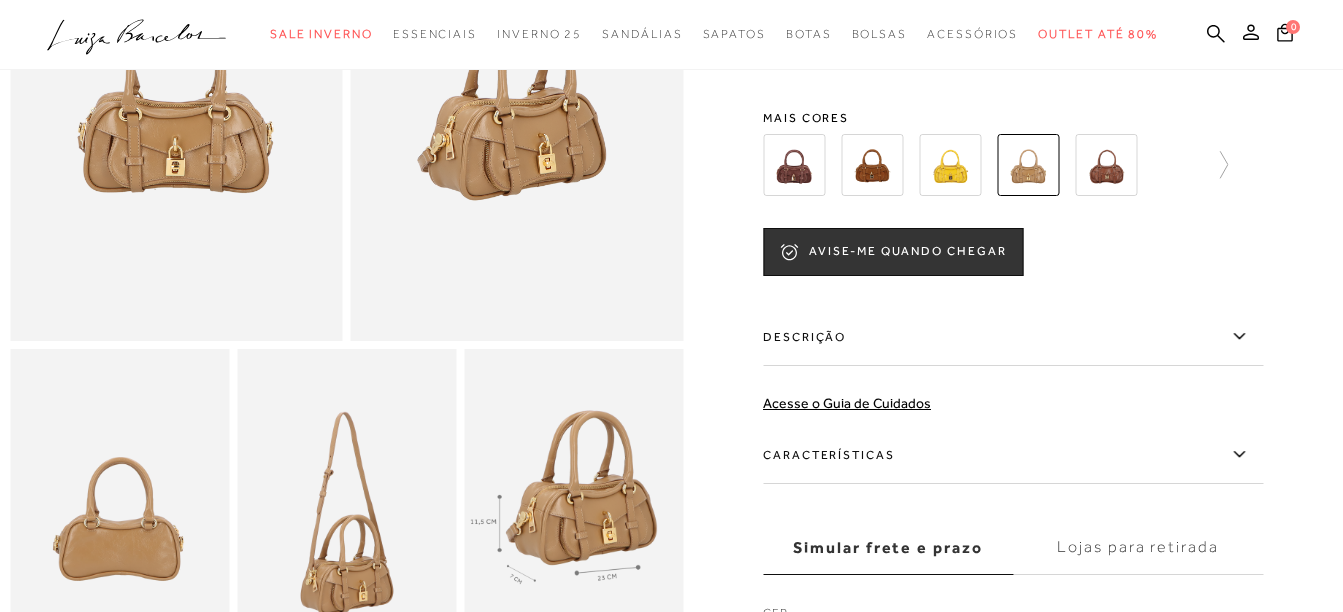 click at bounding box center (119, 513) 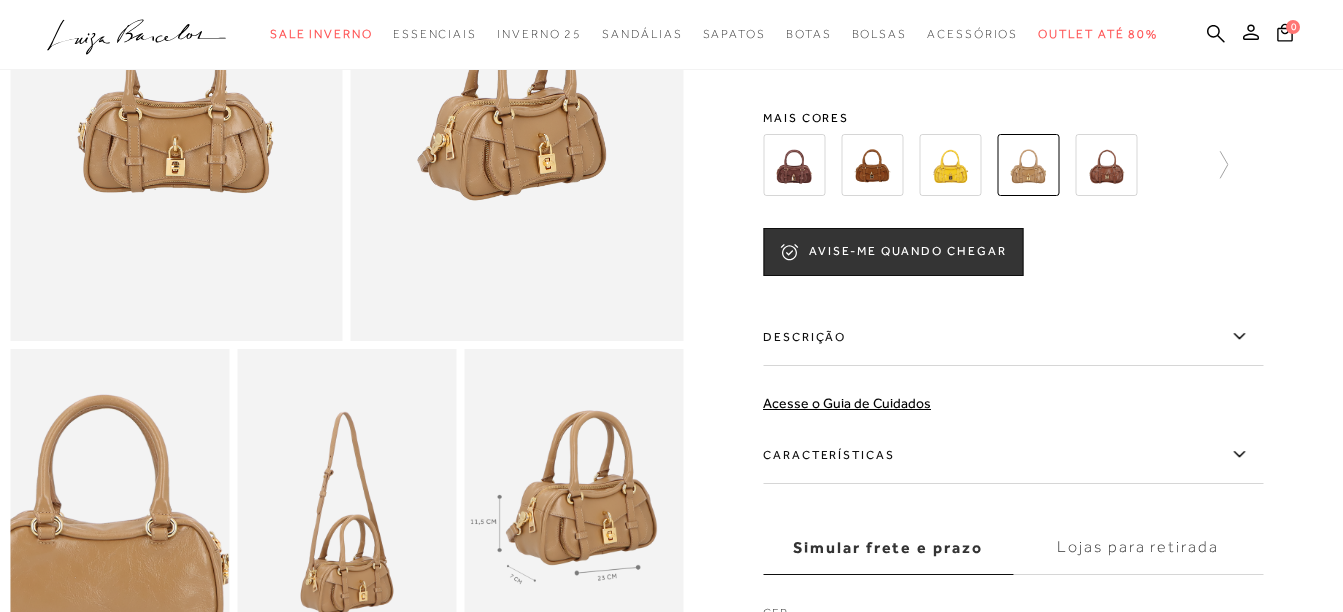 scroll, scrollTop: 800, scrollLeft: 0, axis: vertical 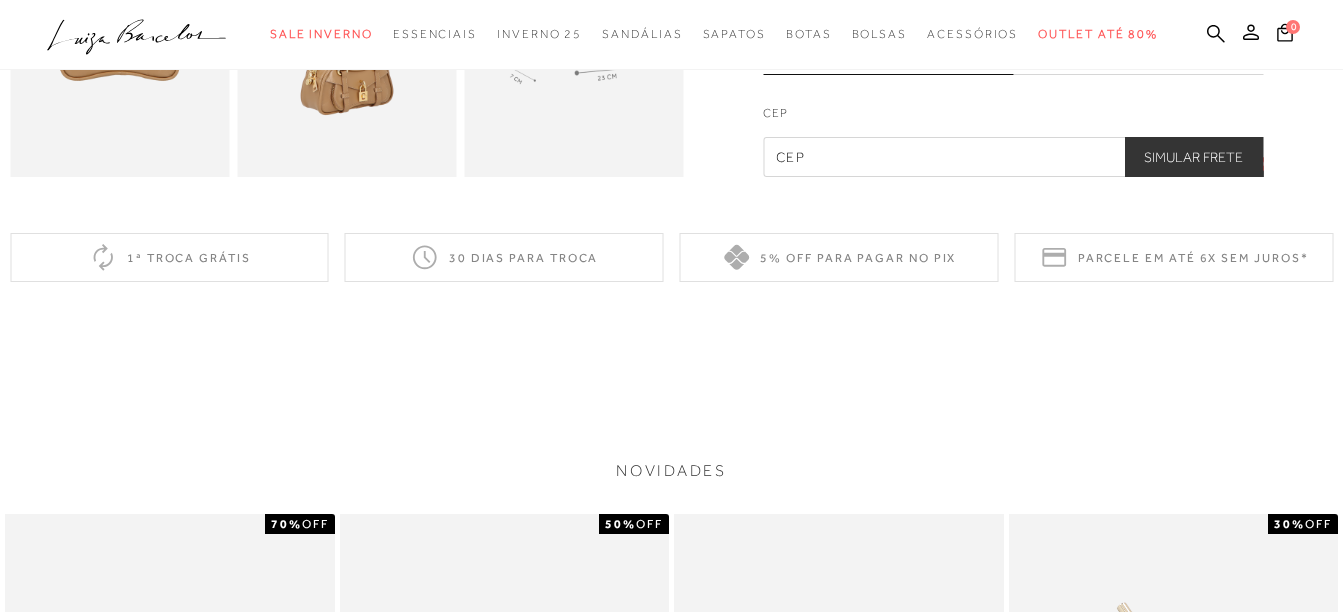 click at bounding box center [346, 13] 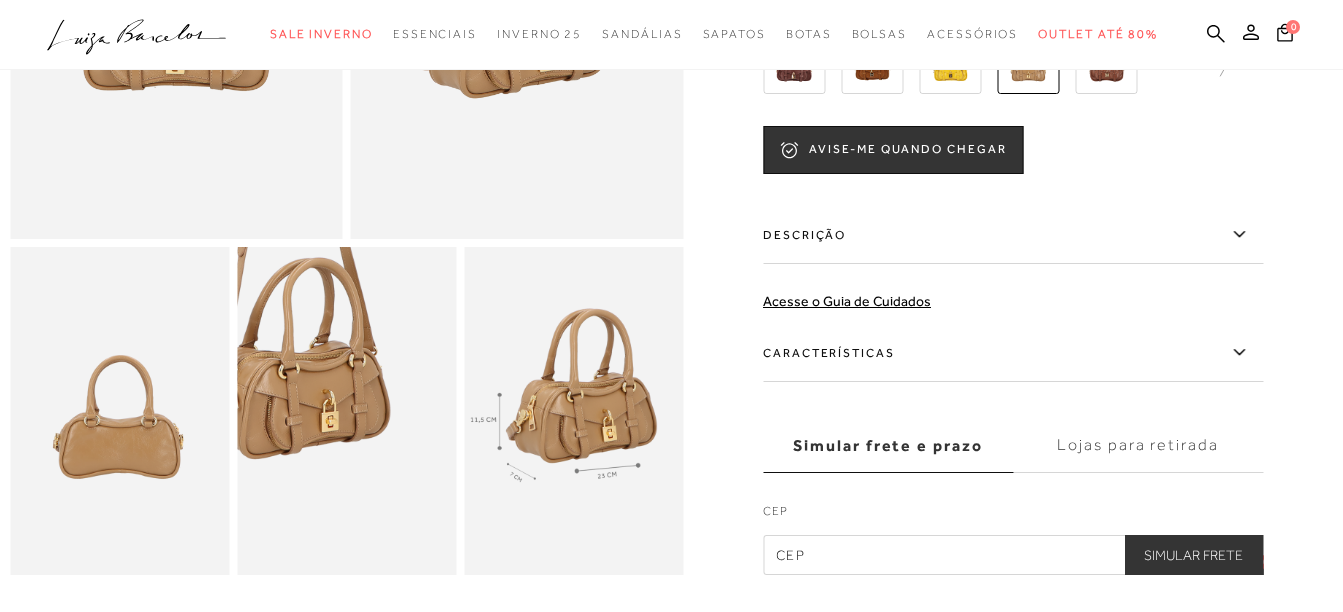 scroll, scrollTop: 400, scrollLeft: 0, axis: vertical 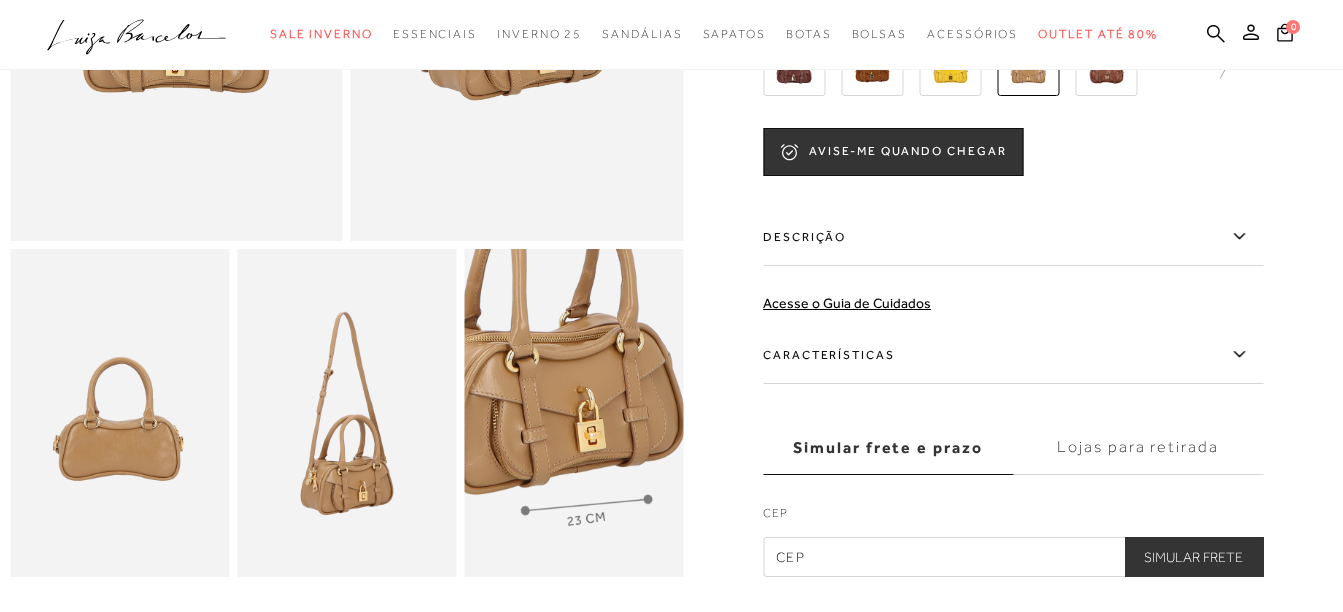 click at bounding box center (519, 389) 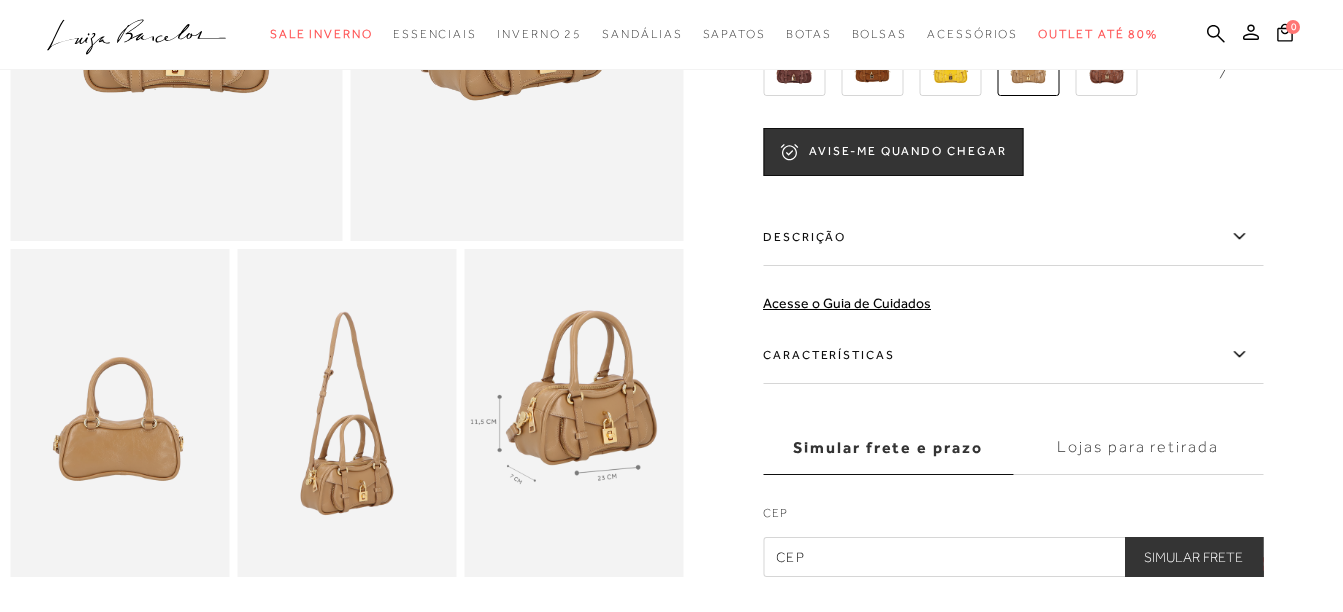 click 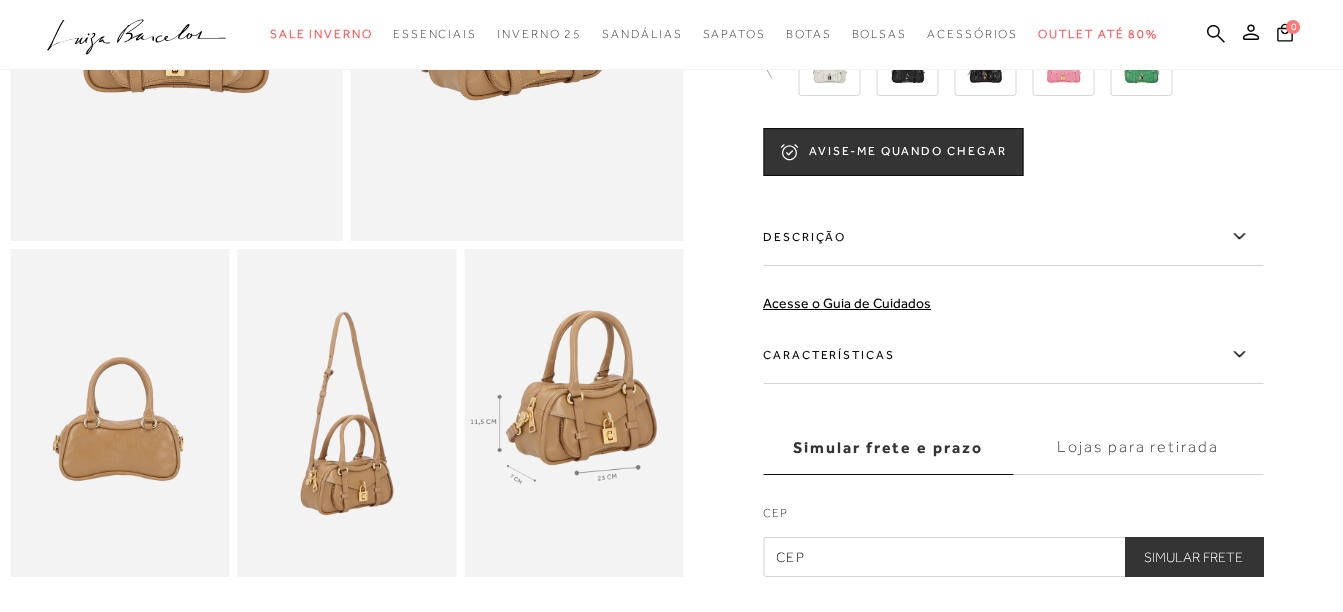 click at bounding box center [907, 65] 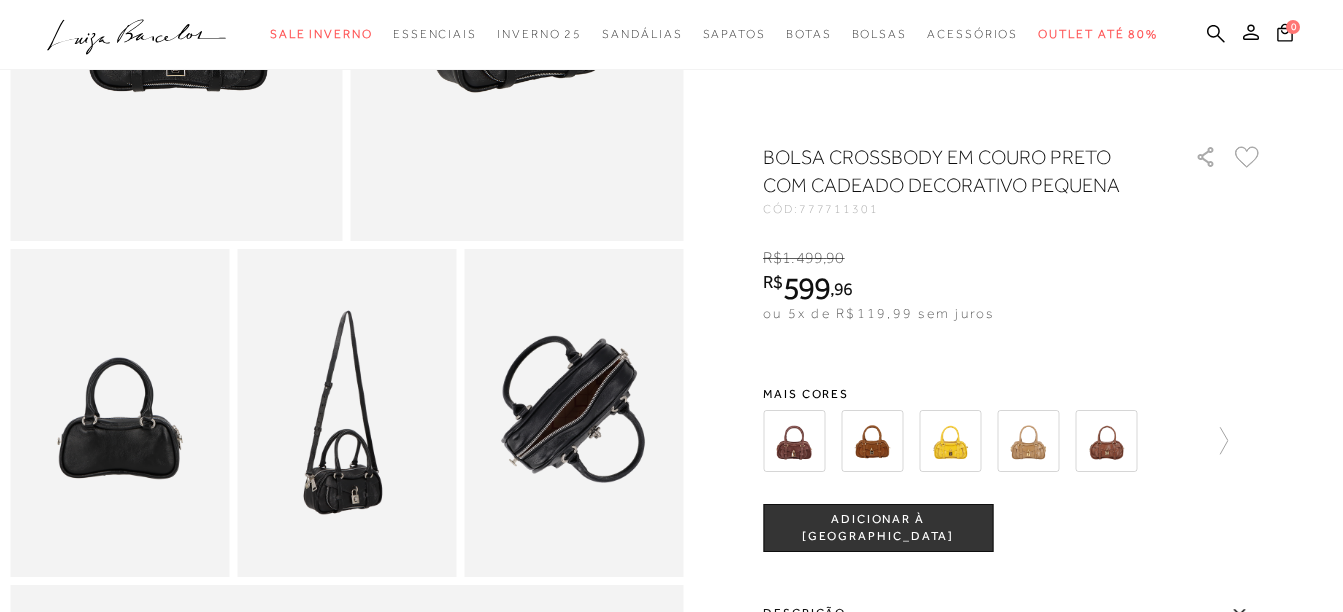 scroll, scrollTop: 0, scrollLeft: 0, axis: both 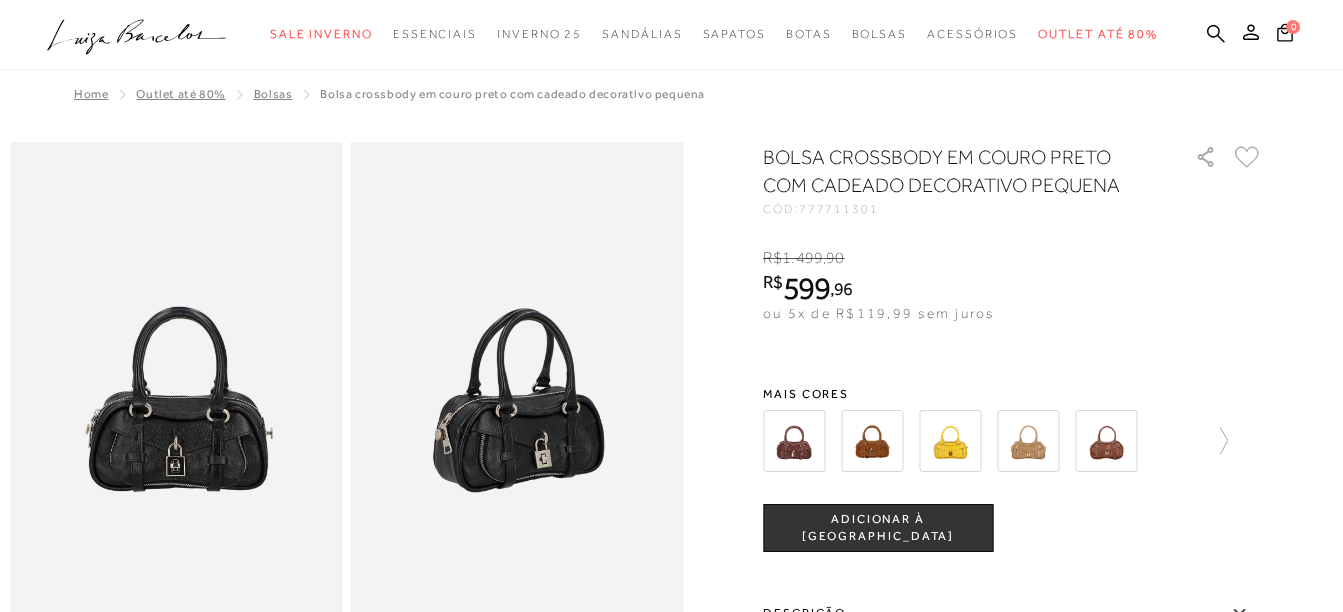 click at bounding box center [872, 441] 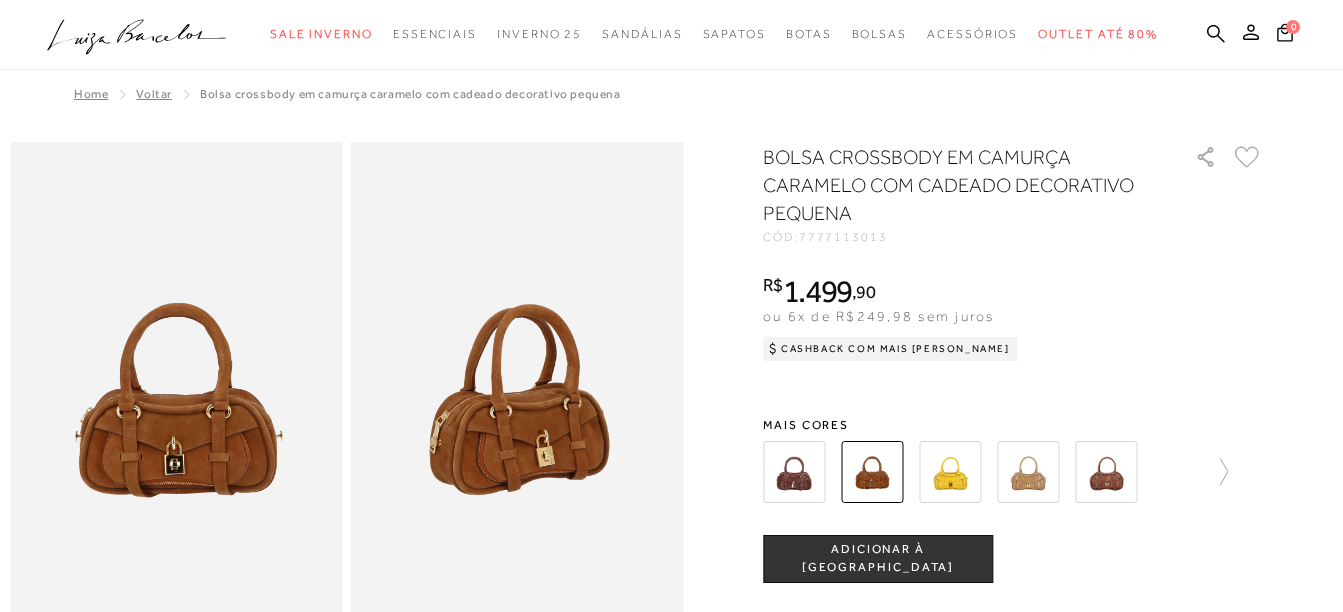 click at bounding box center (1028, 472) 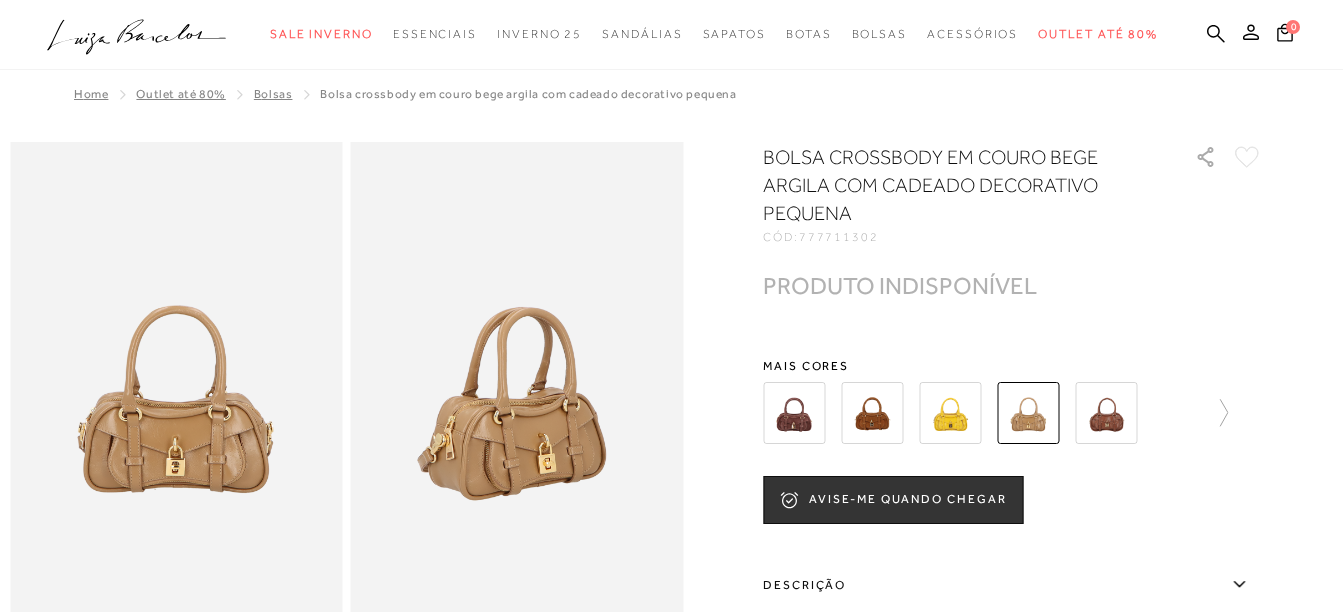 click at bounding box center [1013, 413] 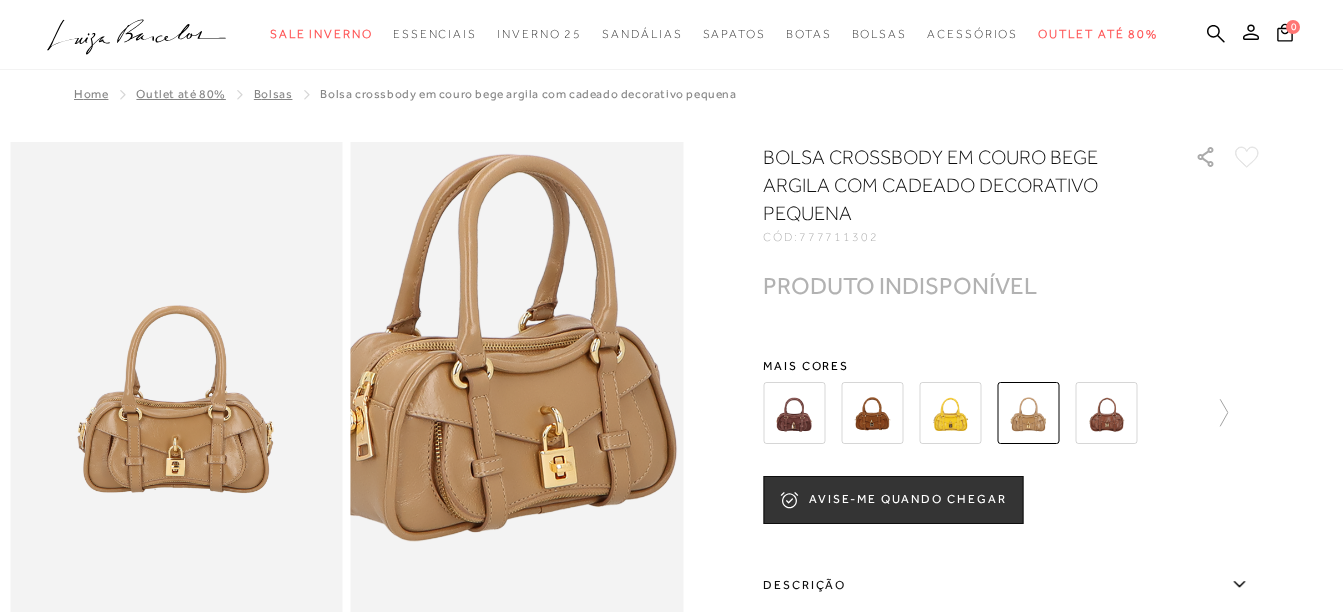 click at bounding box center [497, 323] 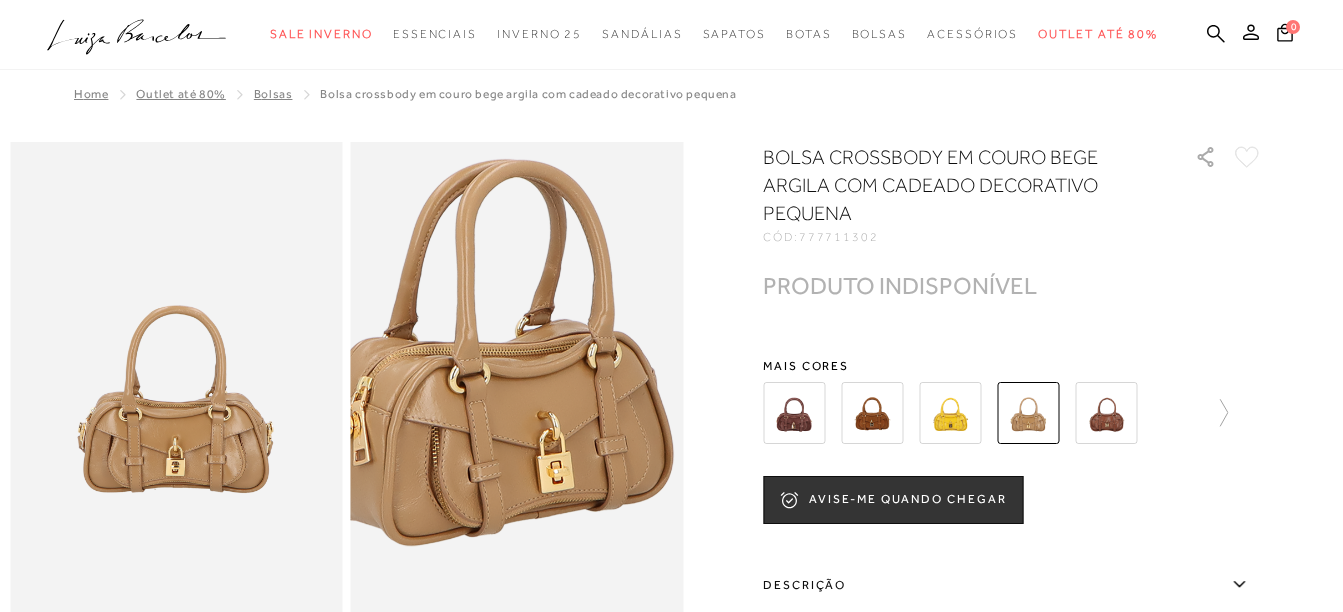 click at bounding box center (494, 328) 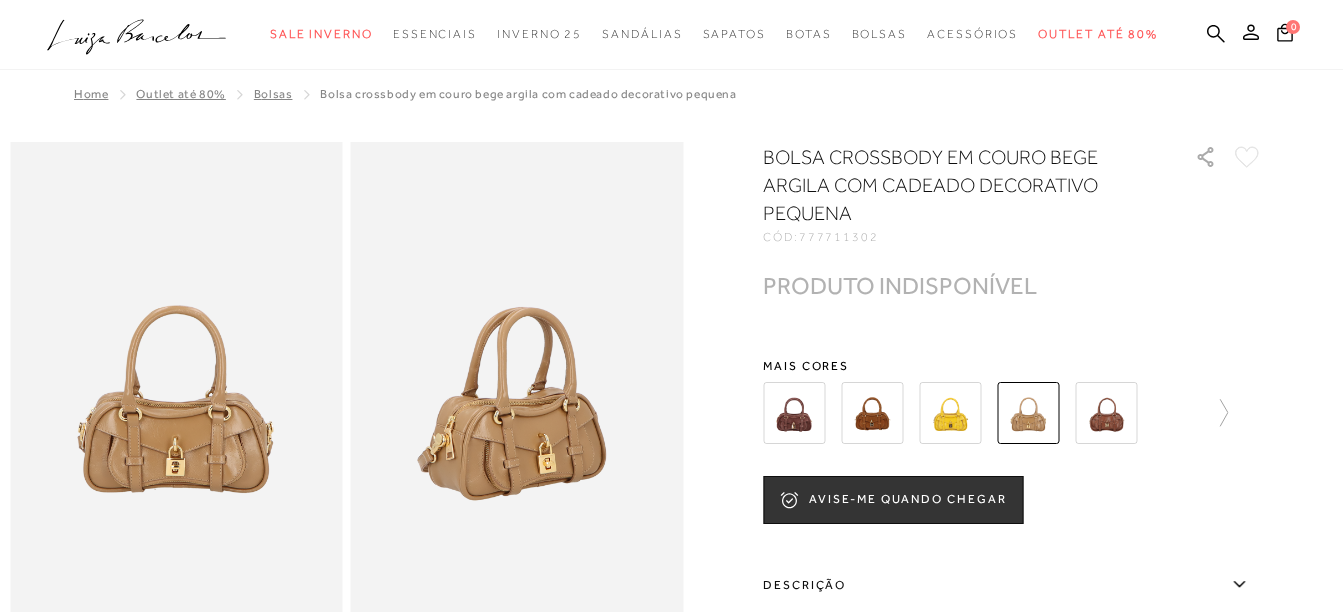 click at bounding box center (794, 413) 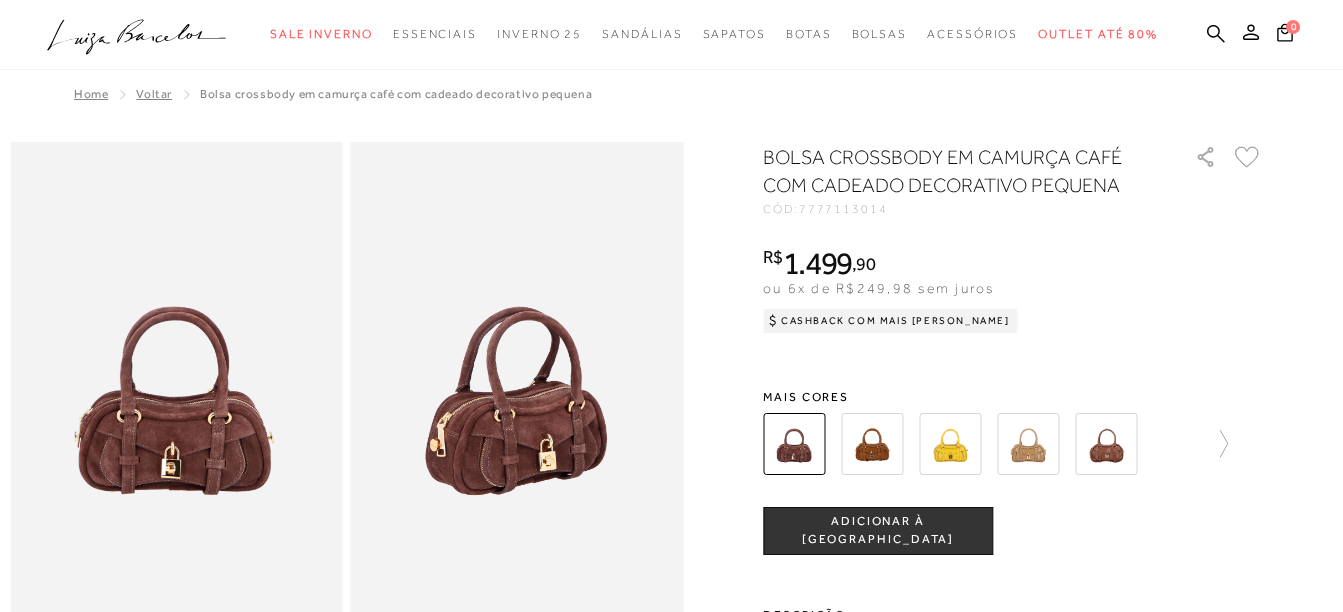 click at bounding box center [872, 444] 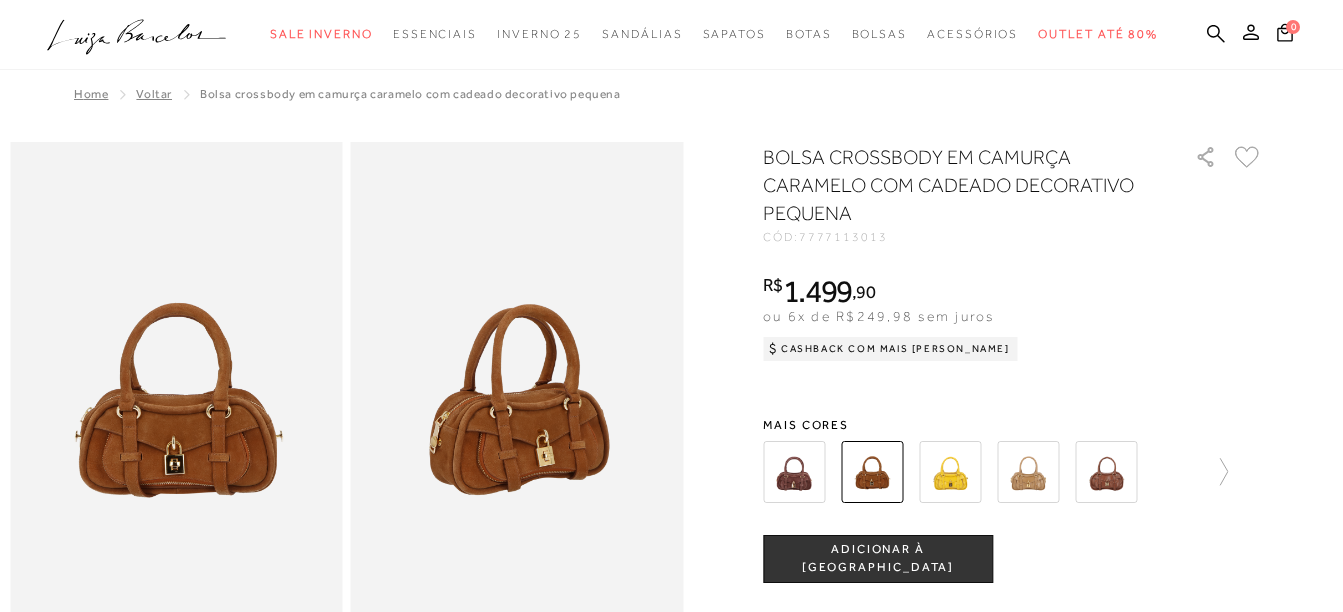 click at bounding box center [950, 472] 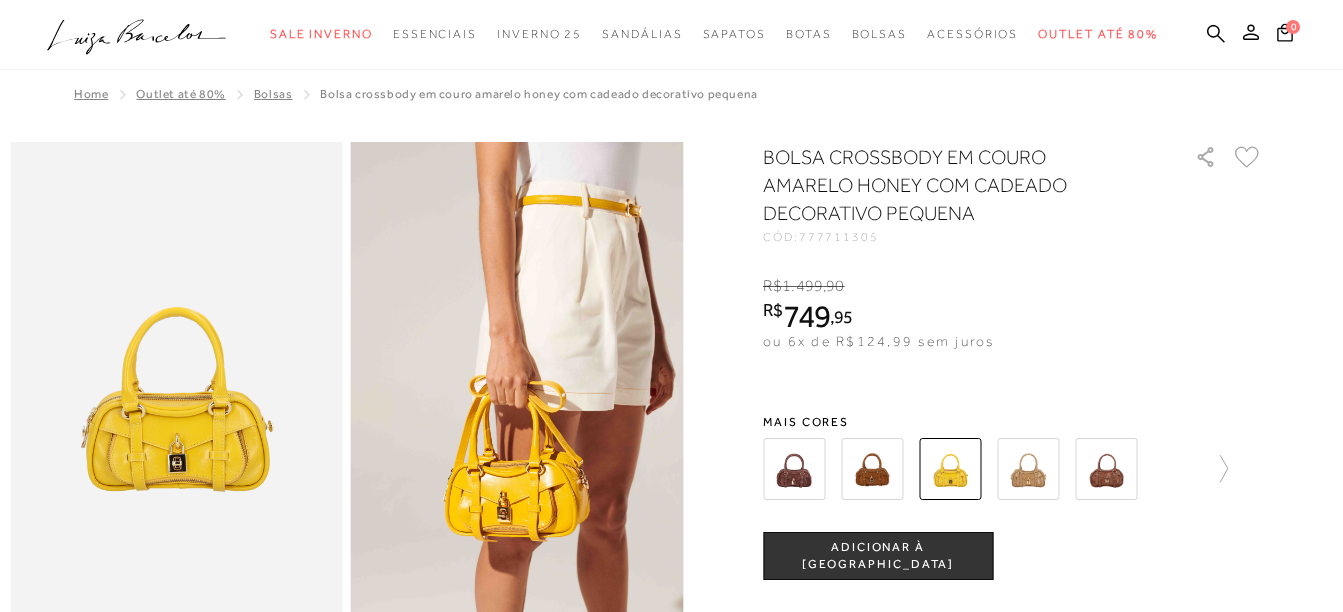 click at bounding box center [1028, 469] 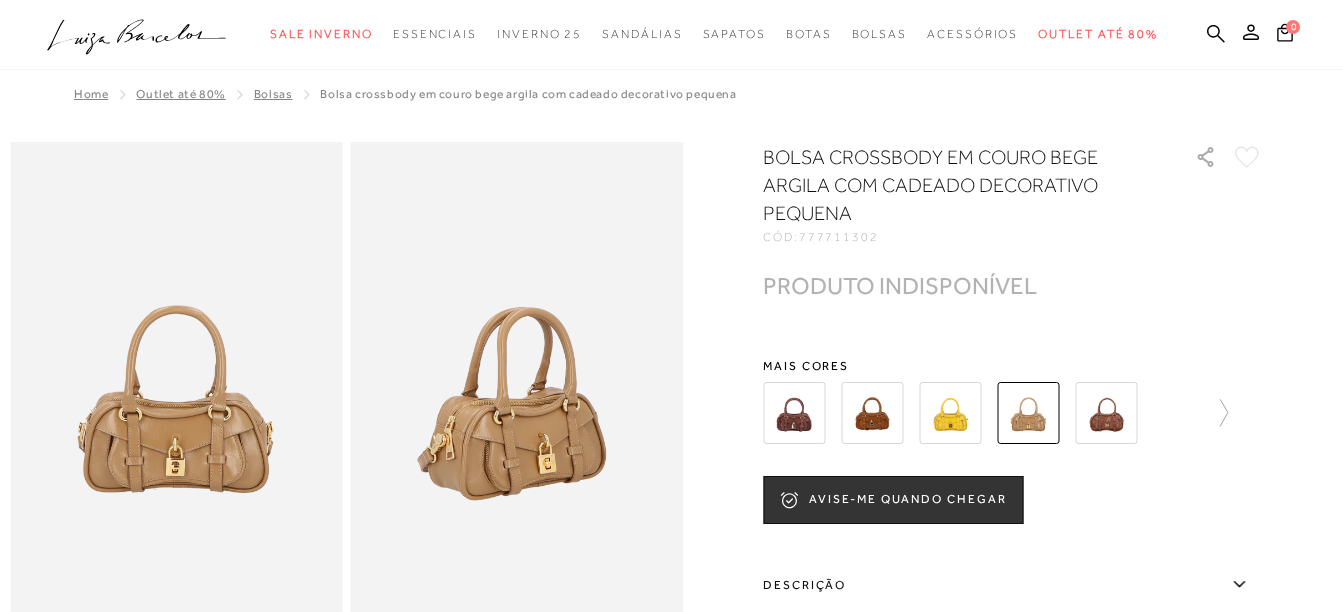 click at bounding box center [1013, 413] 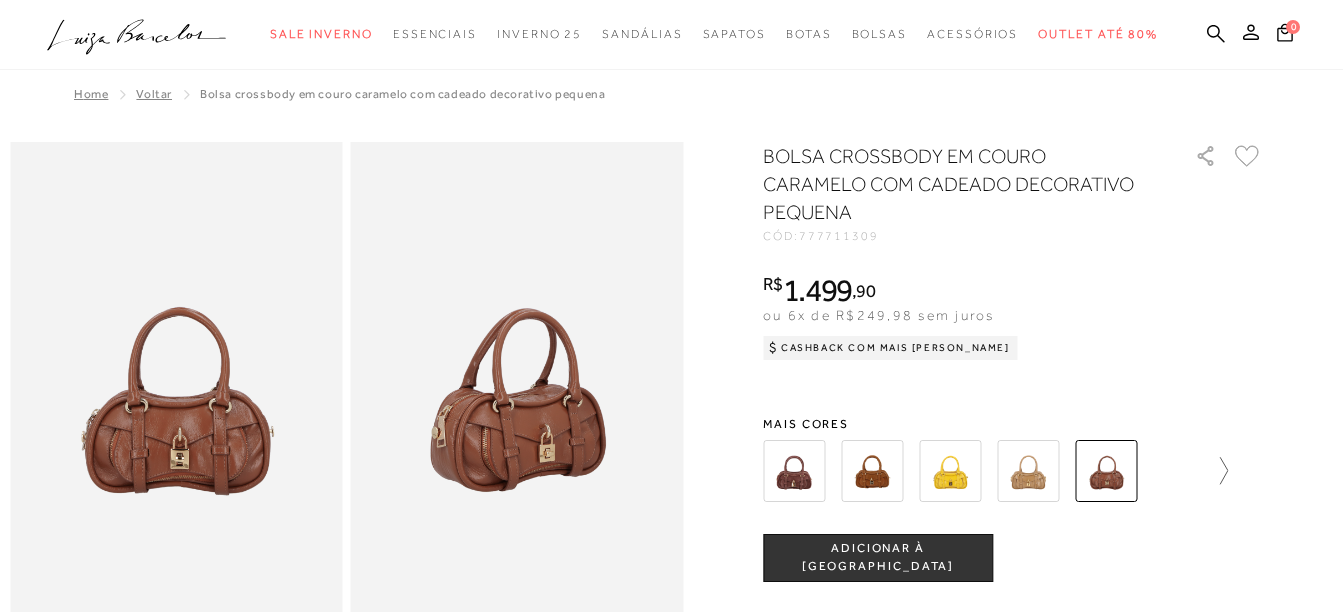 click 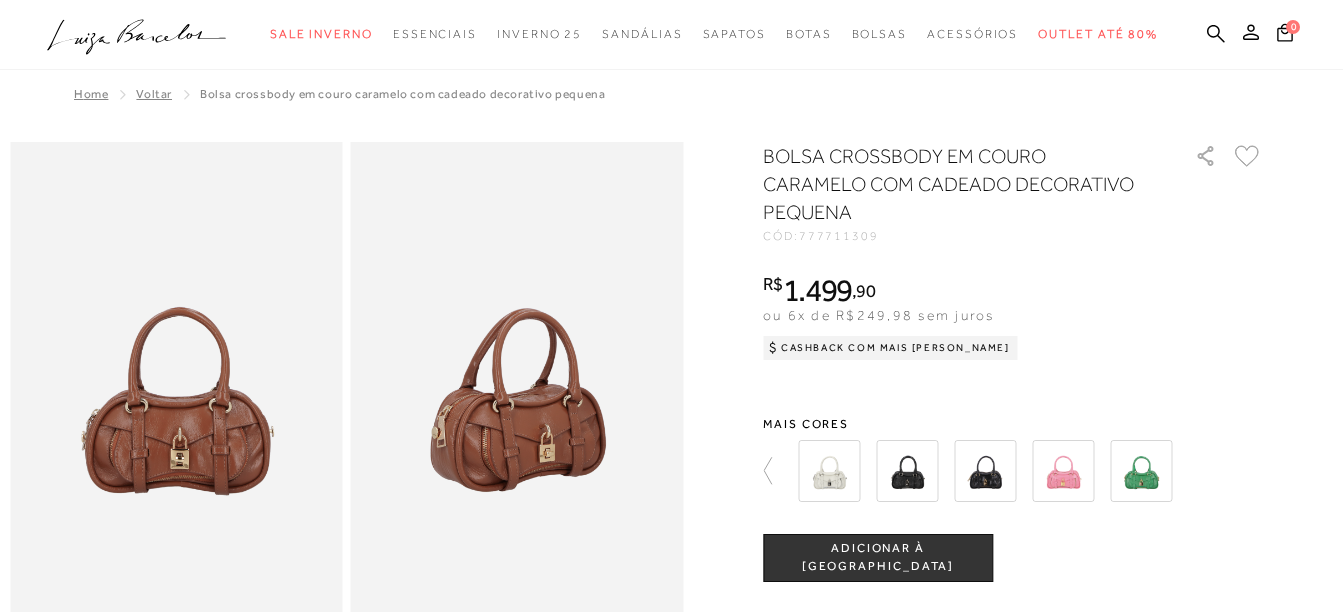click at bounding box center [829, 471] 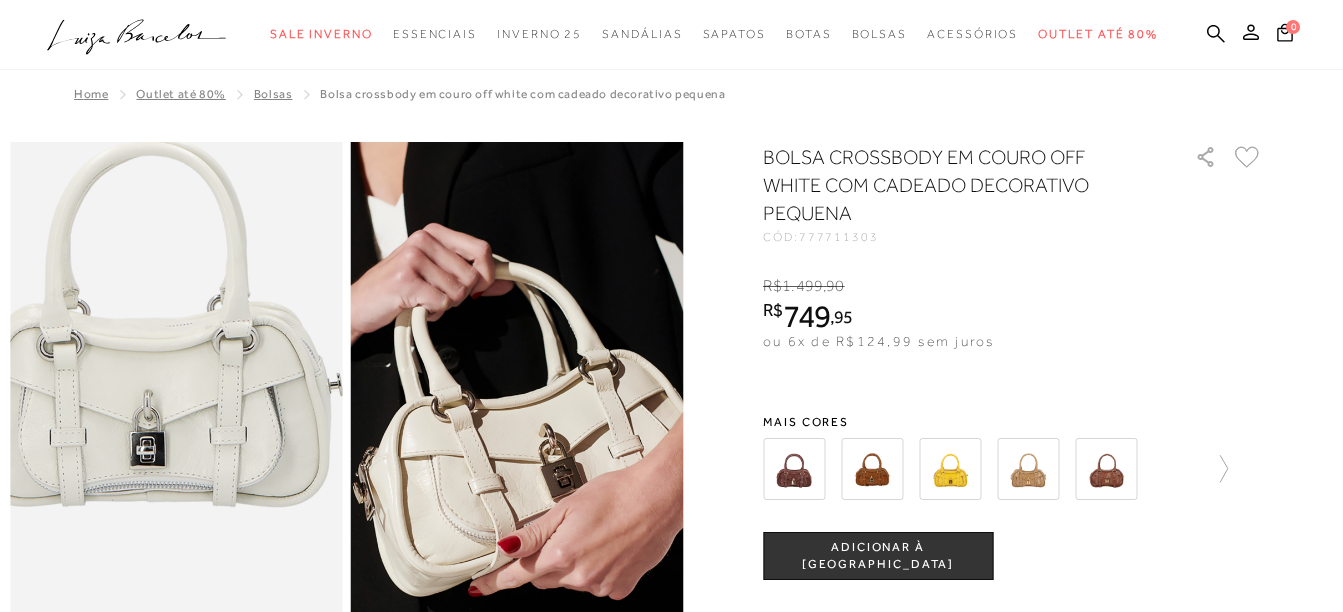 click at bounding box center (148, 305) 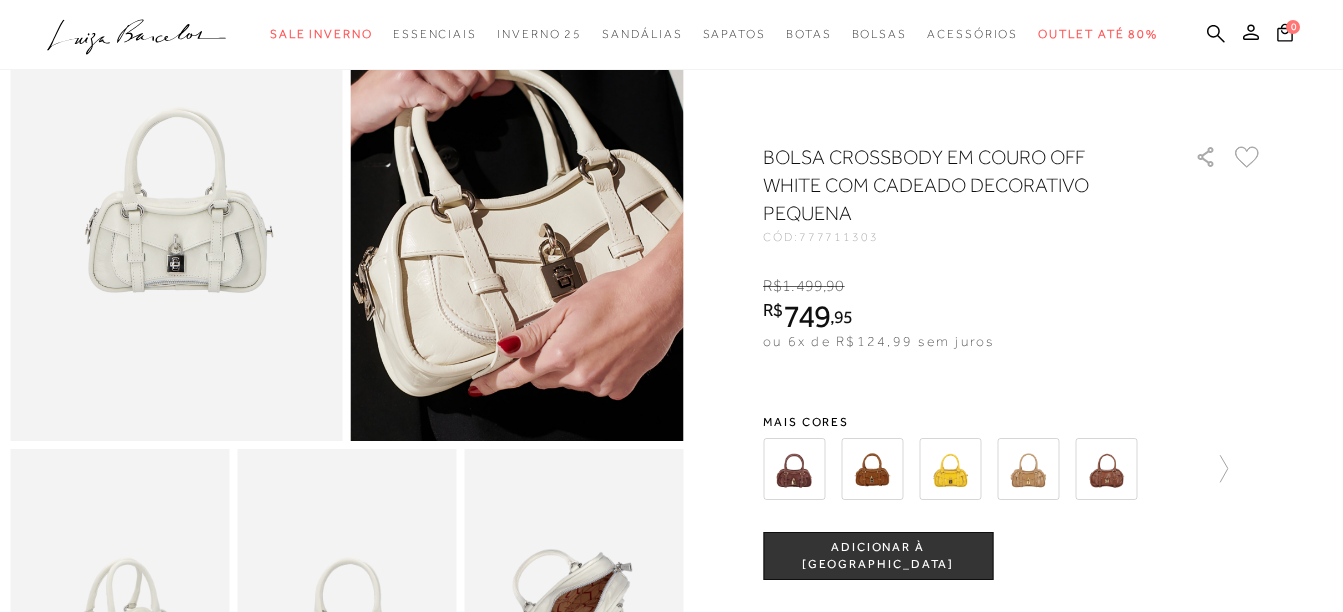 scroll, scrollTop: 400, scrollLeft: 0, axis: vertical 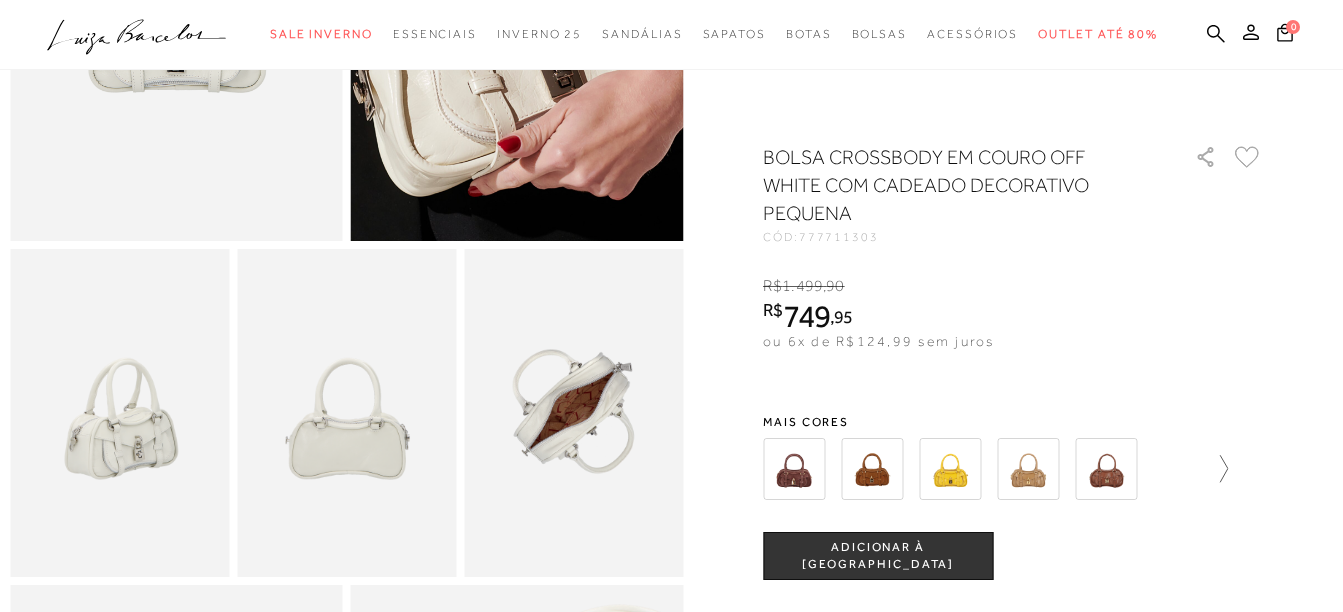 click 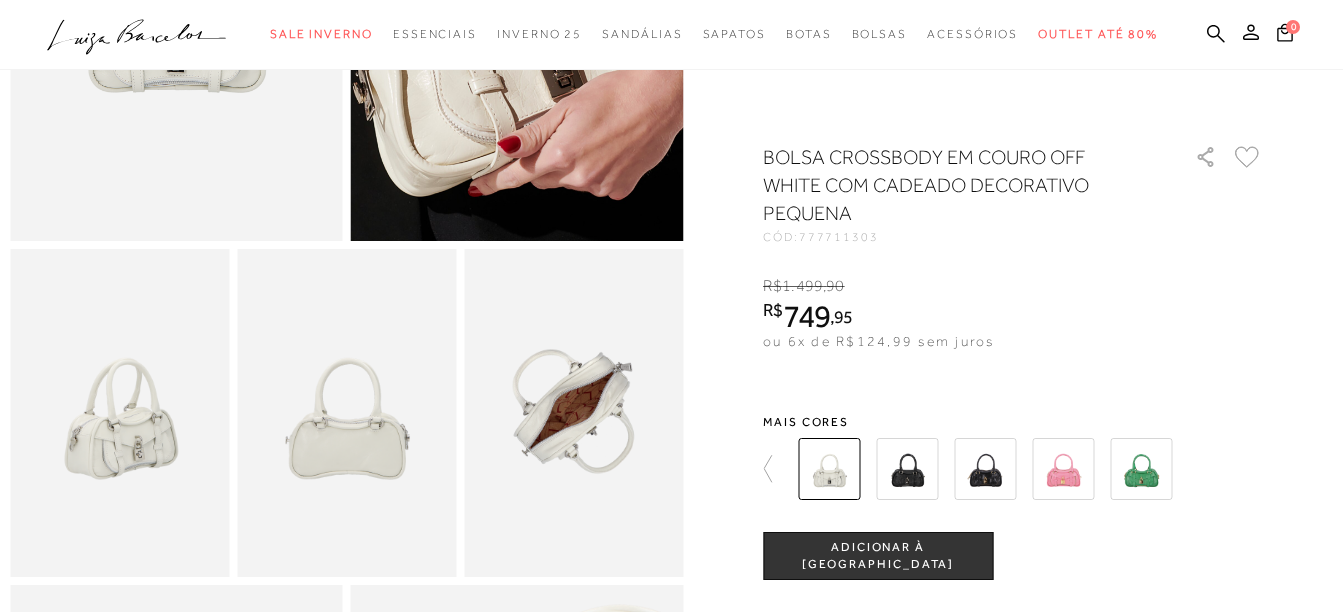 click at bounding box center (907, 469) 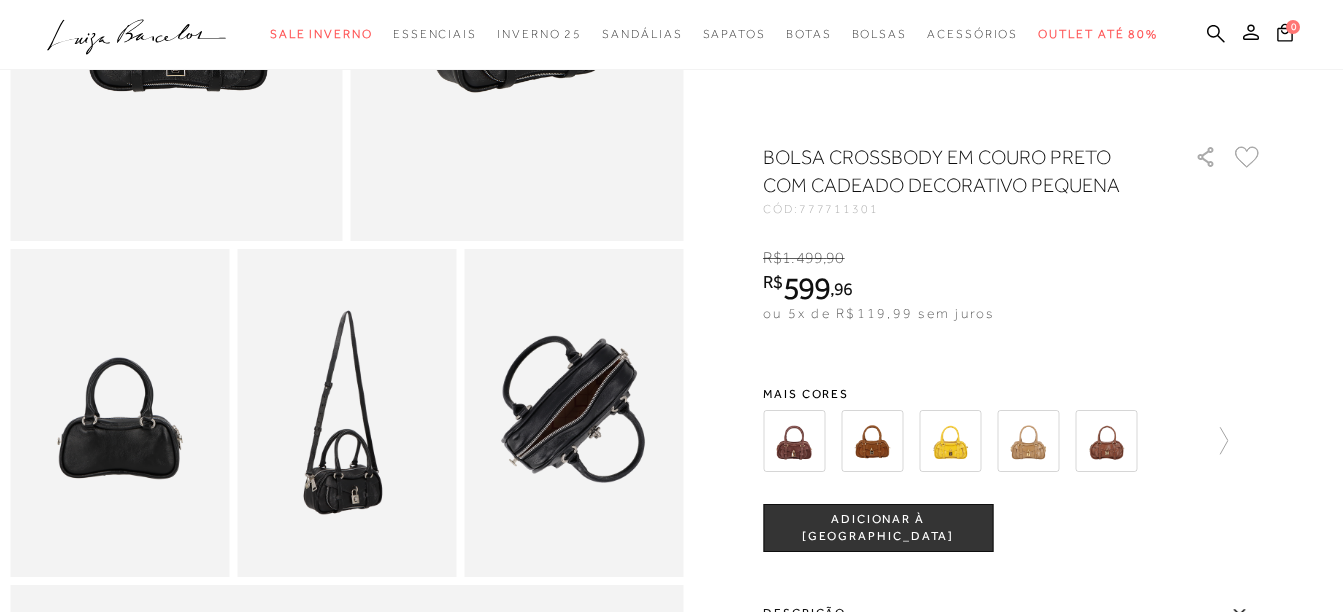 scroll, scrollTop: 0, scrollLeft: 0, axis: both 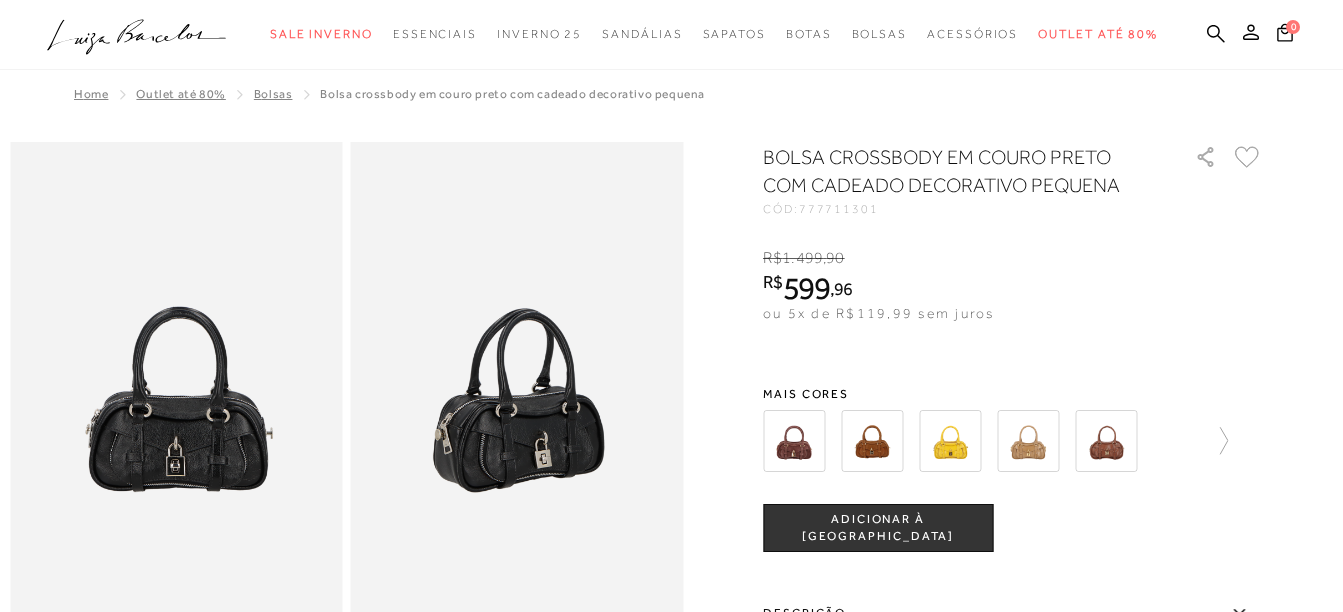 click 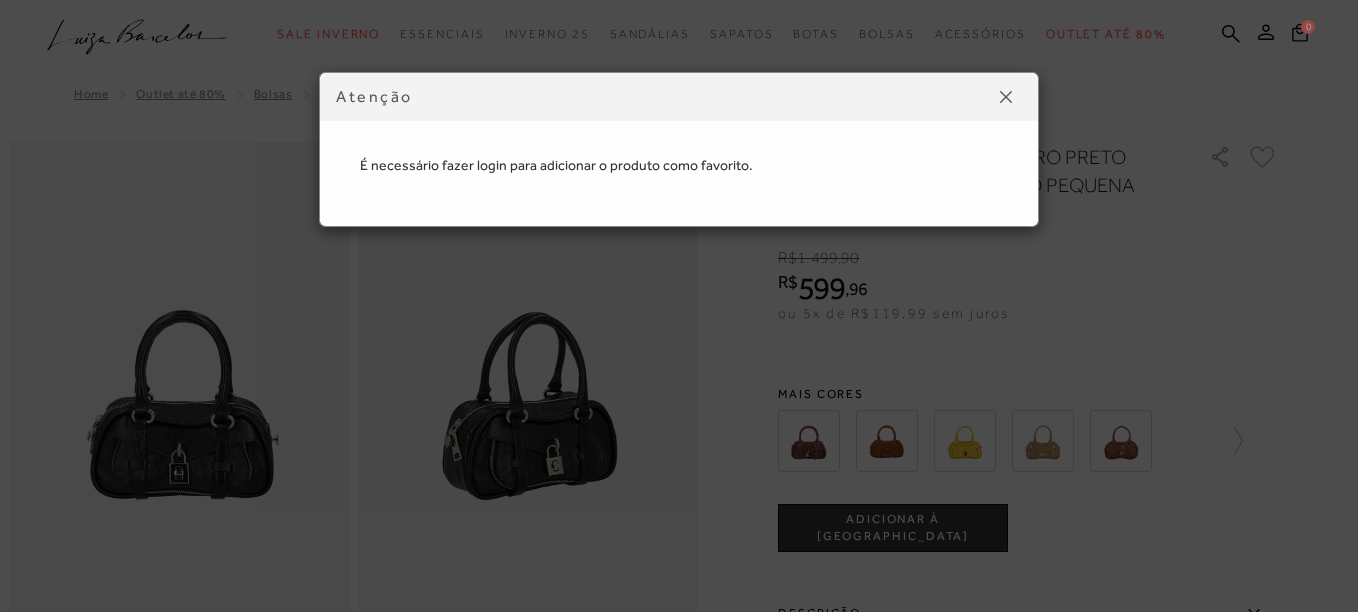 click at bounding box center [1006, 97] 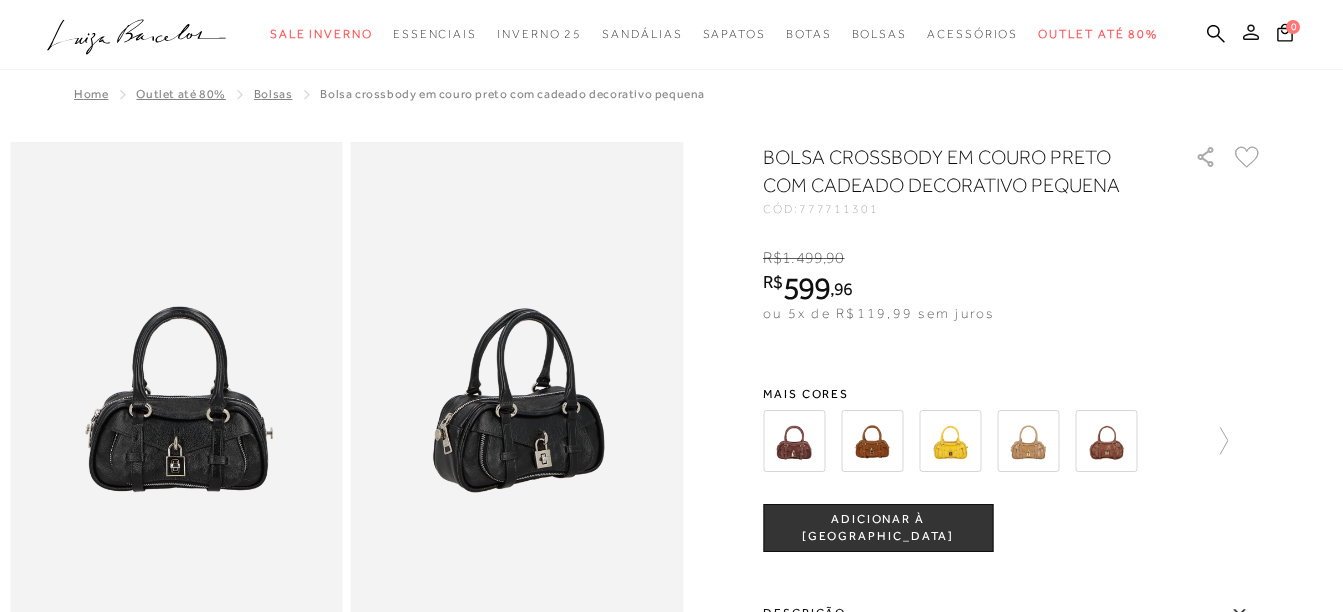 click 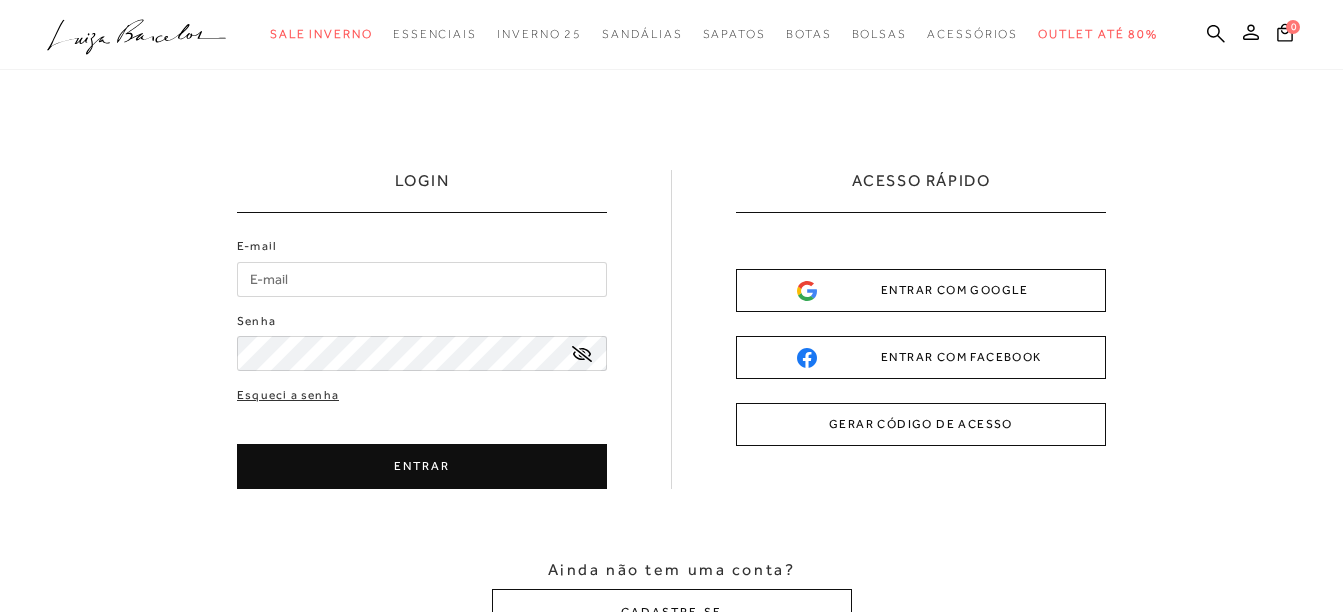 scroll, scrollTop: 0, scrollLeft: 0, axis: both 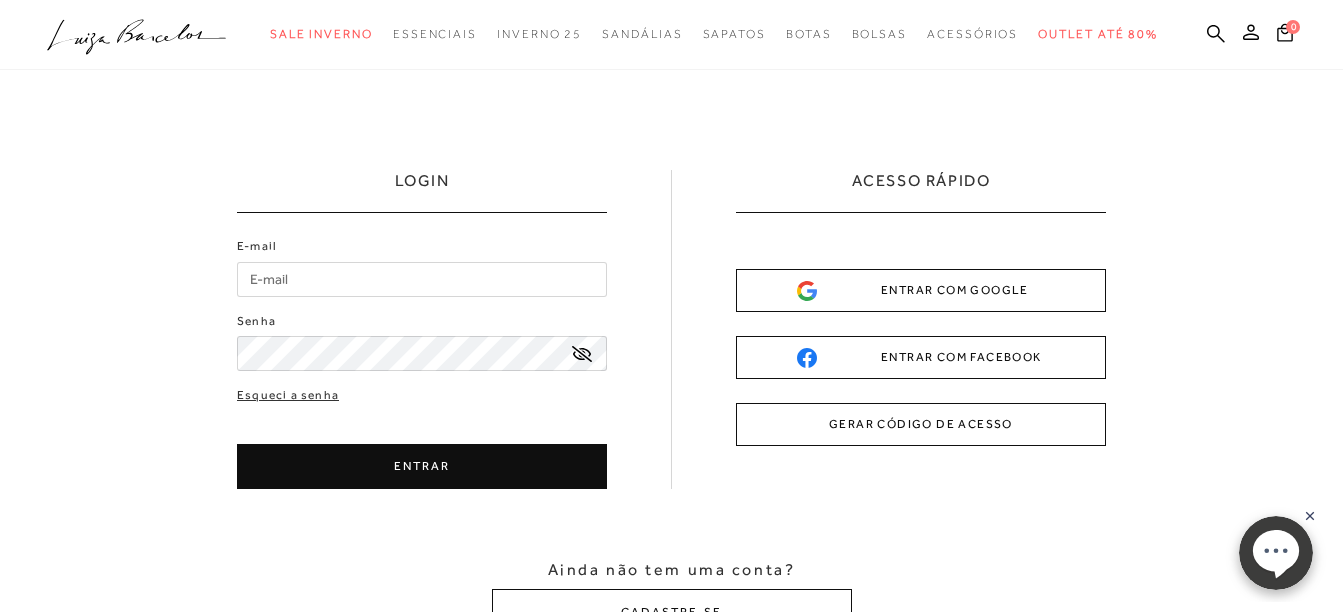 click on "E-mail" at bounding box center [422, 279] 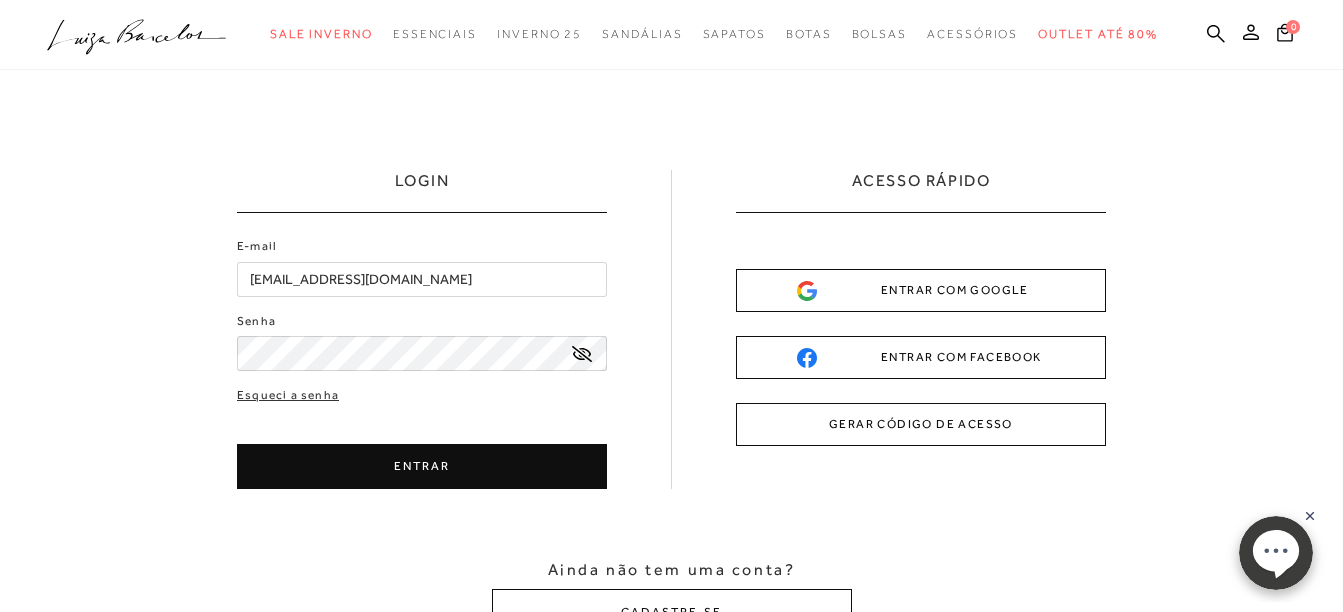 click on "ENTRAR" at bounding box center (422, 466) 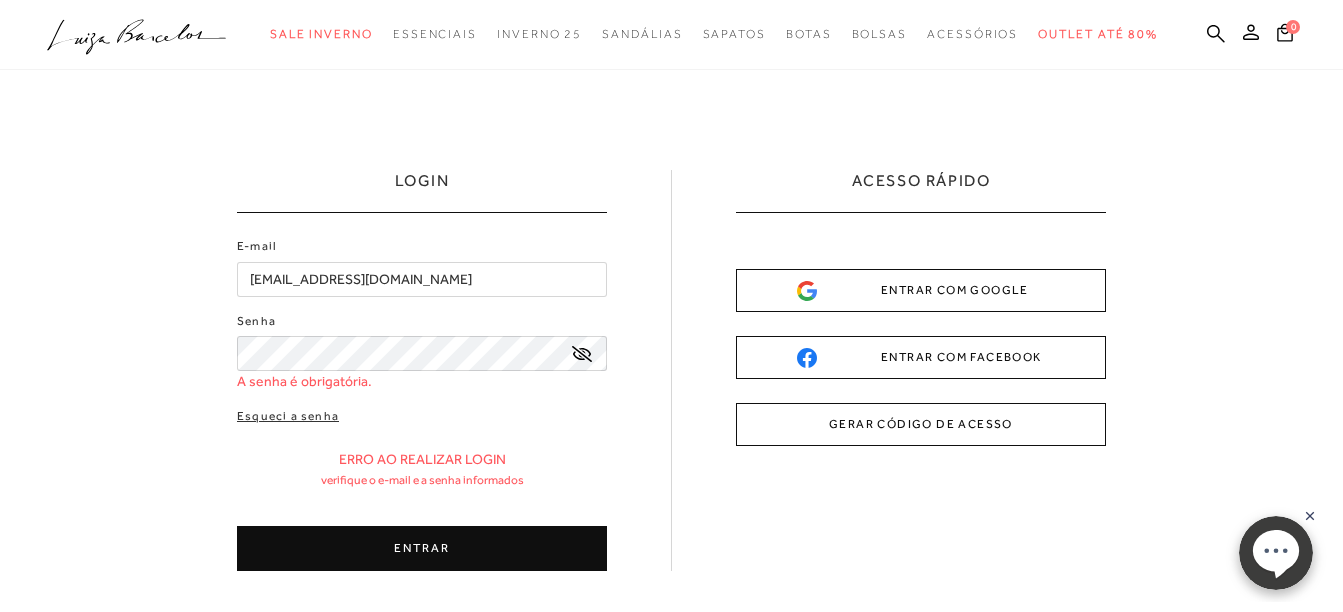 click on "E-mail
marcia.pereira@ufjf.edu.br
Senha
A senha é obrigatória.
Esqueci a senha
ENTRAR" at bounding box center [422, 404] 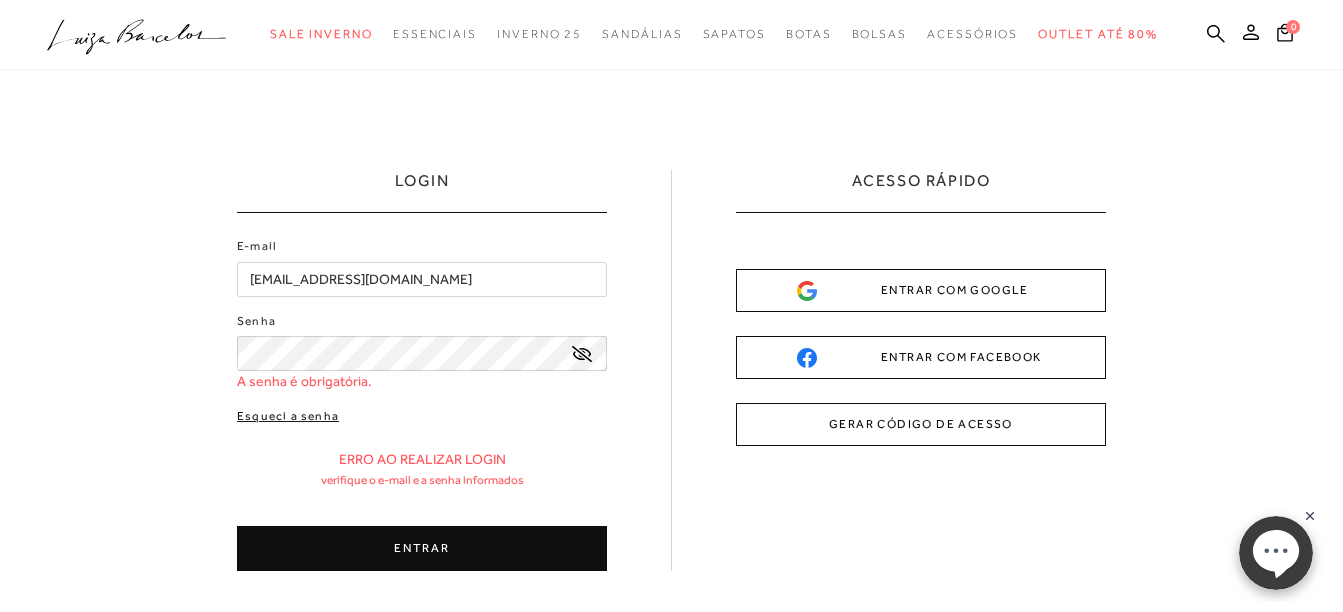 click on "Esqueci a senha" at bounding box center [288, 416] 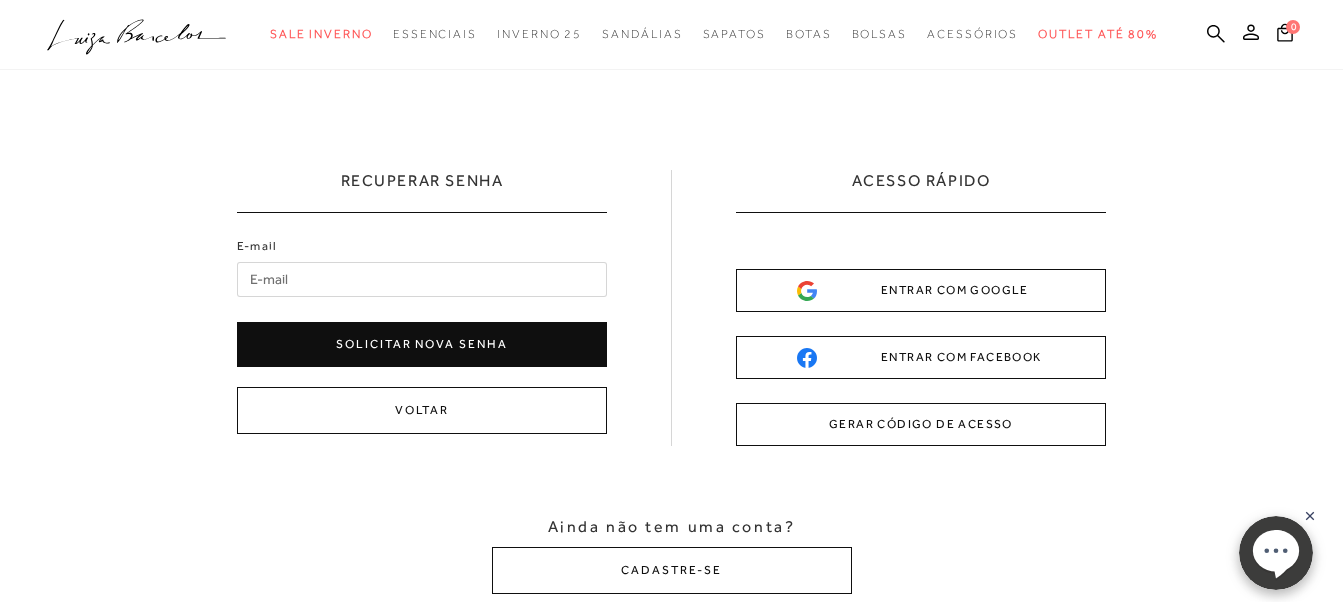 click on "E-mail" at bounding box center (422, 279) 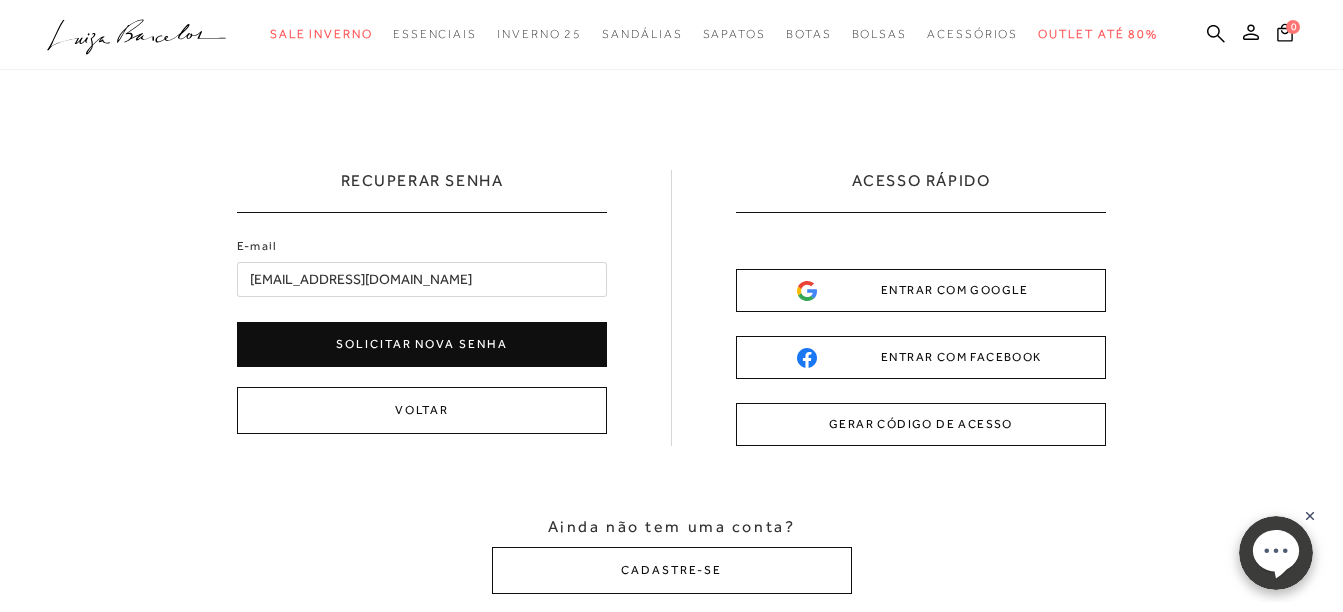 click on "Solicitar nova senha" at bounding box center [422, 344] 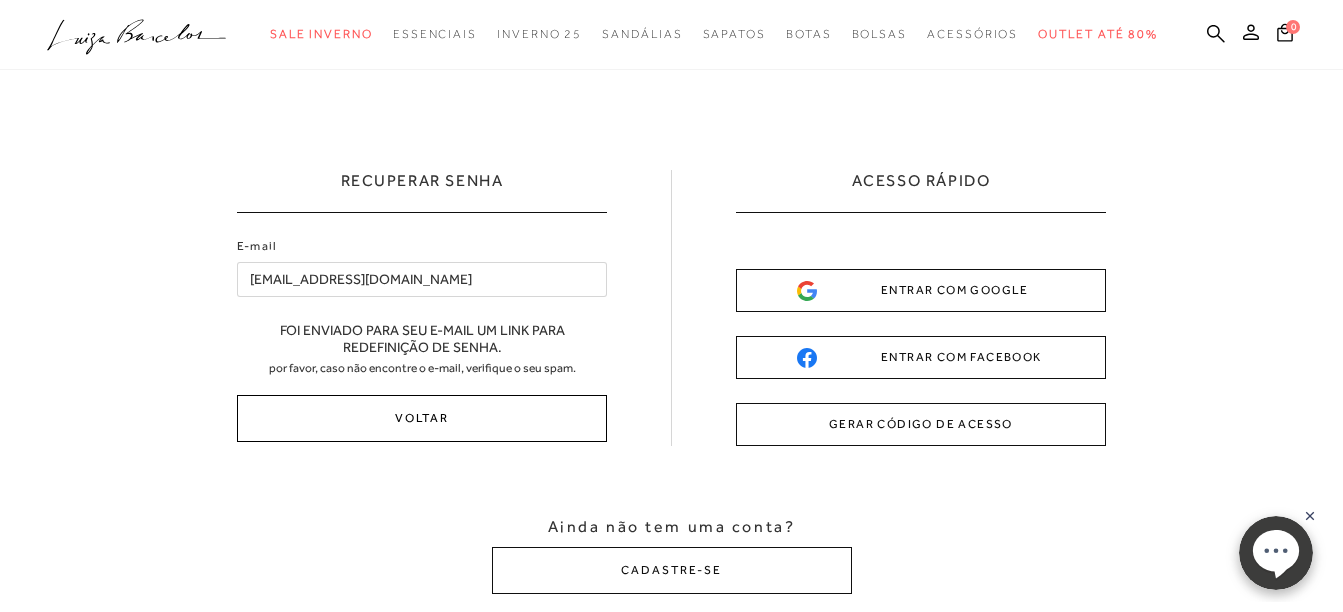 click on "Voltar" at bounding box center [422, 418] 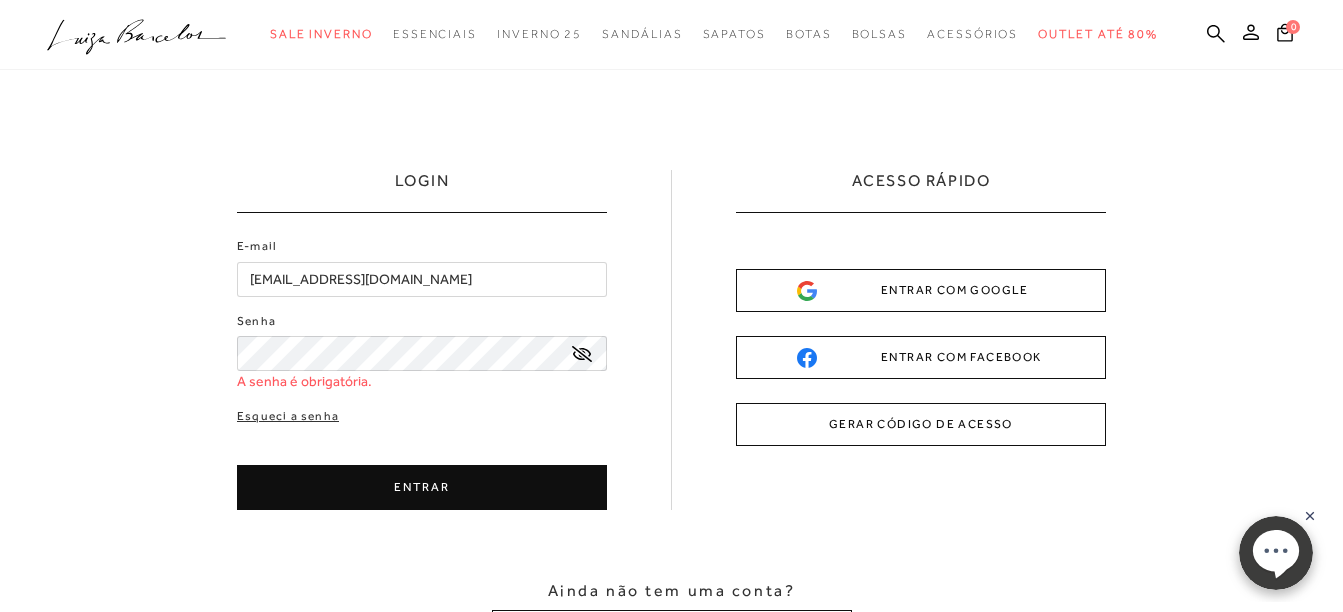 click on "GERAR CÓDIGO DE ACESSO" at bounding box center (921, 424) 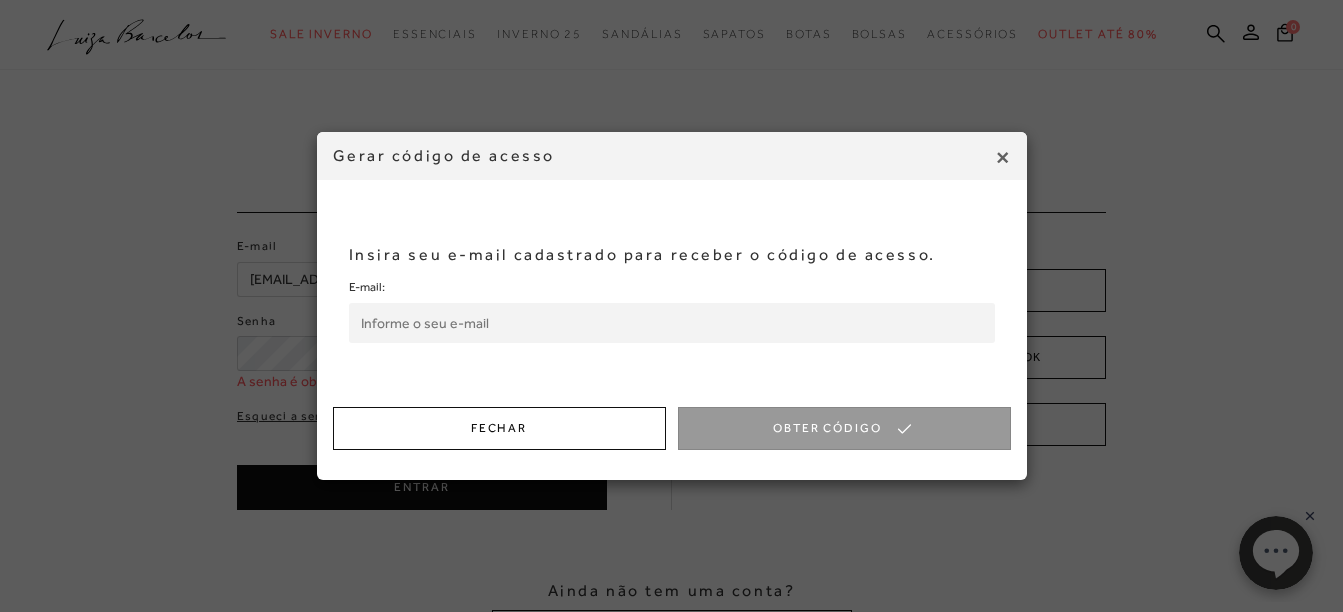 click on "E-mail:" at bounding box center (672, 323) 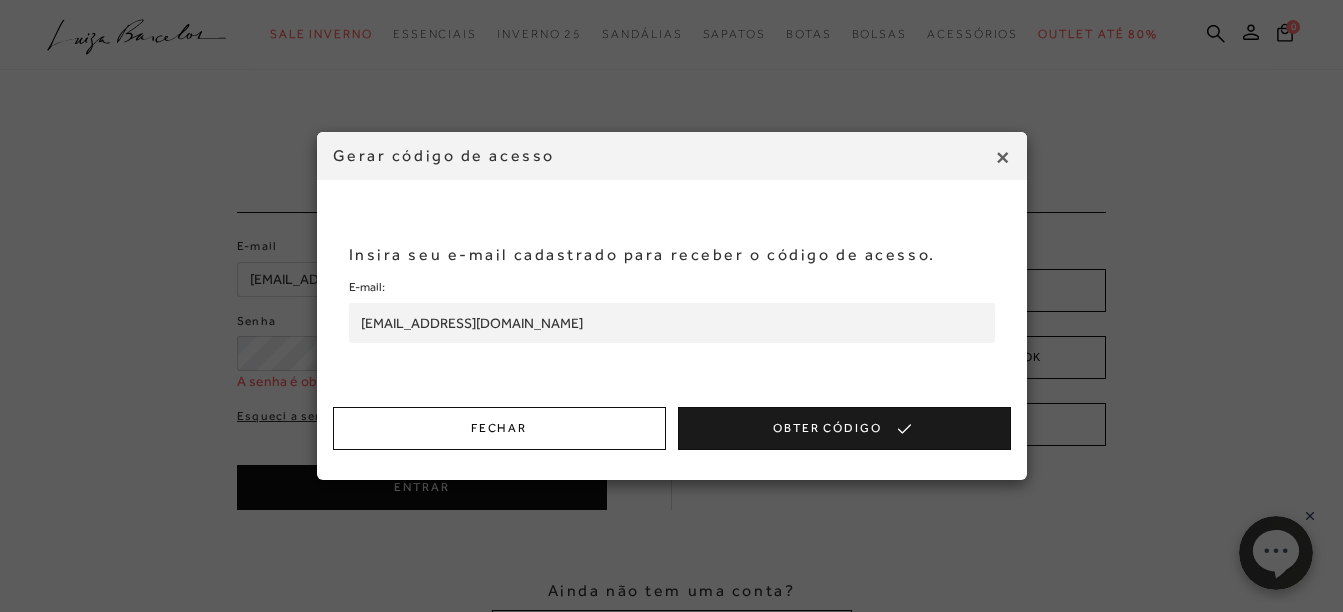 click on "Obter Código" at bounding box center (844, 428) 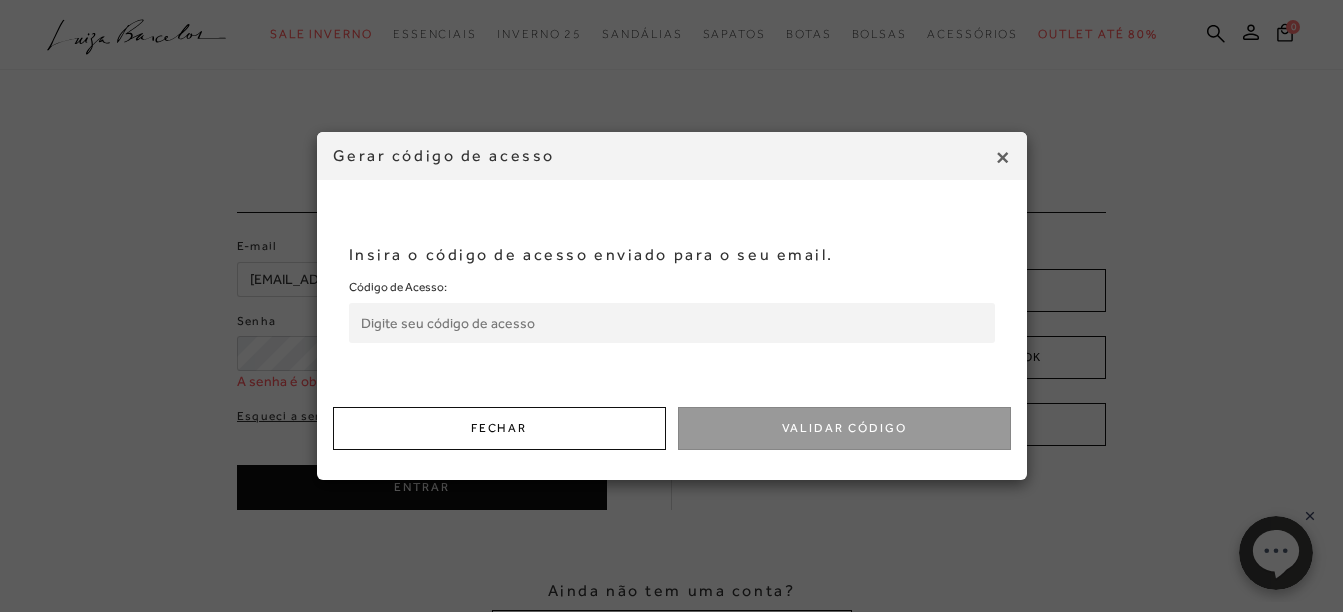 click on "Código de Acesso:" at bounding box center [672, 323] 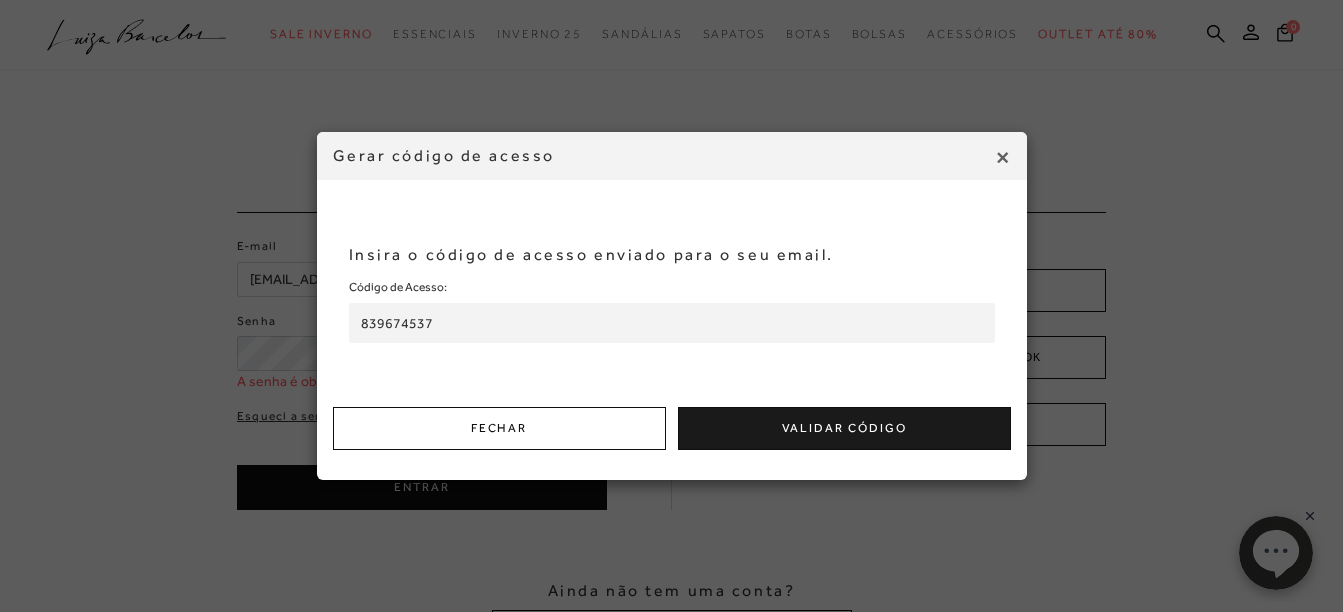 type on "839674537" 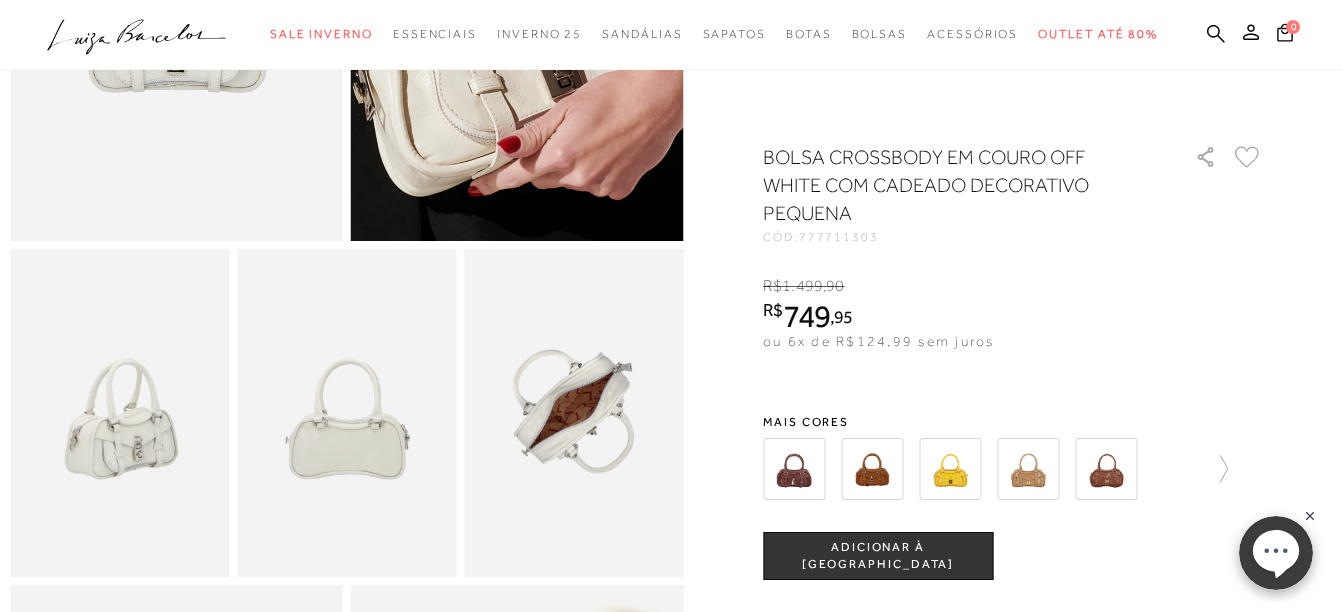 scroll, scrollTop: 0, scrollLeft: 0, axis: both 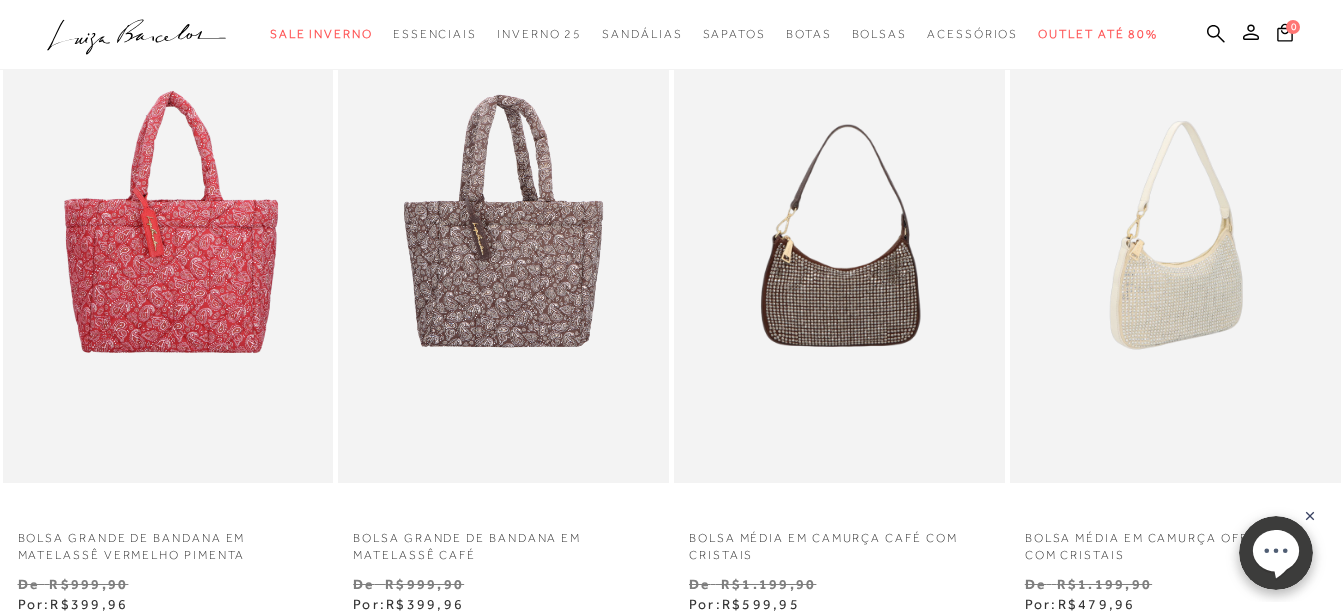 click at bounding box center (1176, 235) 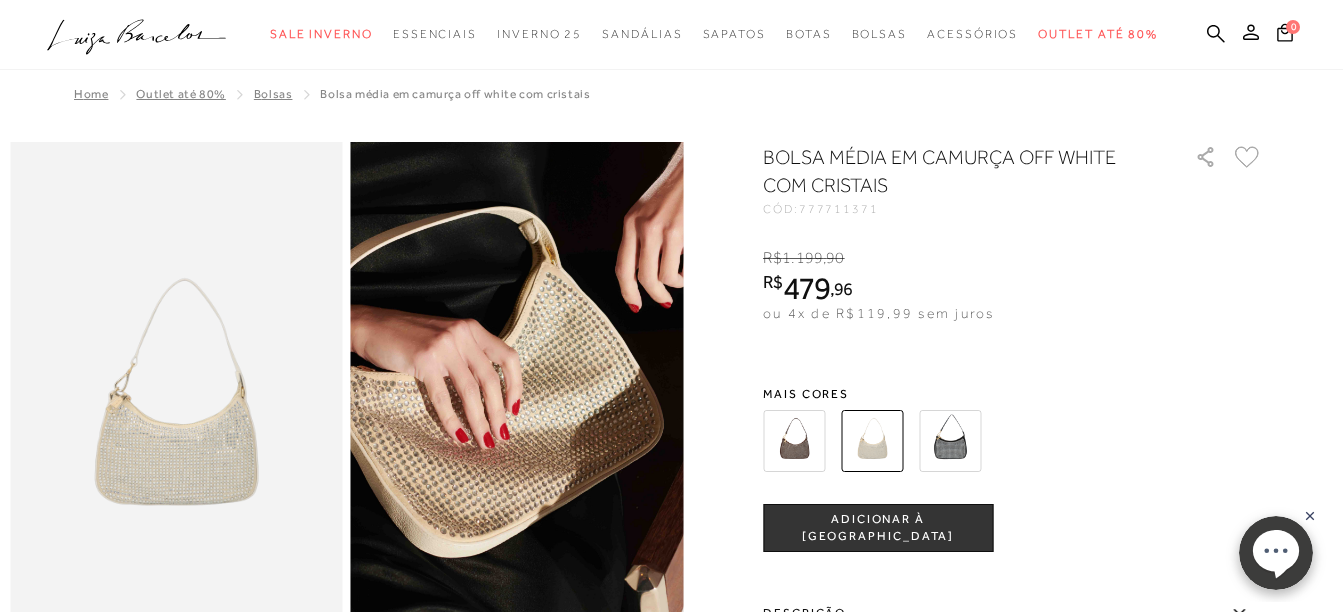 click at bounding box center (517, 390) 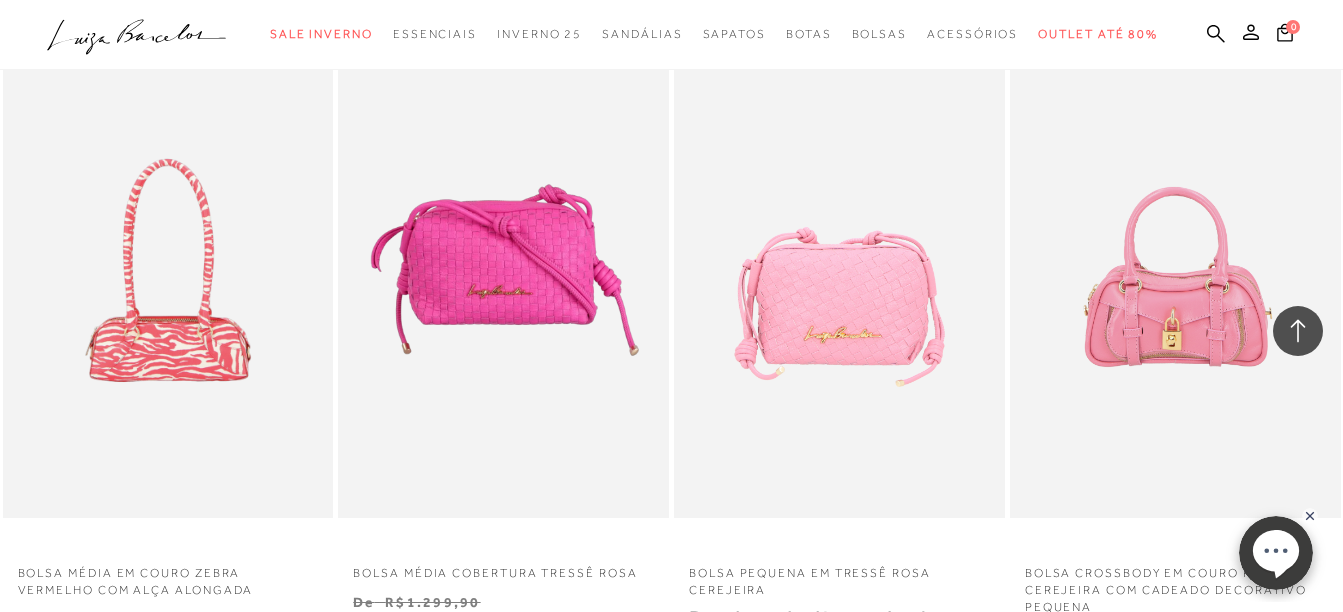 scroll, scrollTop: 1500, scrollLeft: 0, axis: vertical 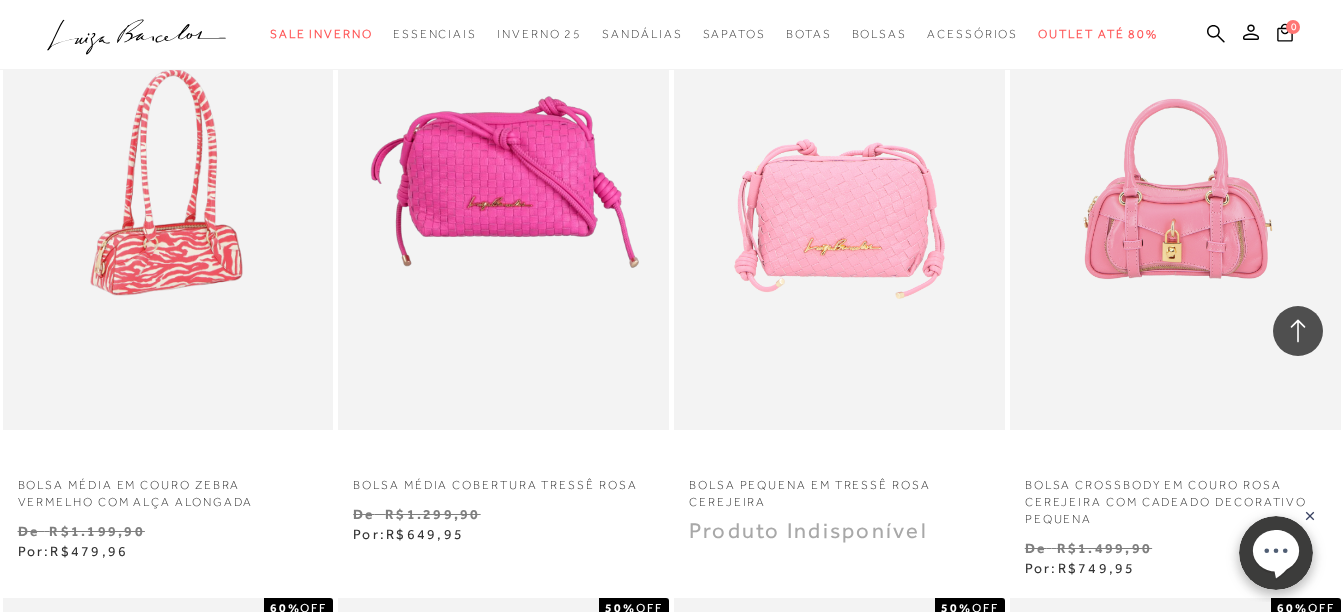 click at bounding box center (169, 182) 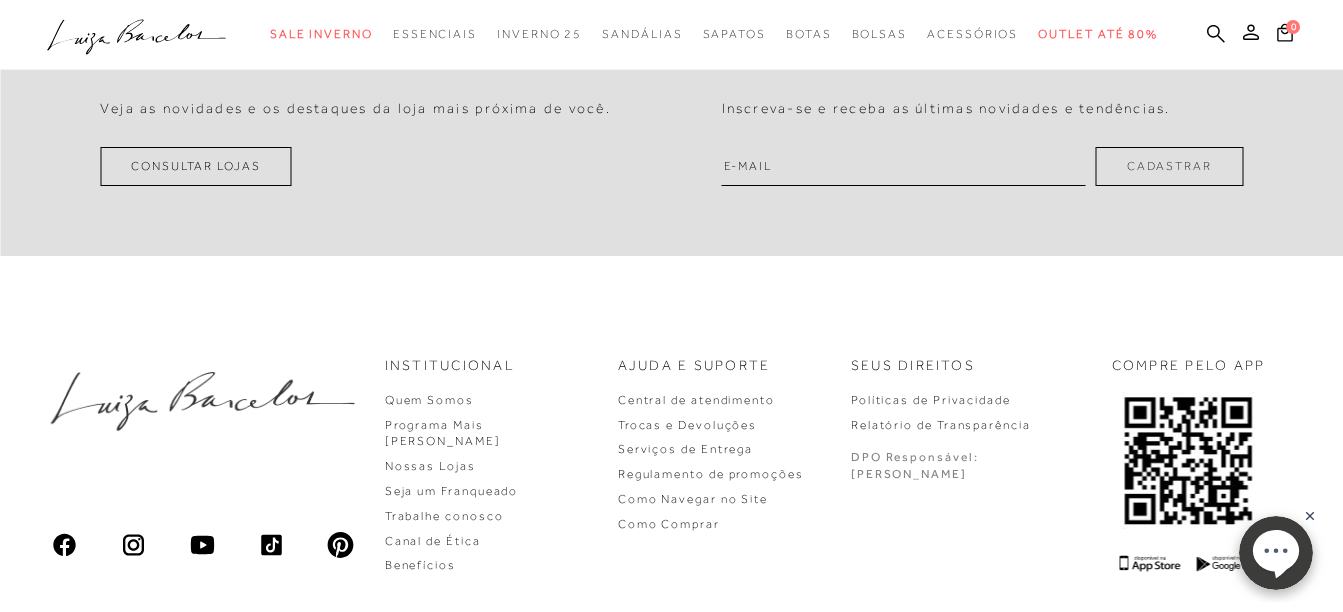 scroll, scrollTop: 0, scrollLeft: 0, axis: both 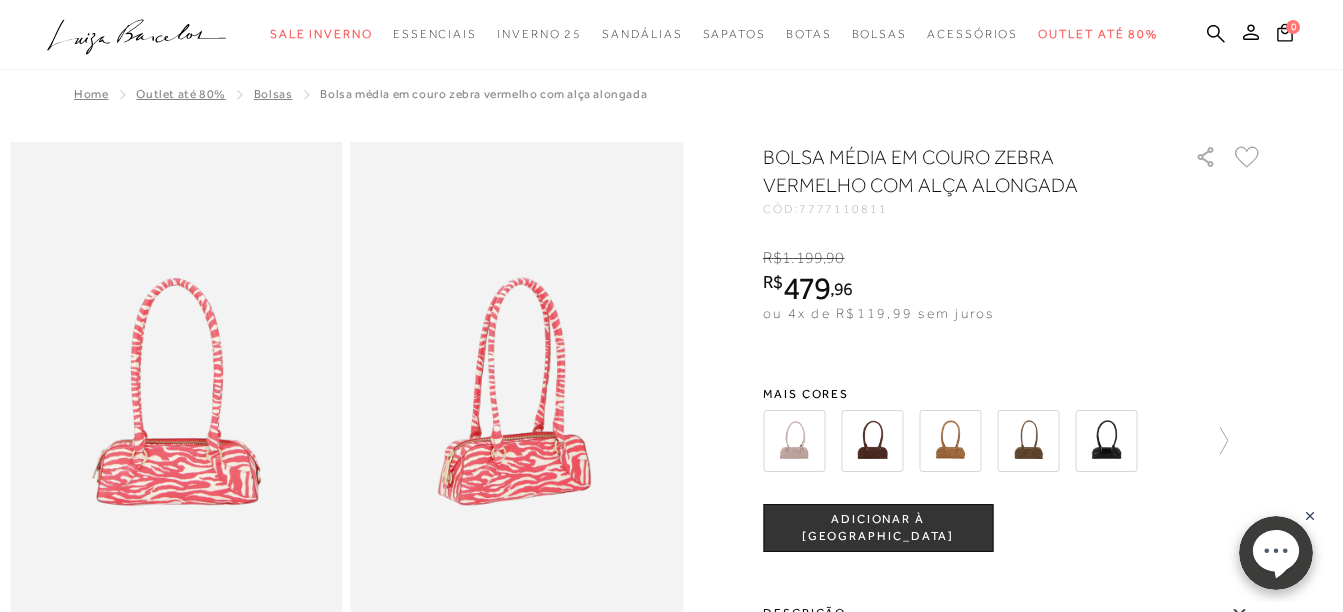click at bounding box center [950, 441] 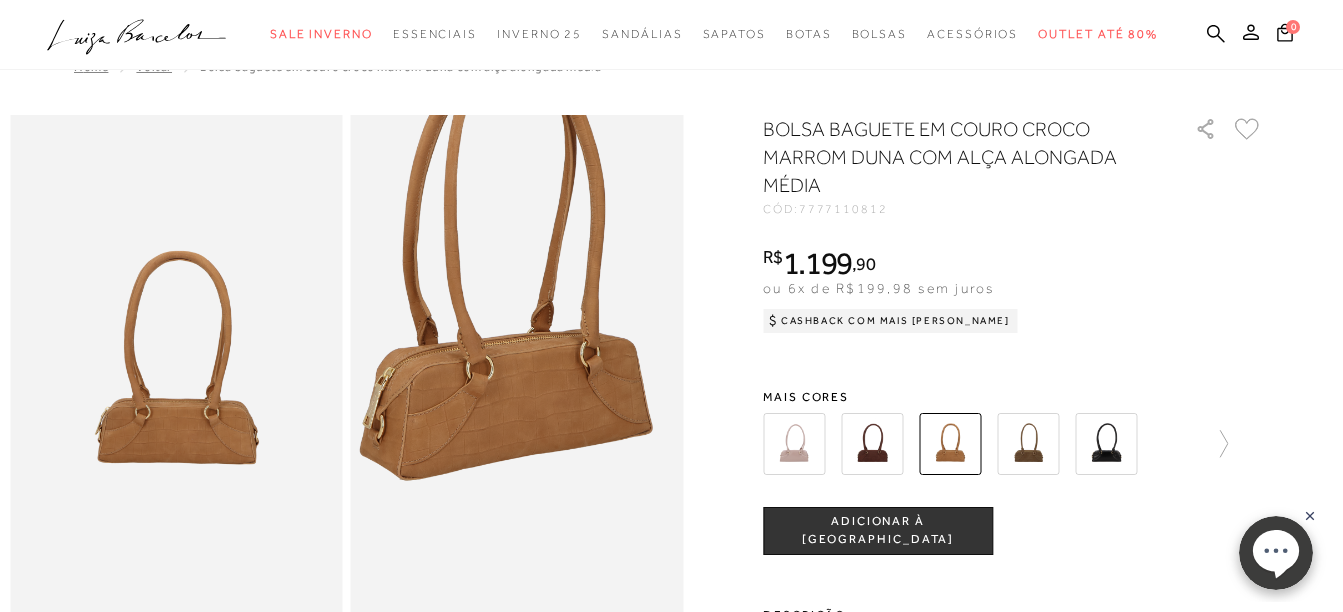 scroll, scrollTop: 0, scrollLeft: 0, axis: both 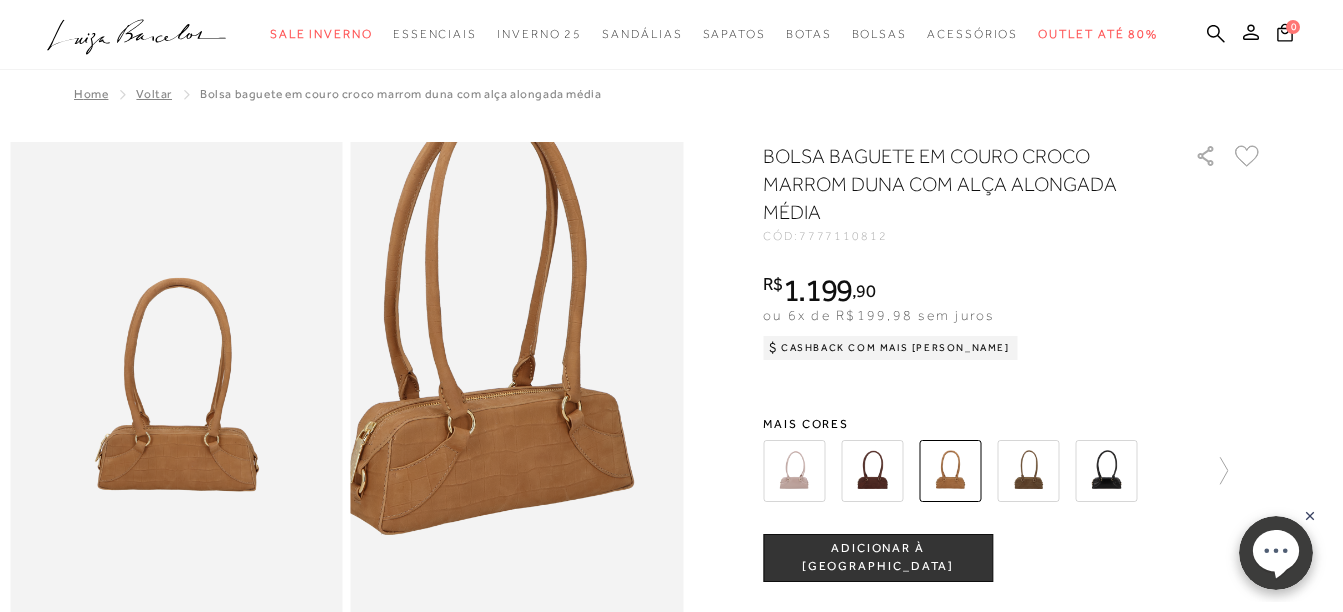 click at bounding box center (486, 330) 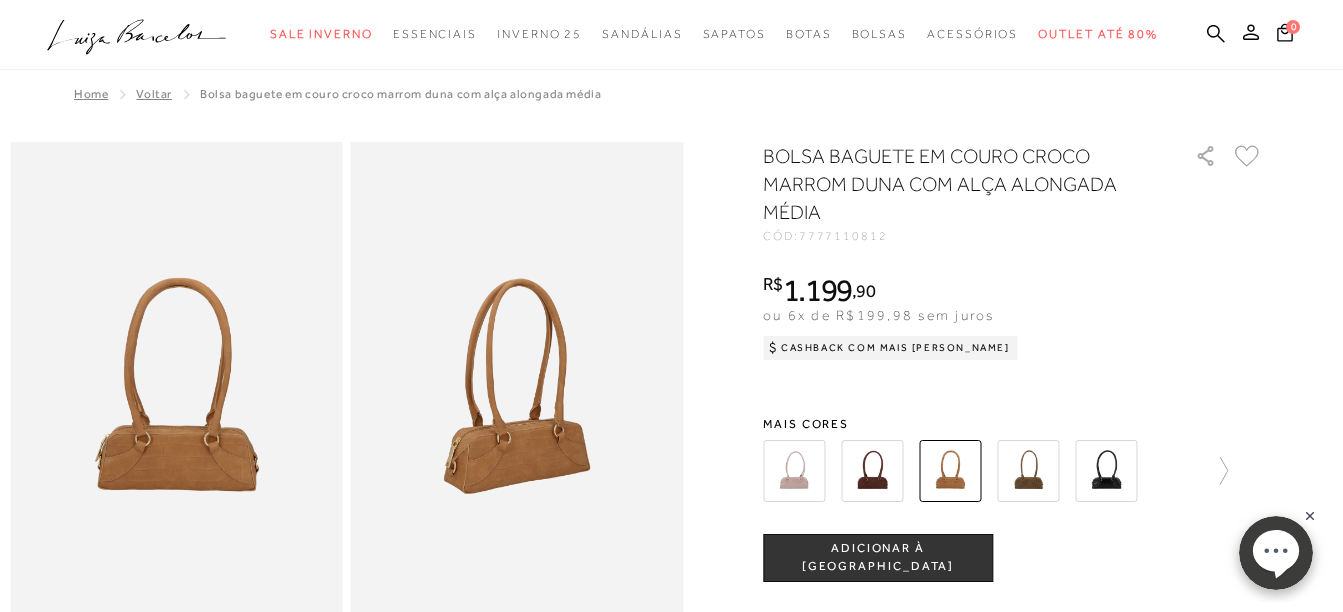 click at bounding box center (1028, 471) 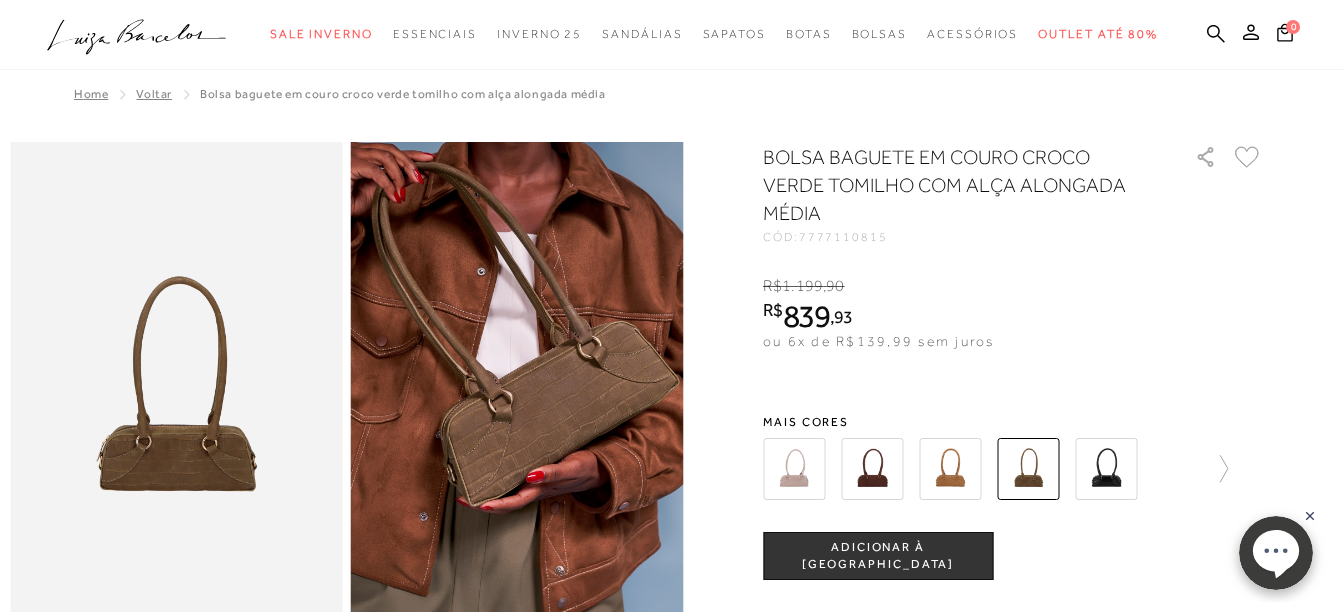 click at bounding box center [1106, 469] 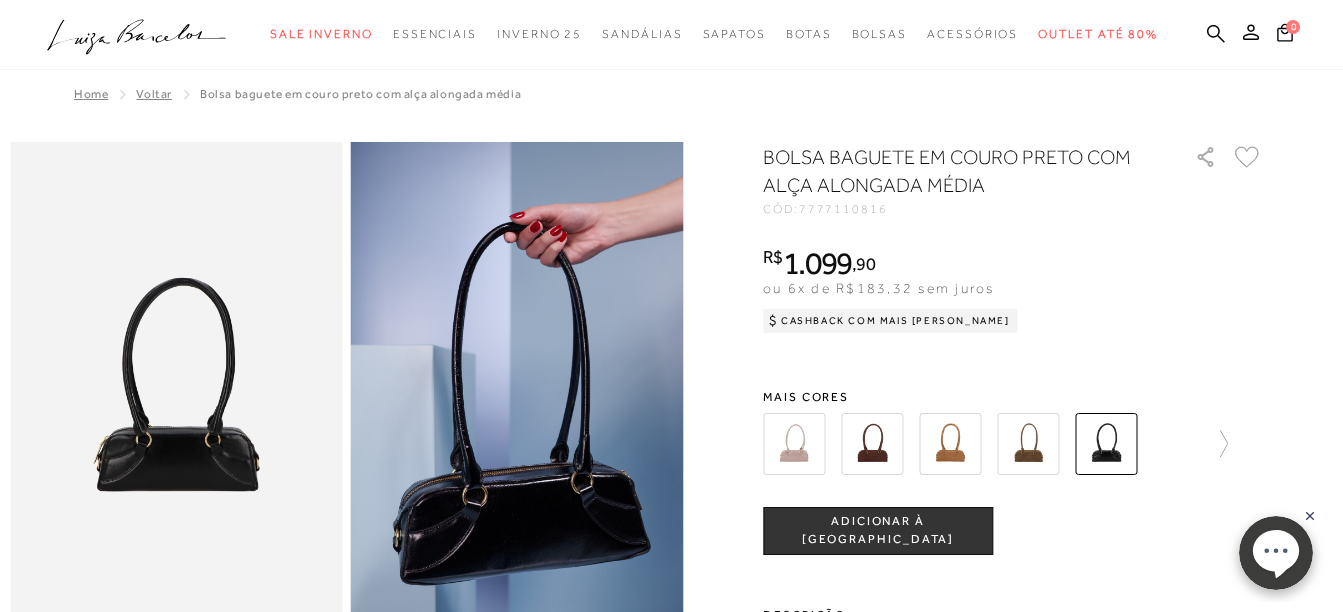 click at bounding box center [1013, 444] 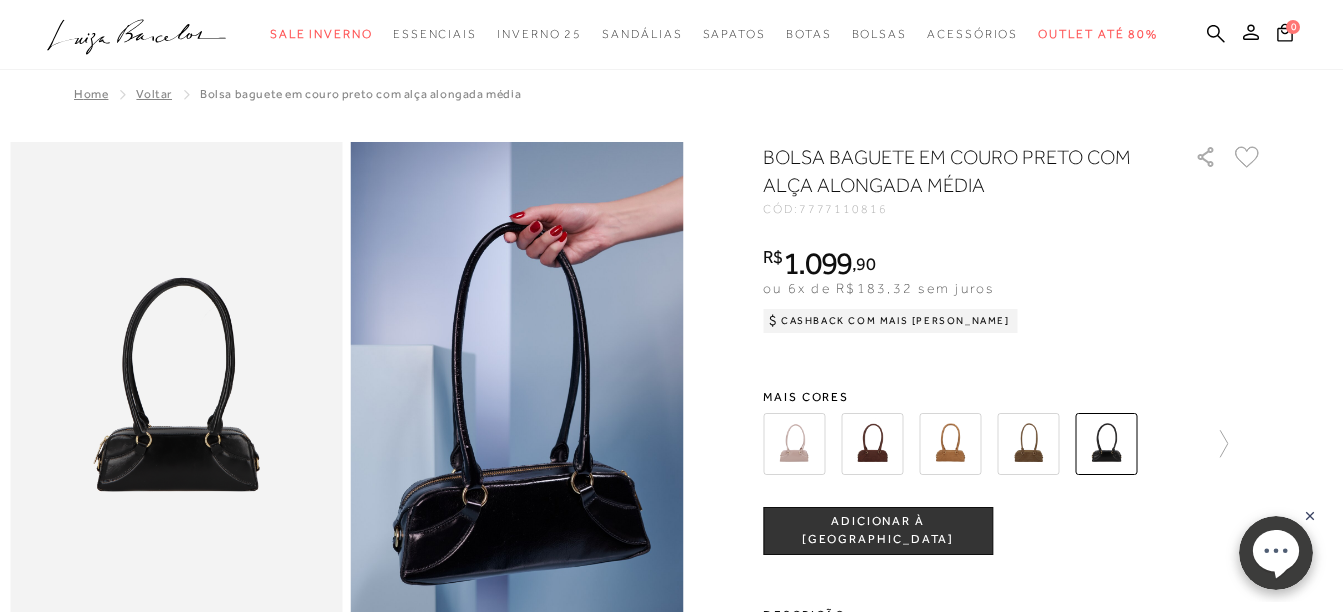 click at bounding box center (1013, 444) 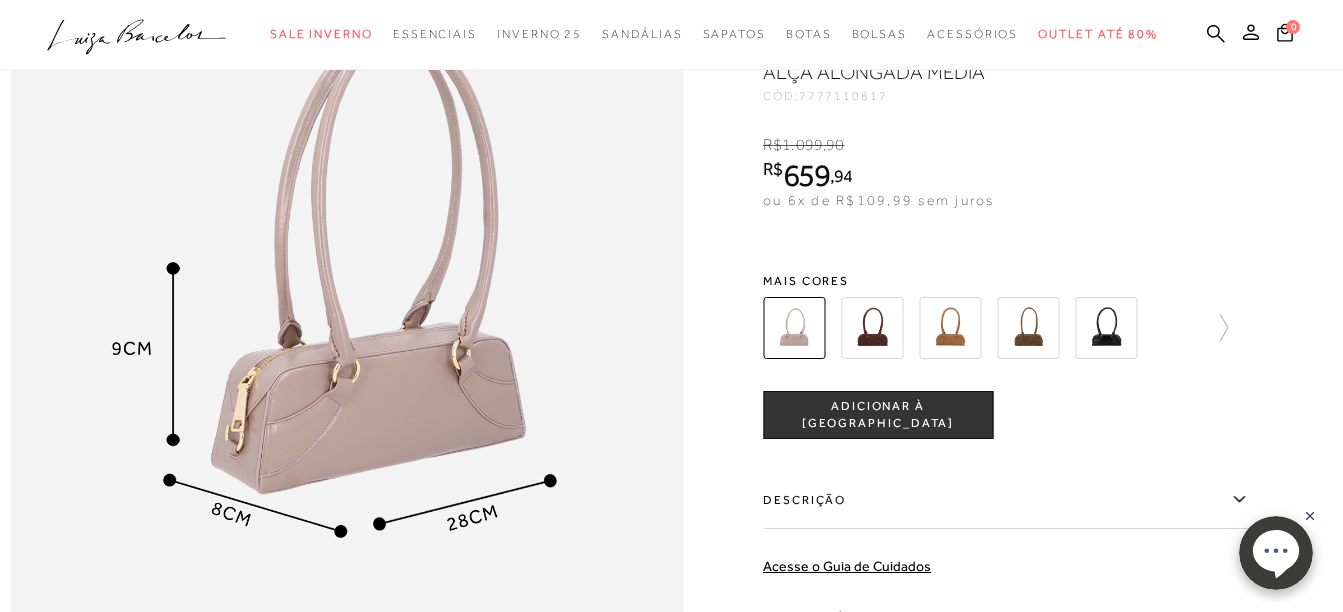 scroll, scrollTop: 1200, scrollLeft: 0, axis: vertical 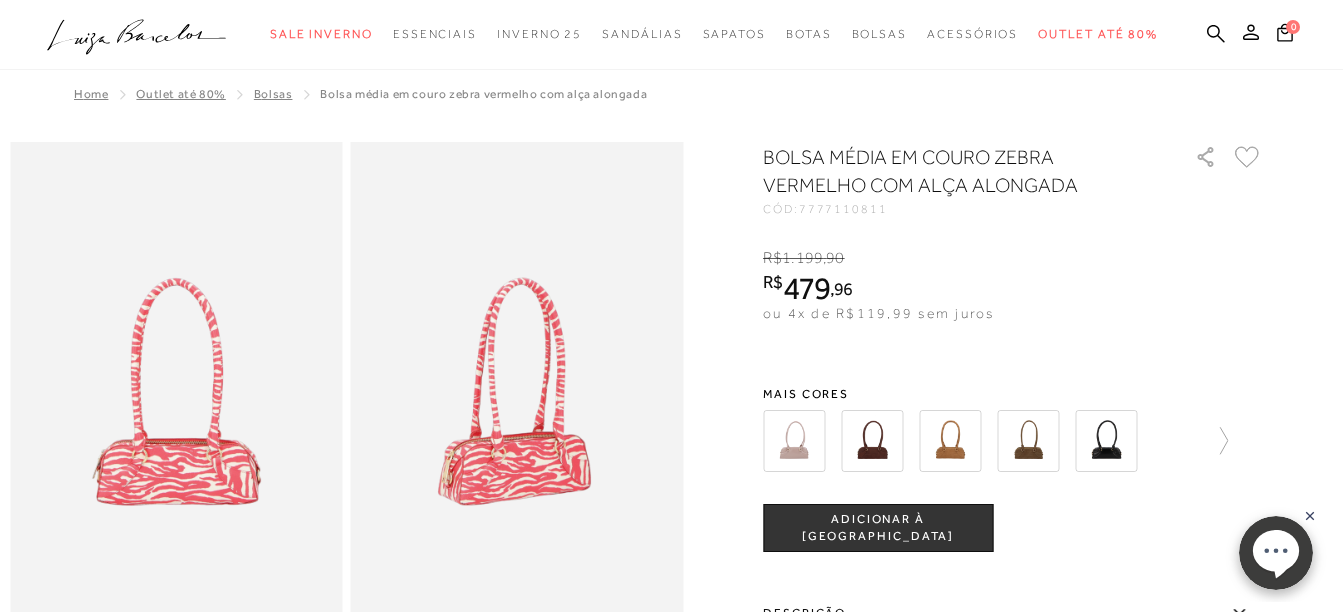 click at bounding box center (517, 391) 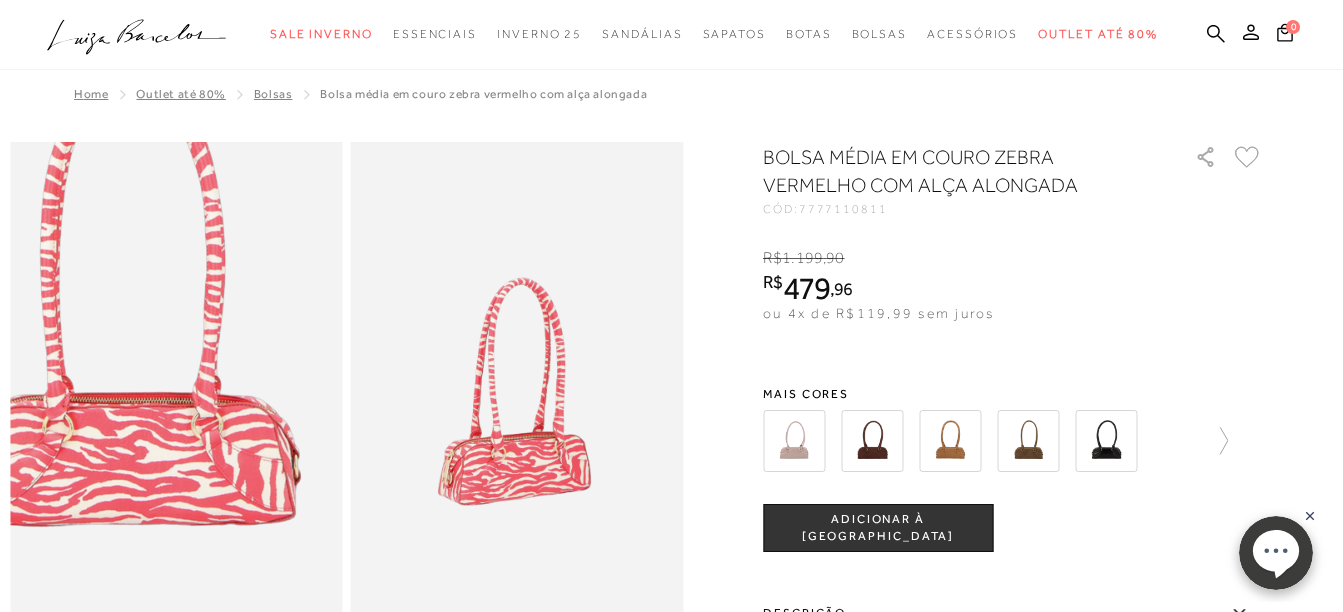 click at bounding box center [130, 299] 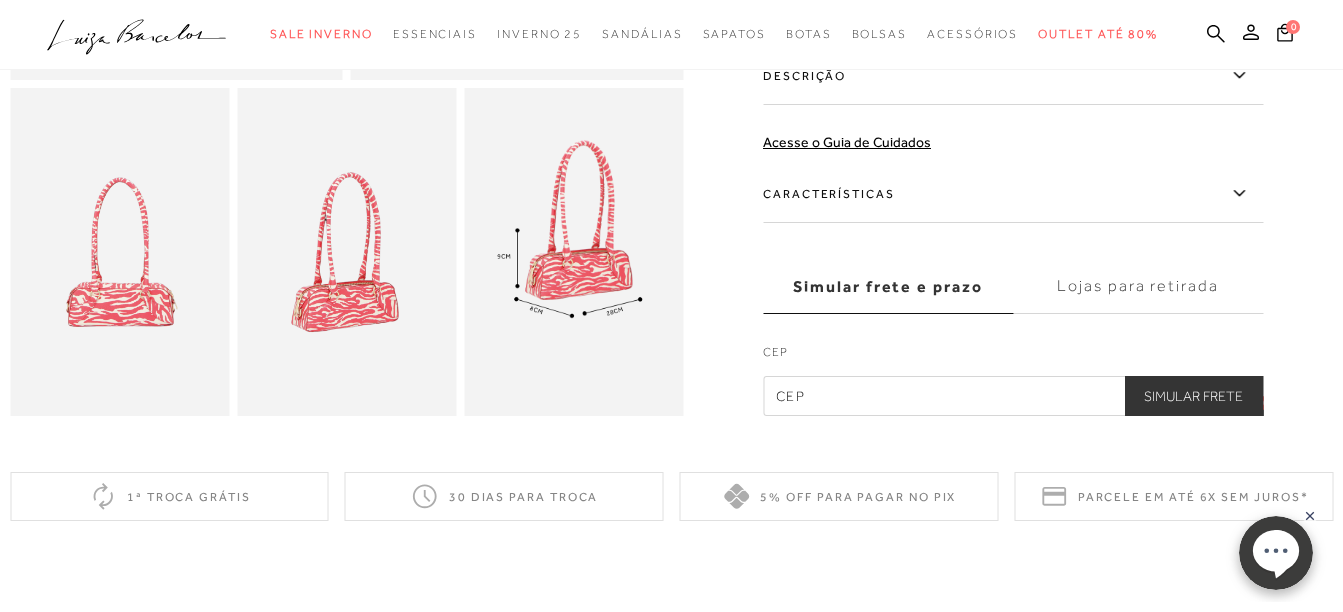 scroll, scrollTop: 600, scrollLeft: 0, axis: vertical 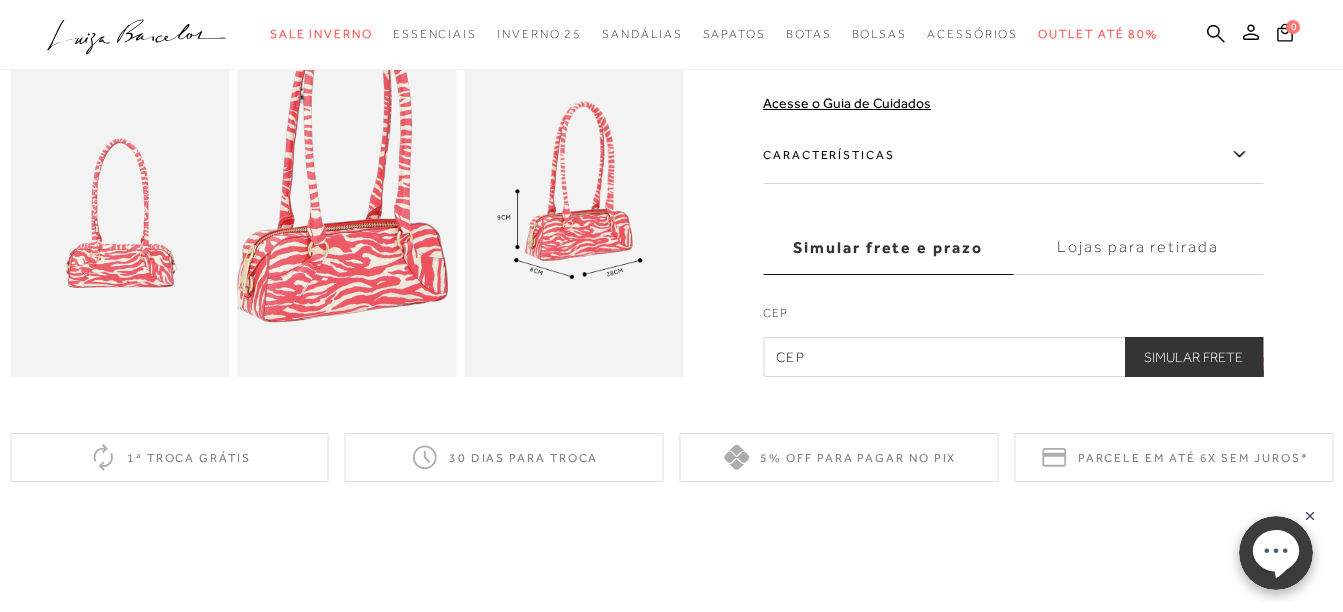 click at bounding box center (344, 161) 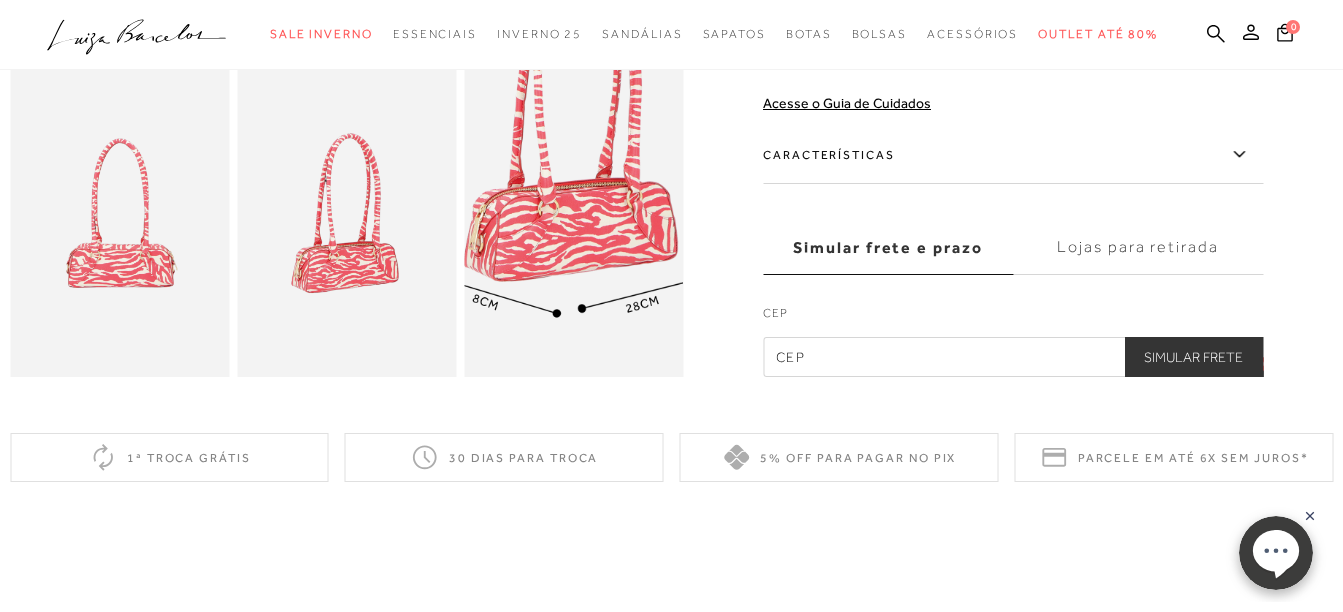 click at bounding box center (560, 184) 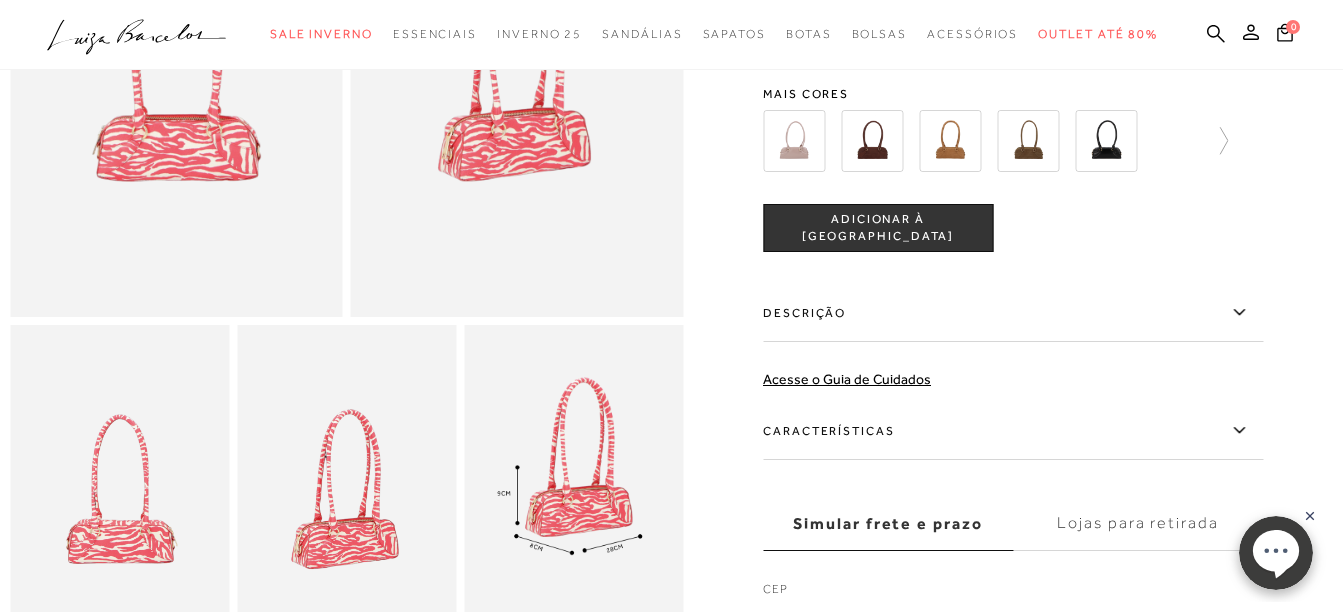 scroll, scrollTop: 0, scrollLeft: 0, axis: both 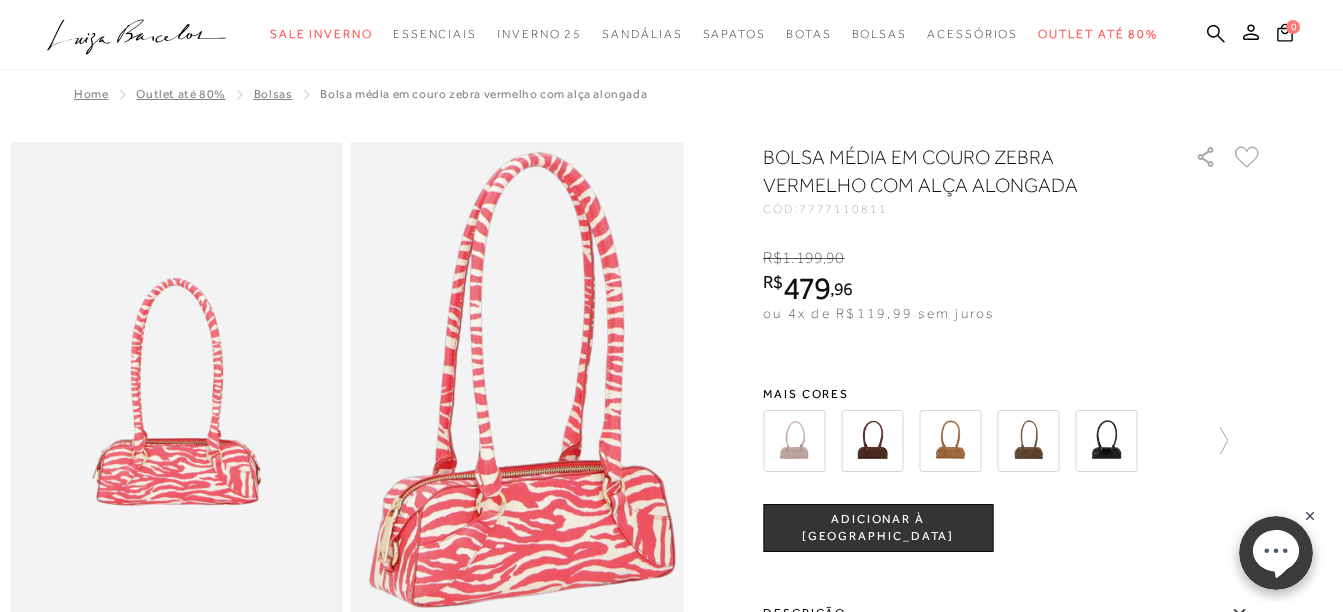 click at bounding box center (527, 380) 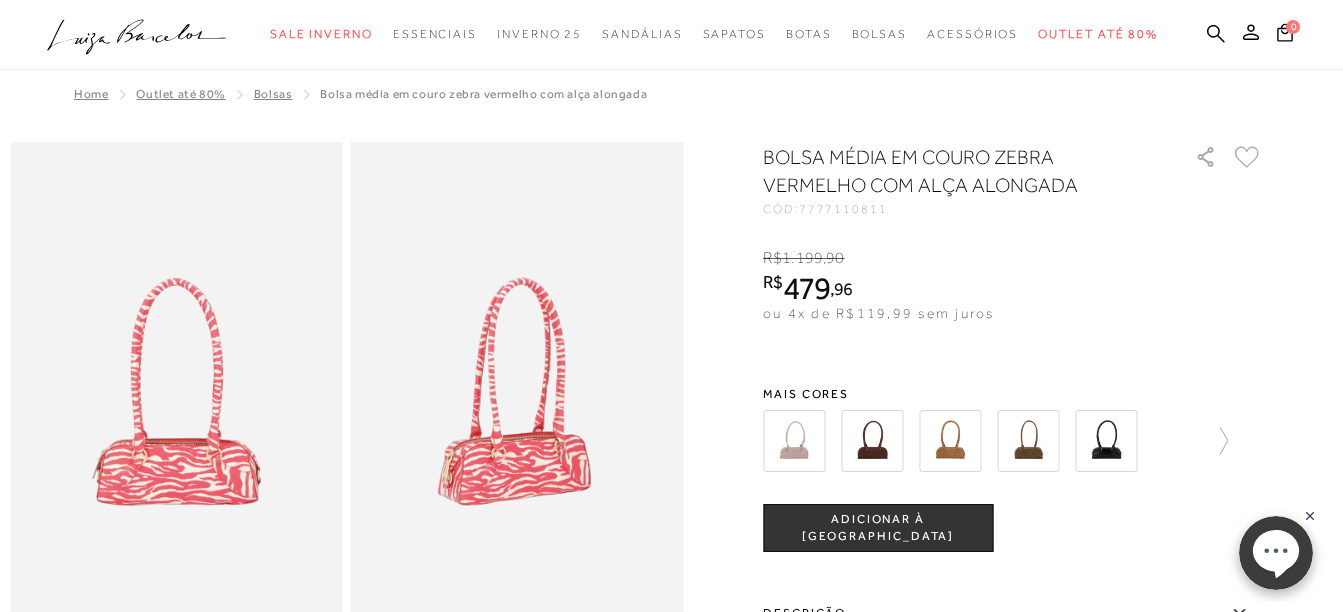 click on "ADICIONAR À [GEOGRAPHIC_DATA]" at bounding box center (878, 528) 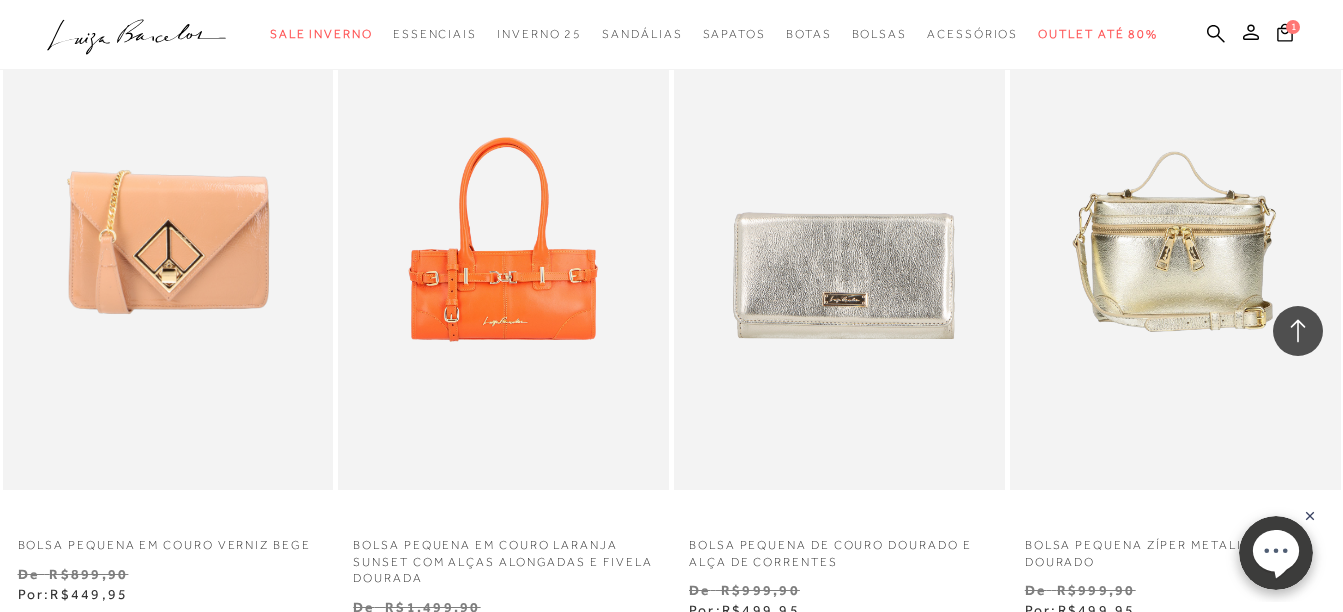 scroll, scrollTop: 3400, scrollLeft: 0, axis: vertical 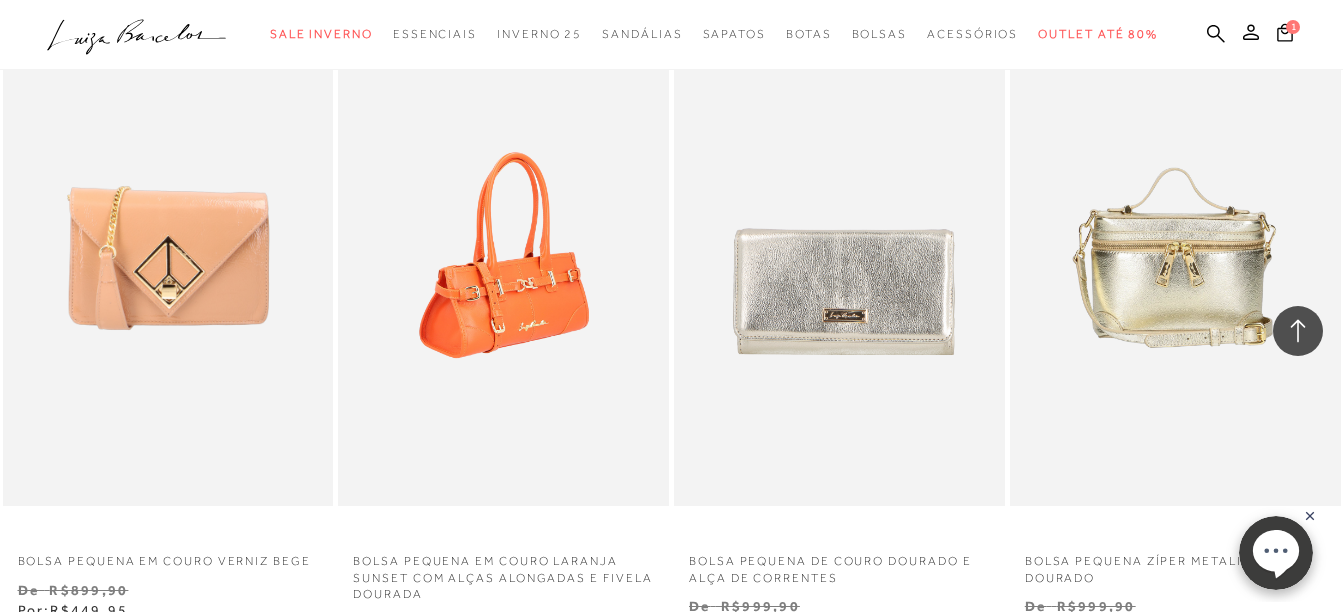 click at bounding box center (504, 258) 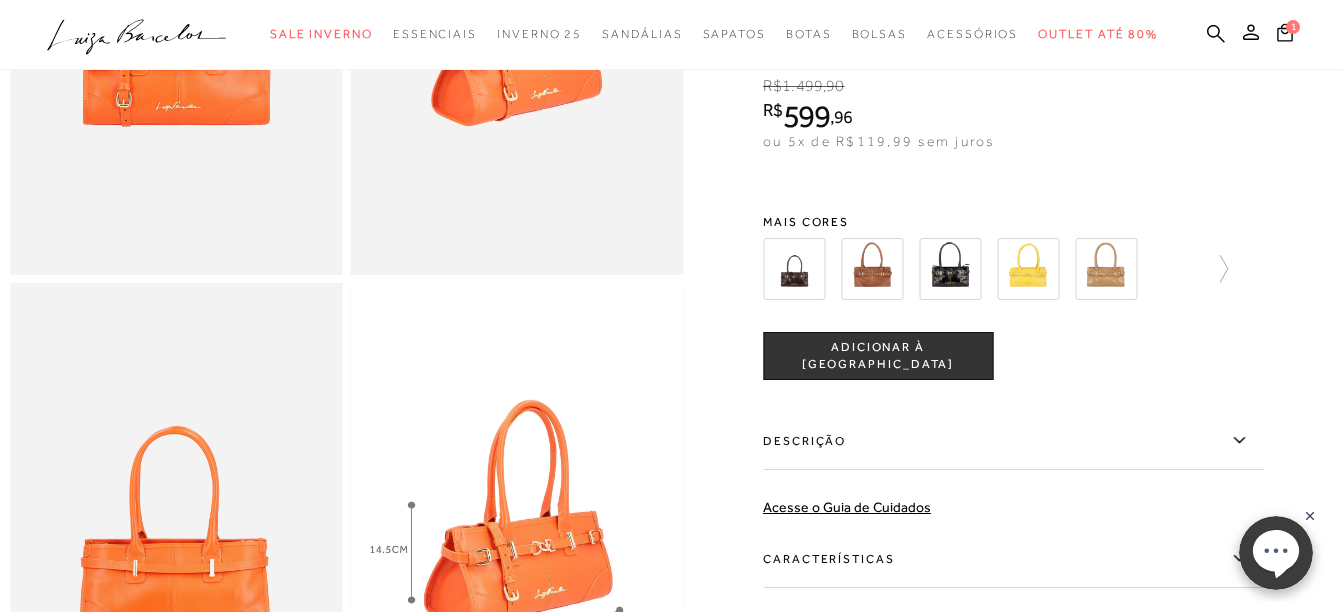 scroll, scrollTop: 300, scrollLeft: 0, axis: vertical 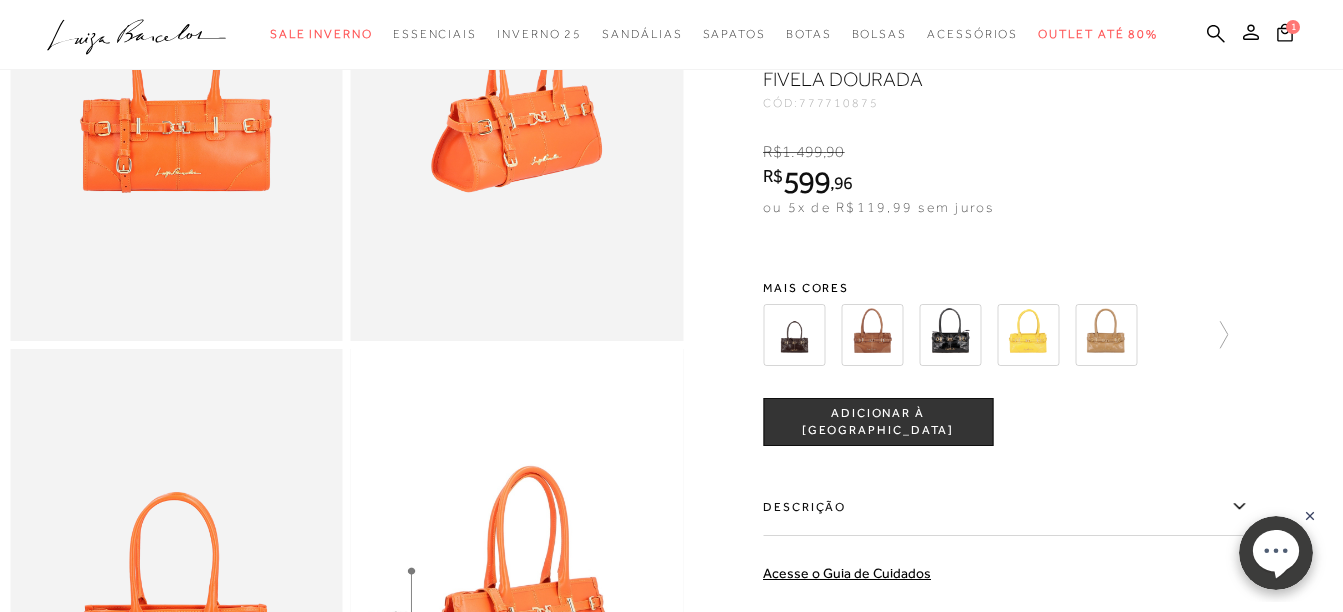click at bounding box center (872, 335) 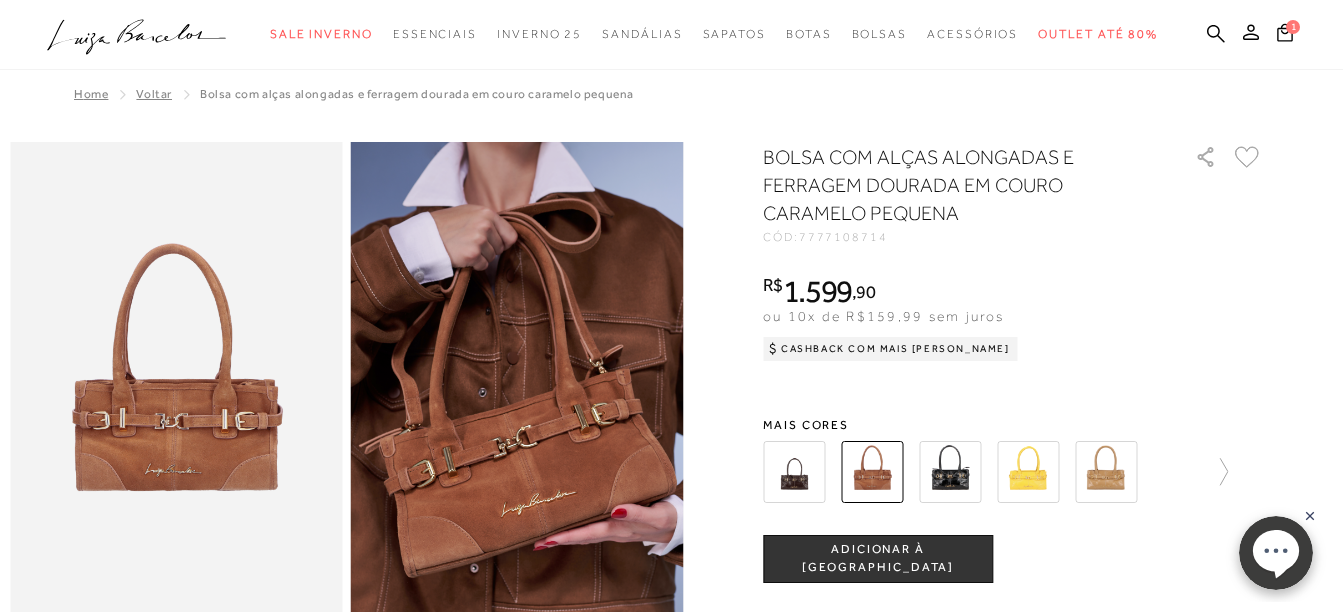 scroll, scrollTop: 0, scrollLeft: 0, axis: both 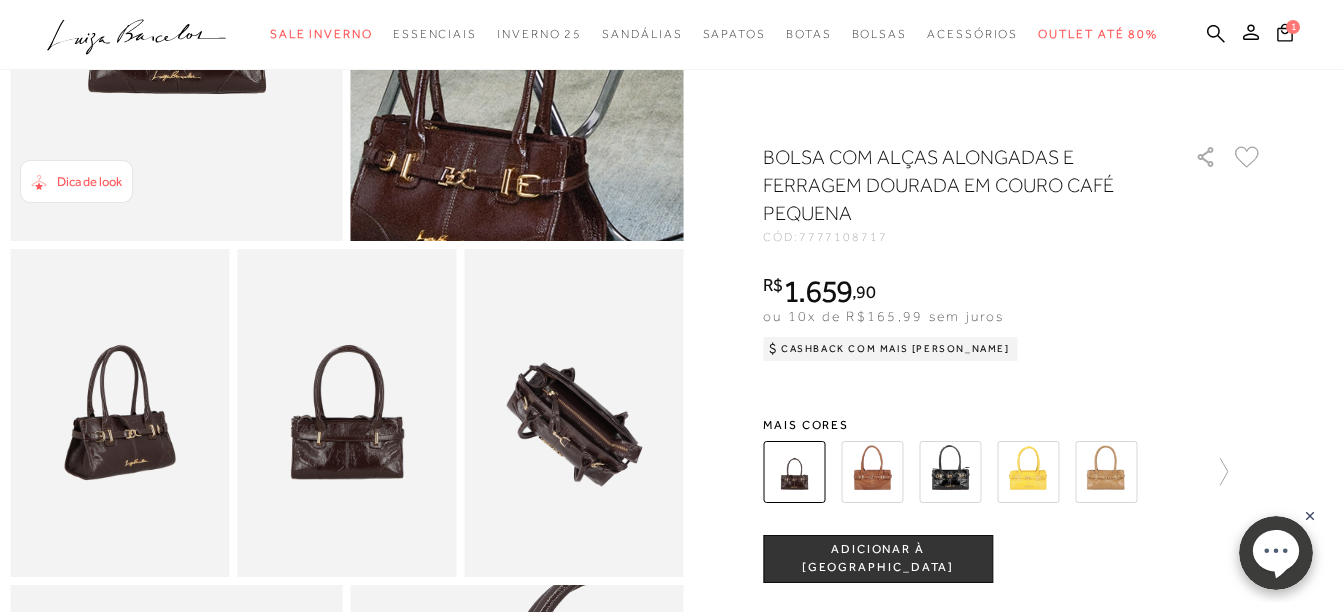 click at bounding box center (532, -212) 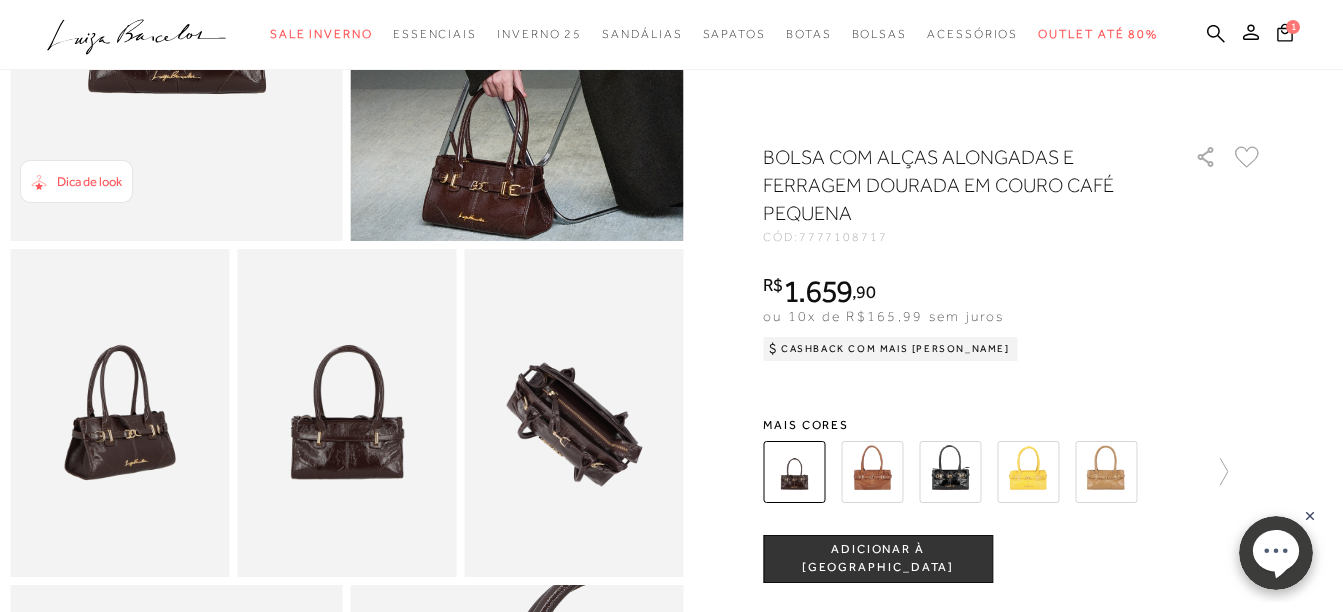 click at bounding box center (1106, 472) 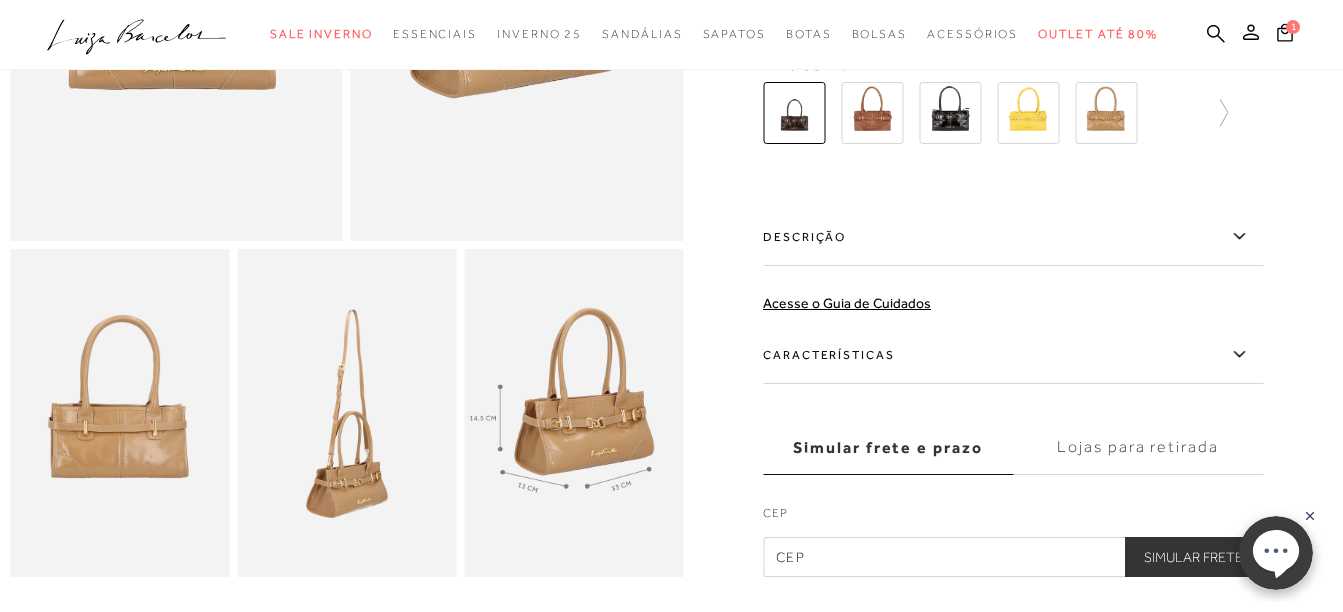 scroll, scrollTop: 0, scrollLeft: 0, axis: both 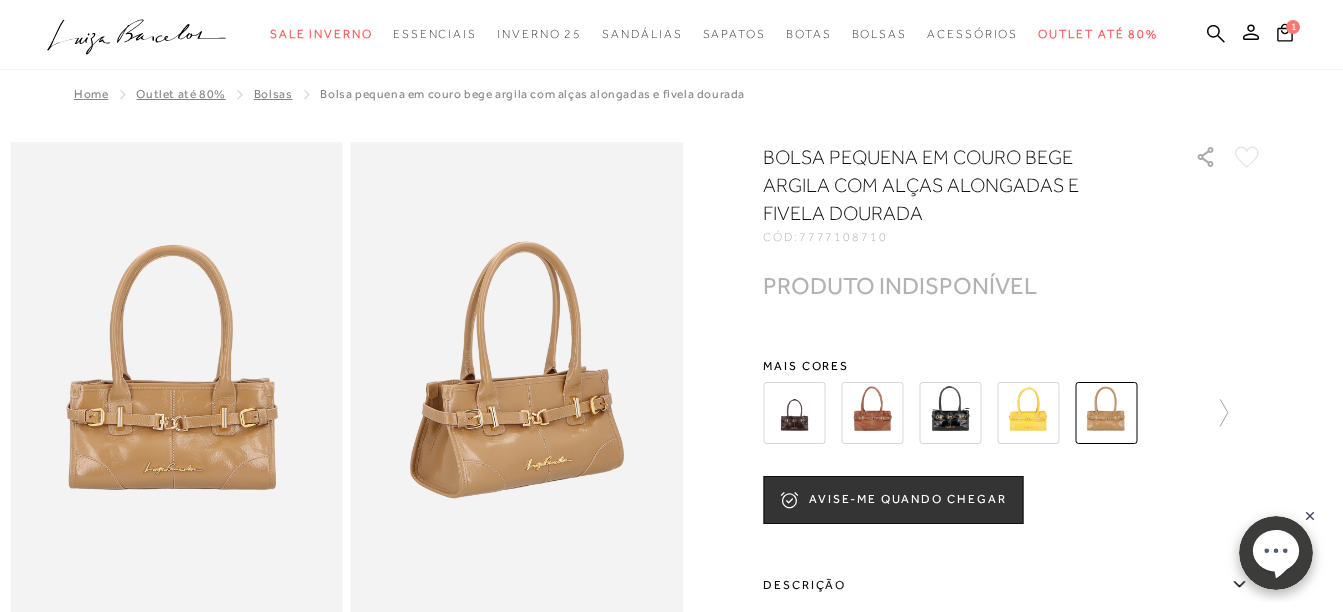 click at bounding box center [1013, 413] 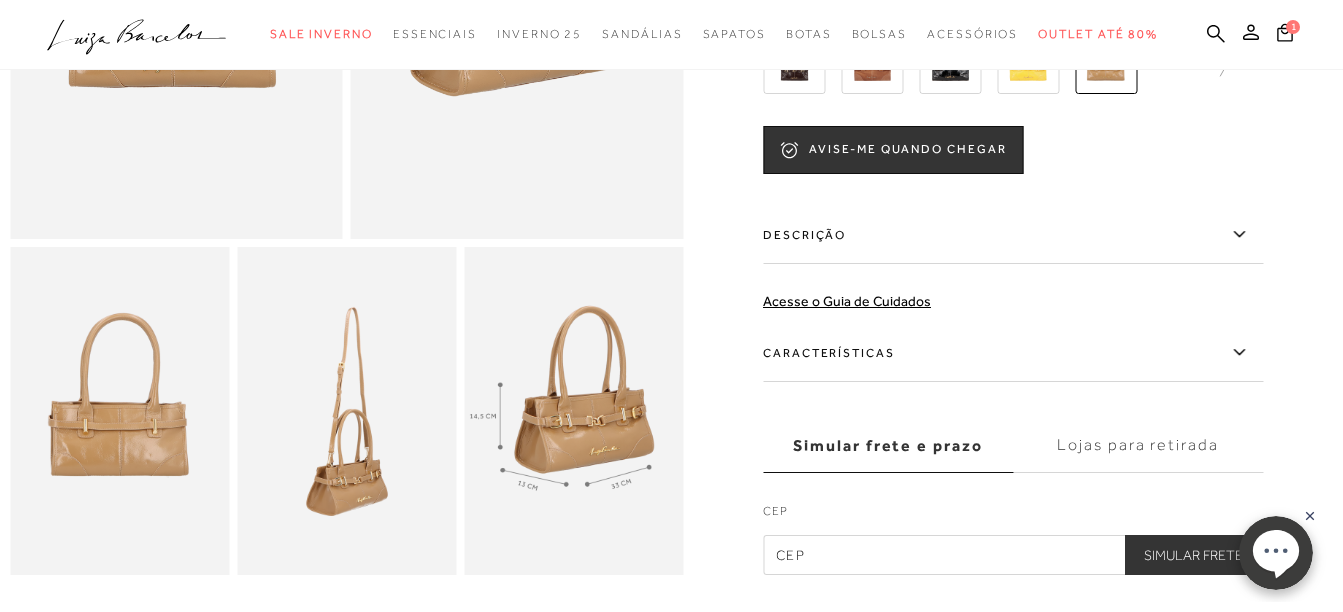 scroll, scrollTop: 500, scrollLeft: 0, axis: vertical 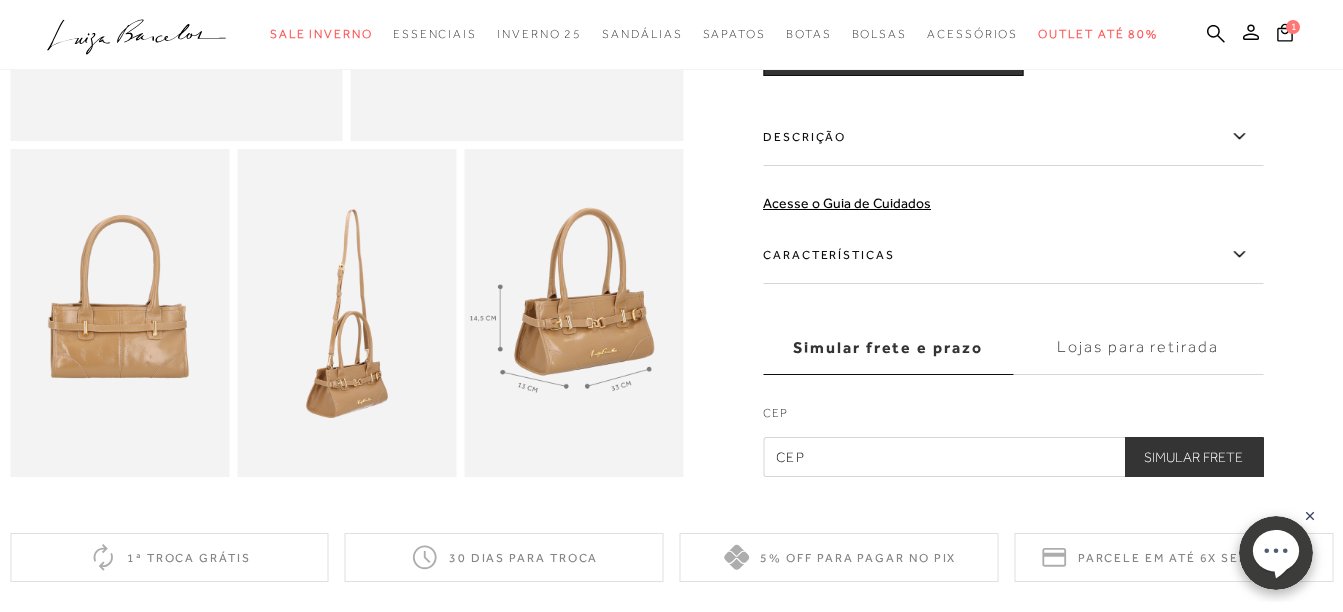 click at bounding box center [346, 313] 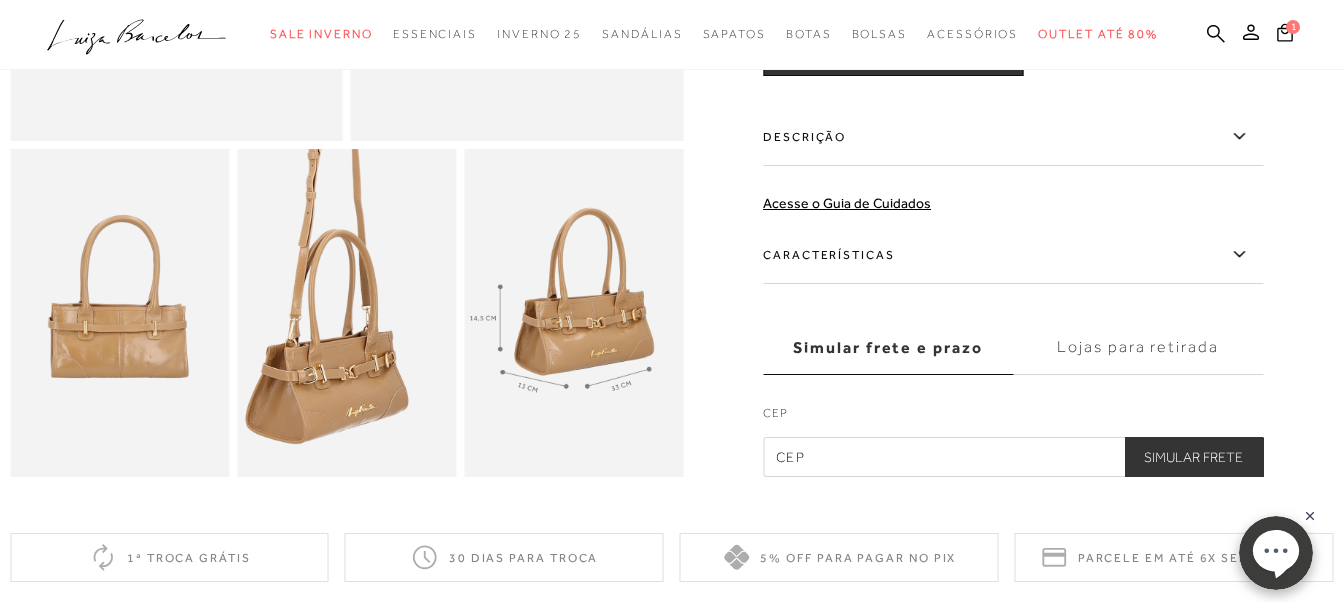 click at bounding box center [326, 232] 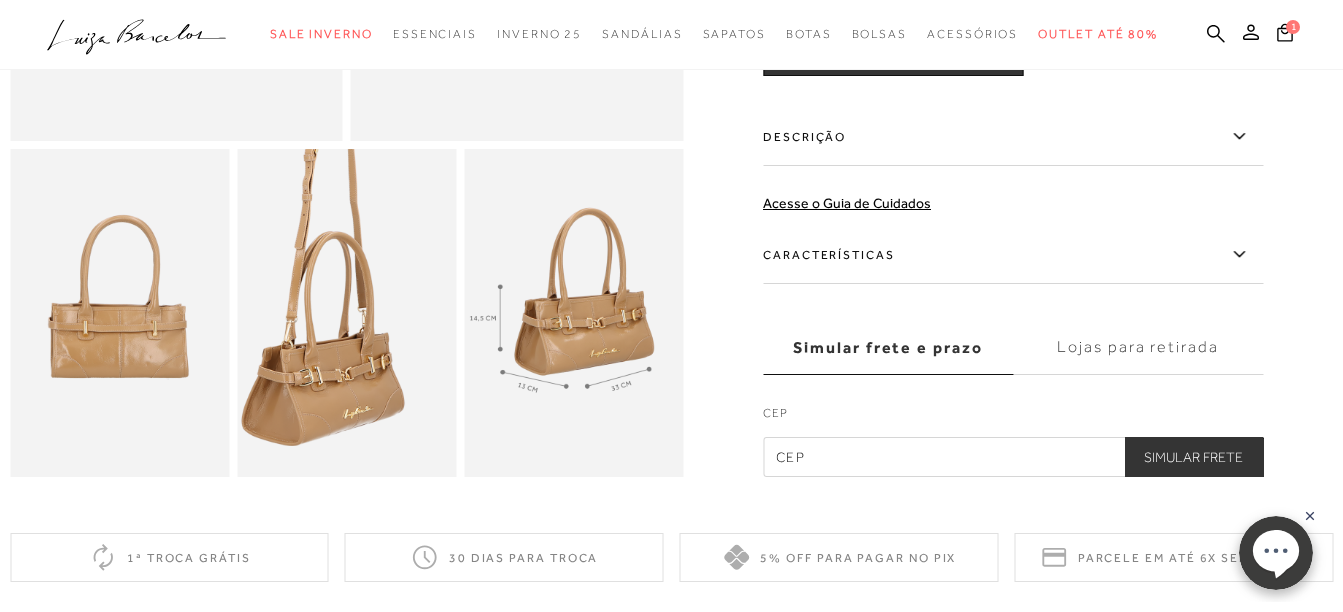 click at bounding box center (323, 234) 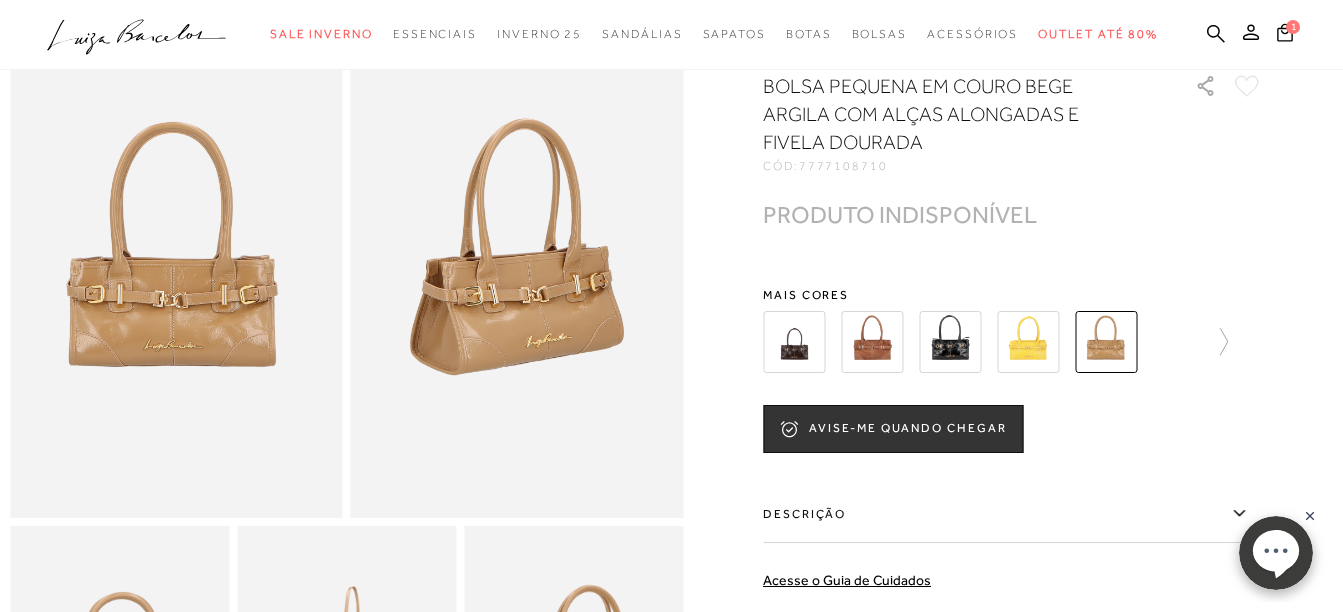scroll, scrollTop: 100, scrollLeft: 0, axis: vertical 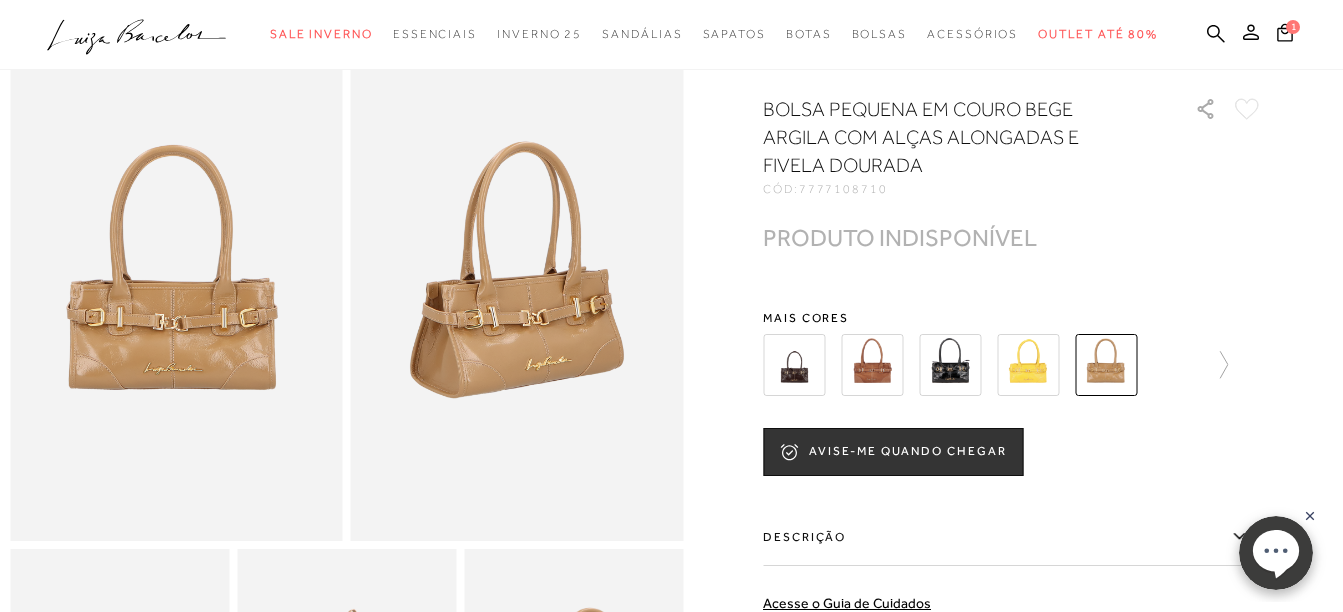 click at bounding box center (1028, 365) 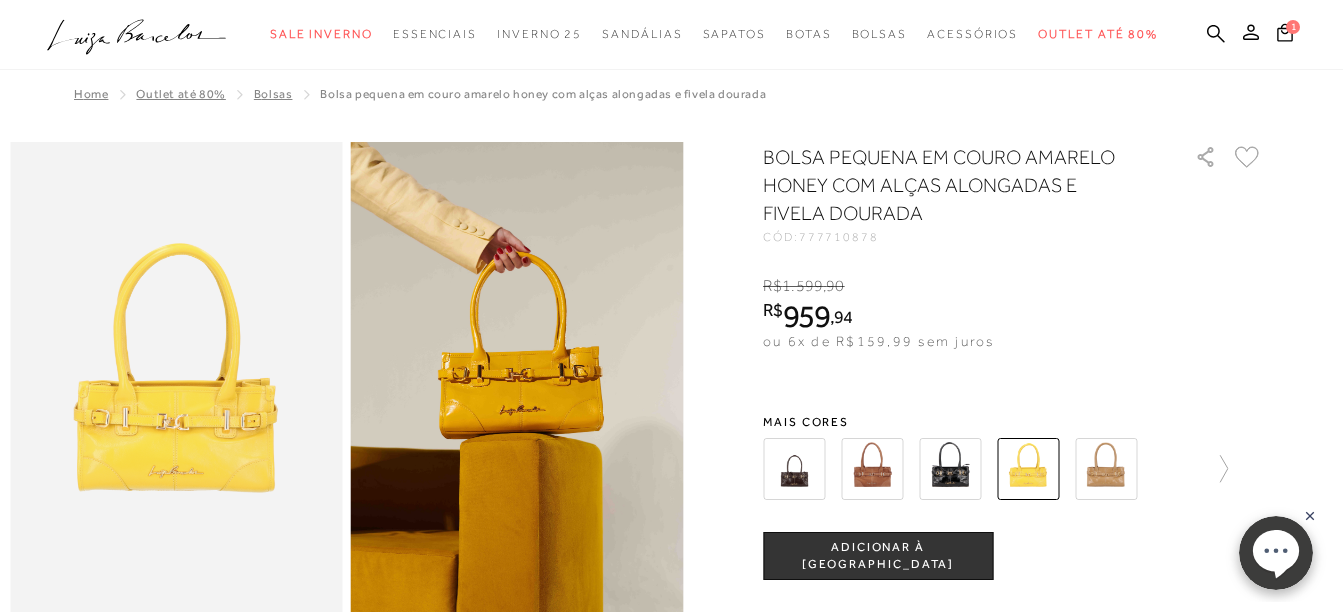 click on "BOLSA PEQUENA EM COURO AMARELO HONEY COM ALÇAS ALONGADAS E FIVELA DOURADA
CÓD:
777710878
×
É necessário selecionar um tamanho para adicionar o produto como favorito.
R$ 1.599 , 90
R$ 959 , 94
ou 6x de R$159,99 sem juros
De  R$1.599,90
Por:  R$959,94" at bounding box center [1013, 562] 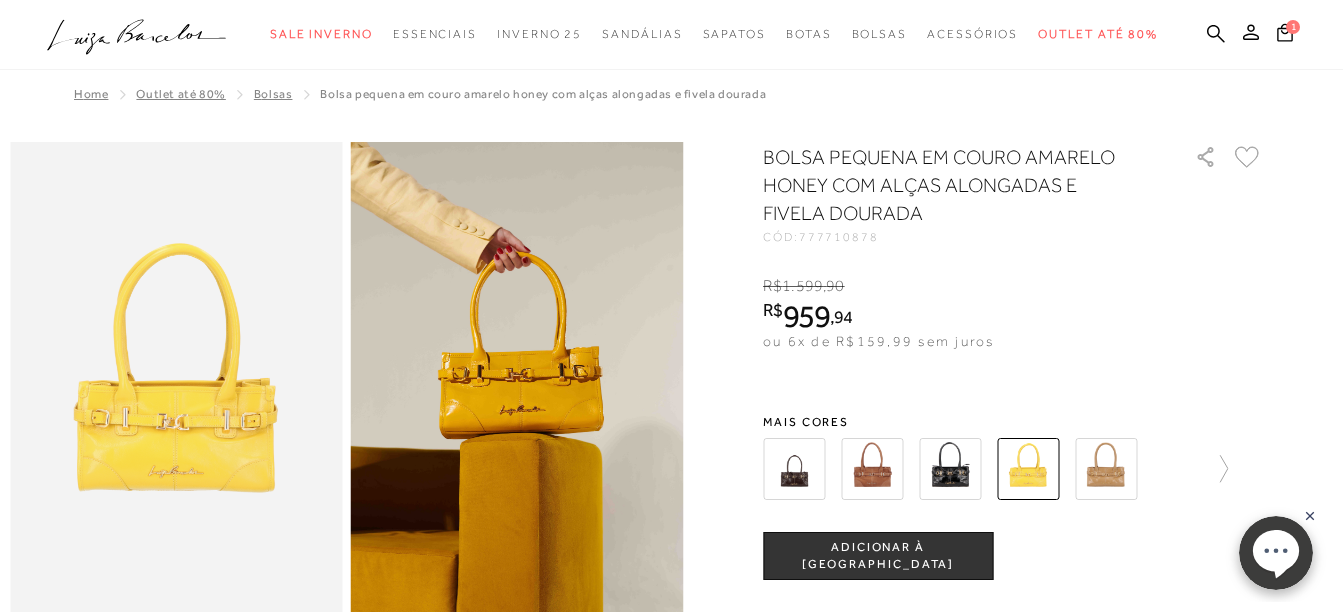 click at bounding box center [1013, 469] 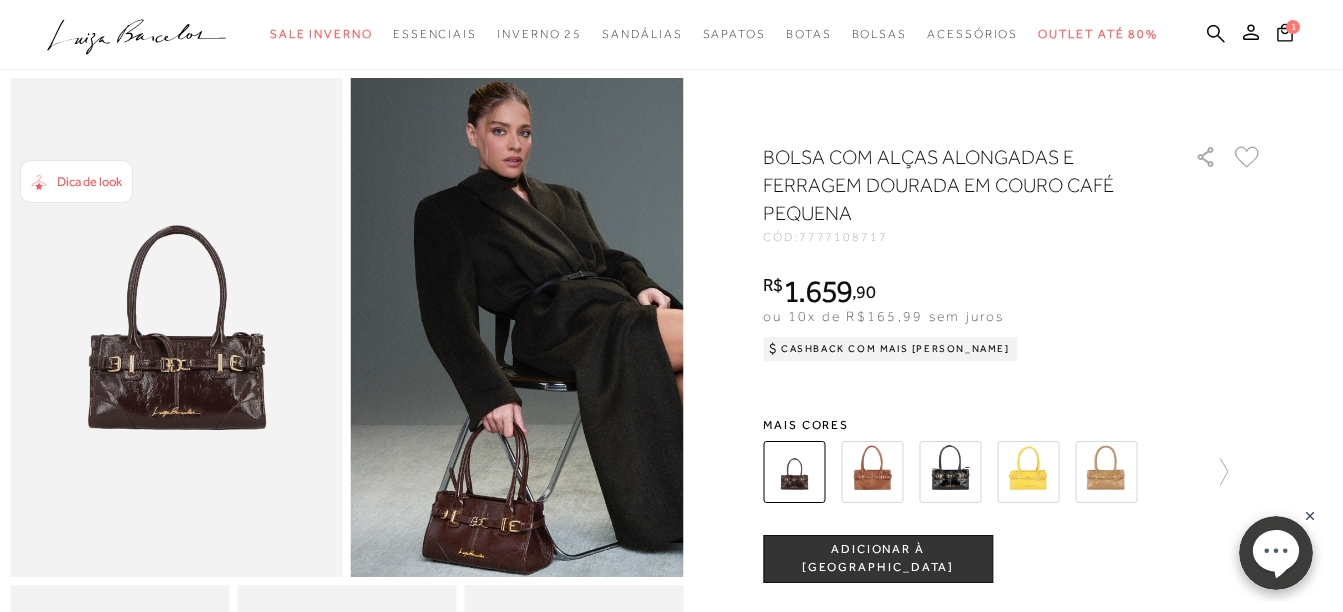 scroll, scrollTop: 200, scrollLeft: 0, axis: vertical 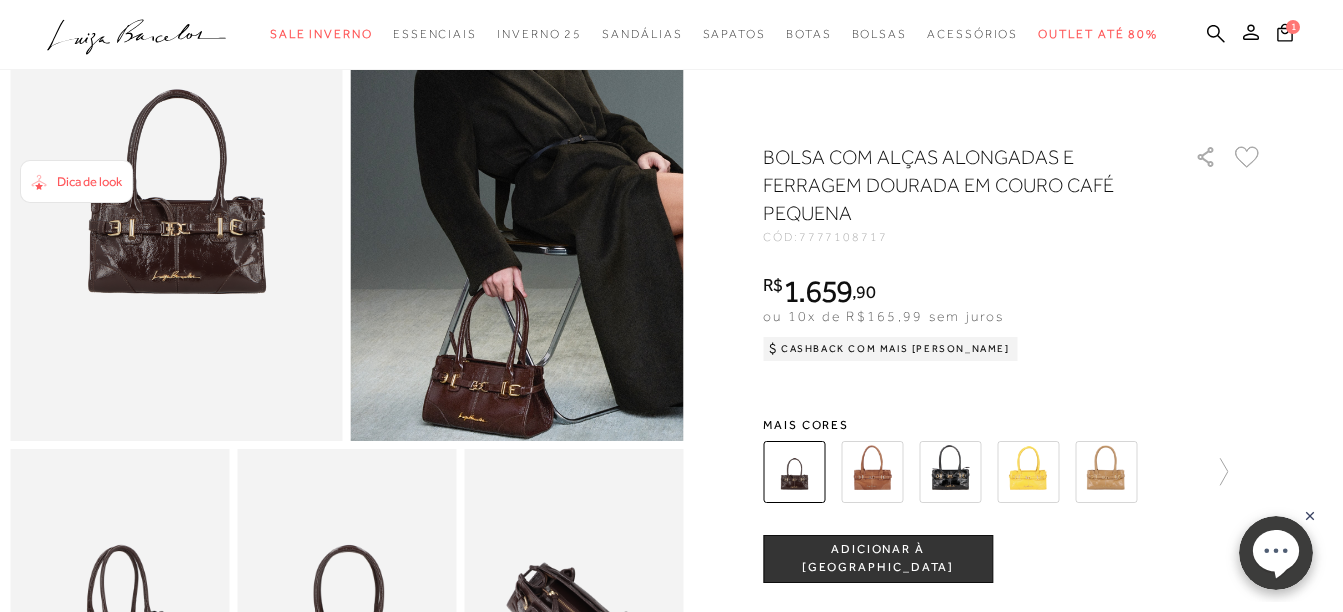 click at bounding box center (872, 472) 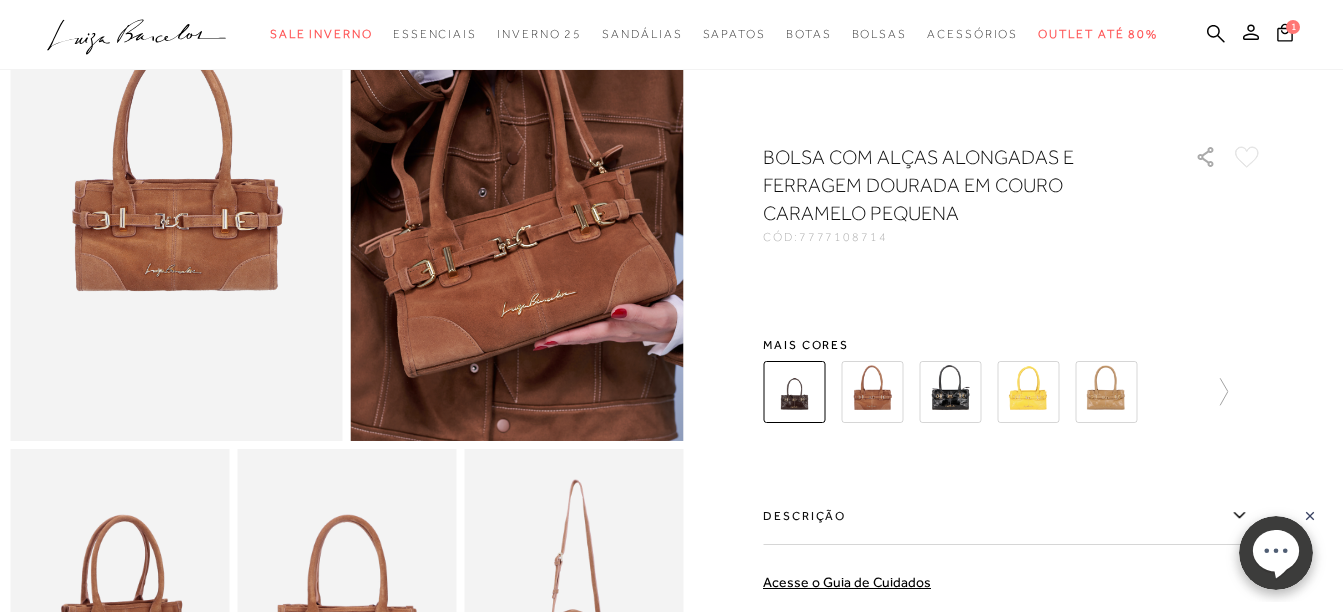 scroll, scrollTop: 0, scrollLeft: 0, axis: both 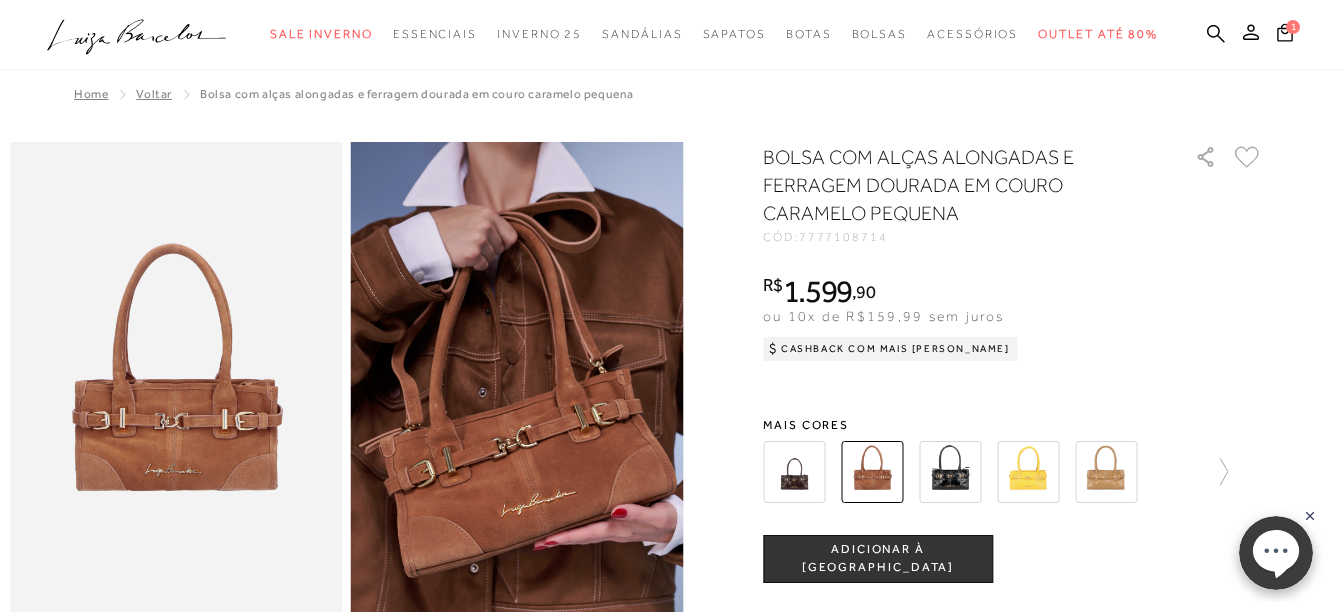 click at bounding box center [950, 472] 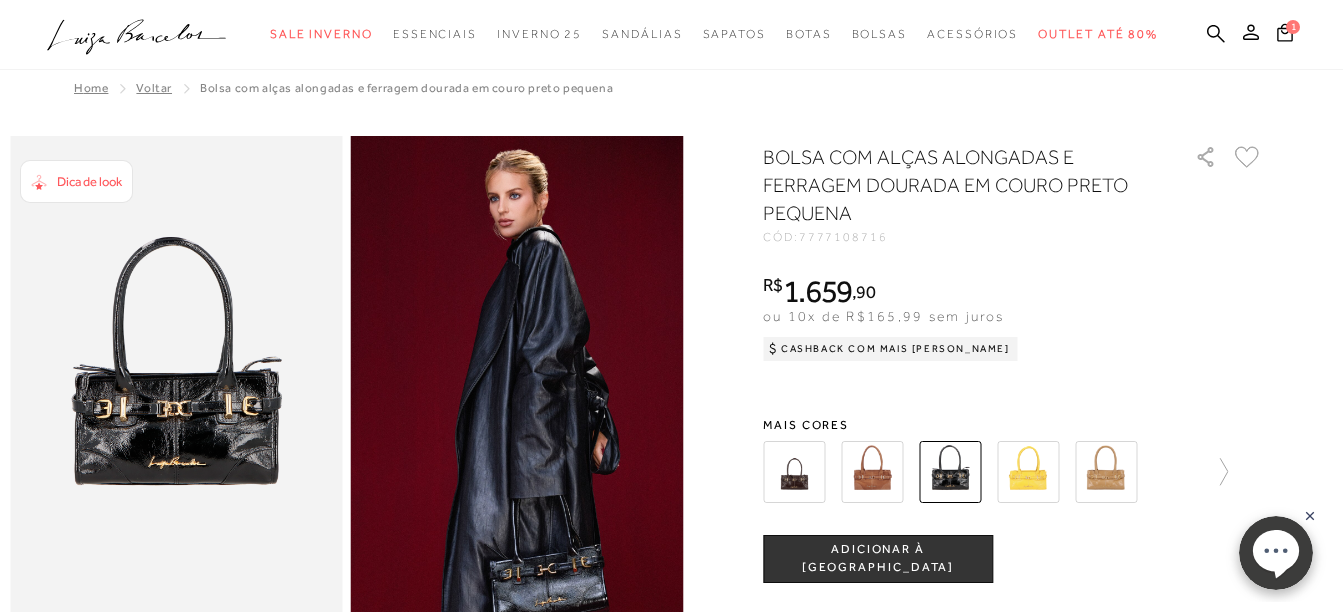 scroll, scrollTop: 0, scrollLeft: 0, axis: both 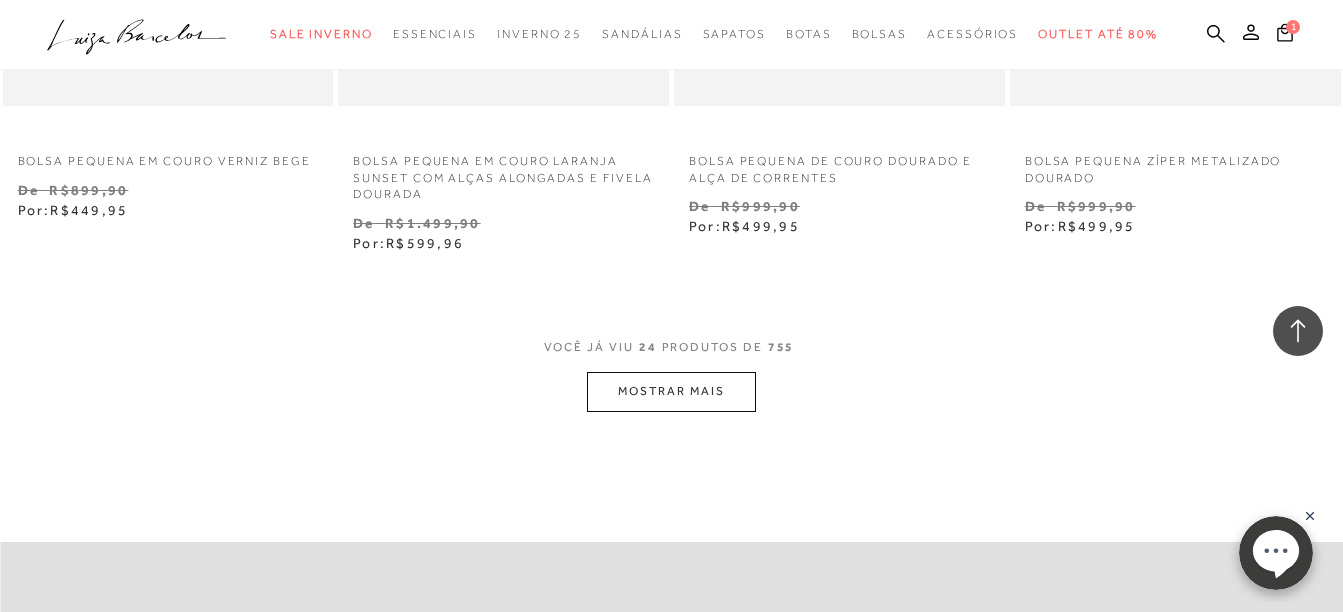 click on "MOSTRAR MAIS" at bounding box center (671, 391) 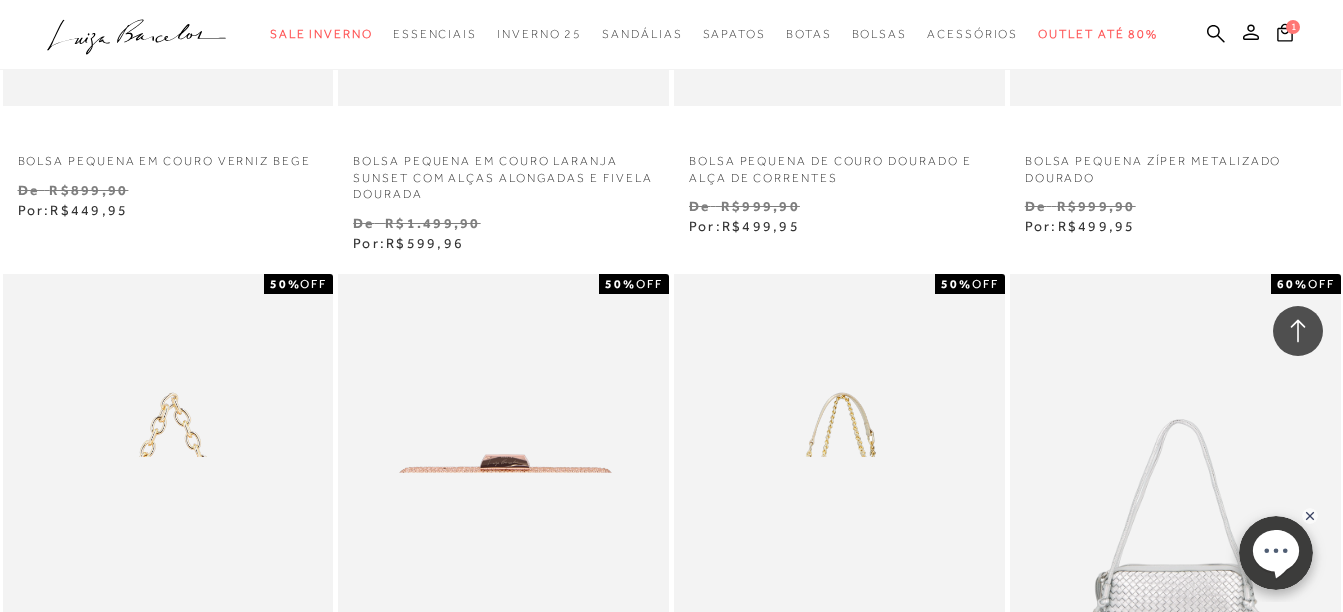 scroll, scrollTop: 4100, scrollLeft: 0, axis: vertical 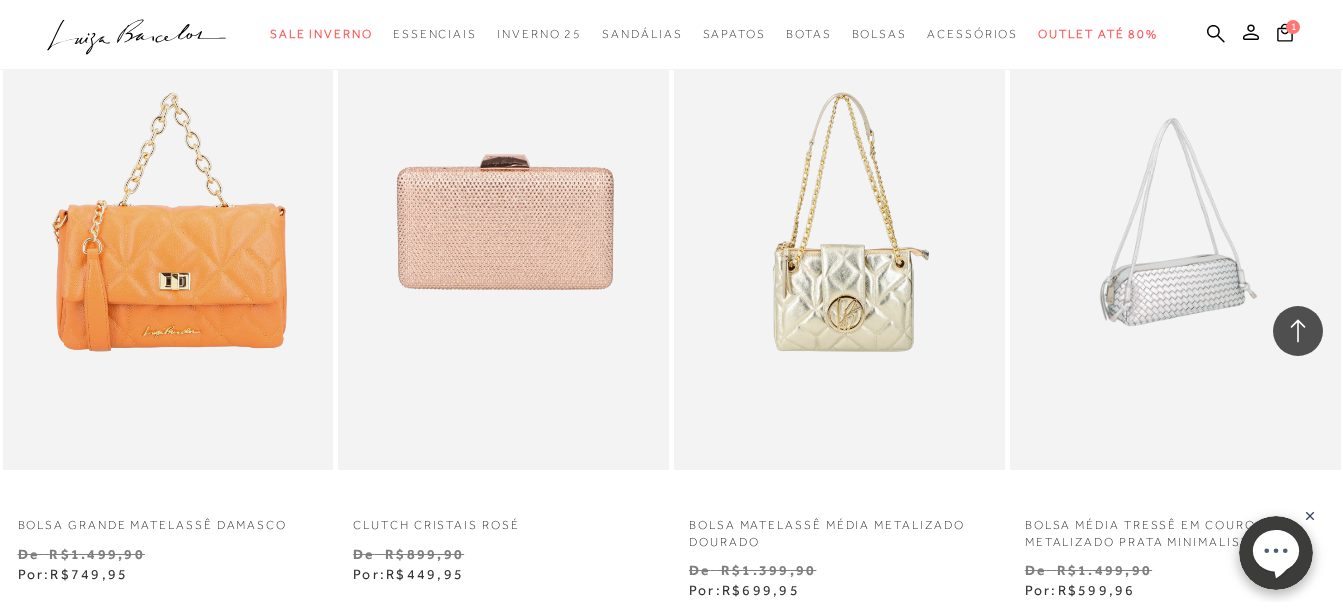 click at bounding box center (1176, 222) 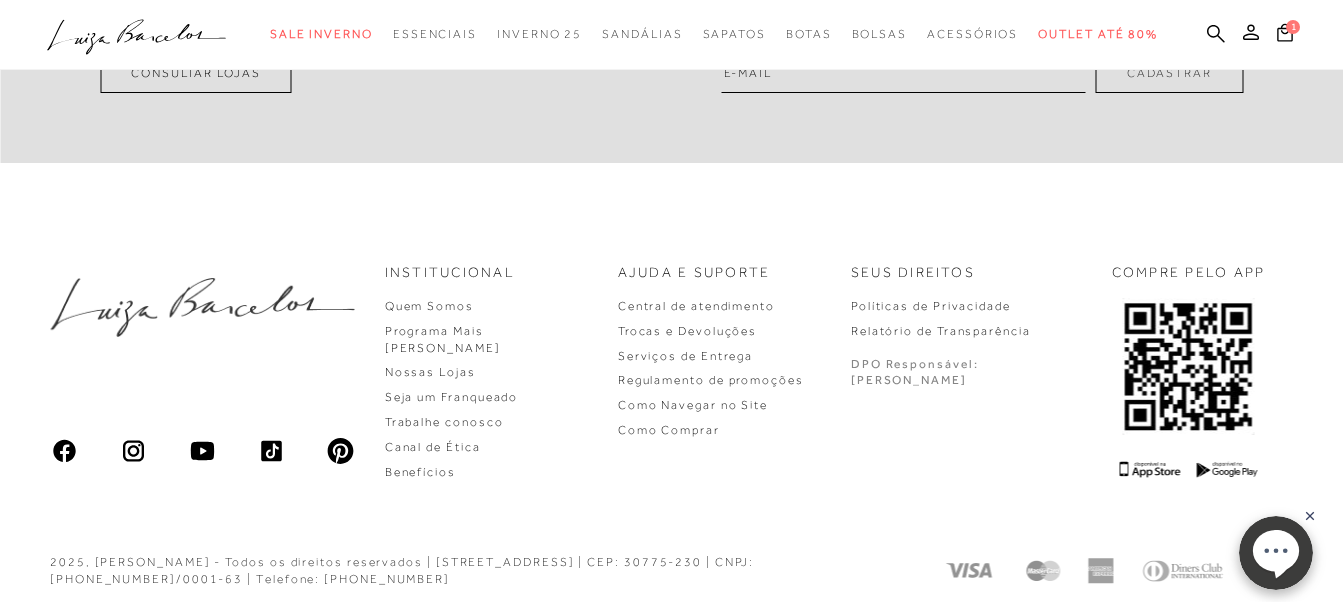 scroll, scrollTop: 0, scrollLeft: 0, axis: both 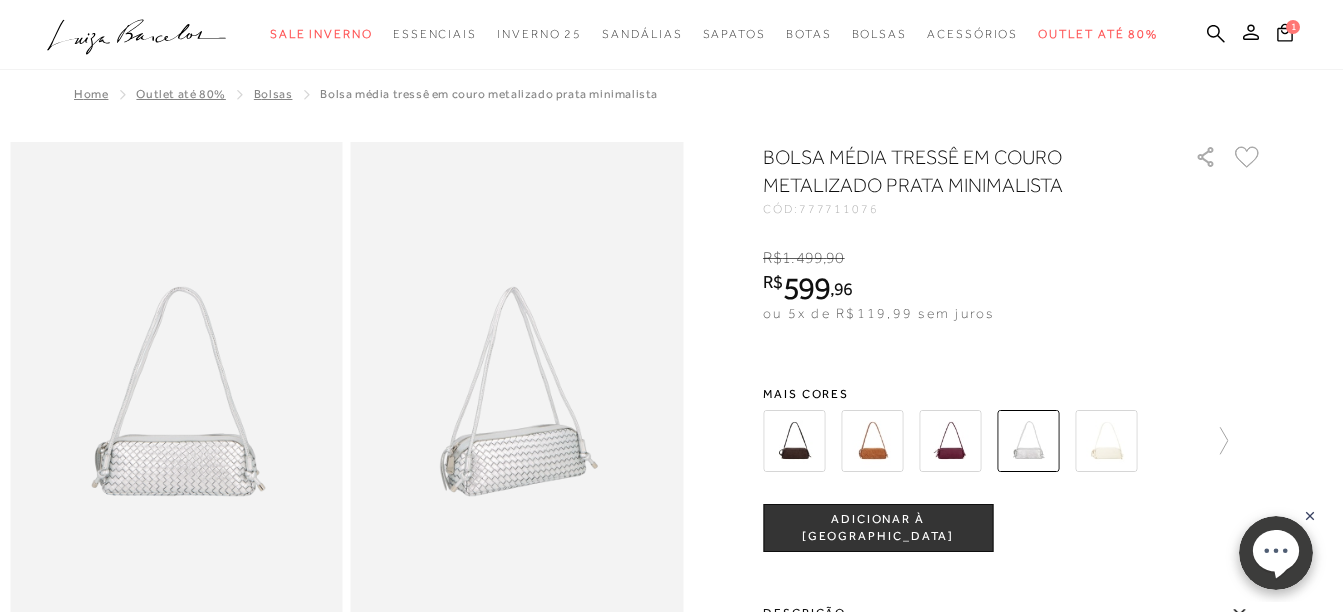 click at bounding box center (517, 391) 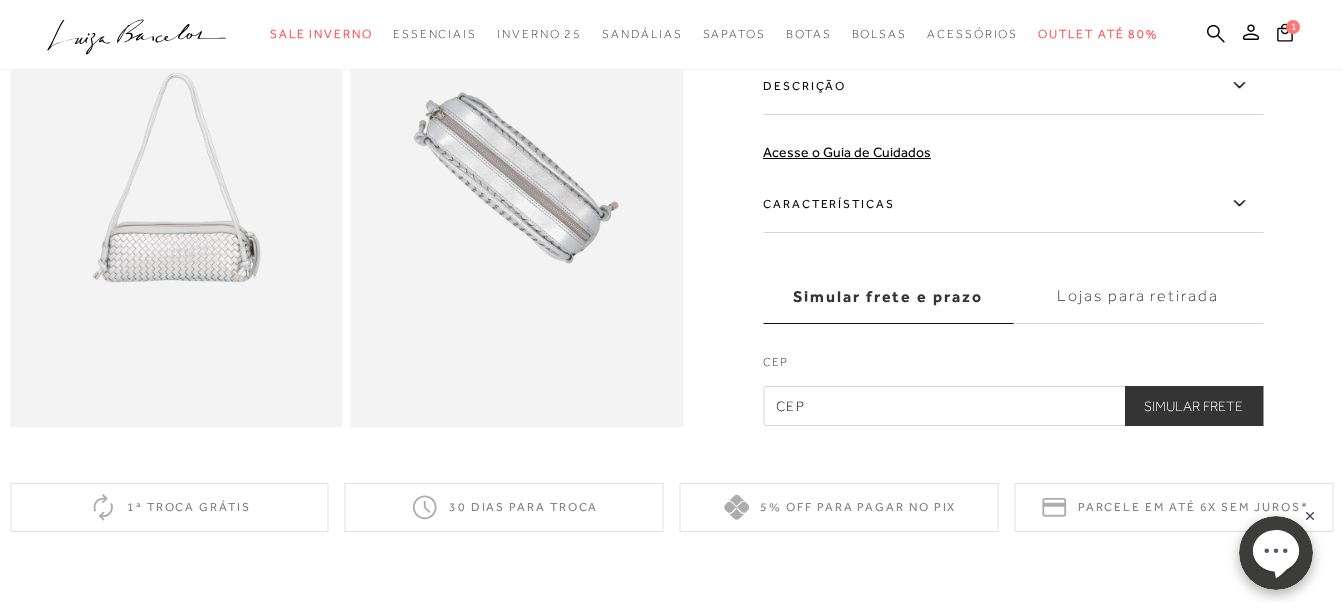 scroll, scrollTop: 700, scrollLeft: 0, axis: vertical 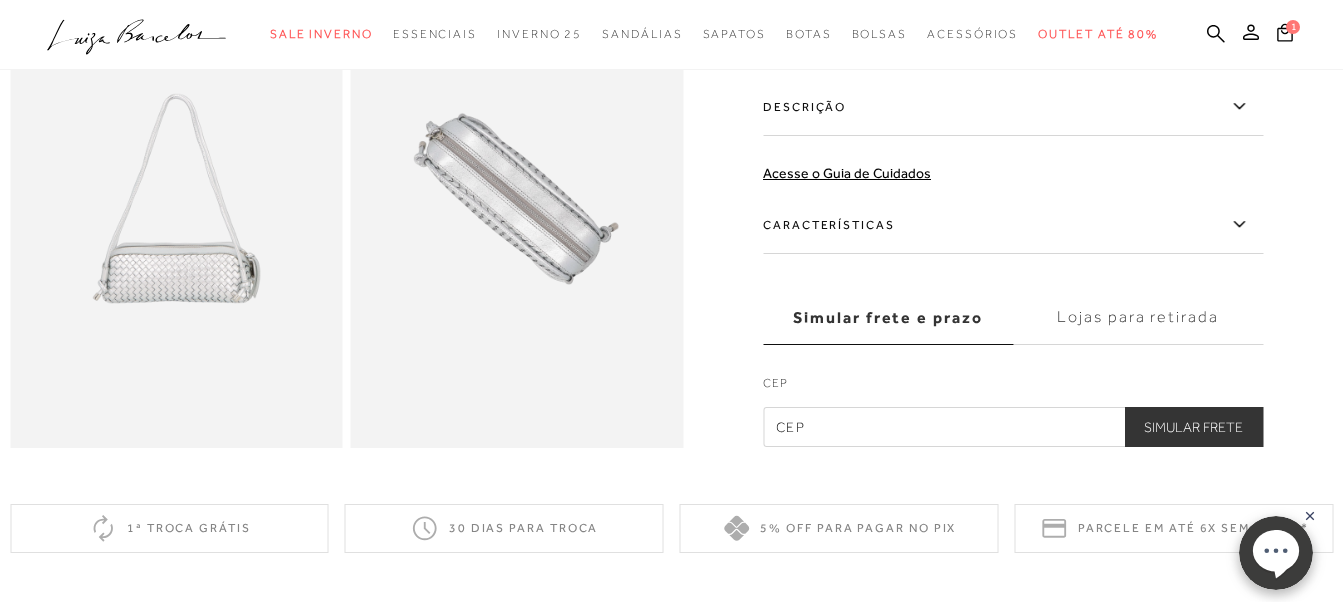 click on "Características" at bounding box center (1013, 225) 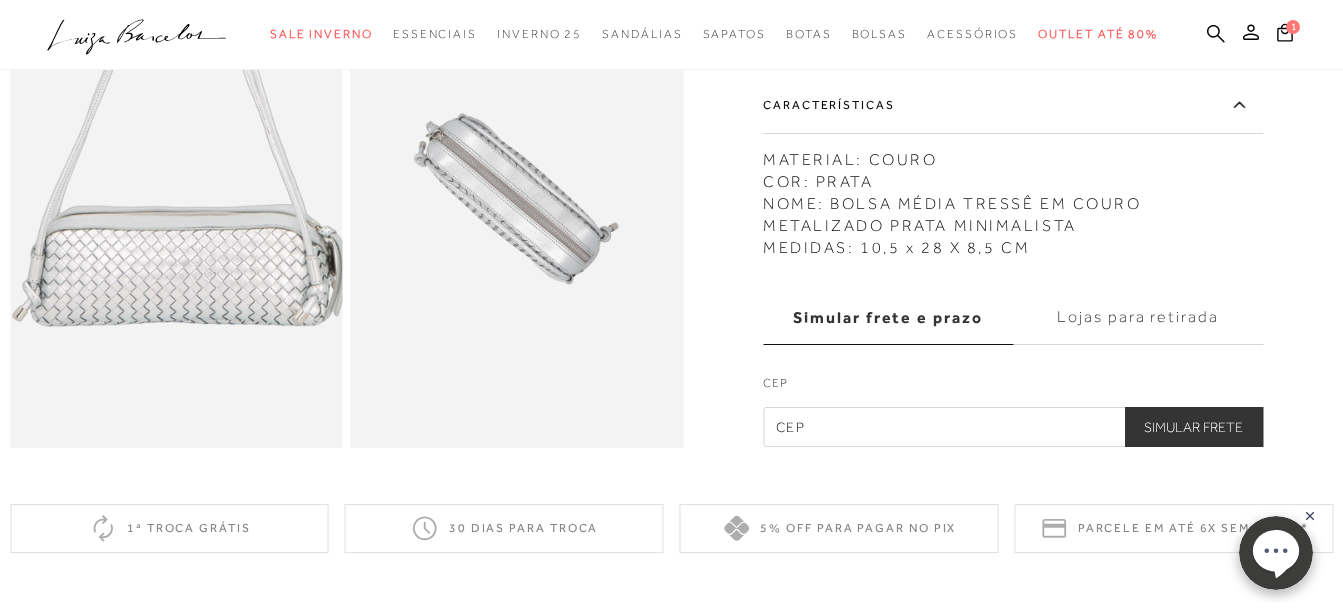 click at bounding box center (178, 117) 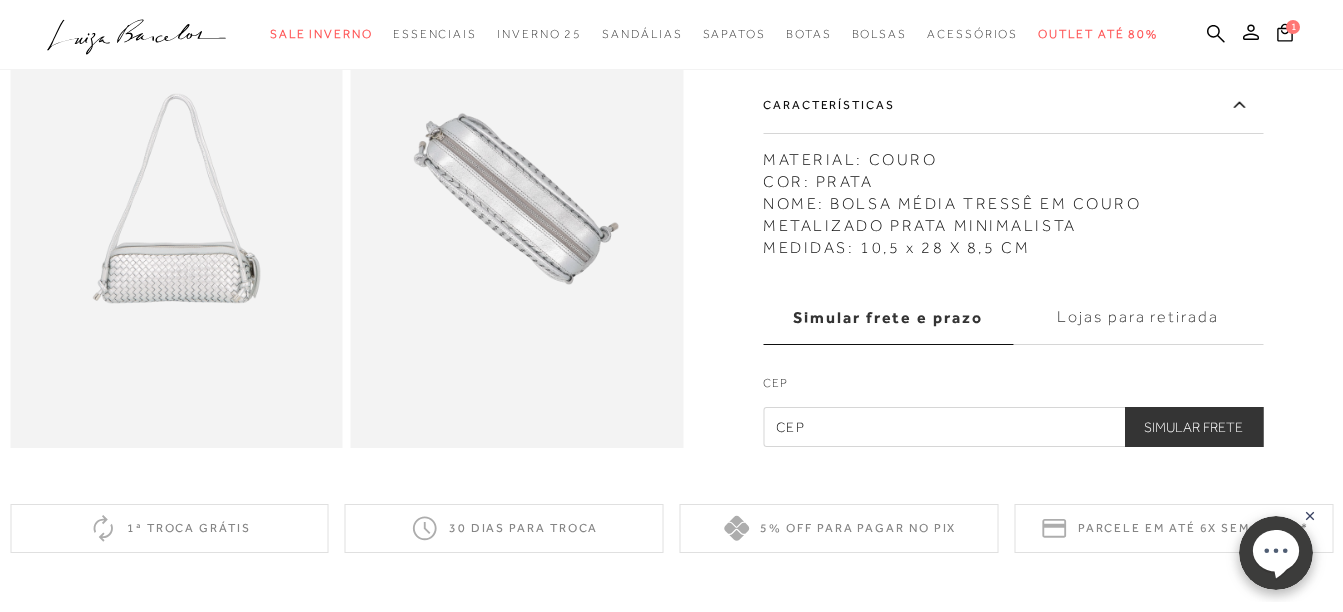 click on "MATERIAL: COURO COR: PRATA NOME: BOLSA MÉDIA TRESSÊ EM COURO METALIZADO PRATA MINIMALISTA MEDIDAS: 10,5 x 28 X 8,5 CM" at bounding box center (1013, 199) 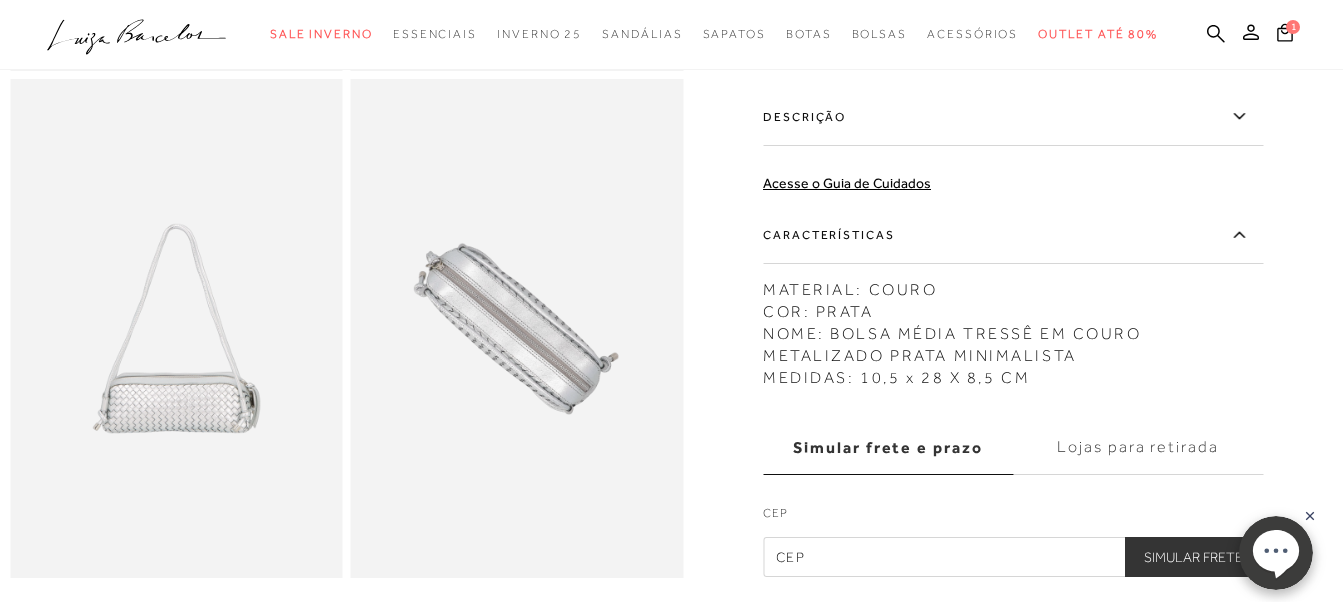 scroll, scrollTop: 300, scrollLeft: 0, axis: vertical 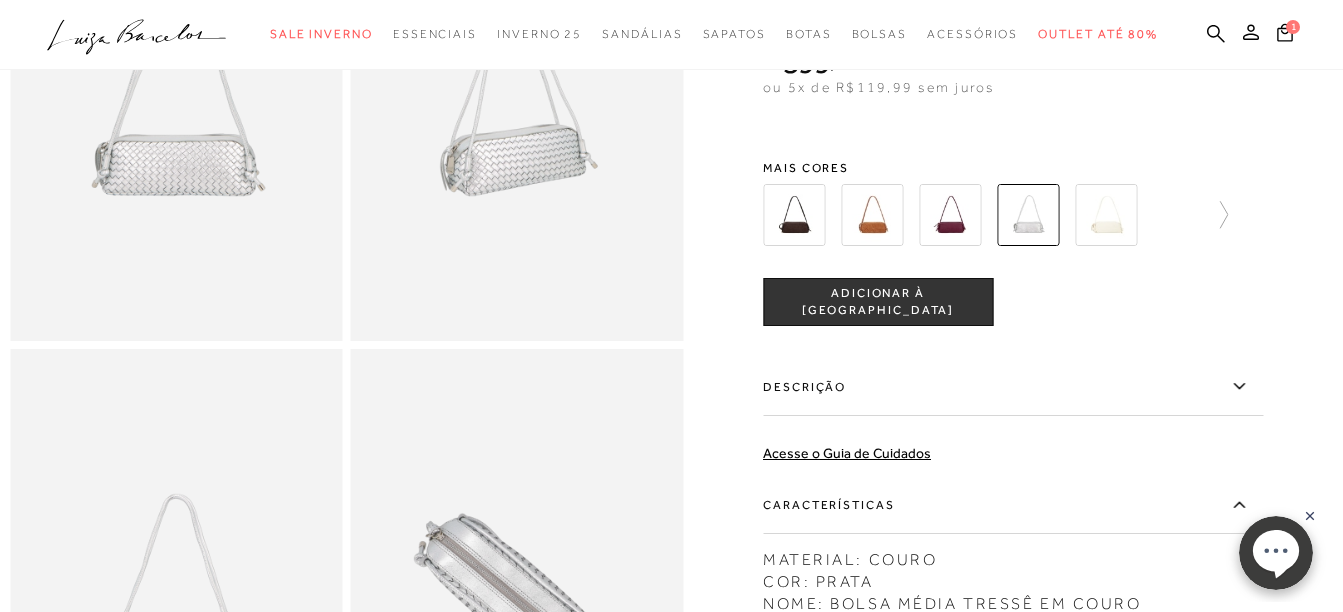 click at bounding box center (794, 215) 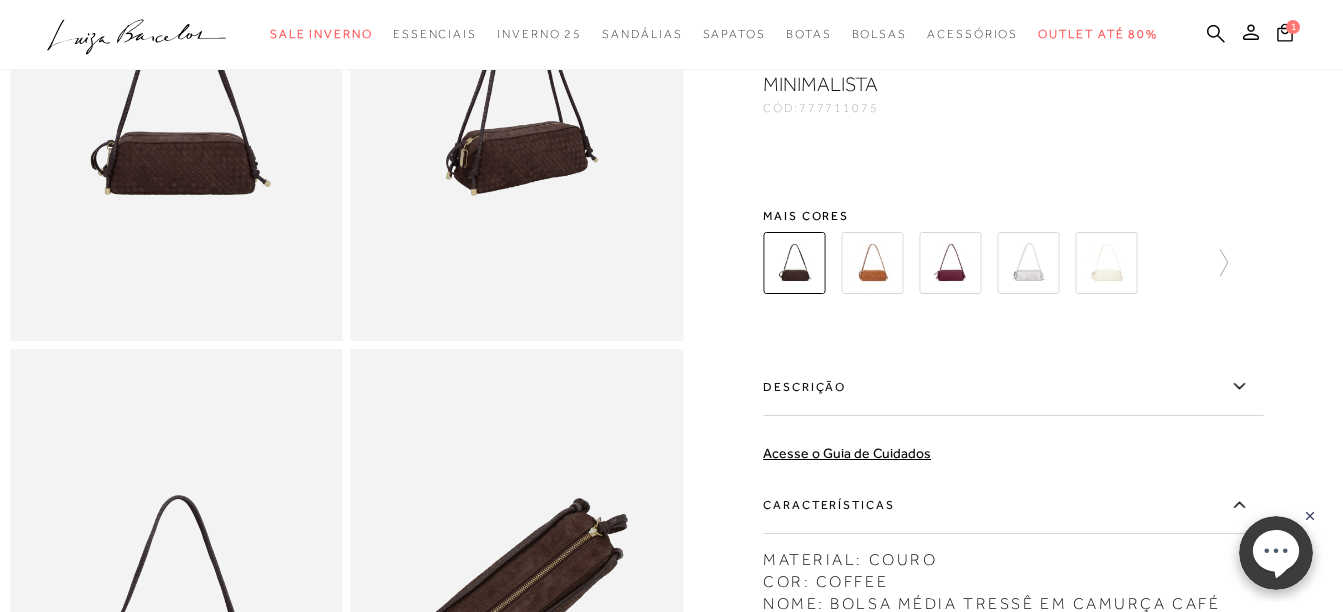 scroll, scrollTop: 0, scrollLeft: 0, axis: both 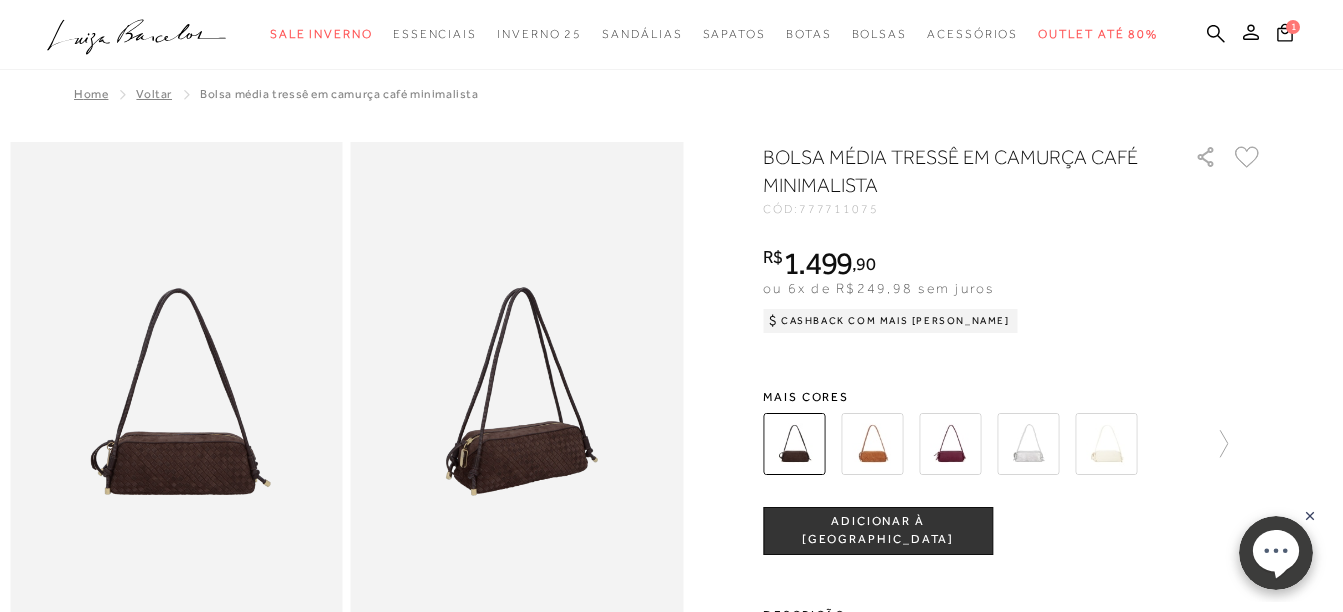 click at bounding box center (872, 444) 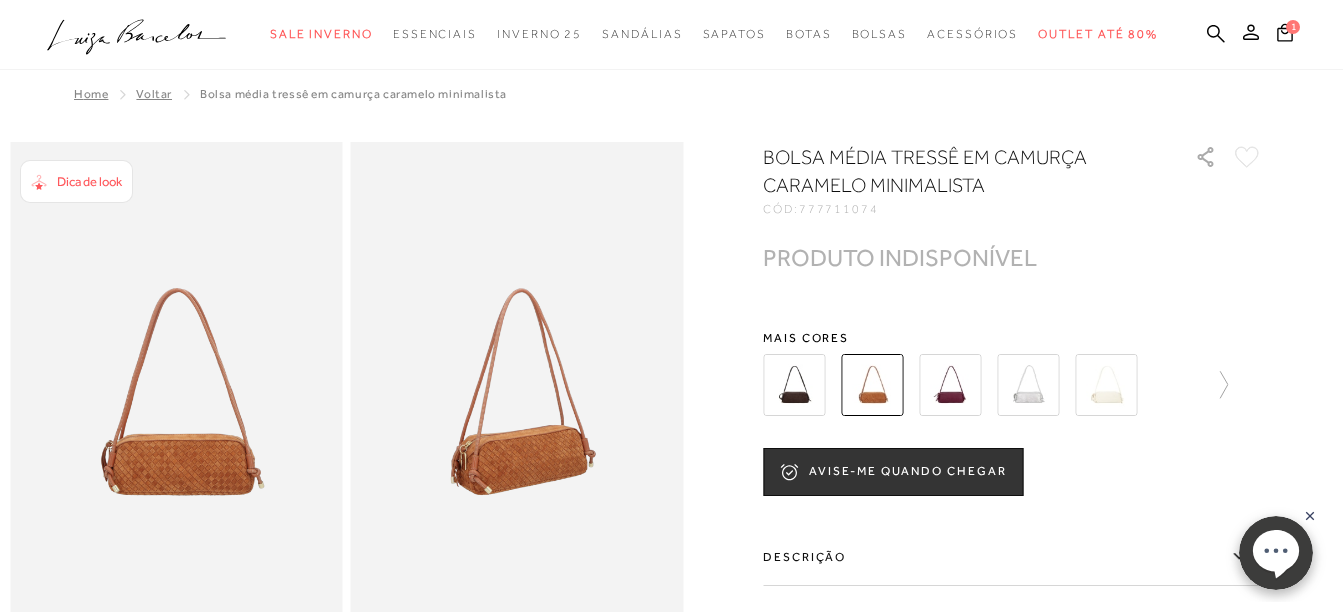 click at bounding box center (950, 385) 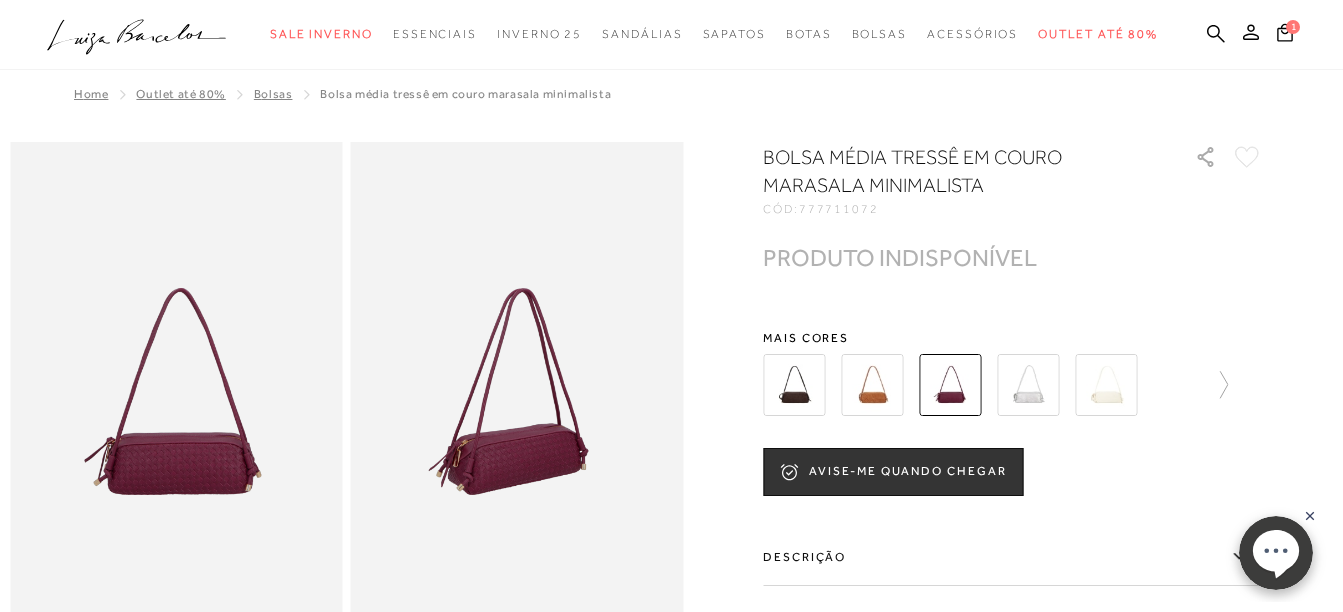 click at bounding box center (1028, 385) 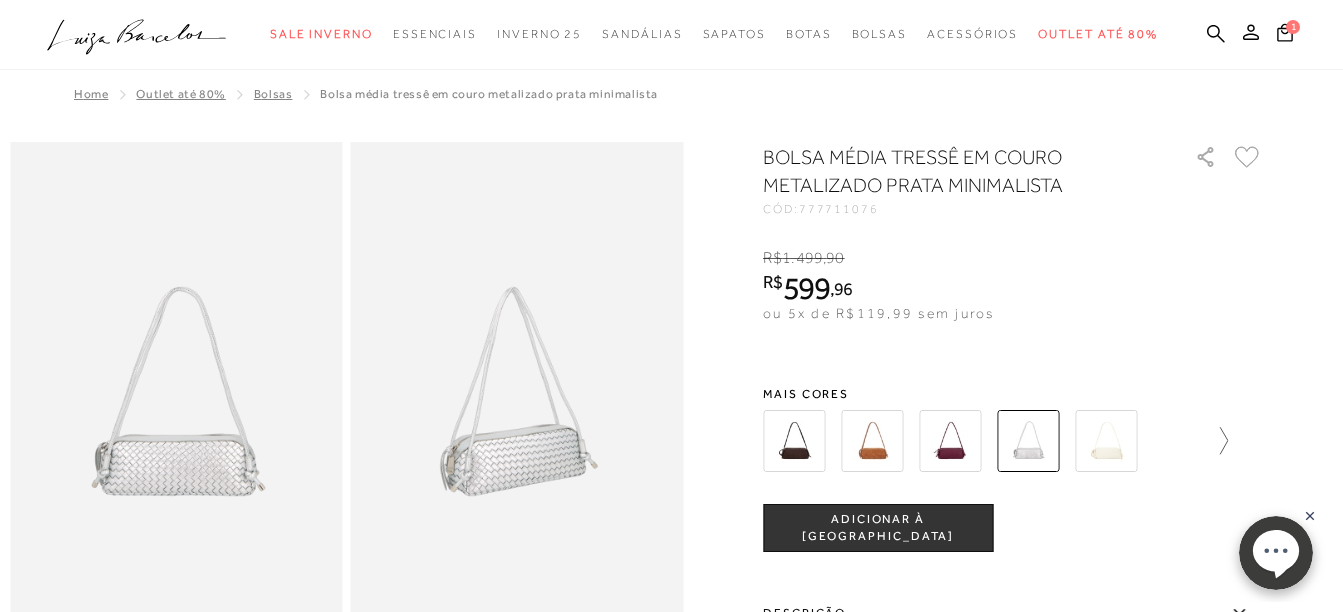click 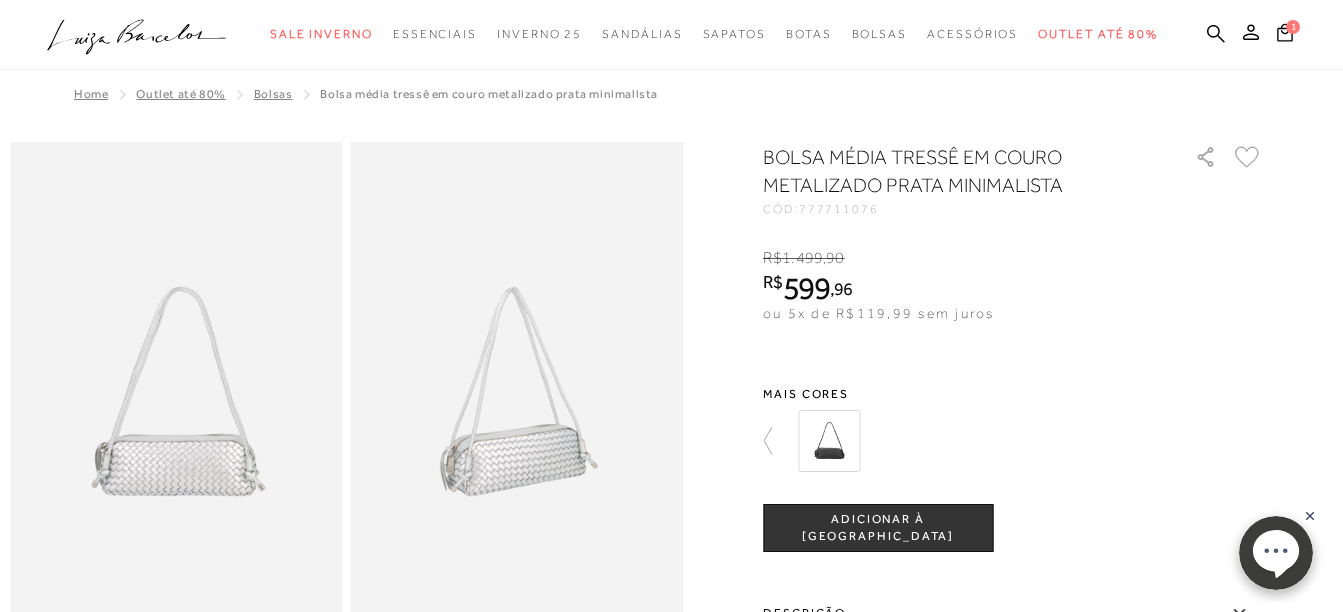 click at bounding box center (829, 441) 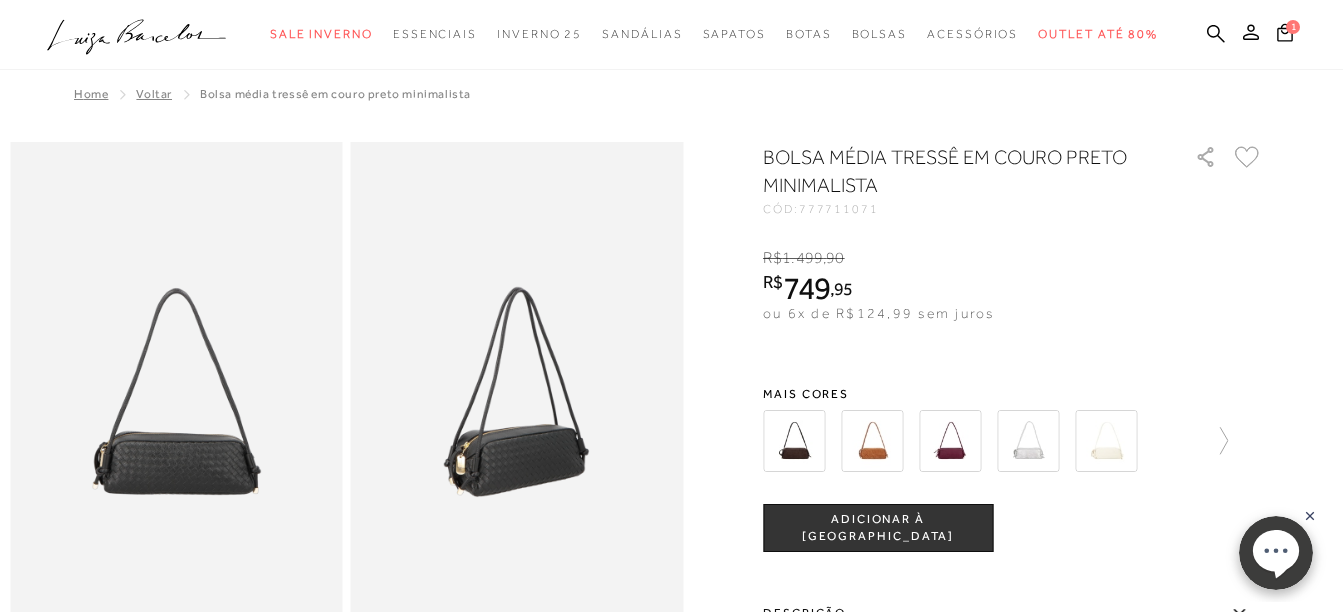 click at bounding box center (517, 391) 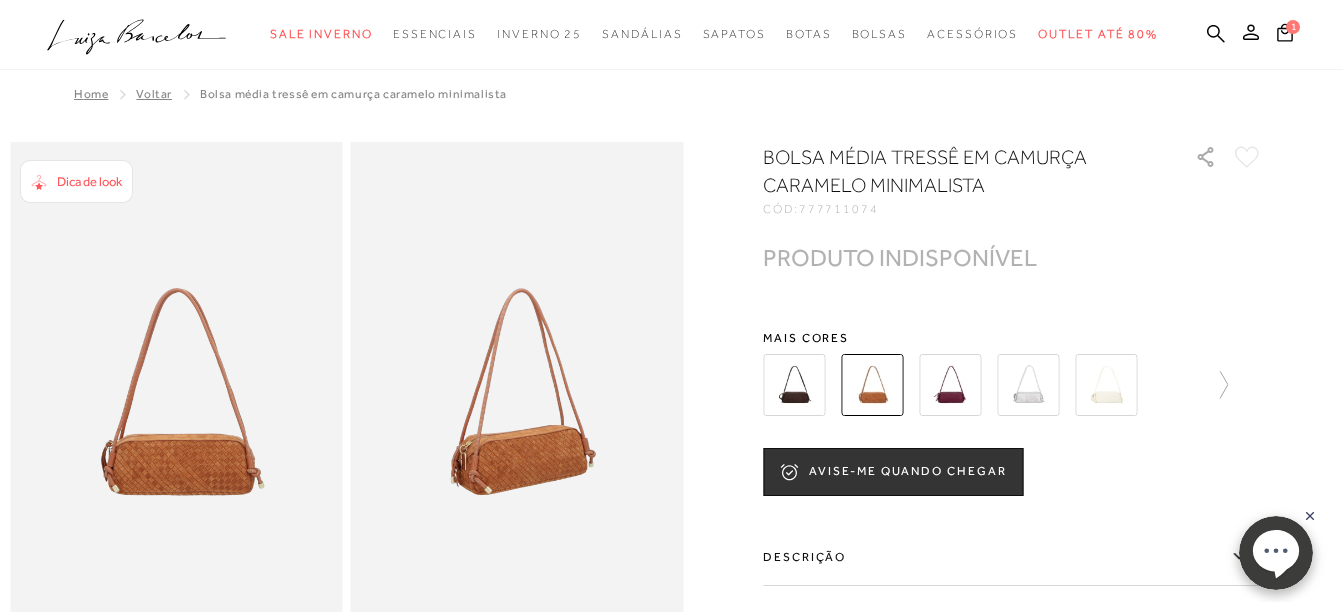scroll, scrollTop: 0, scrollLeft: 0, axis: both 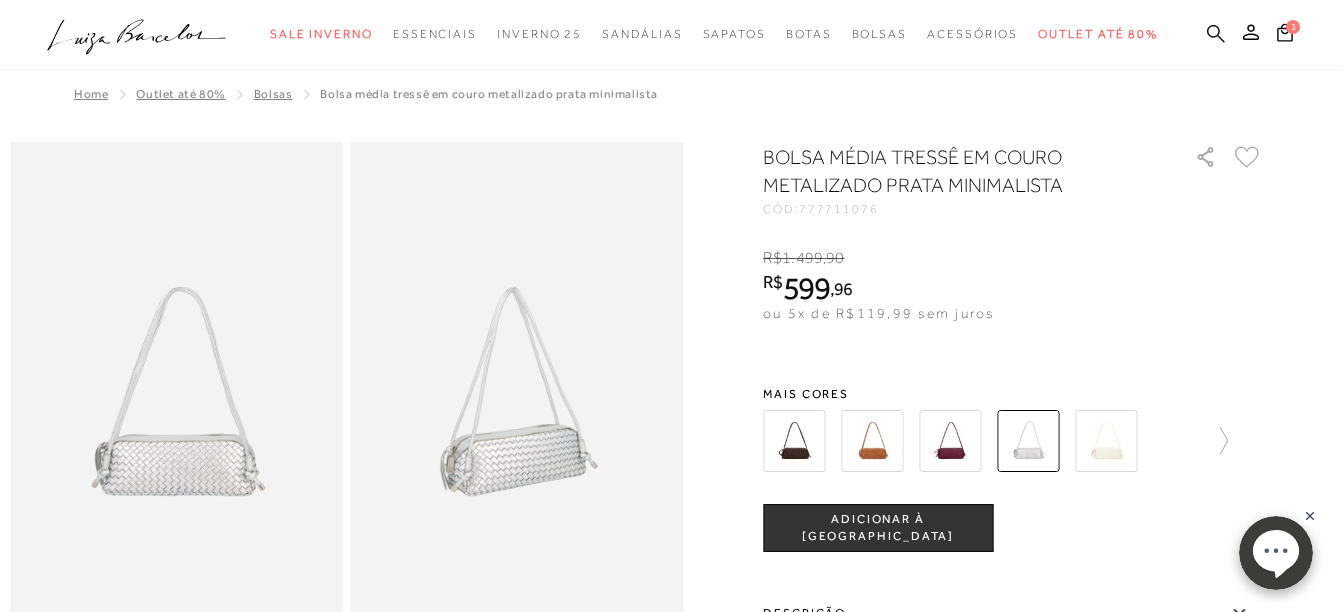 click 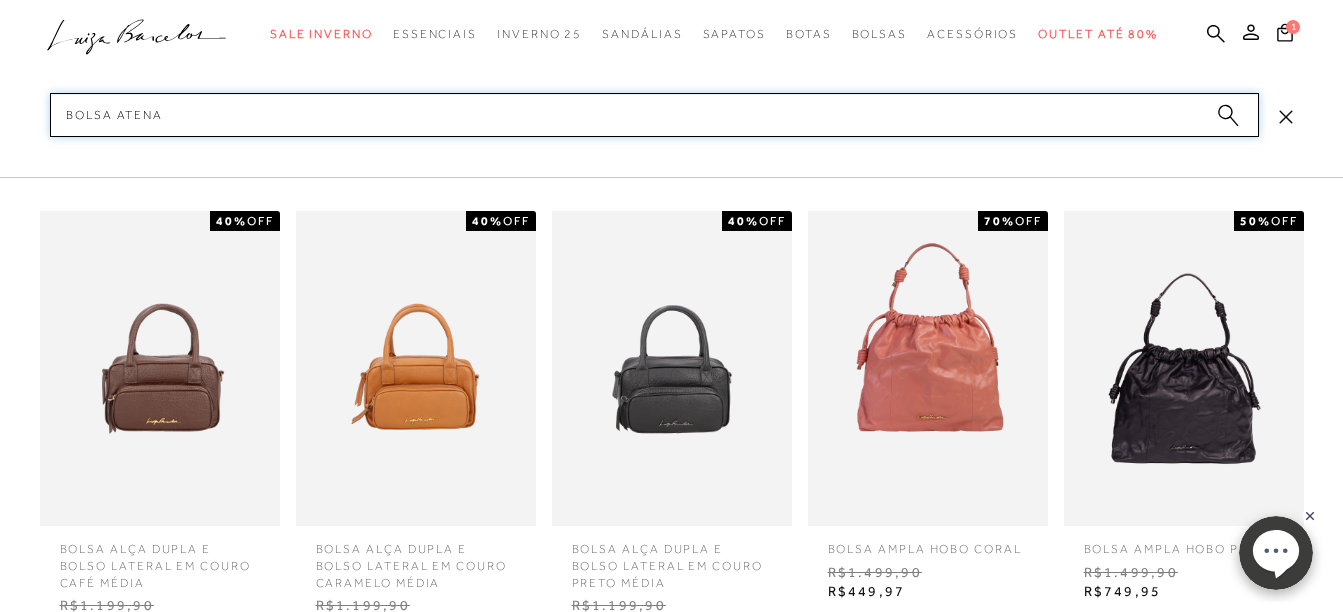 type on "bolsa atenas" 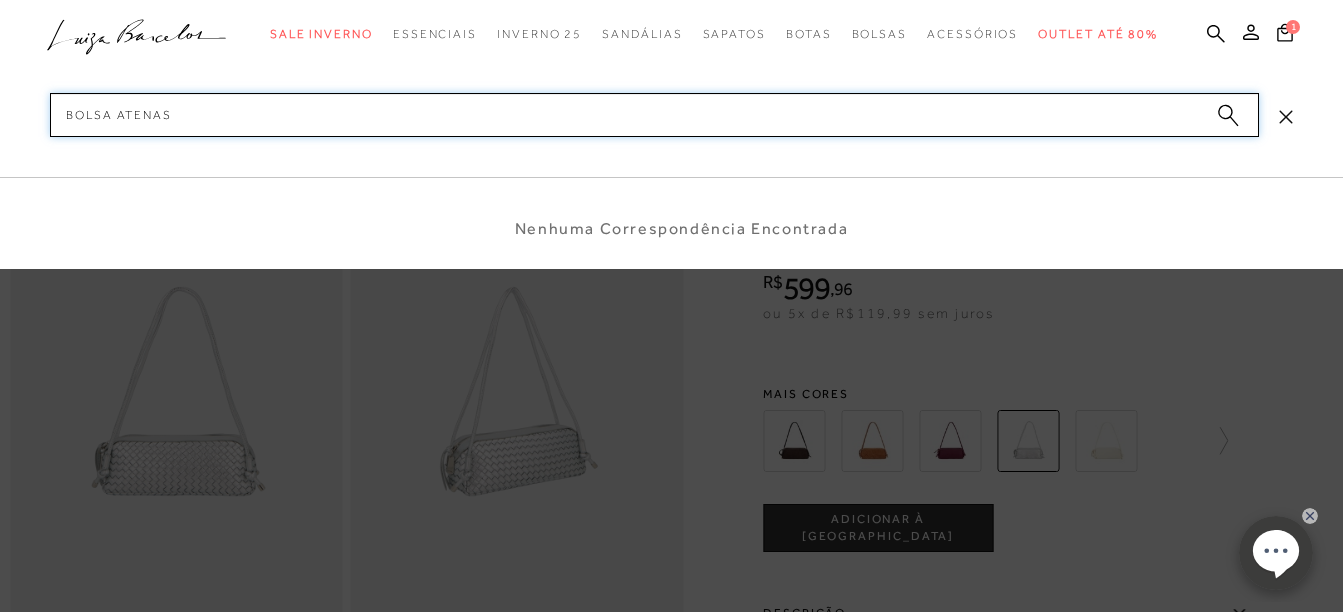type 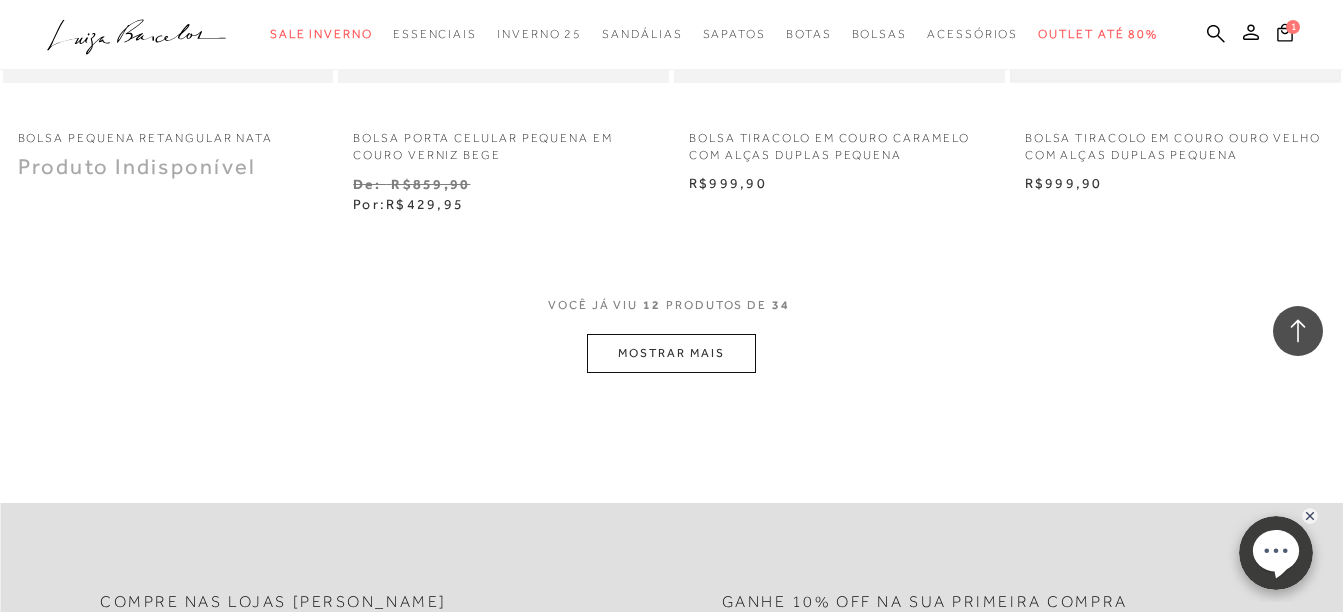 scroll, scrollTop: 2100, scrollLeft: 0, axis: vertical 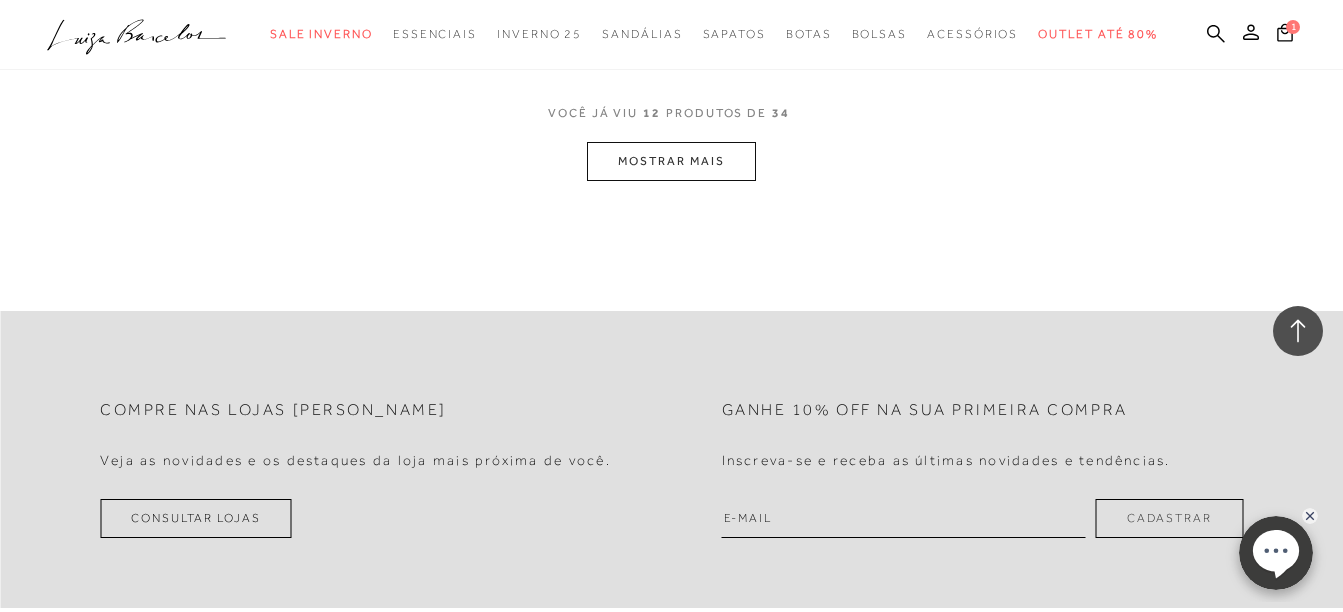 click on "MOSTRAR MAIS" at bounding box center (671, 161) 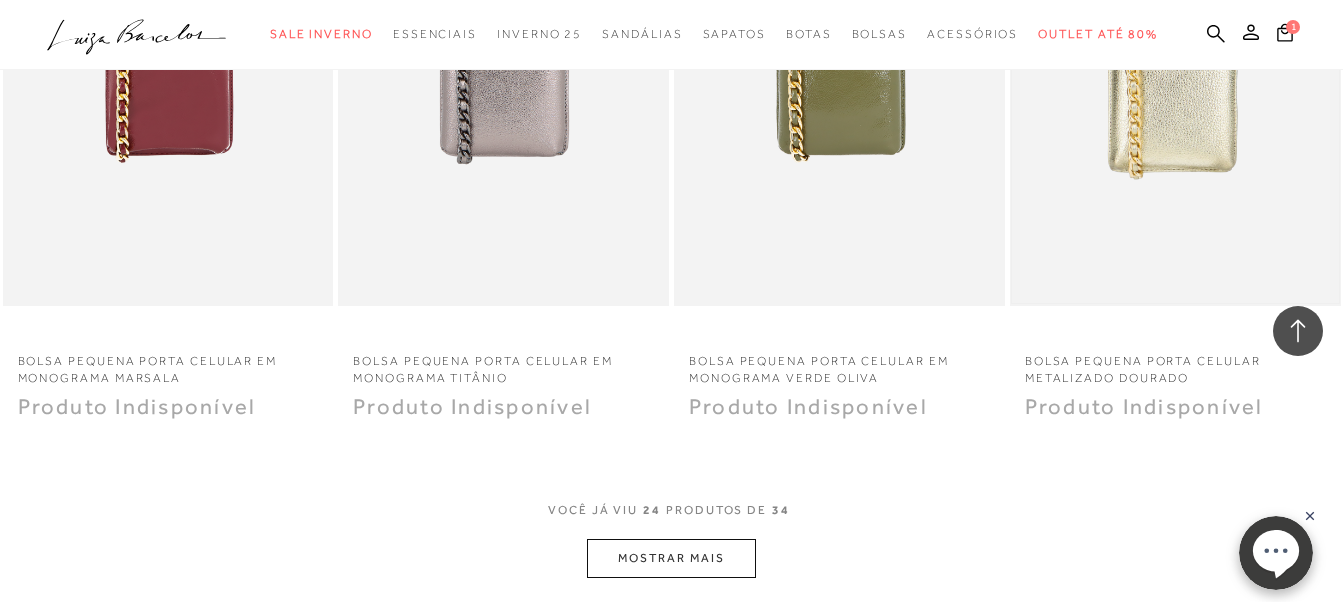 scroll, scrollTop: 3600, scrollLeft: 0, axis: vertical 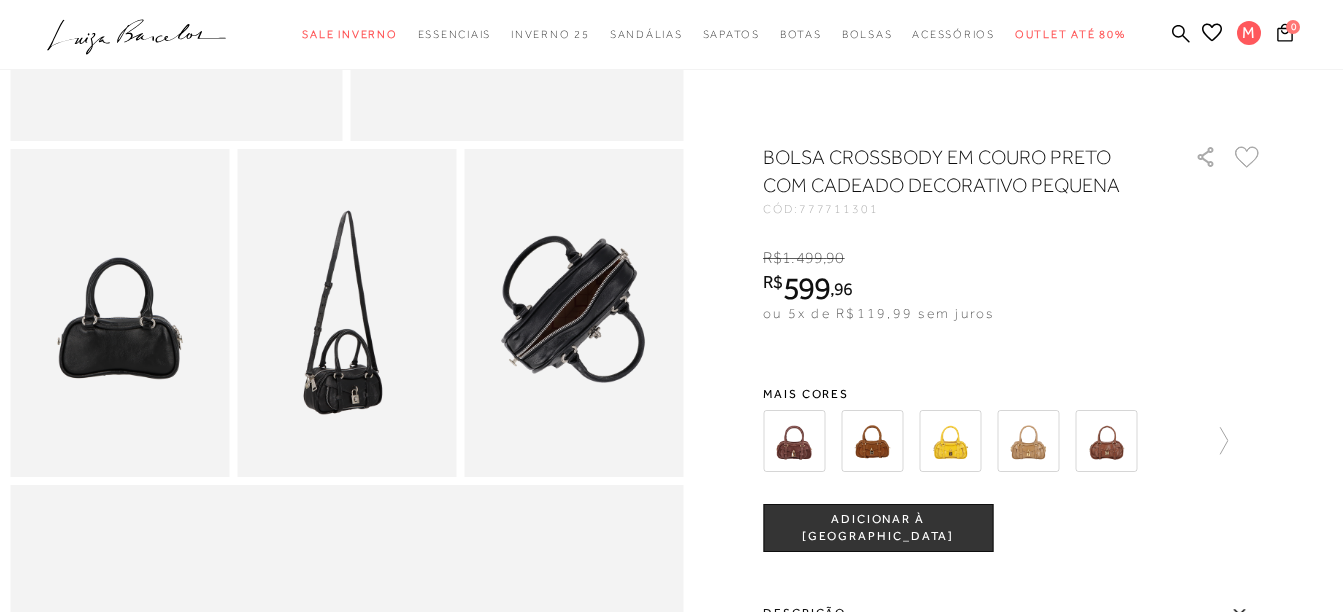 click at bounding box center [346, 313] 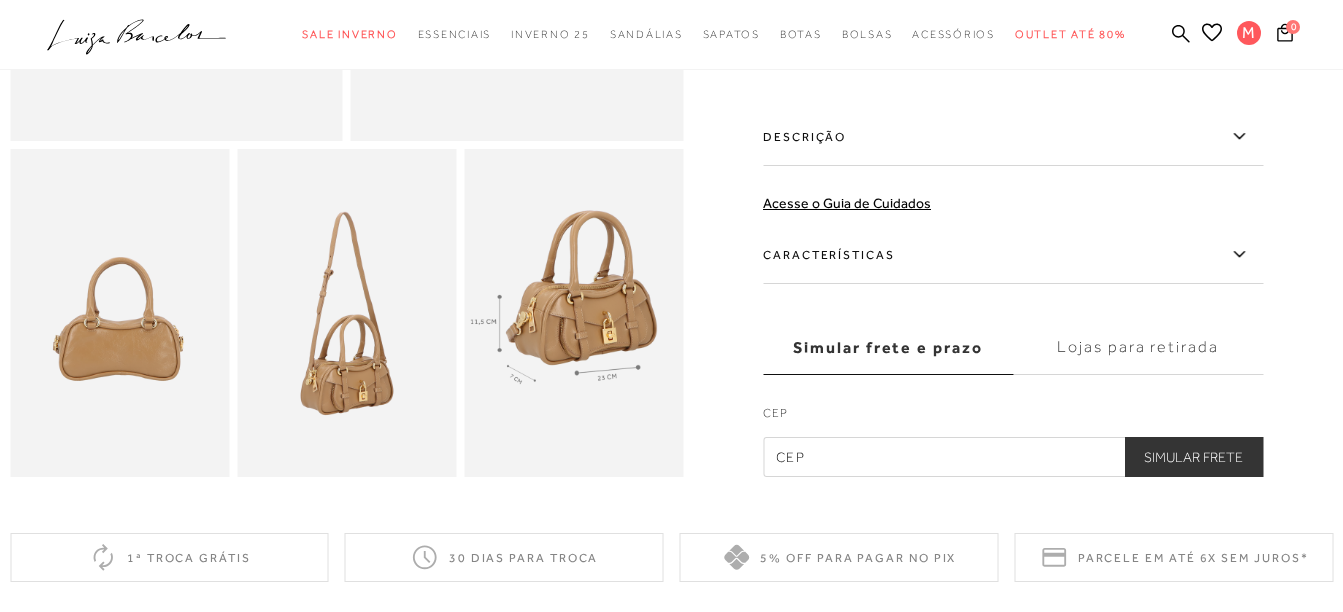 scroll, scrollTop: 0, scrollLeft: 0, axis: both 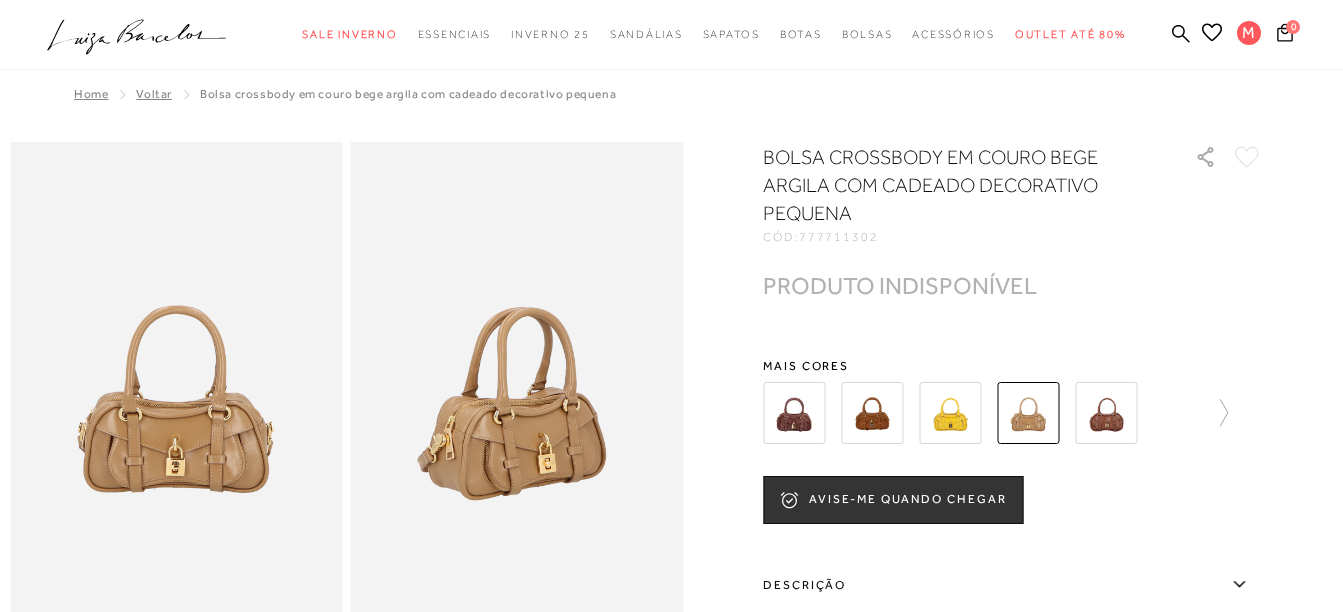 click at bounding box center [1106, 413] 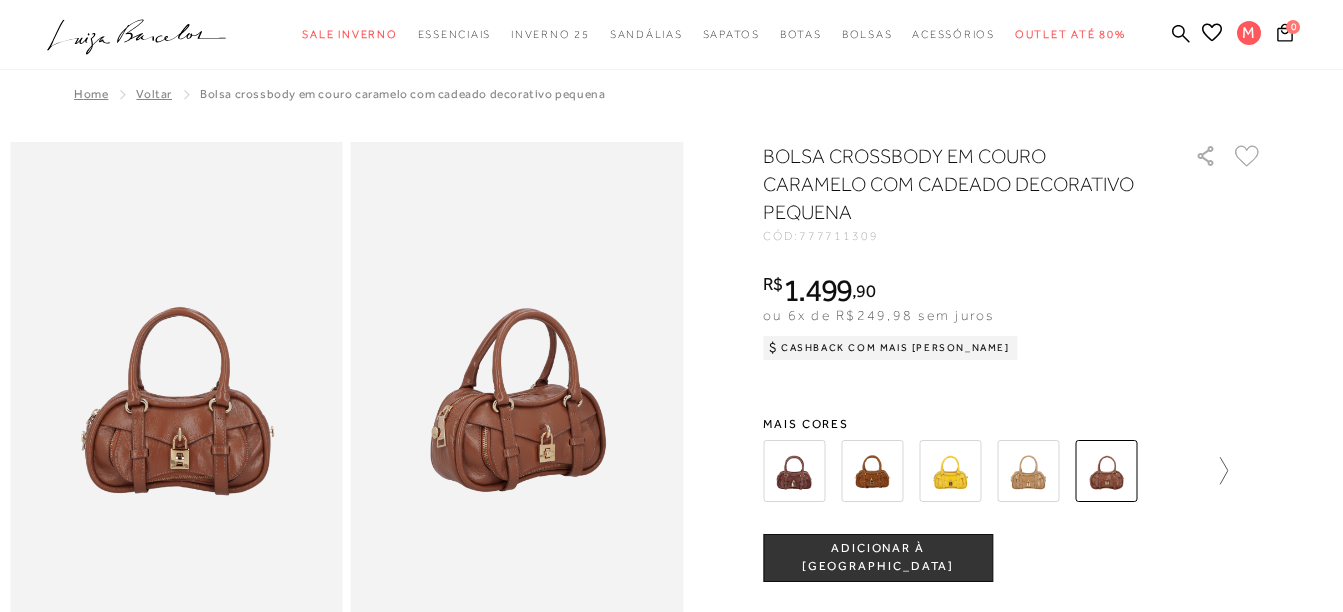 click 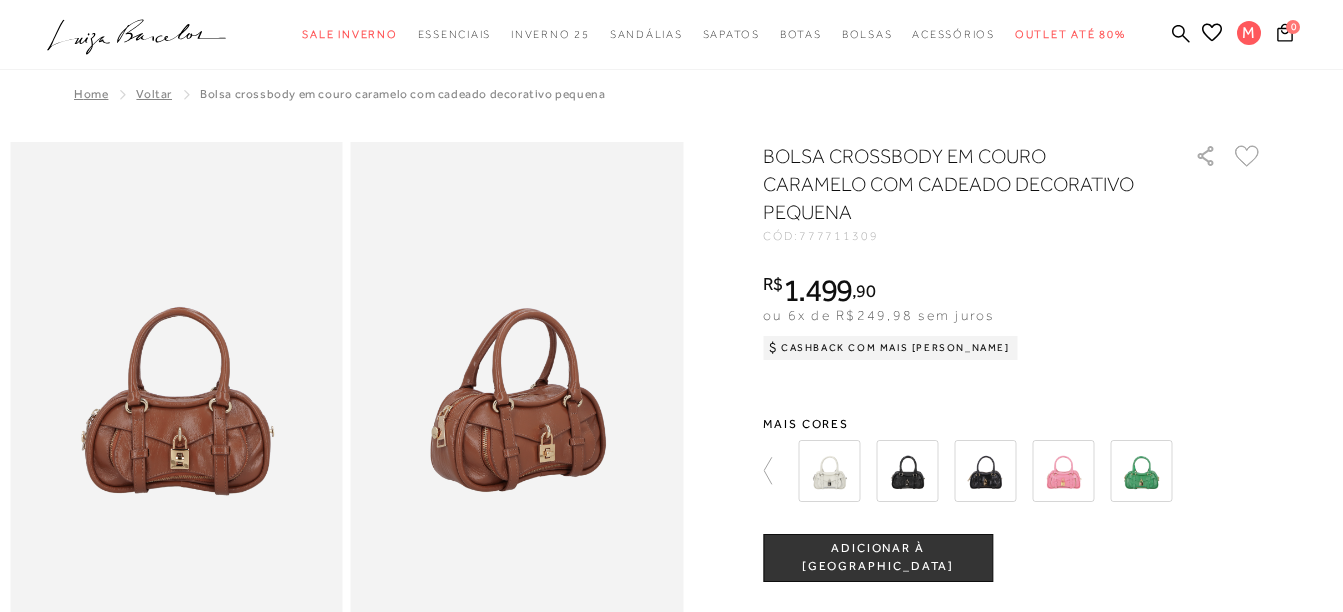 click at bounding box center [829, 471] 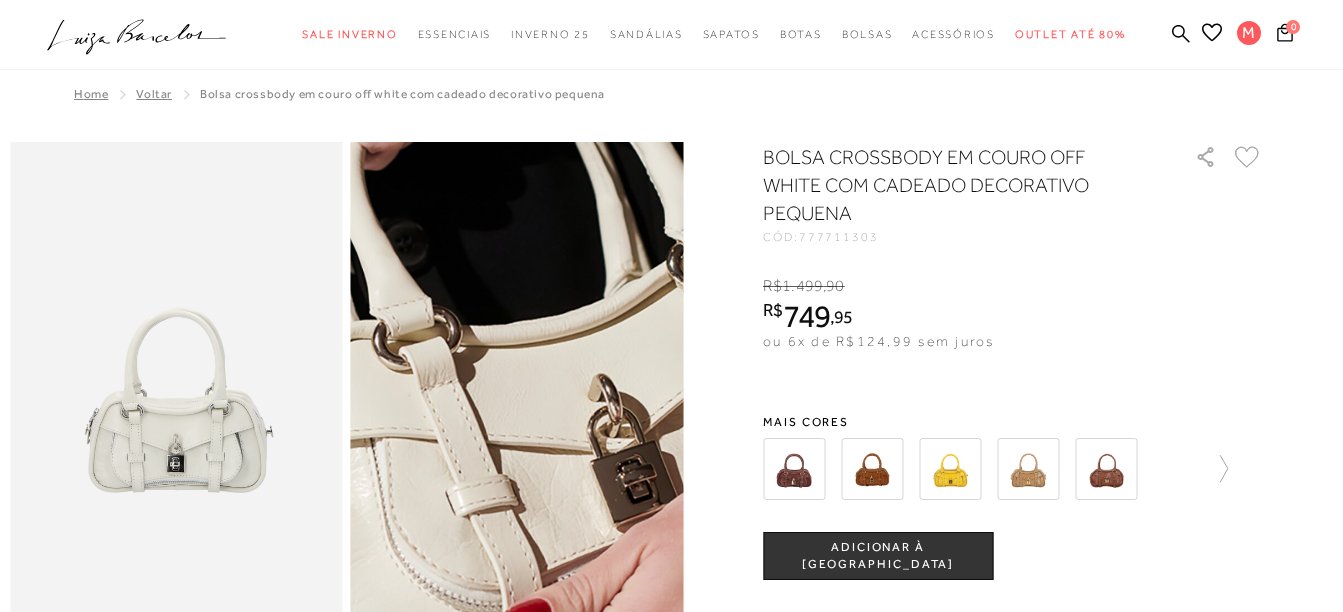 click at bounding box center (543, 310) 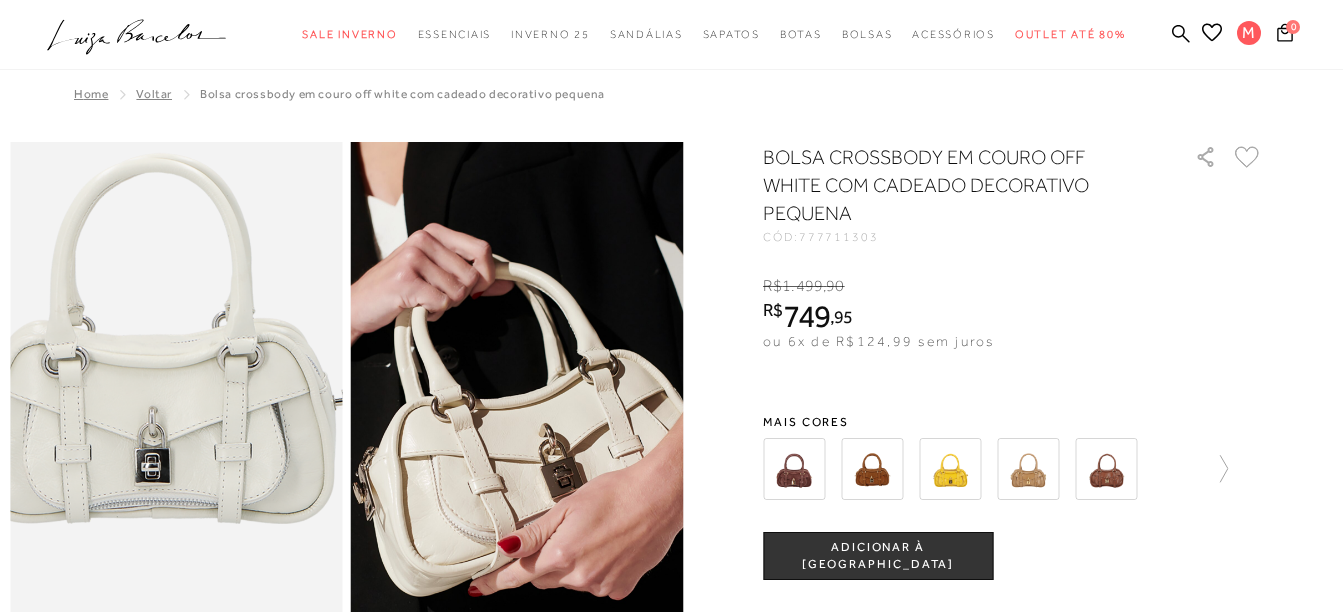 click at bounding box center (153, 321) 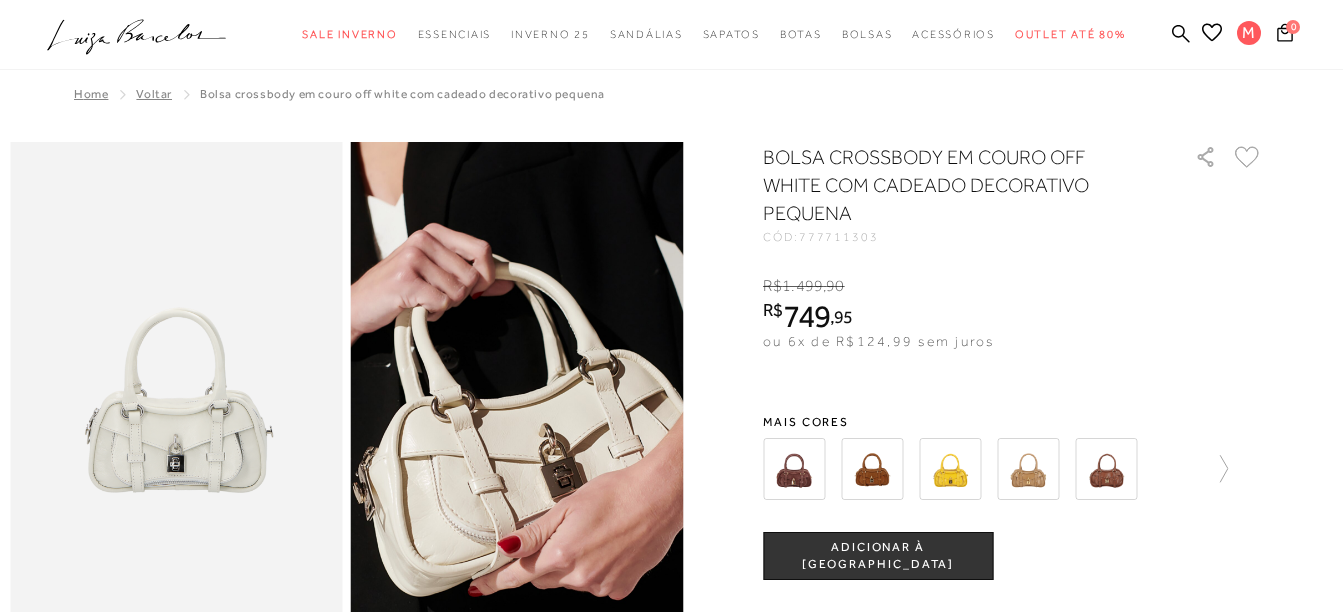 click on "ADICIONAR À [GEOGRAPHIC_DATA]" at bounding box center (878, 556) 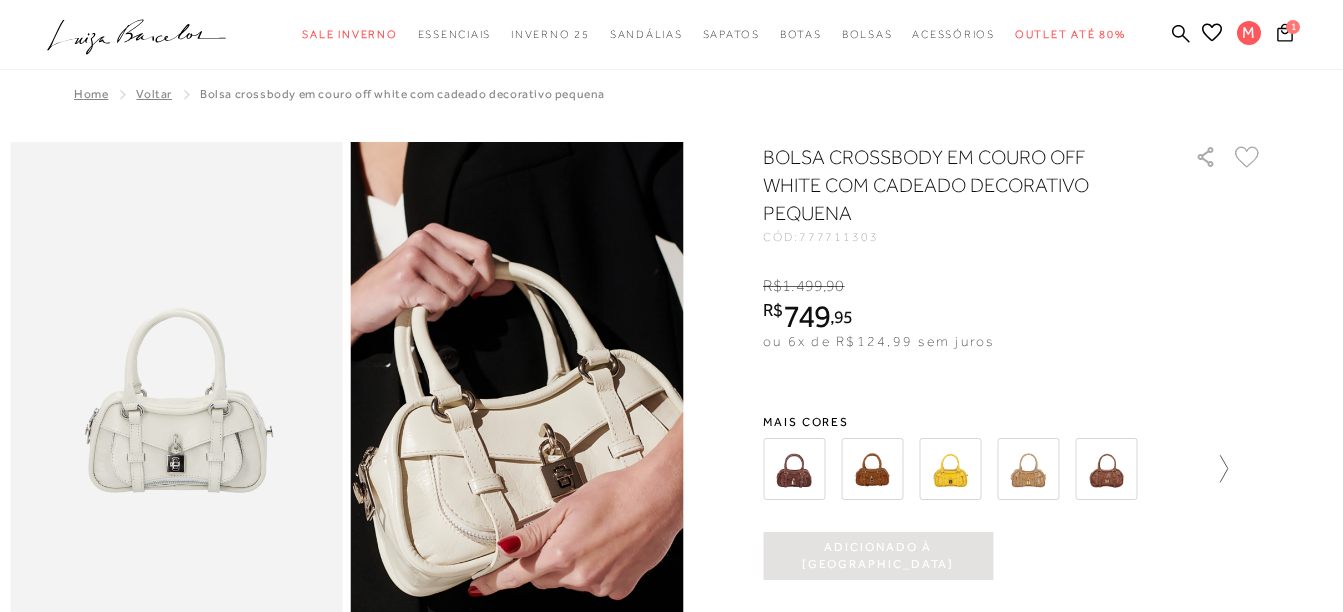 click 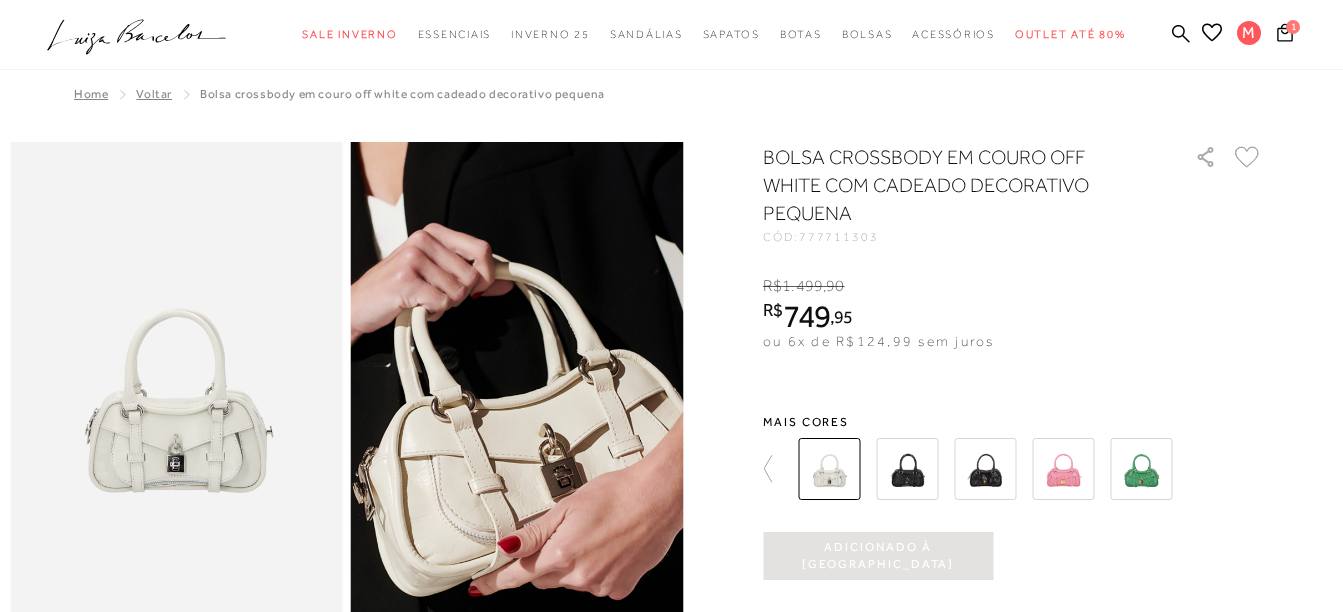 click at bounding box center (985, 469) 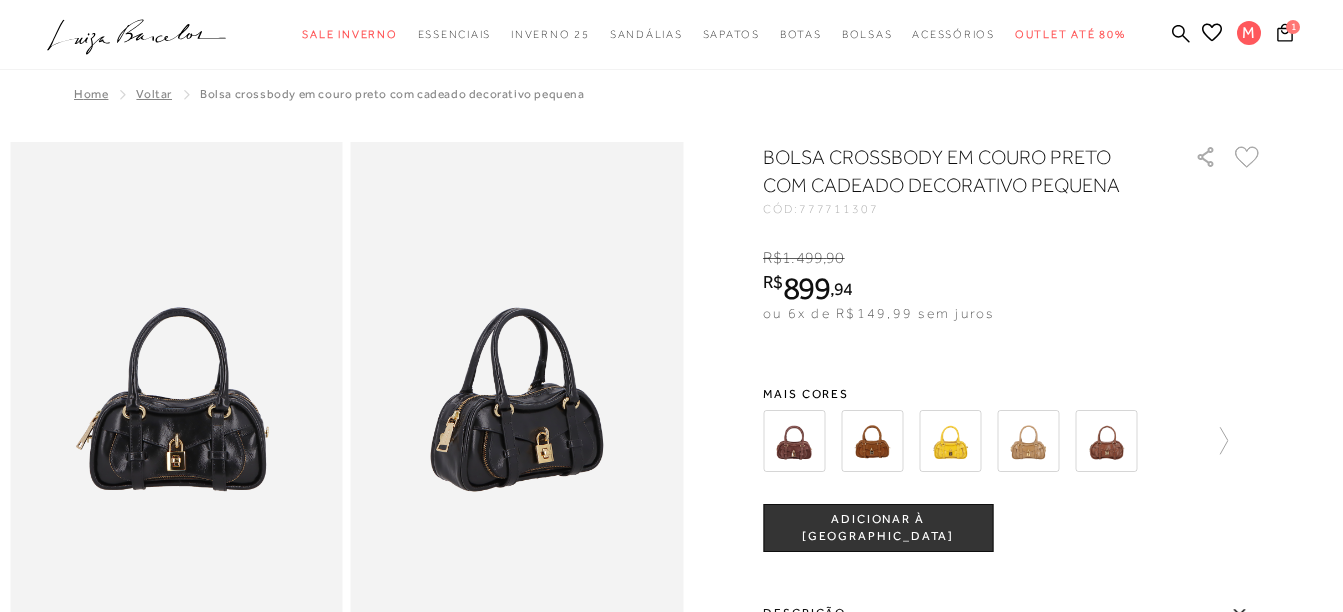 click at bounding box center (1013, 441) 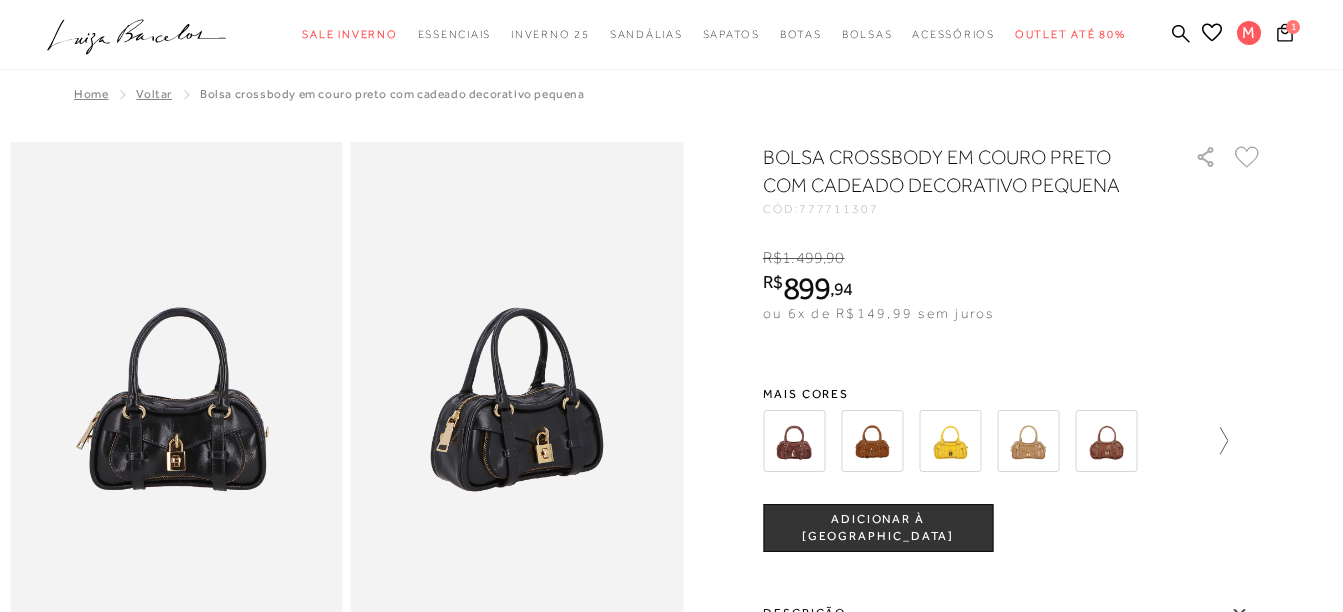 click 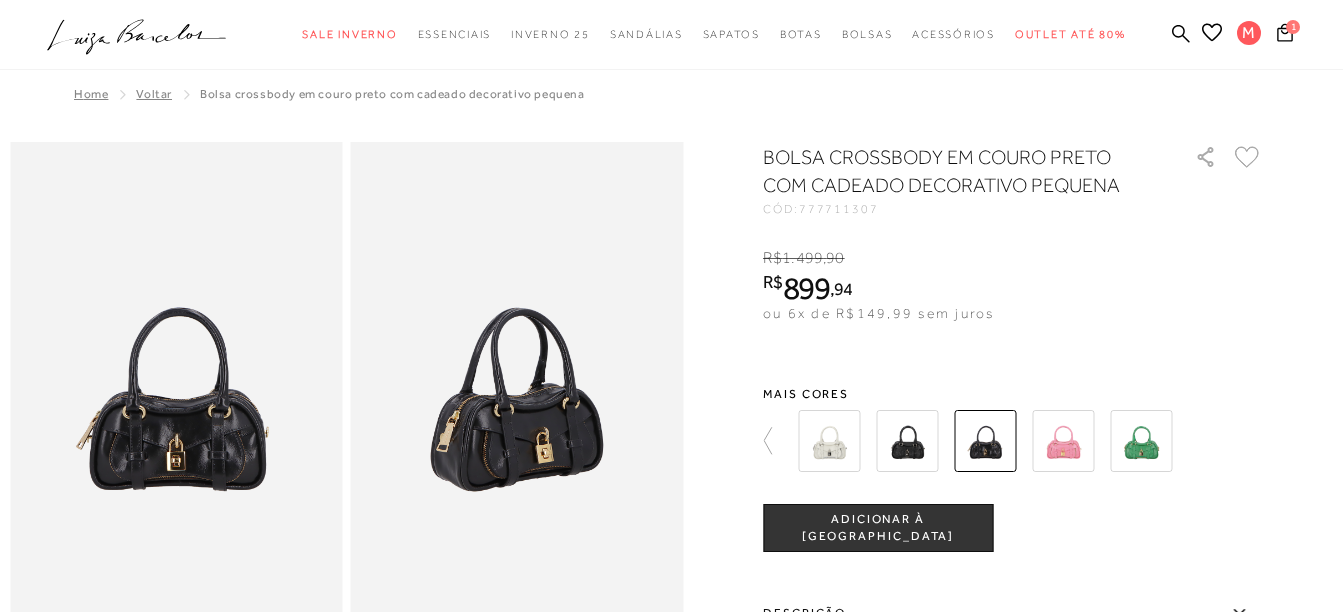 click at bounding box center [907, 441] 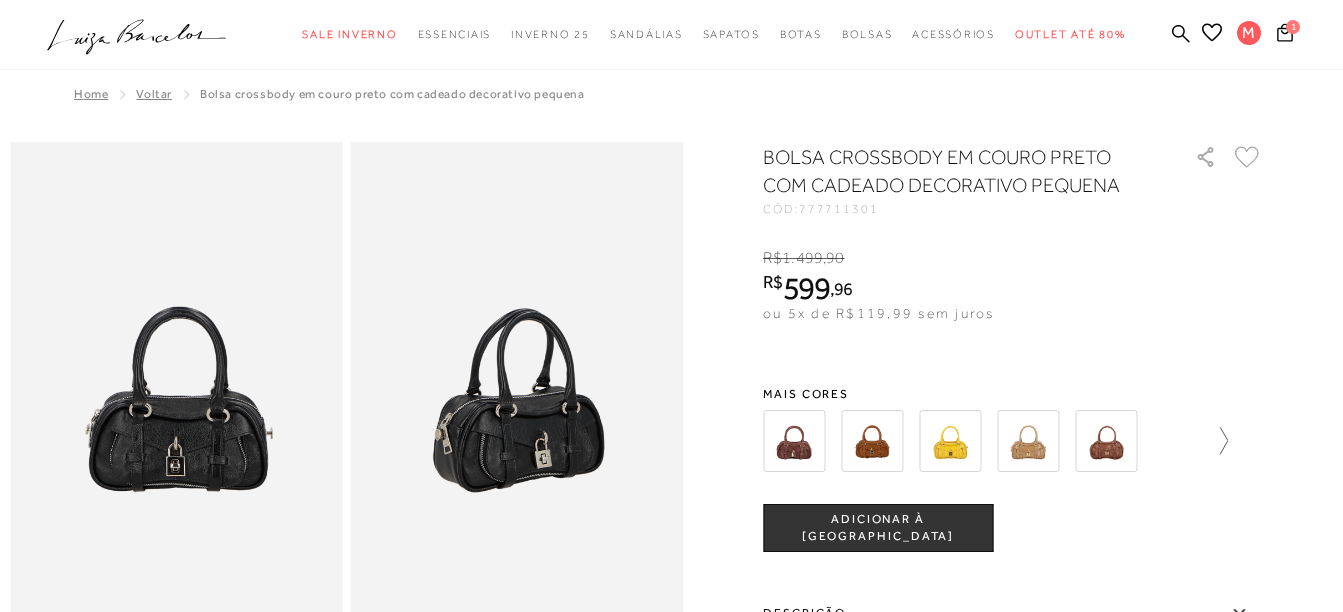 click 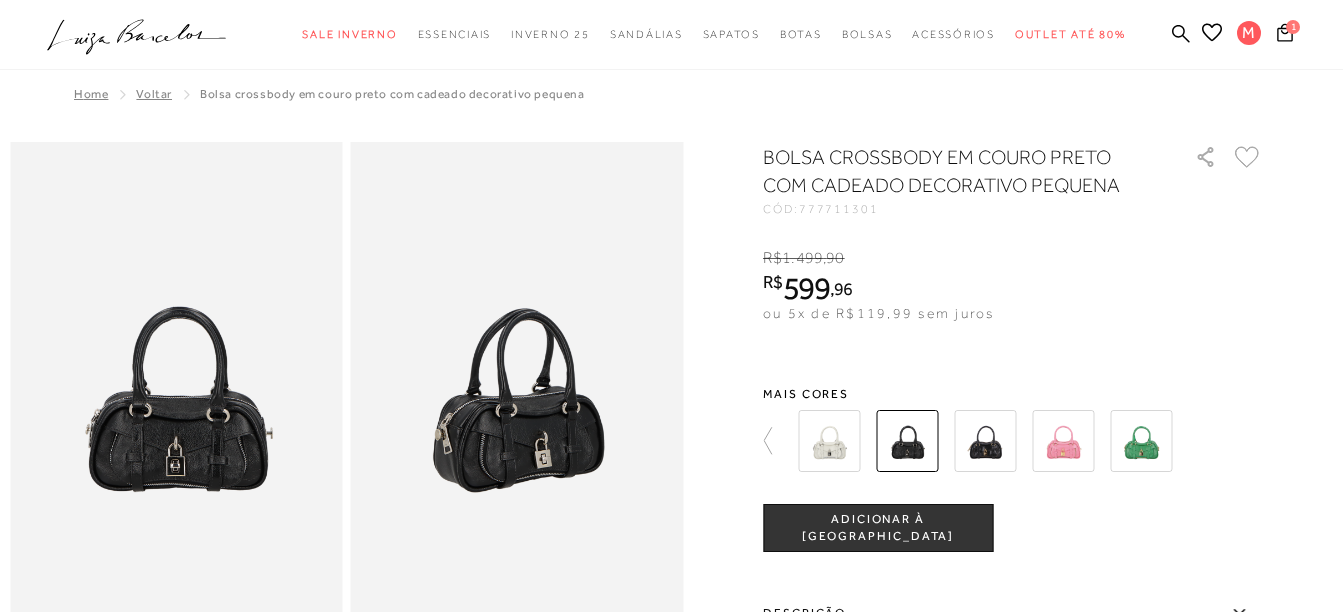click at bounding box center [1063, 441] 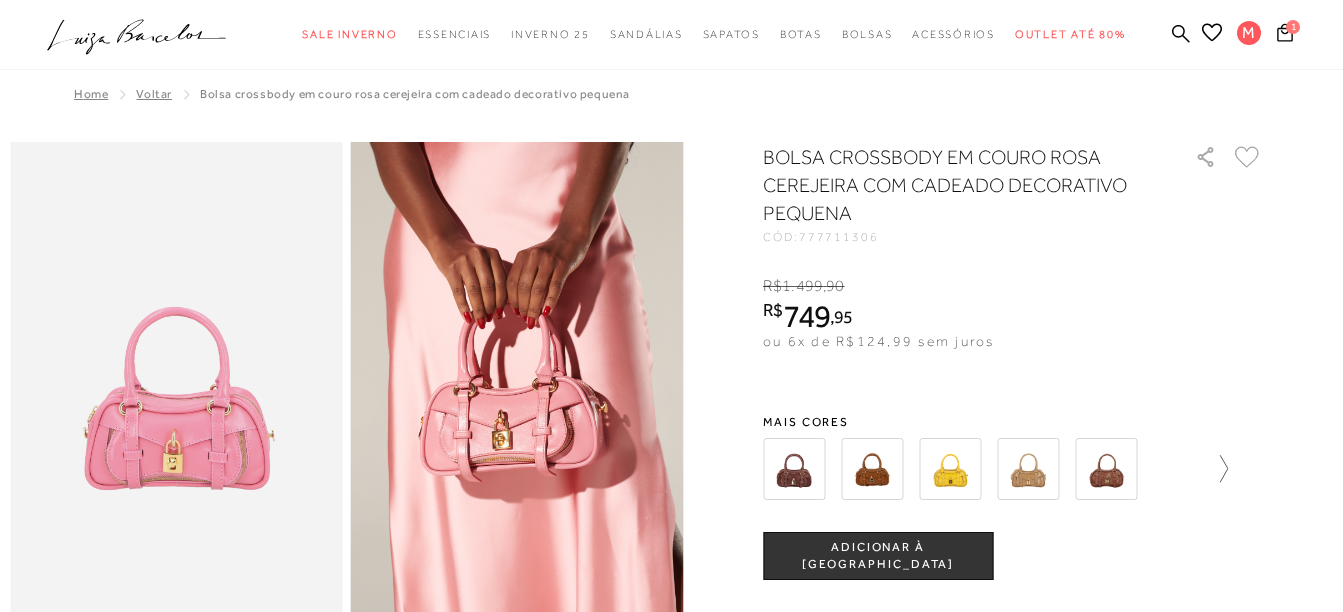 click 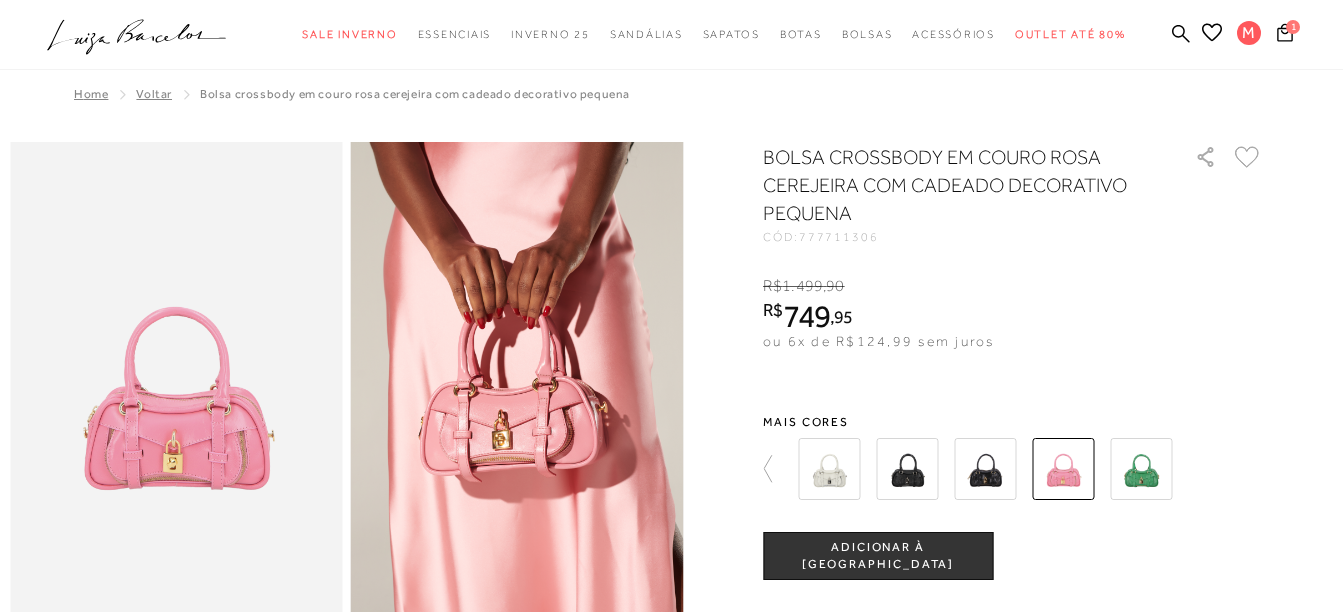 click at bounding box center (1141, 469) 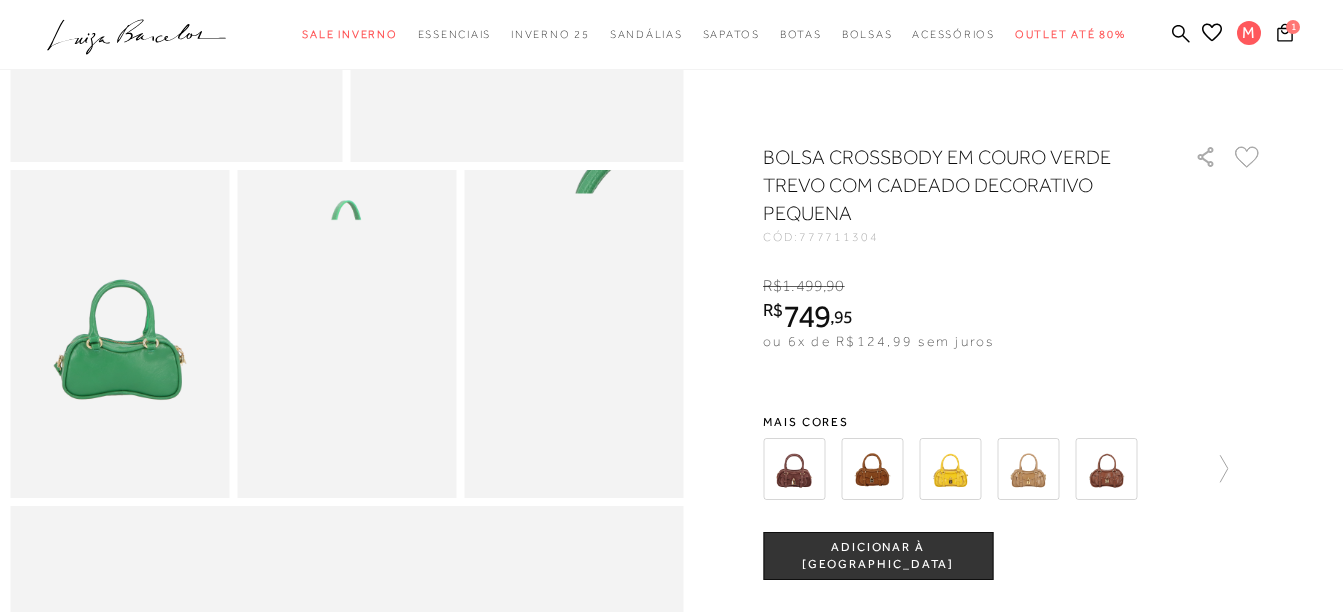 scroll, scrollTop: 500, scrollLeft: 0, axis: vertical 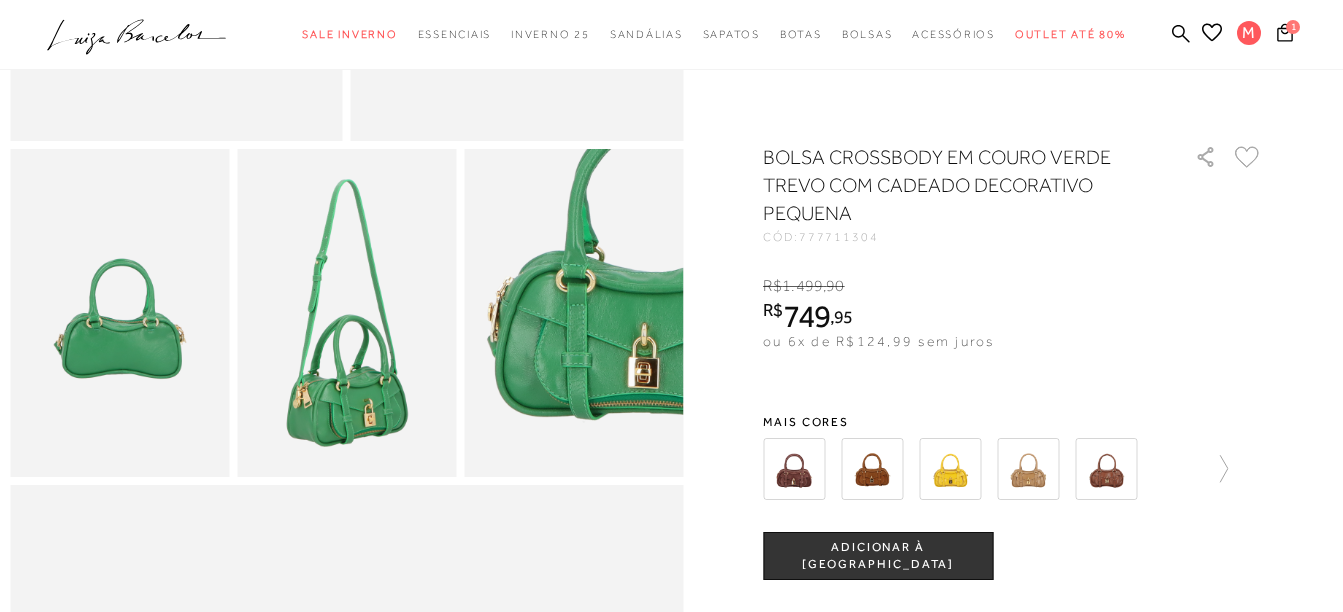 drag, startPoint x: 643, startPoint y: 496, endPoint x: 168, endPoint y: 380, distance: 488.9591 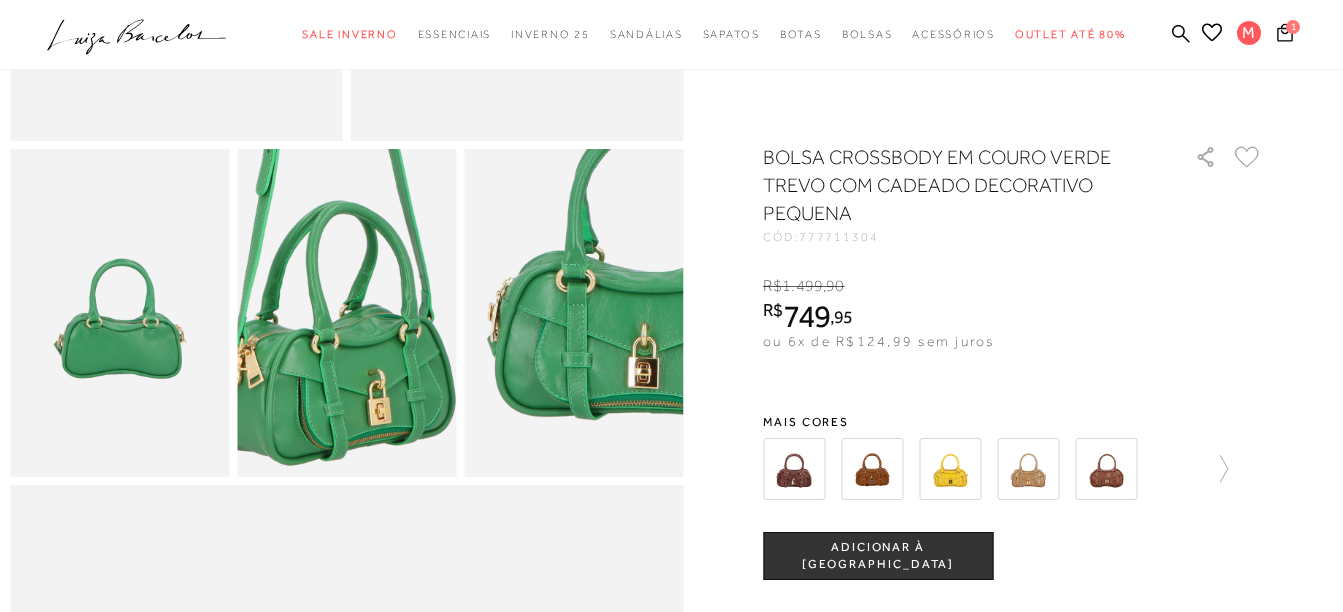 click at bounding box center (333, 196) 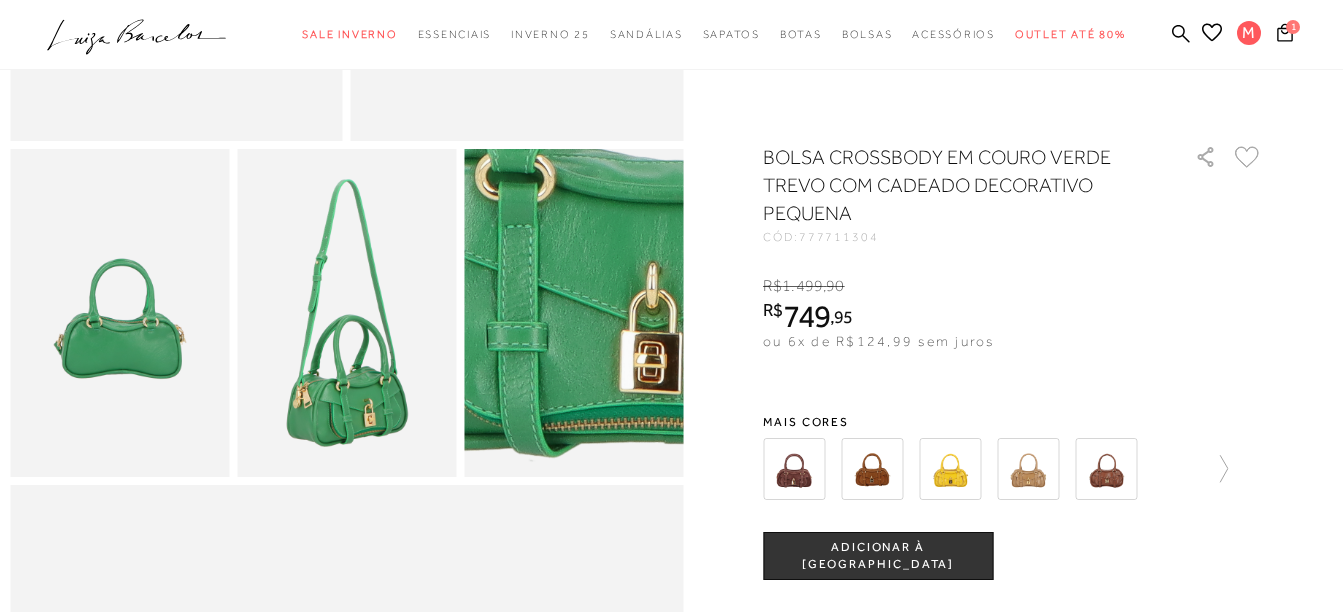 click at bounding box center [511, 241] 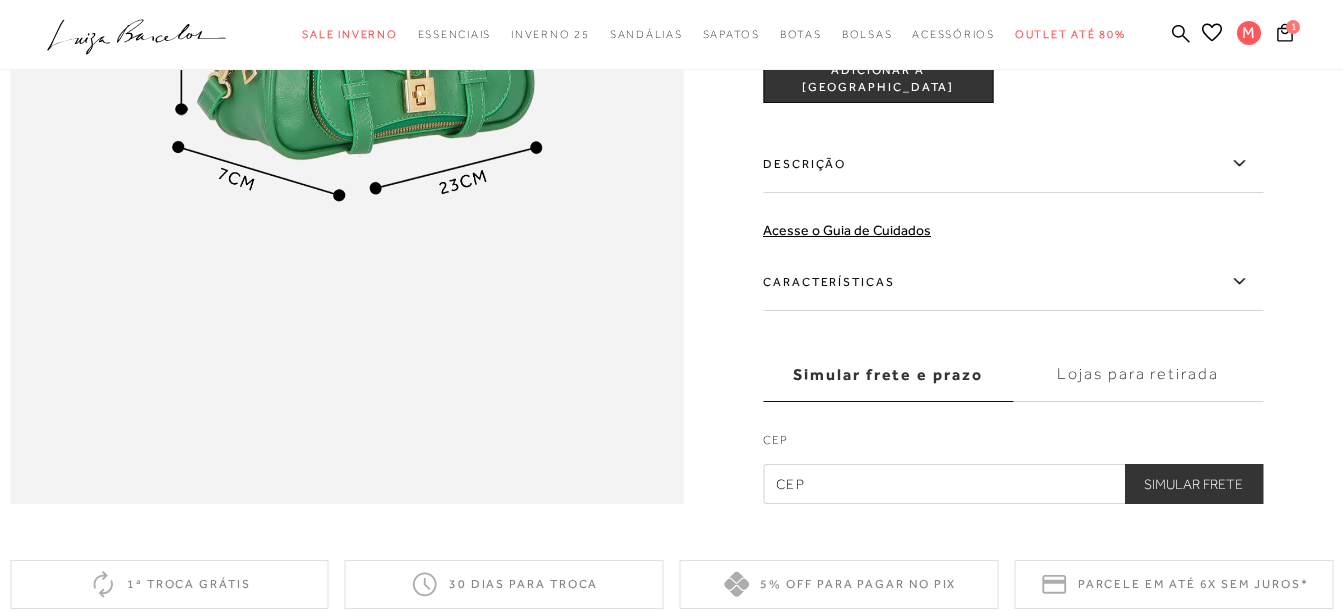 scroll, scrollTop: 1600, scrollLeft: 0, axis: vertical 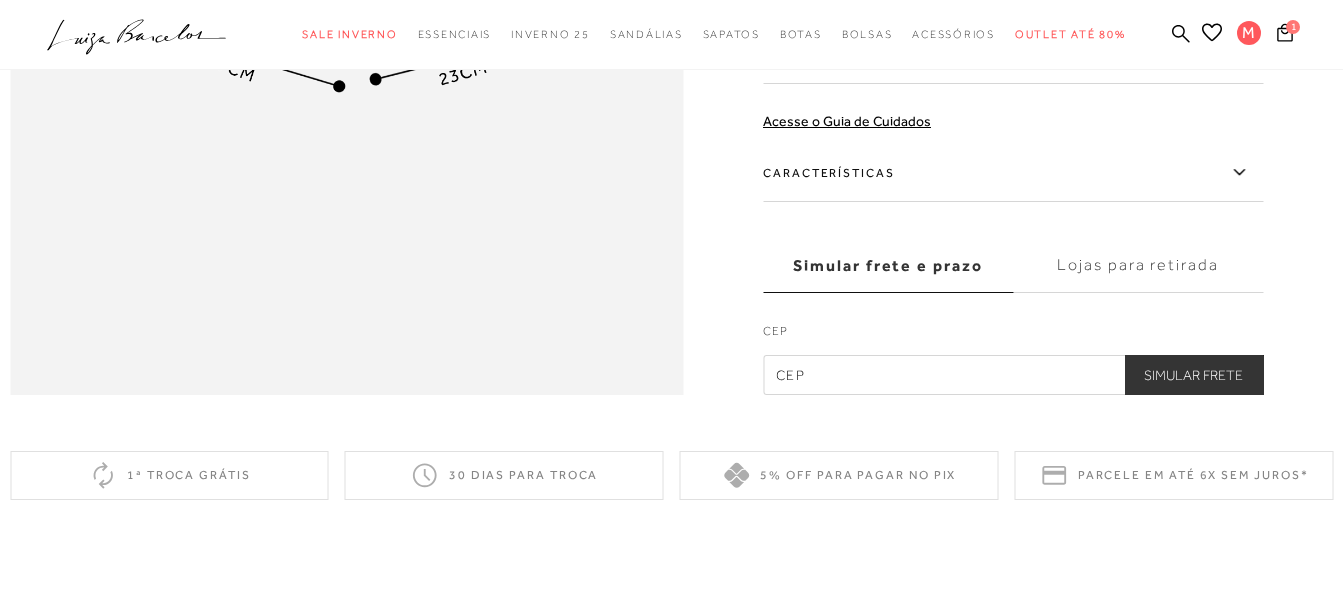 click on "Características" at bounding box center (1013, 173) 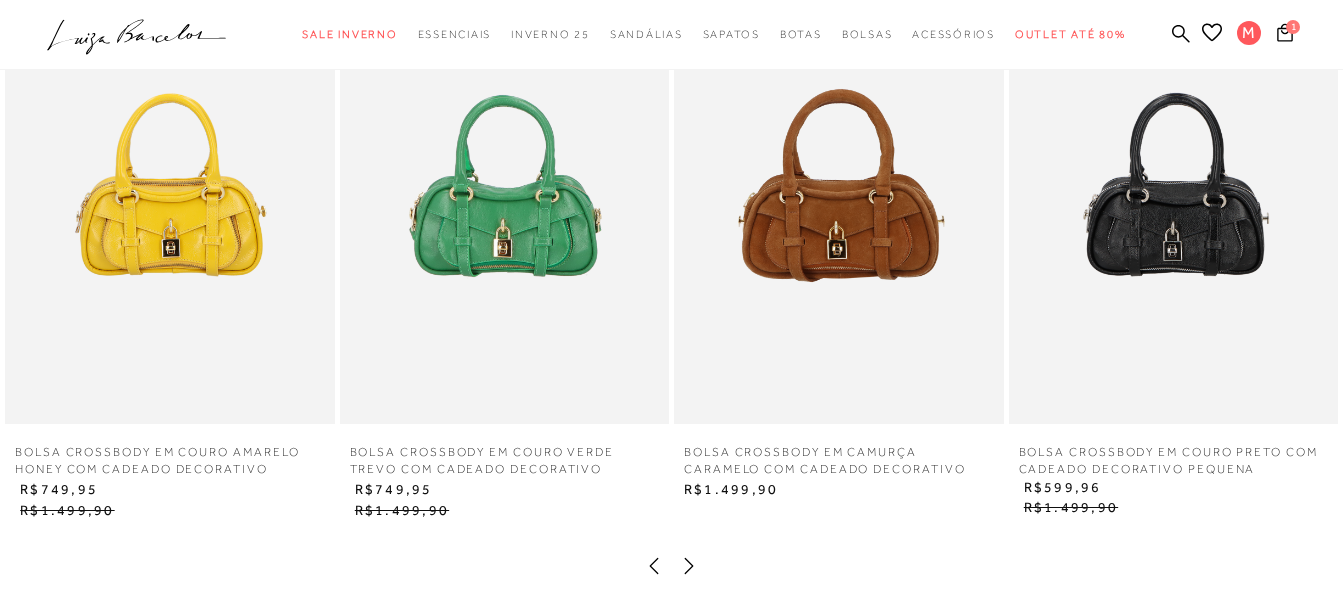 scroll, scrollTop: 2400, scrollLeft: 0, axis: vertical 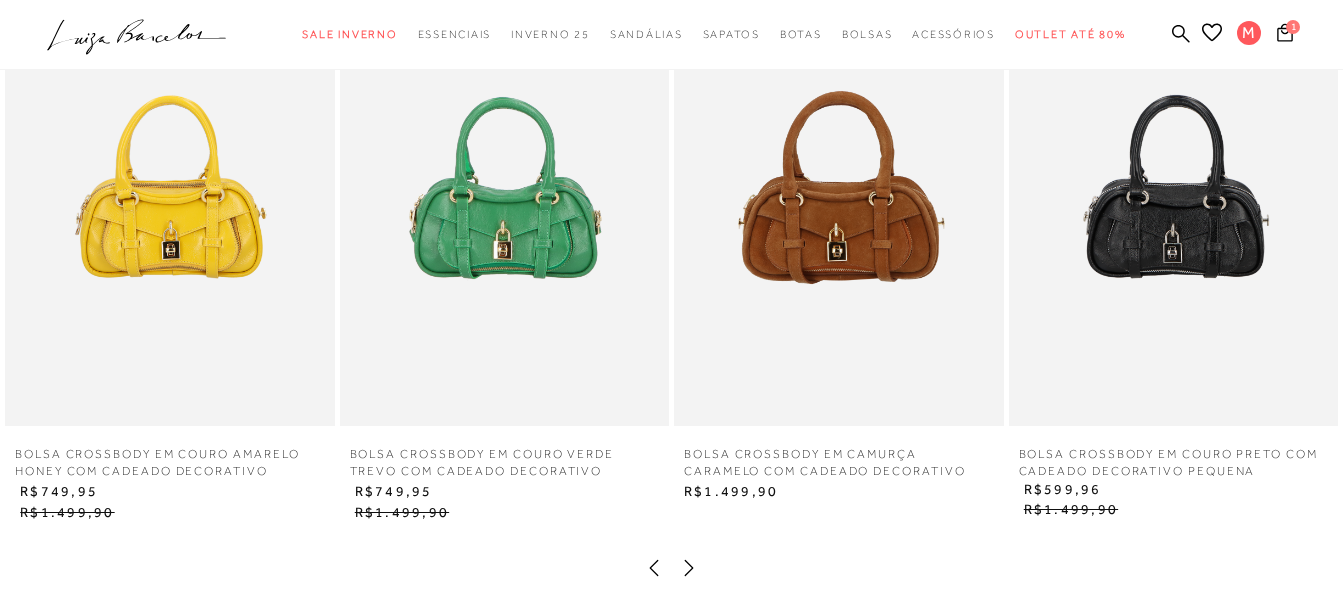 click 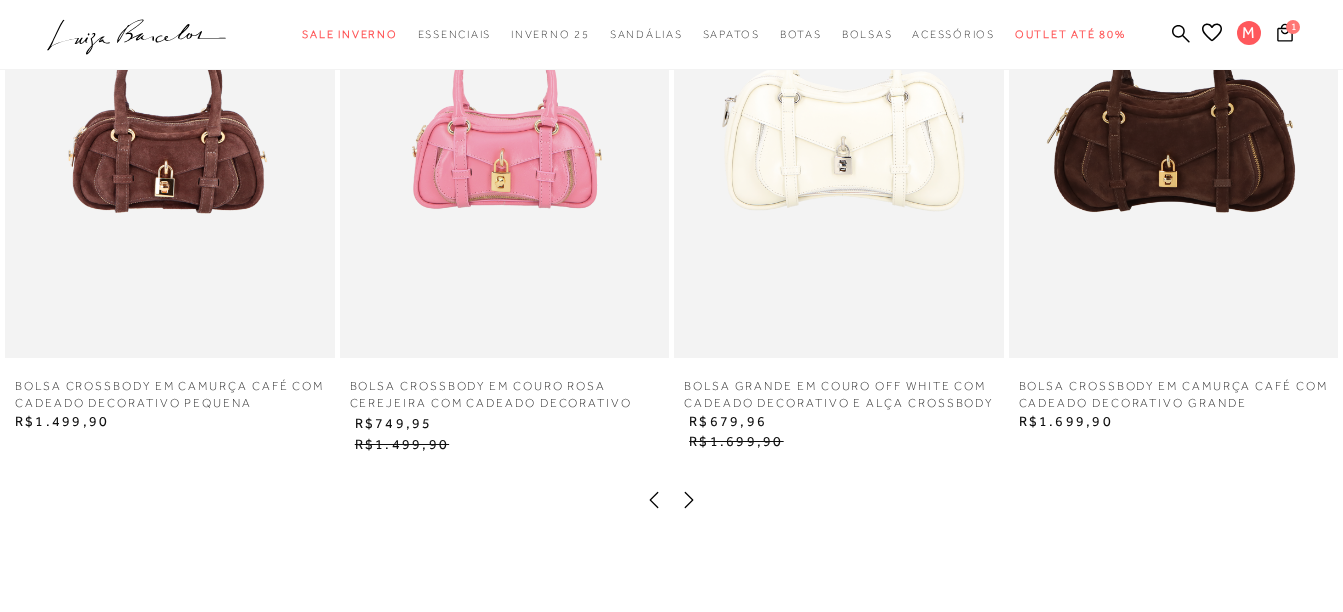 scroll, scrollTop: 2500, scrollLeft: 0, axis: vertical 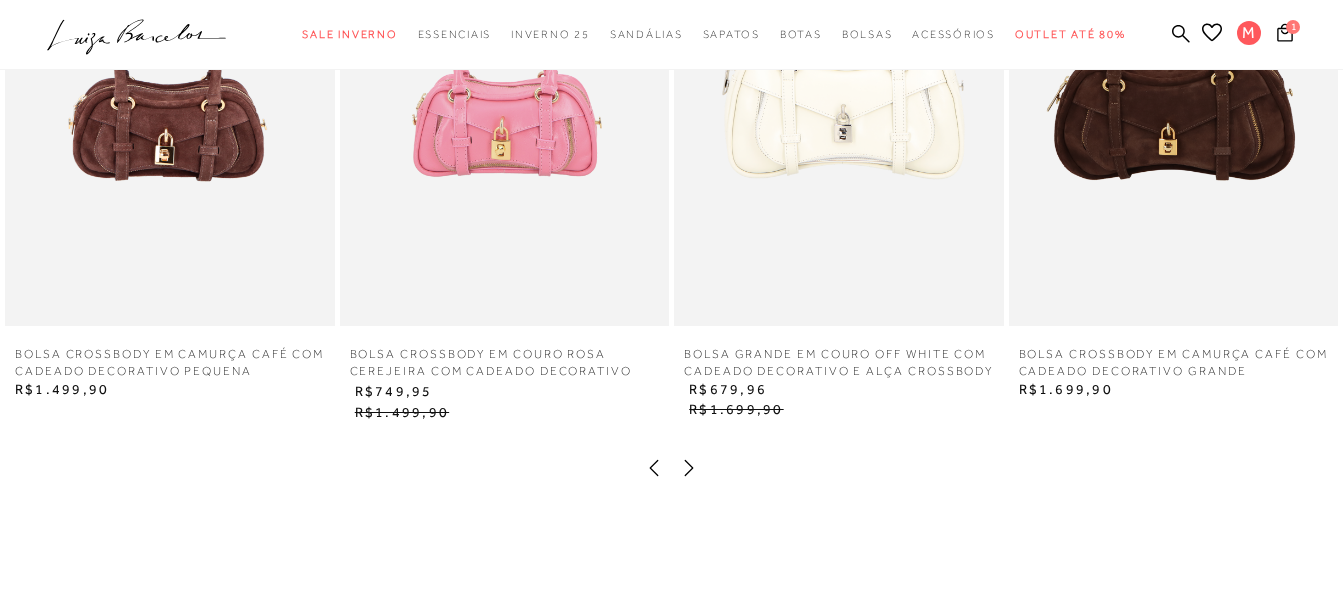 click 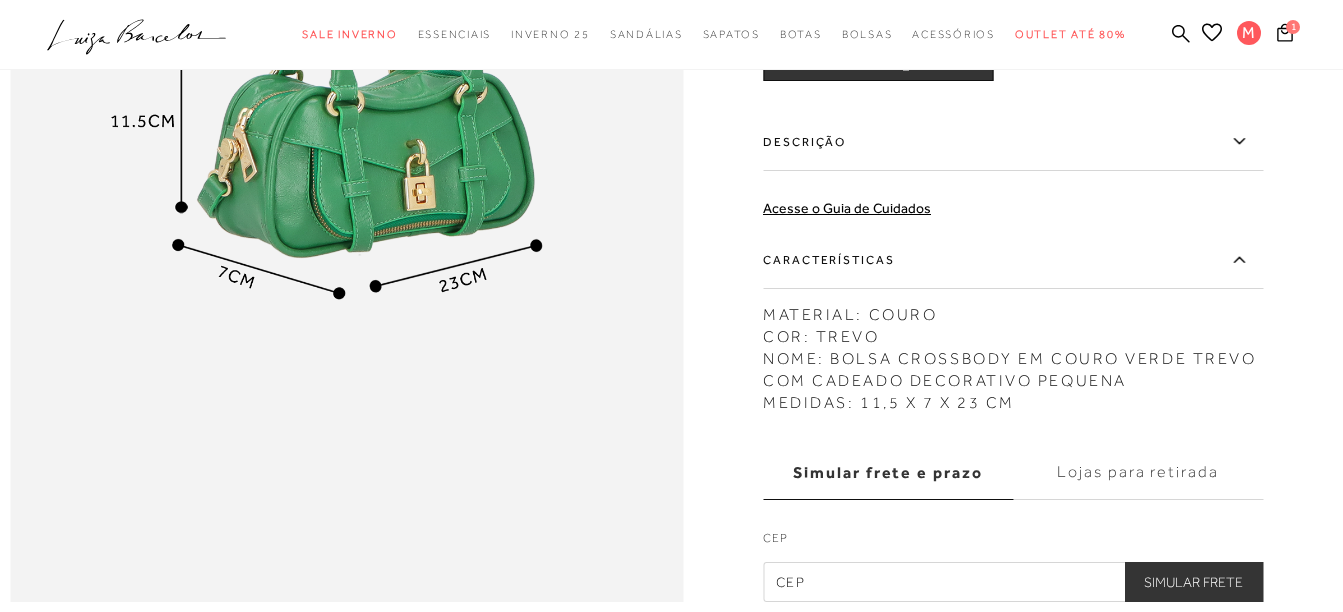 scroll, scrollTop: 1200, scrollLeft: 0, axis: vertical 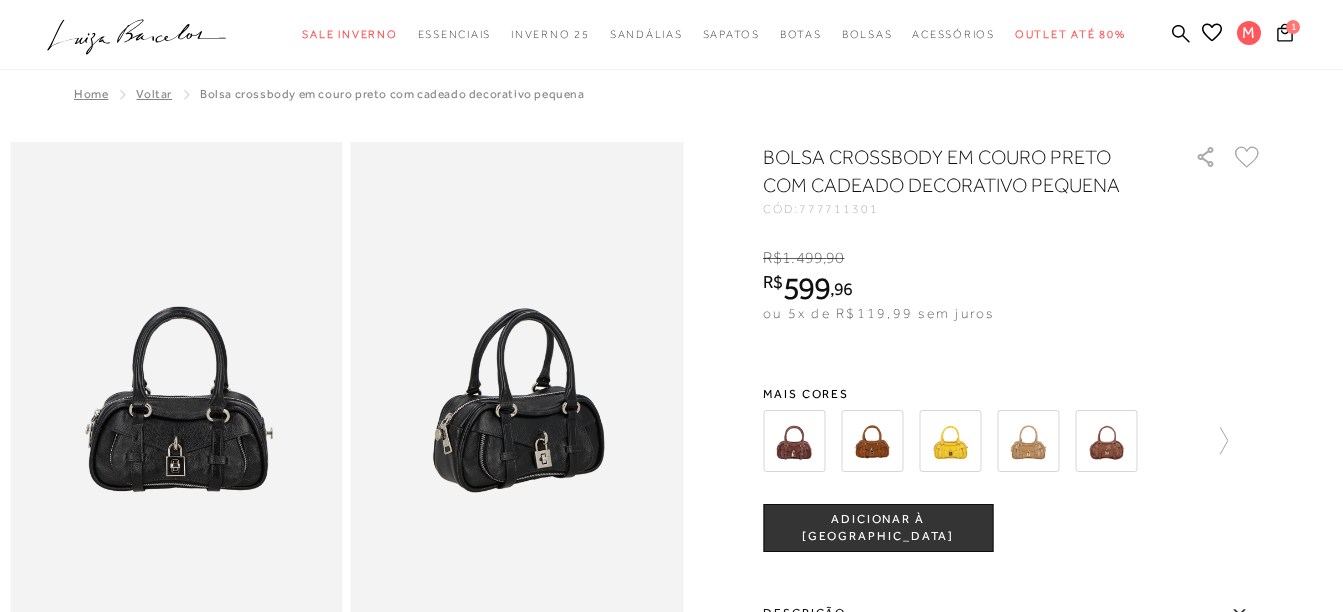 click on "ADICIONAR À [GEOGRAPHIC_DATA]" at bounding box center (878, 528) 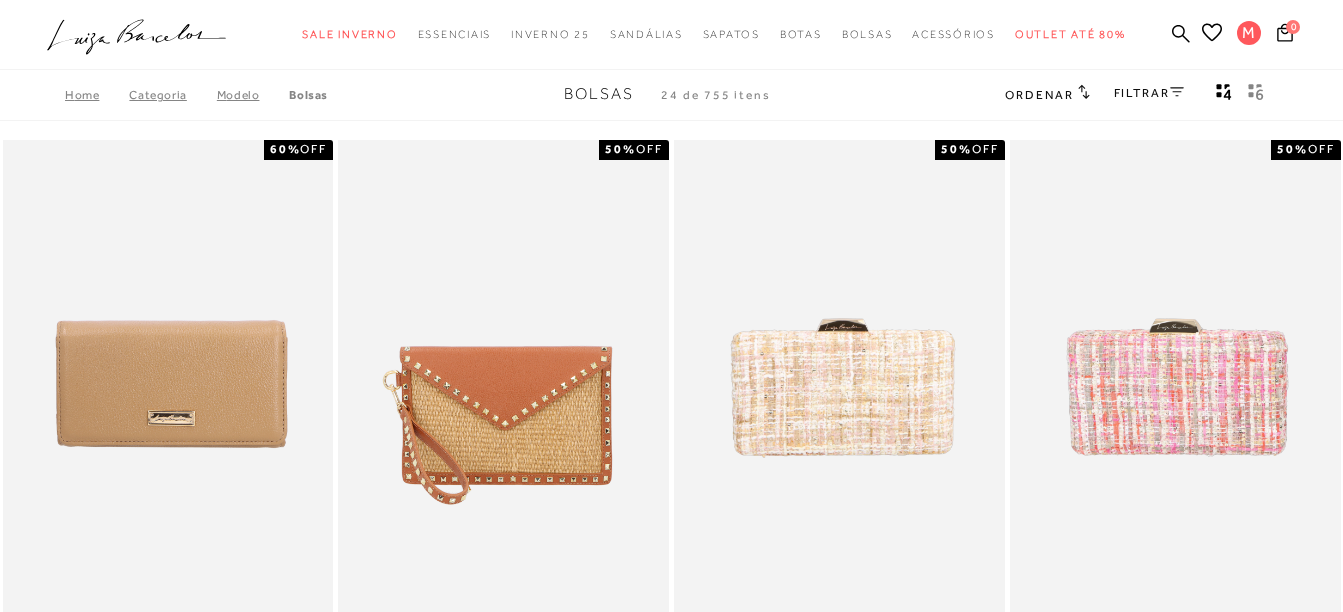 scroll, scrollTop: 0, scrollLeft: 0, axis: both 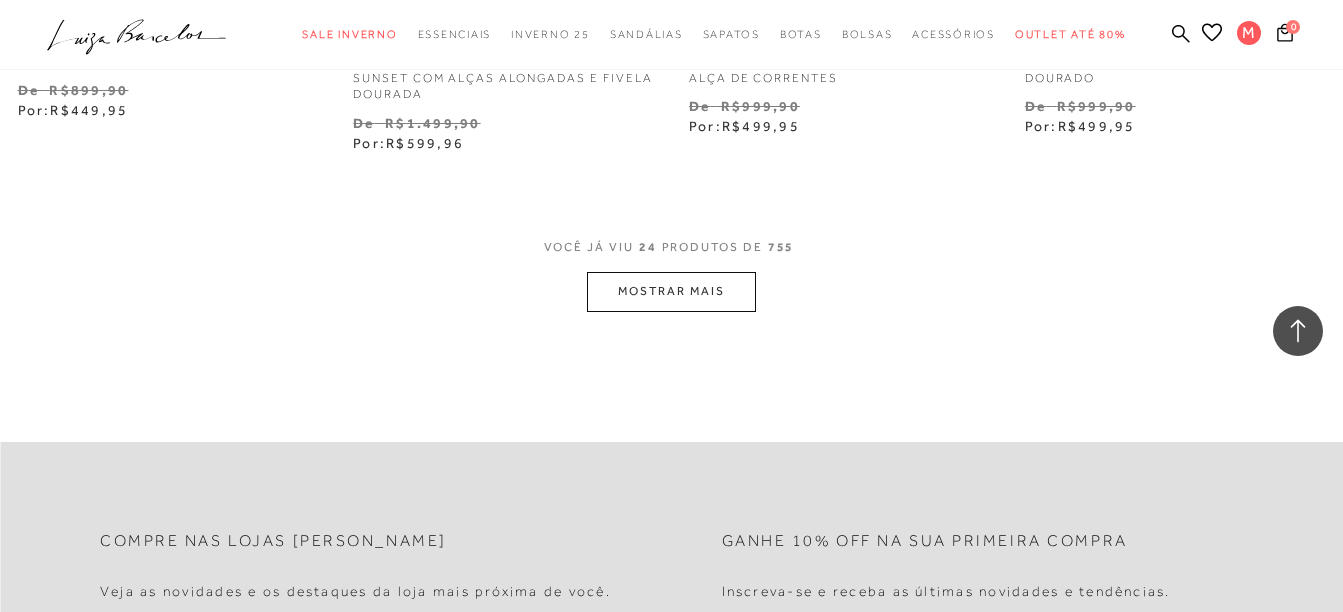 click on "MOSTRAR MAIS" at bounding box center (671, 291) 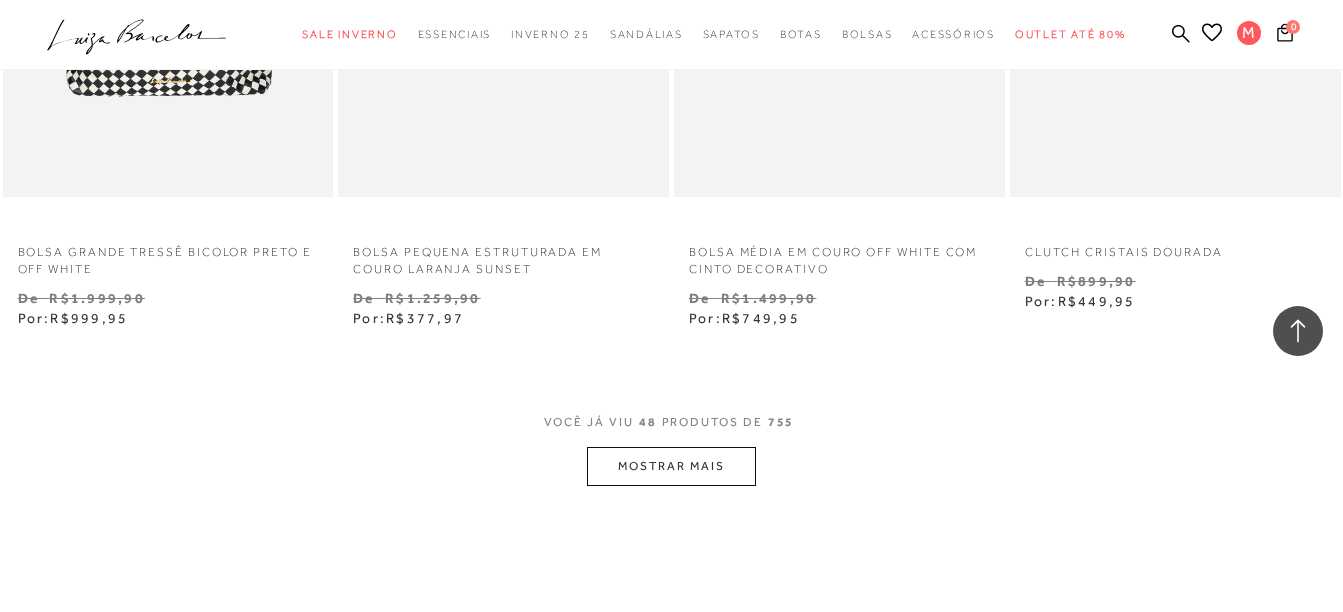 scroll, scrollTop: 7900, scrollLeft: 0, axis: vertical 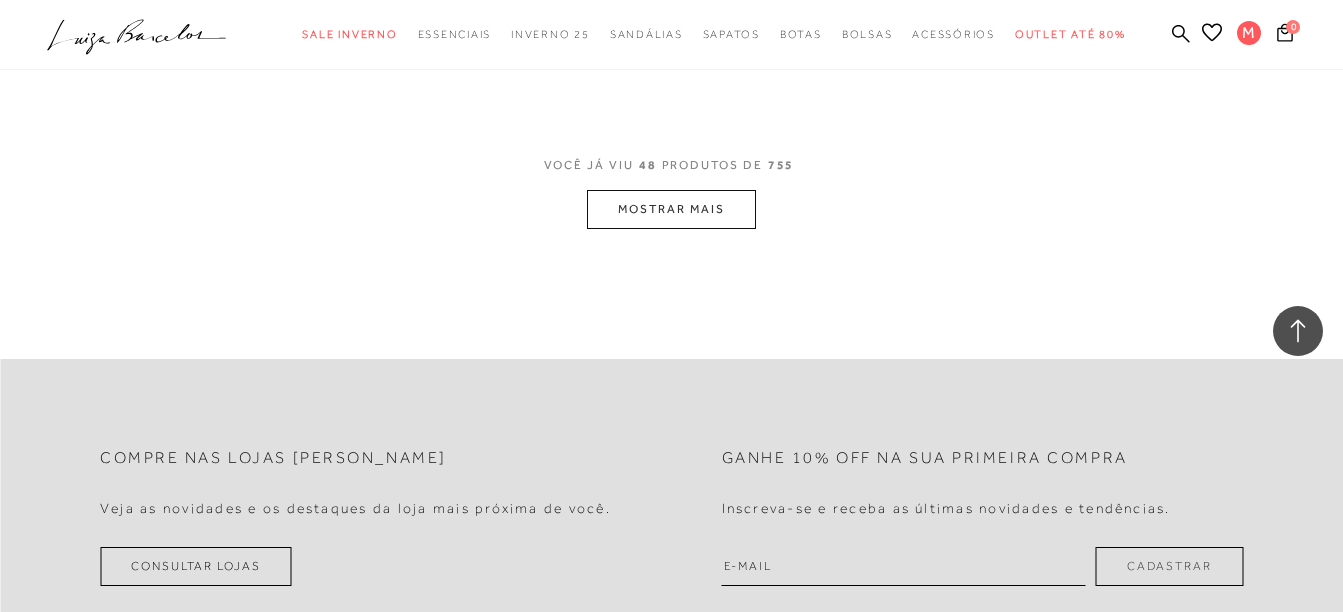 click on "MOSTRAR MAIS" at bounding box center [671, 209] 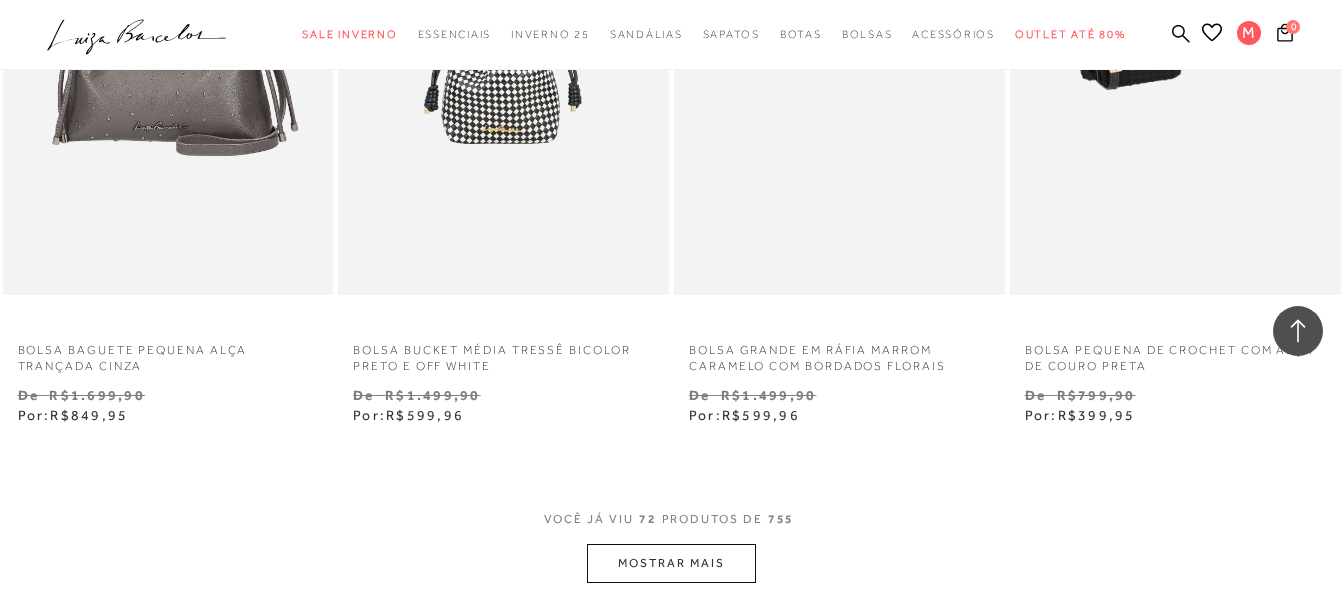 scroll, scrollTop: 11700, scrollLeft: 0, axis: vertical 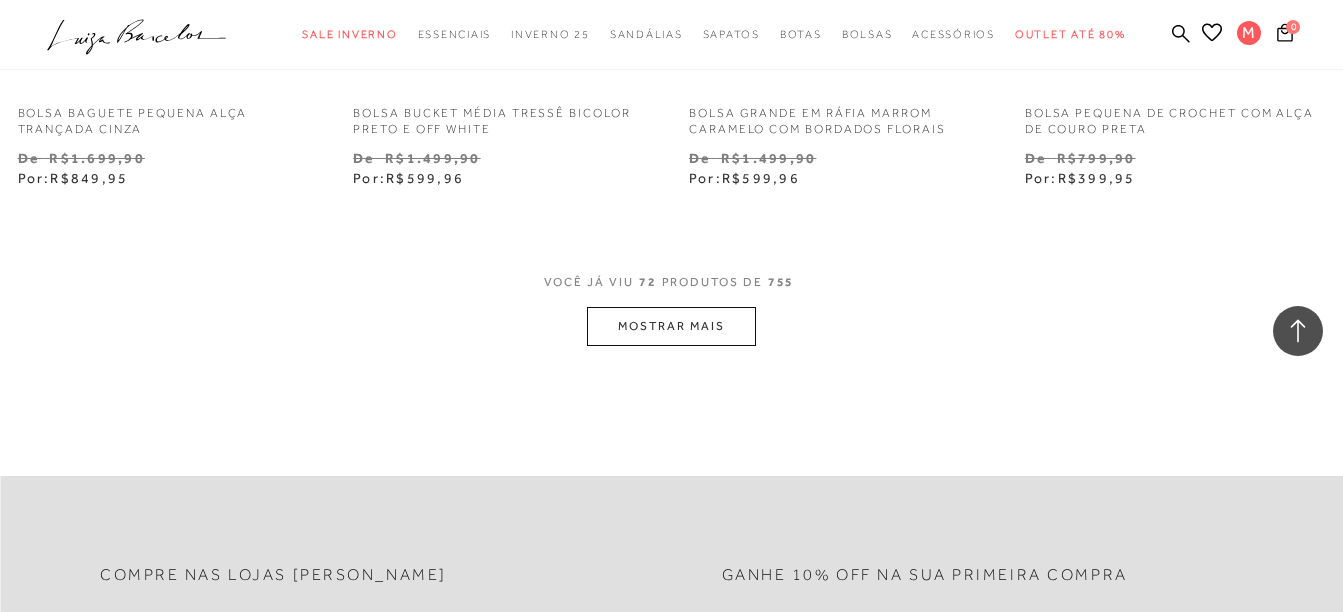 click on "MOSTRAR MAIS" at bounding box center (671, 326) 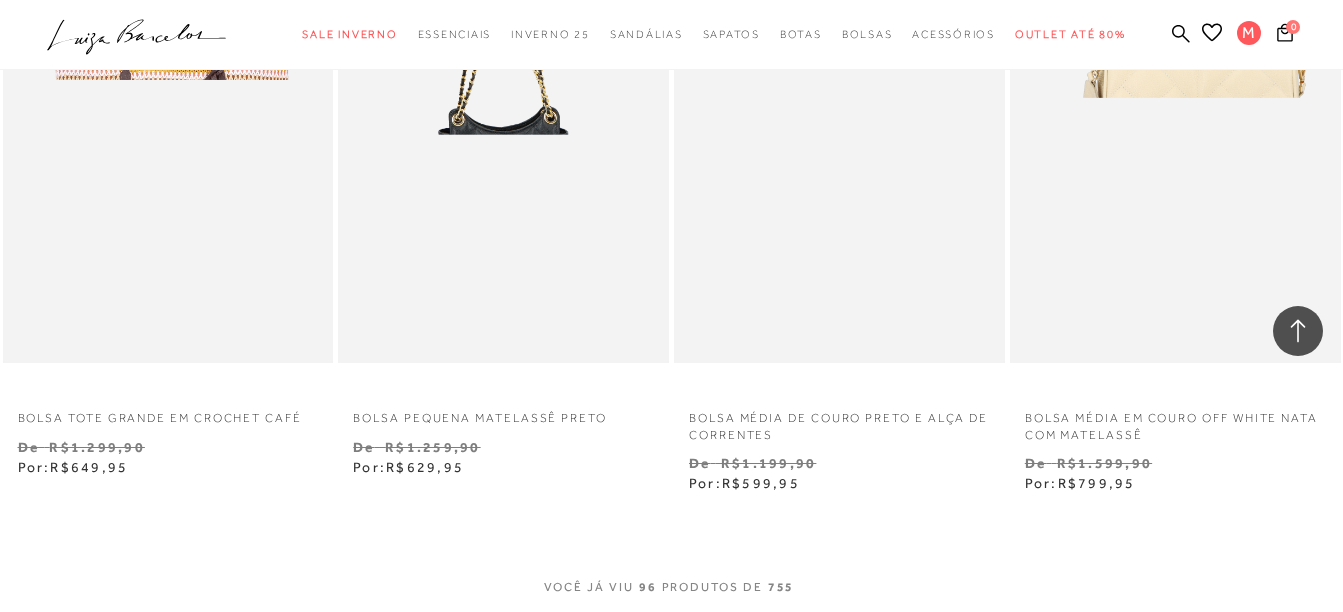 scroll, scrollTop: 15400, scrollLeft: 0, axis: vertical 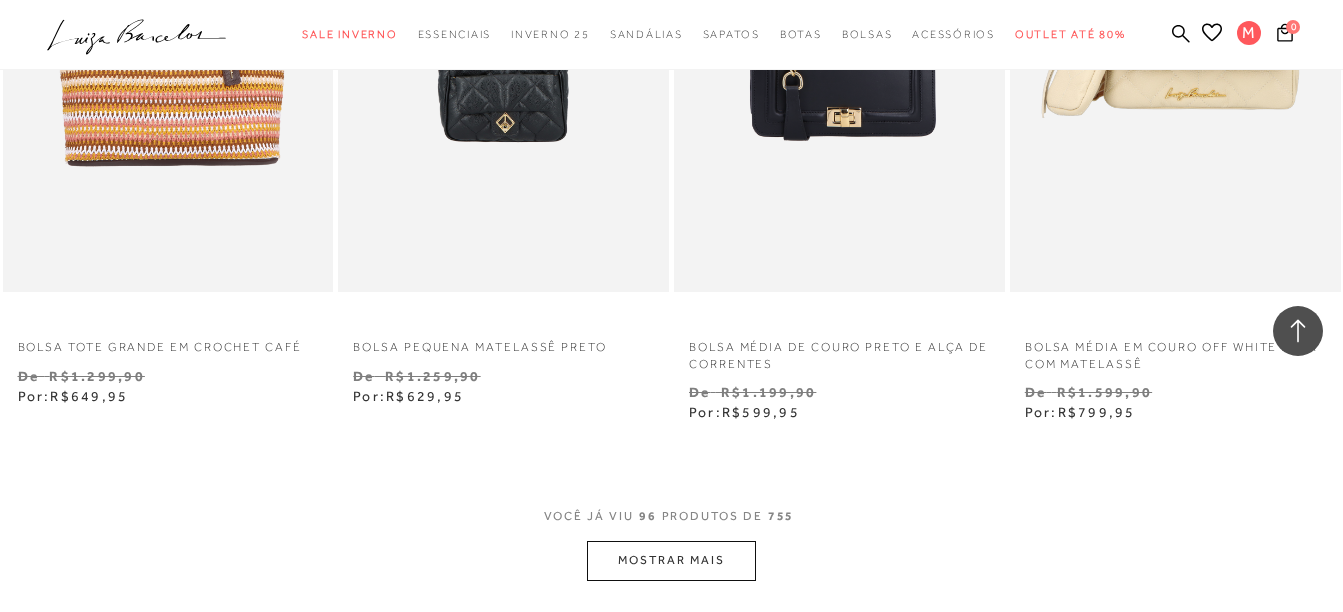 click on "MOSTRAR MAIS" at bounding box center (671, 560) 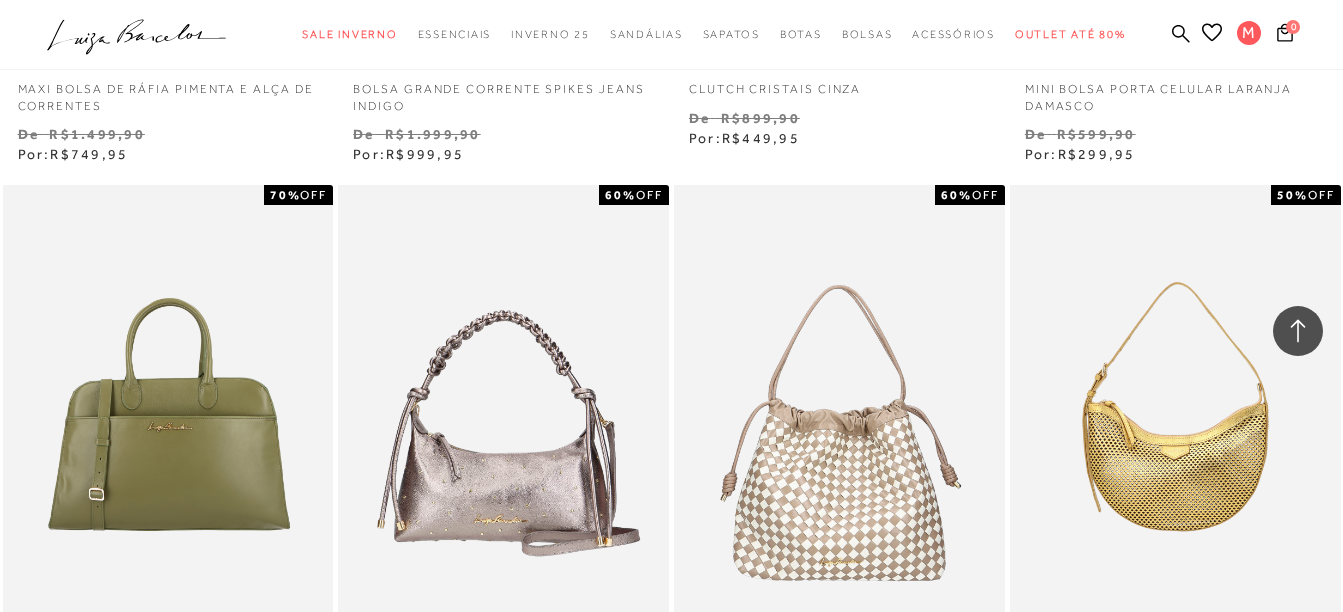 scroll, scrollTop: 17800, scrollLeft: 0, axis: vertical 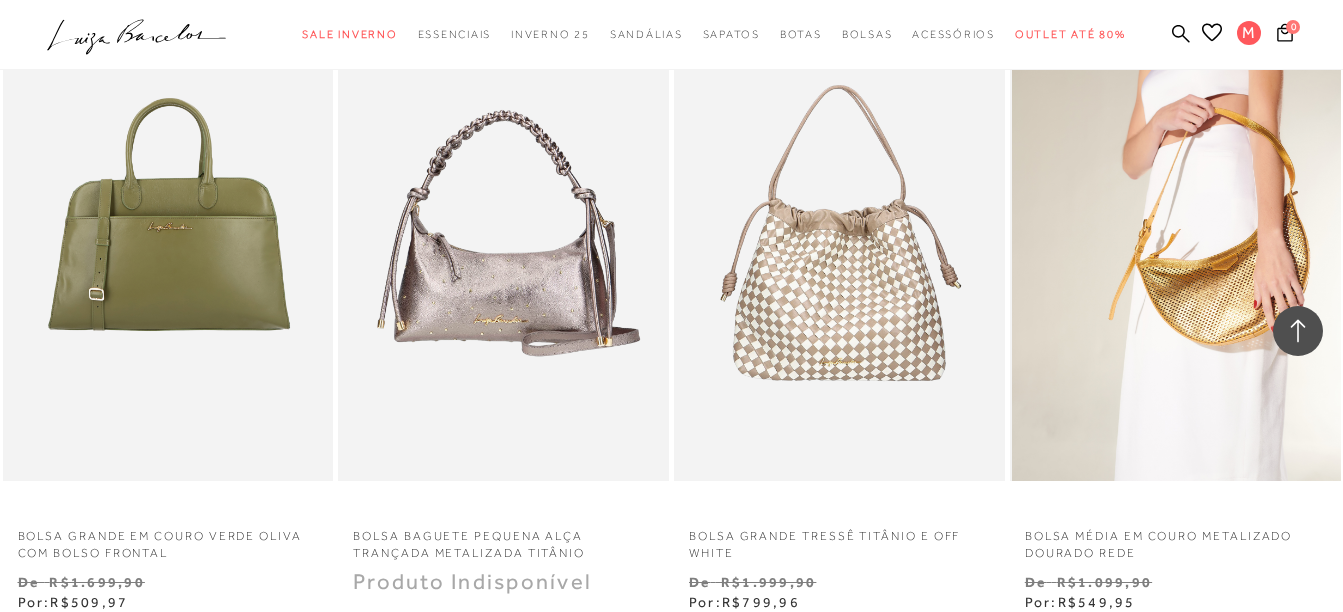click at bounding box center (1176, 233) 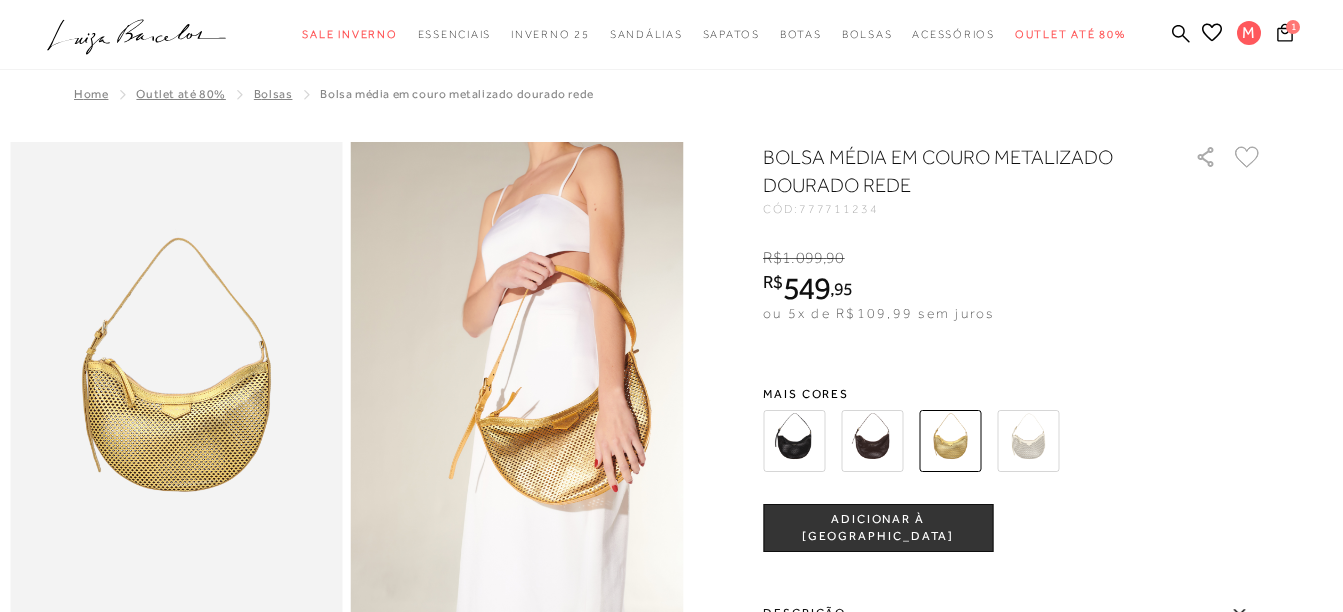 scroll, scrollTop: 0, scrollLeft: 0, axis: both 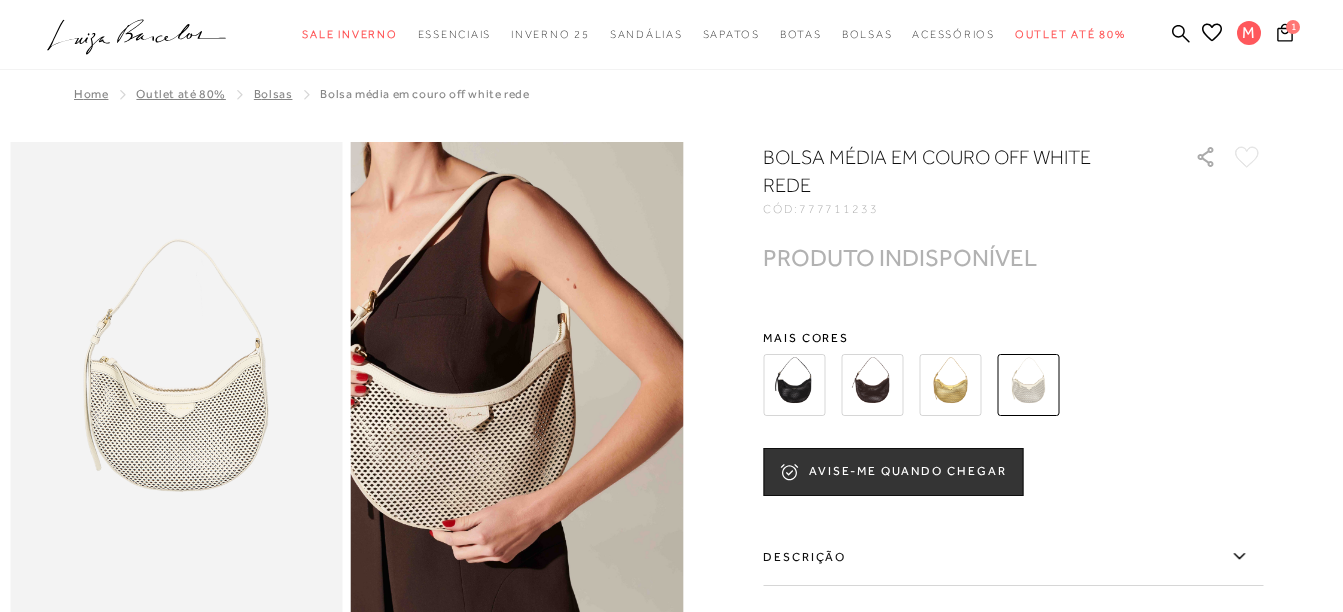 click at bounding box center (872, 385) 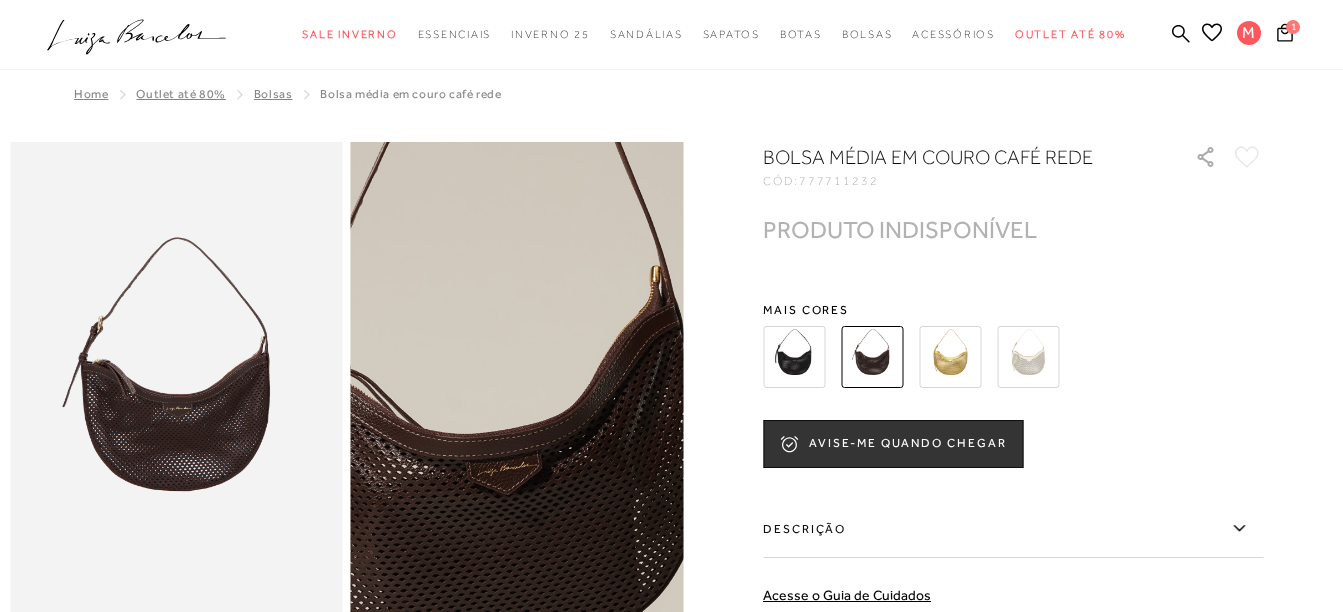 click at bounding box center (501, 256) 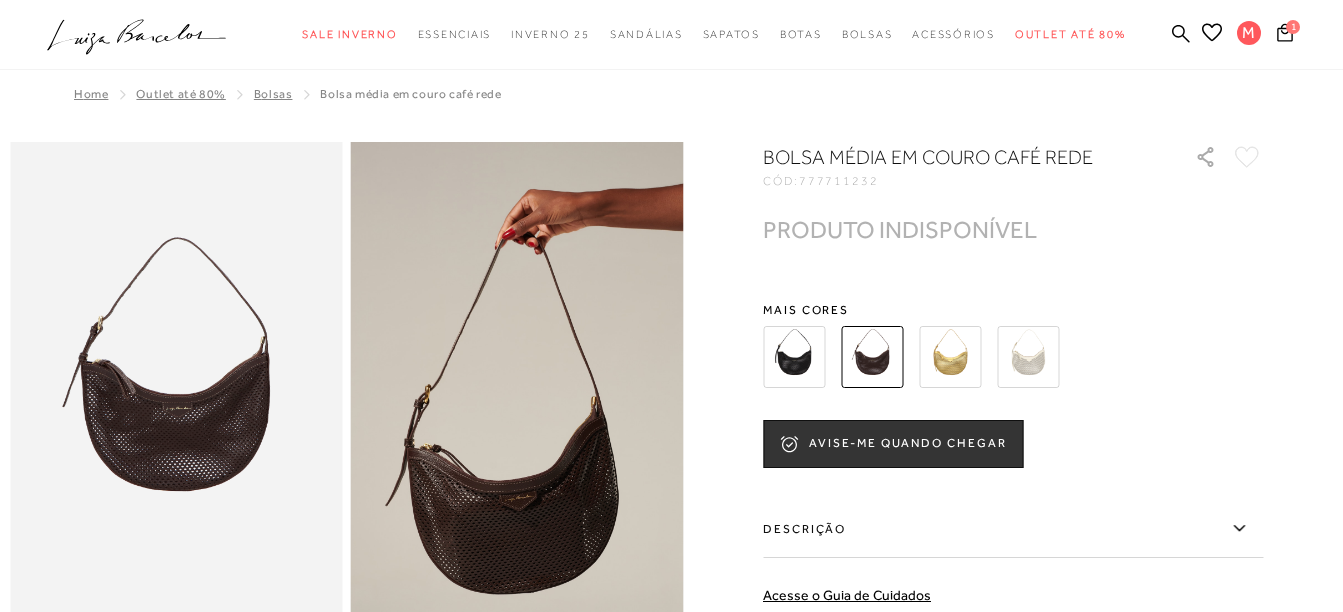 click at bounding box center (794, 357) 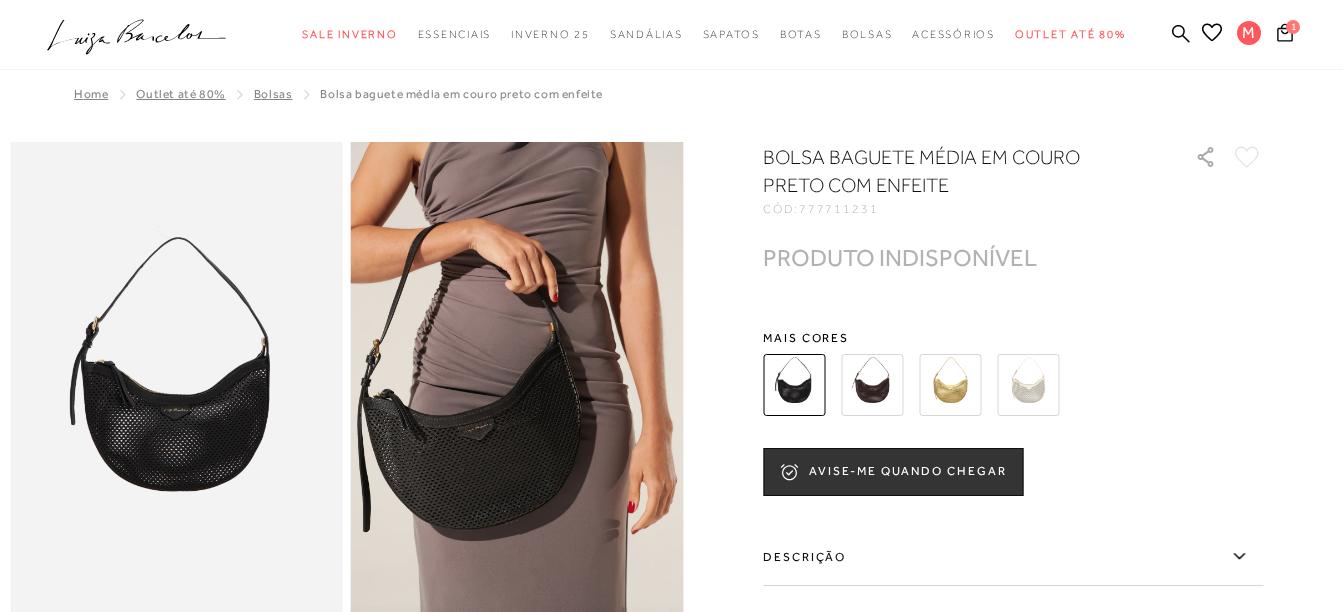 click at bounding box center [950, 385] 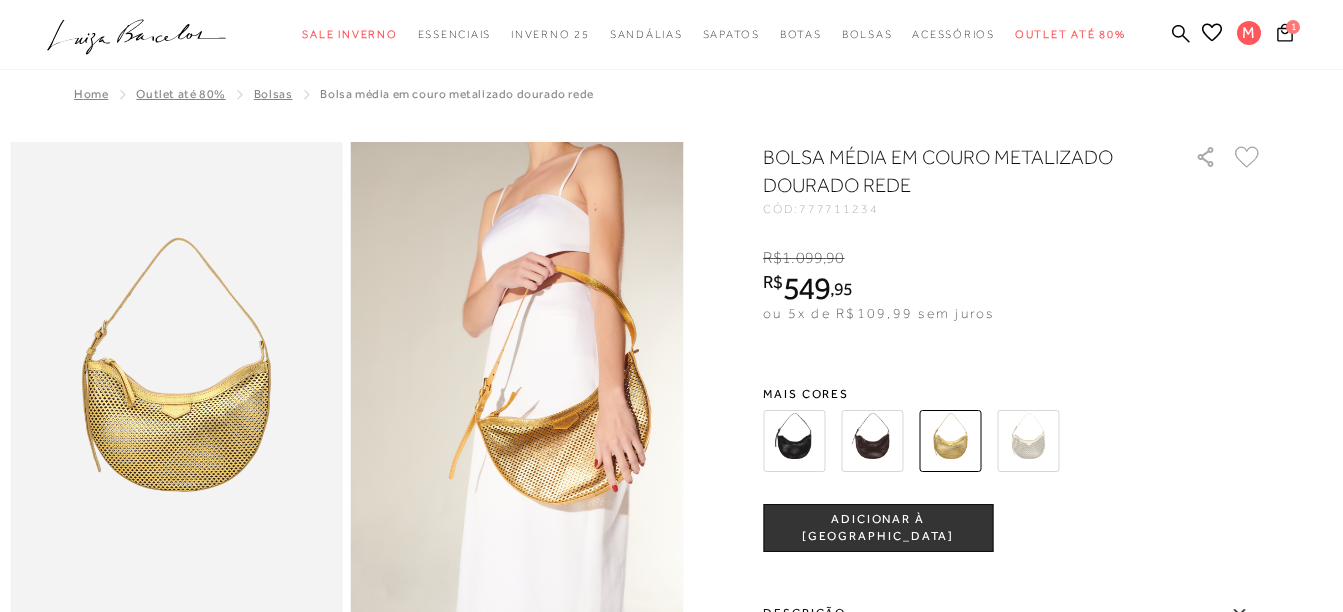 click at bounding box center (1028, 441) 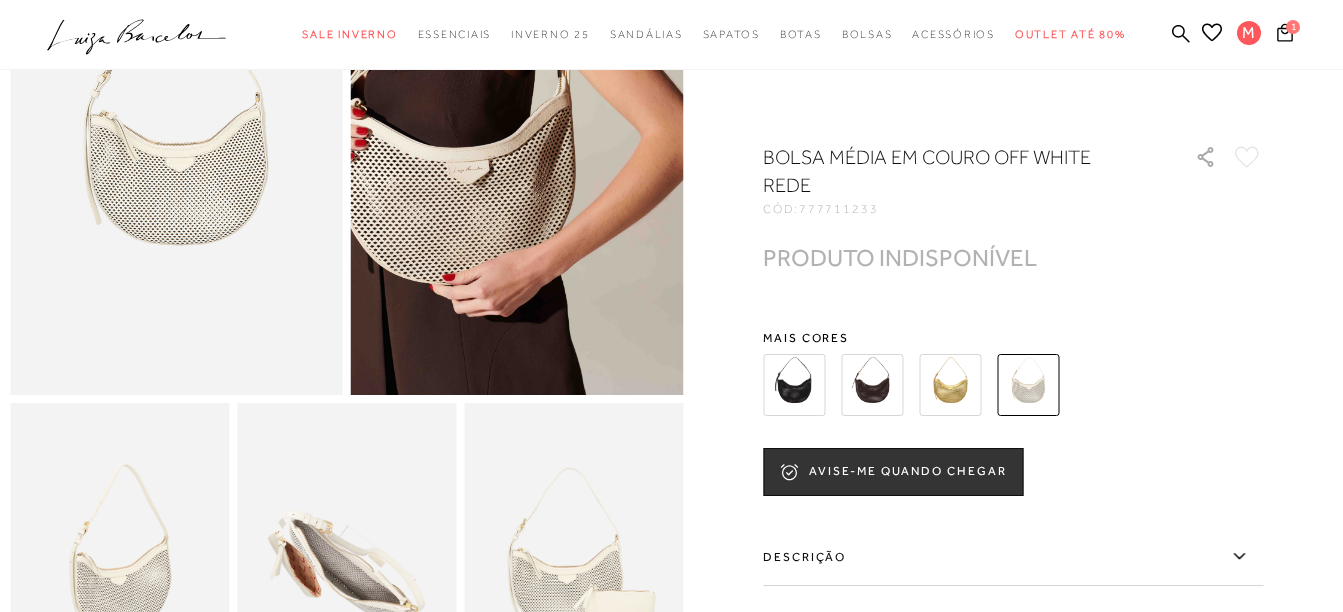 scroll, scrollTop: 100, scrollLeft: 0, axis: vertical 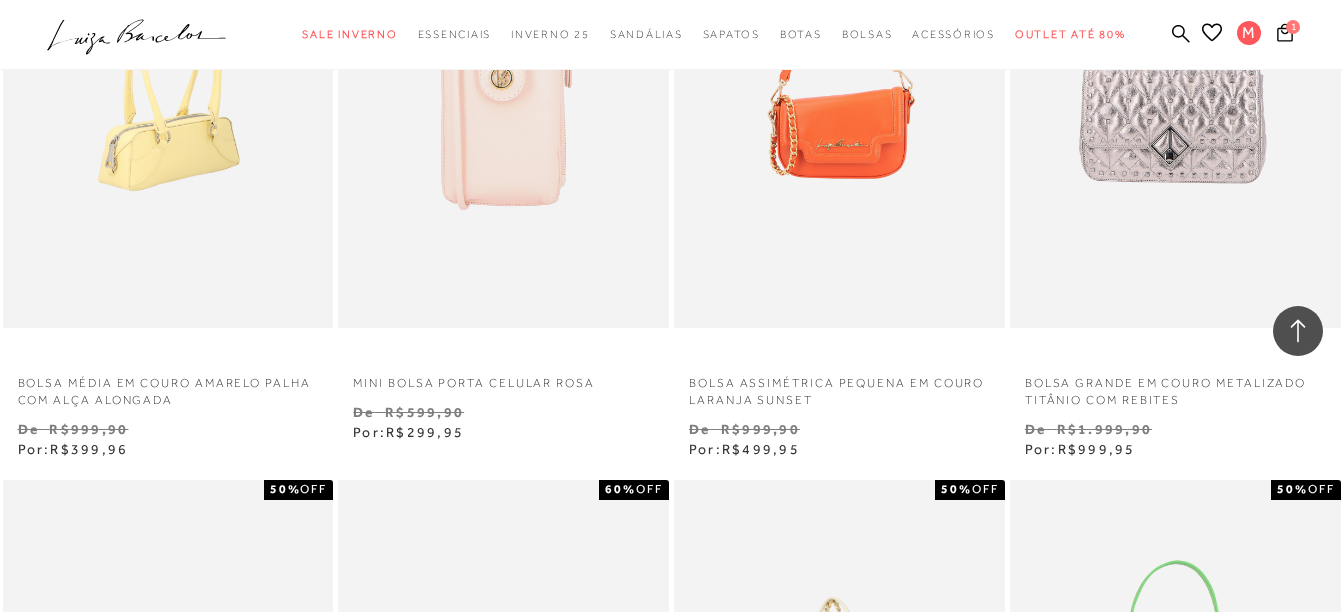 click at bounding box center (169, 80) 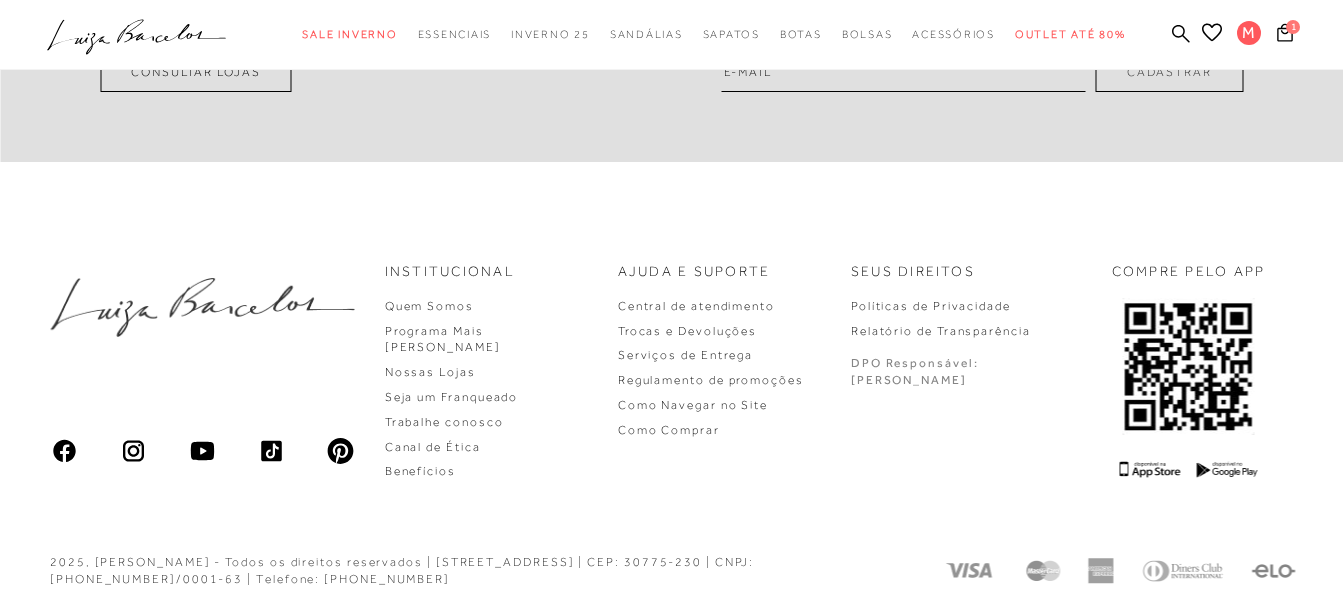 scroll, scrollTop: 0, scrollLeft: 0, axis: both 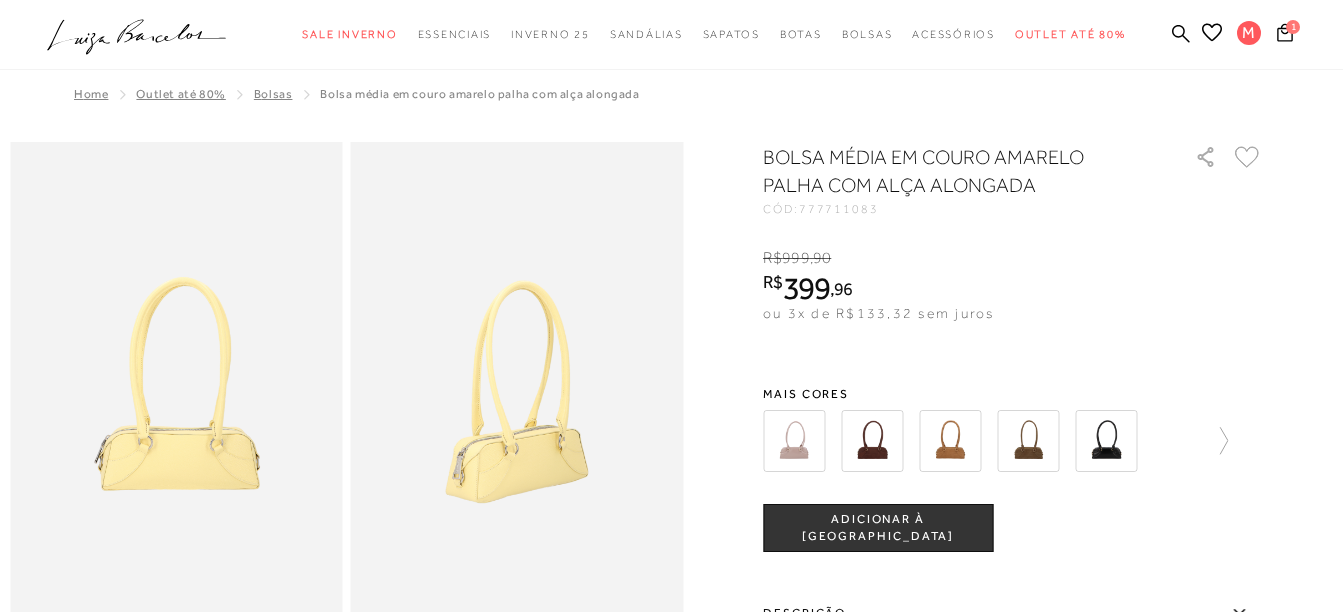 click at bounding box center (872, 441) 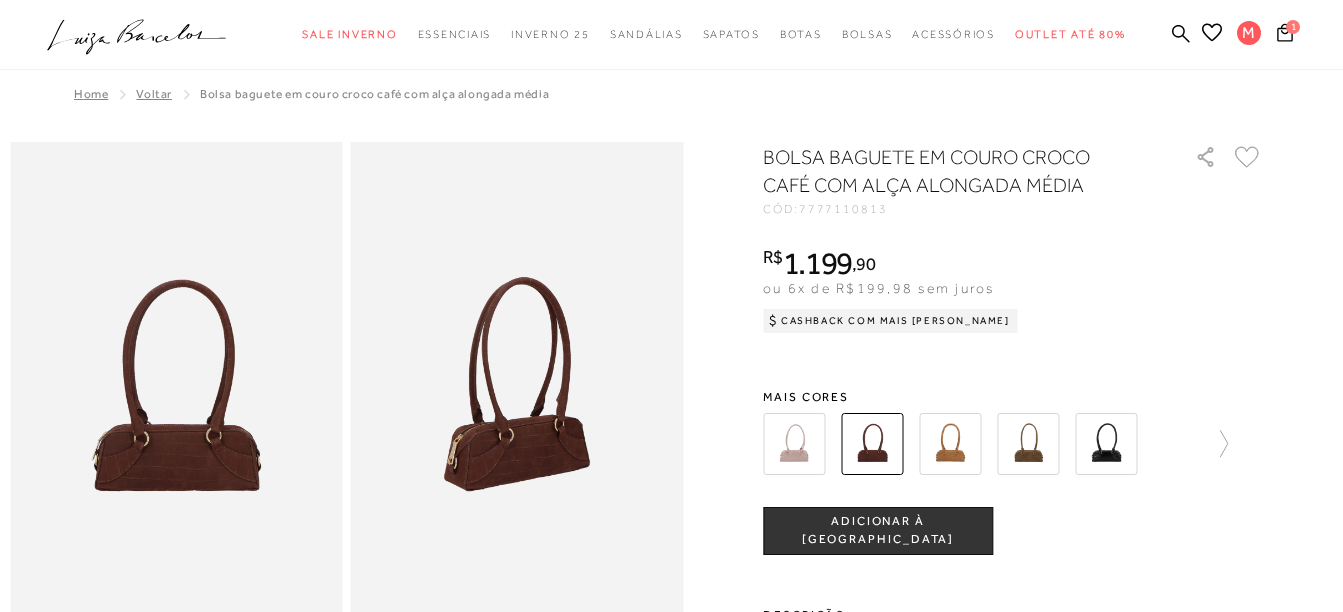 click at bounding box center [950, 444] 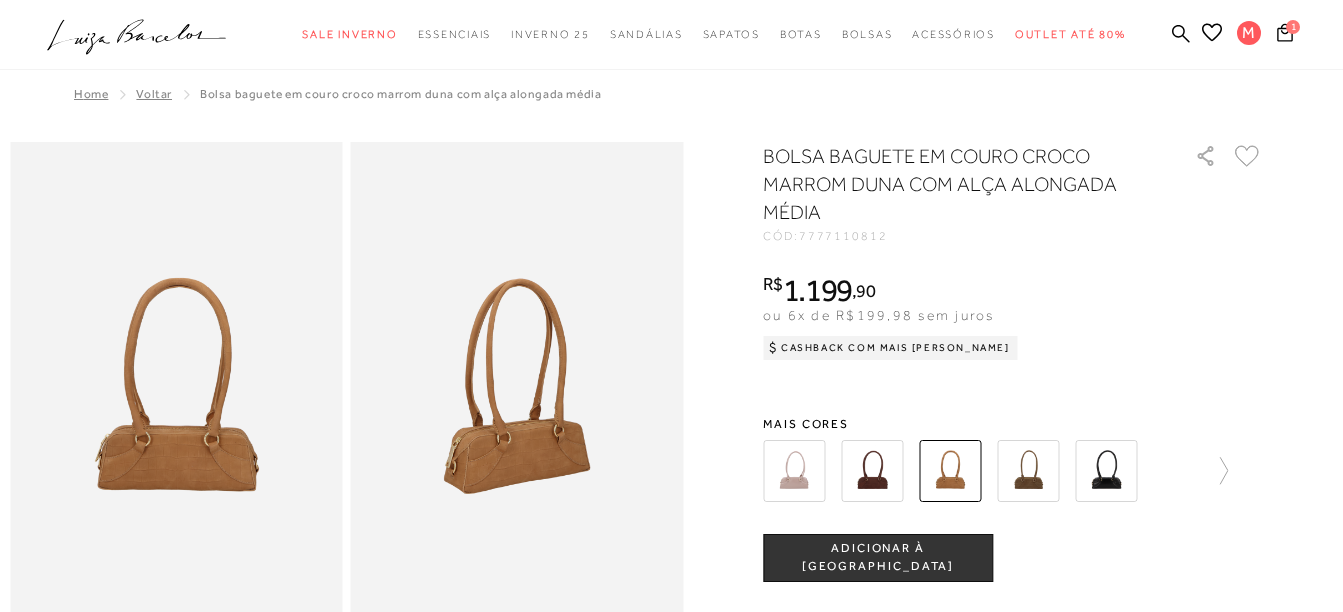 click at bounding box center [1028, 471] 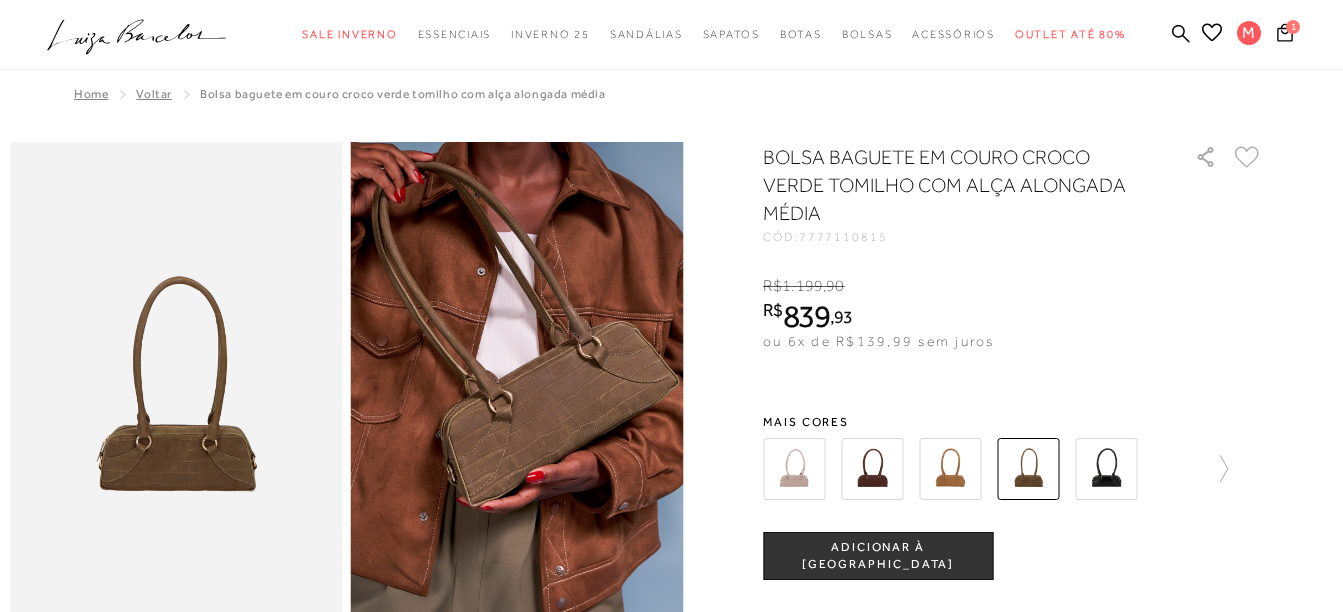 click at bounding box center [1106, 469] 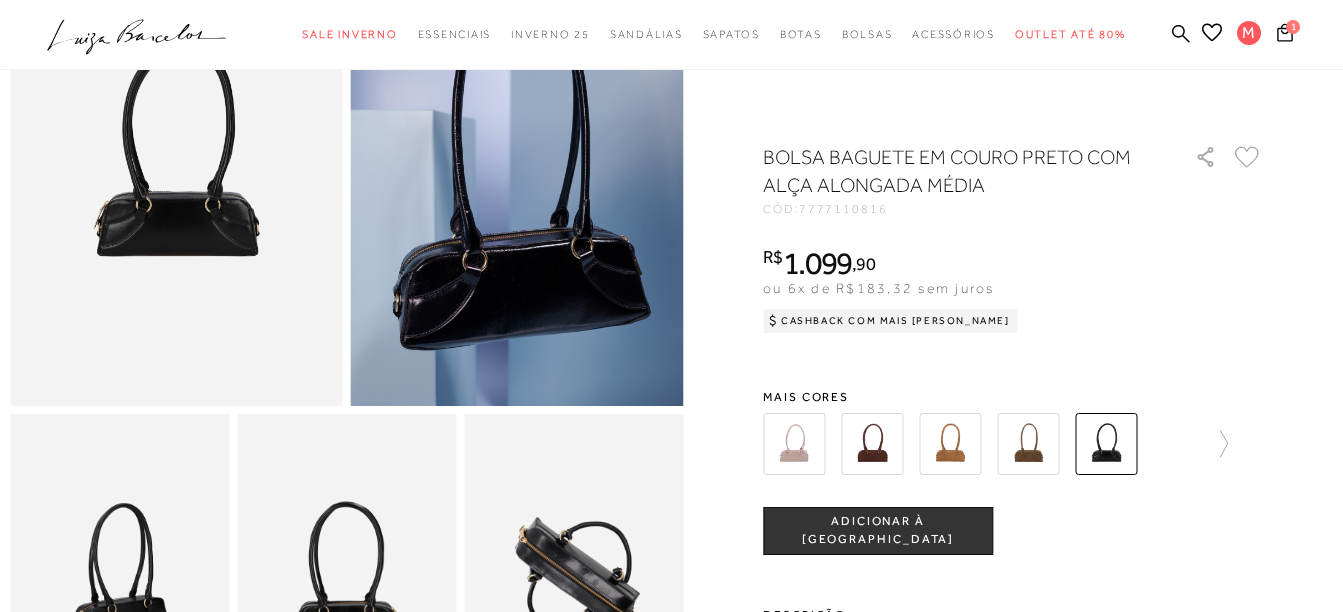 scroll, scrollTop: 300, scrollLeft: 0, axis: vertical 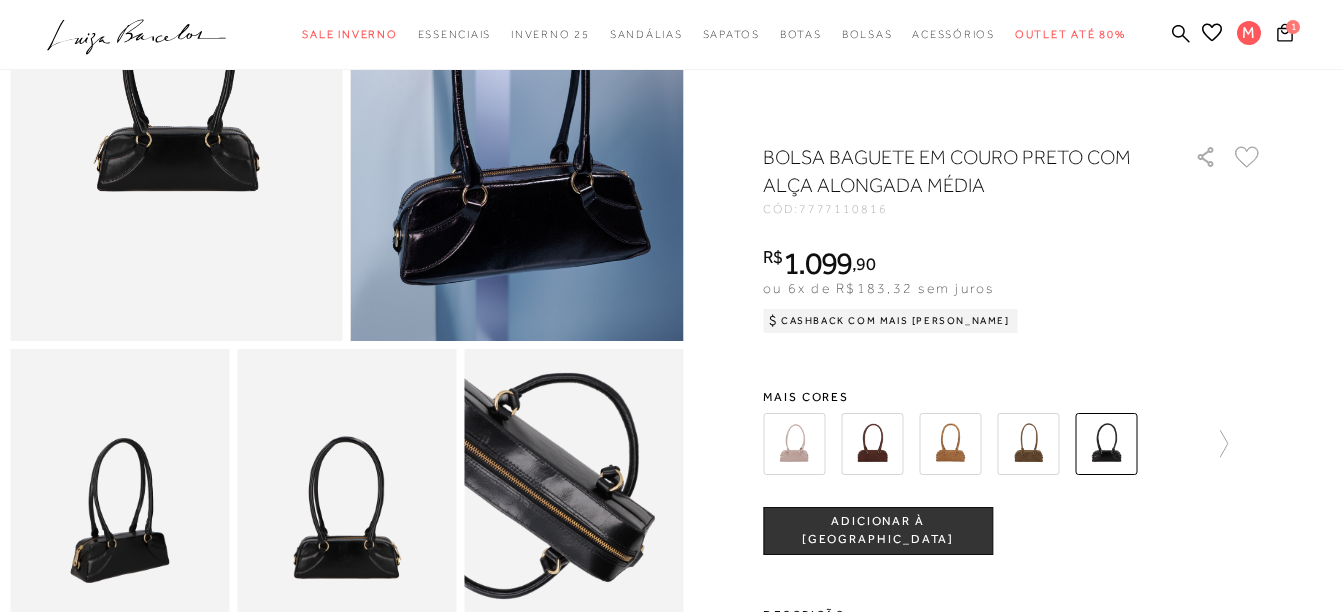 click at bounding box center (523, 485) 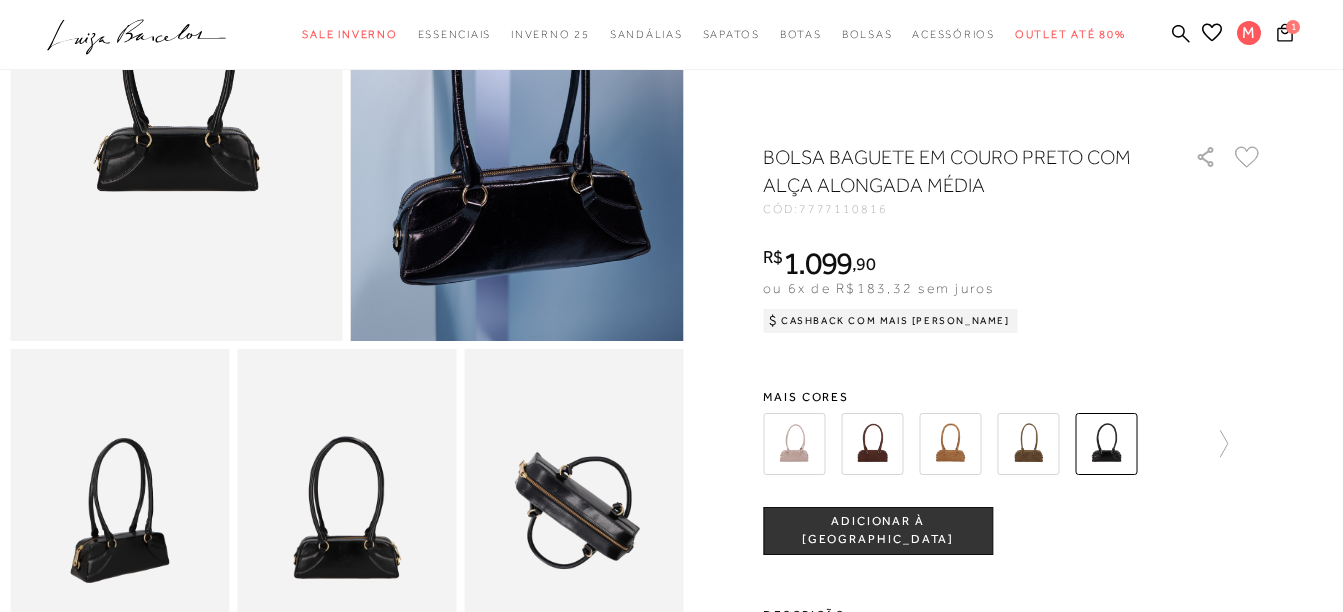 click at bounding box center [346, 513] 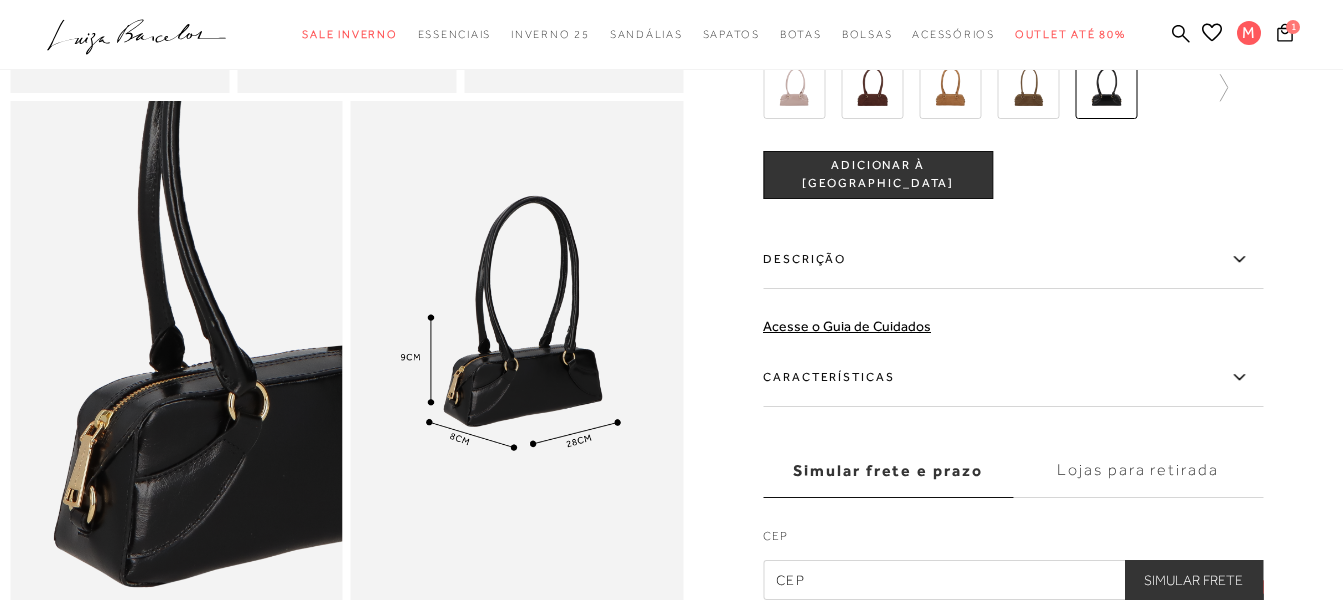 scroll, scrollTop: 700, scrollLeft: 0, axis: vertical 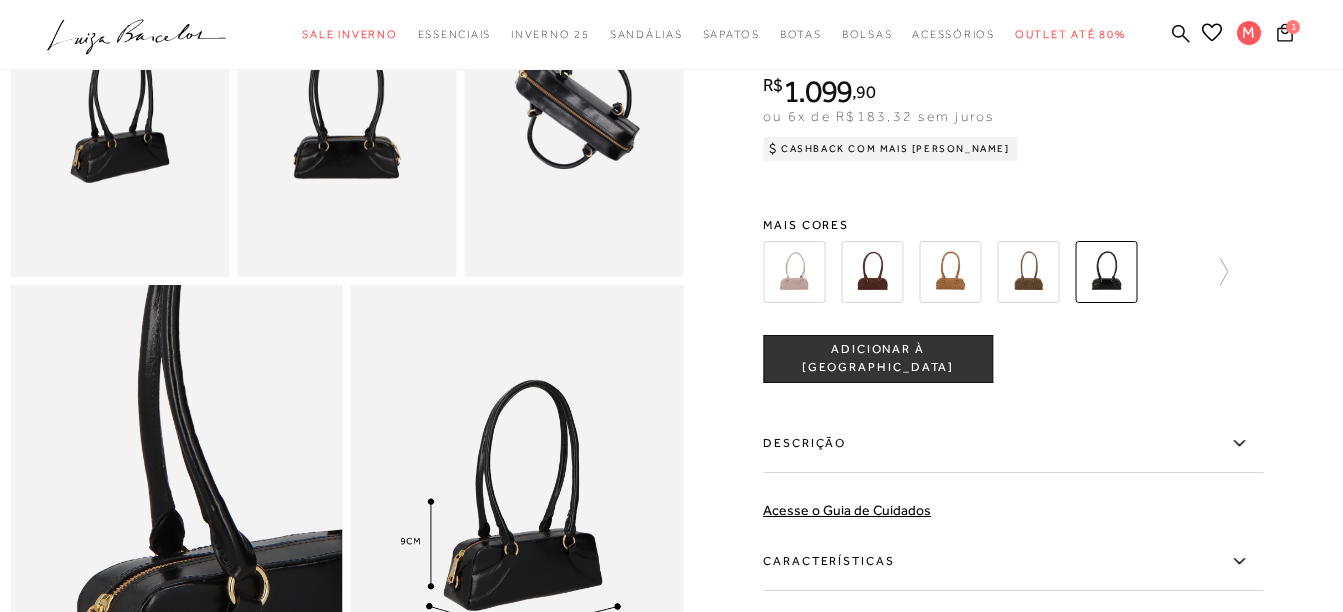 click on "ADICIONAR À [GEOGRAPHIC_DATA]" at bounding box center (878, 359) 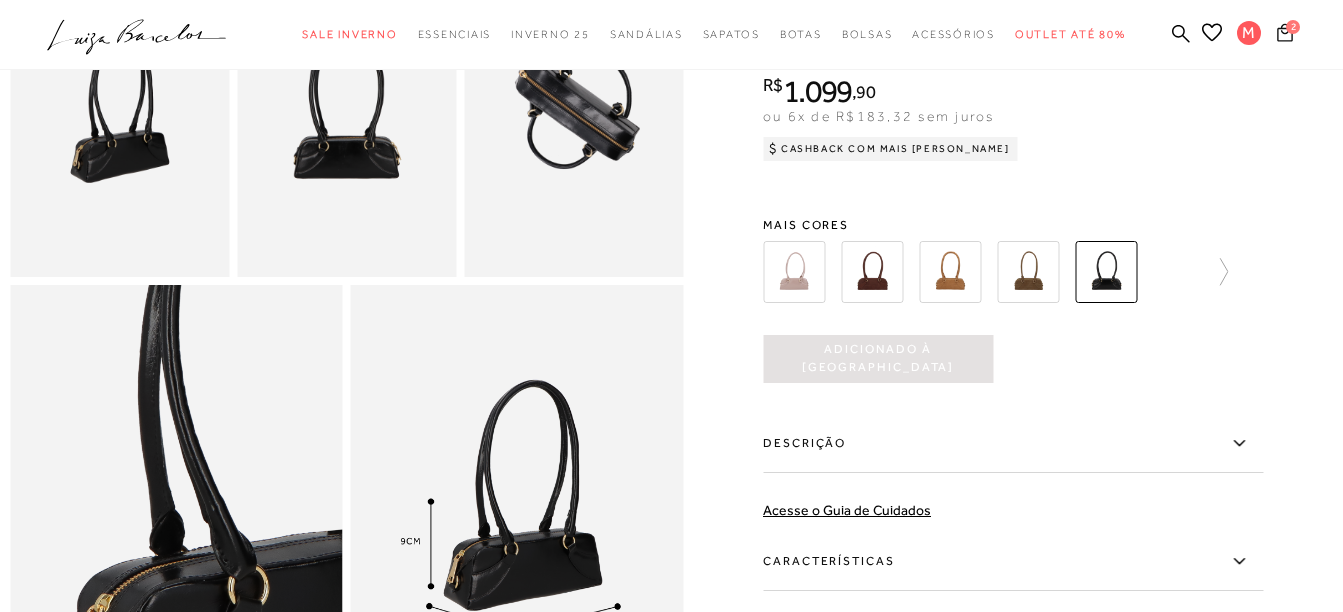 click 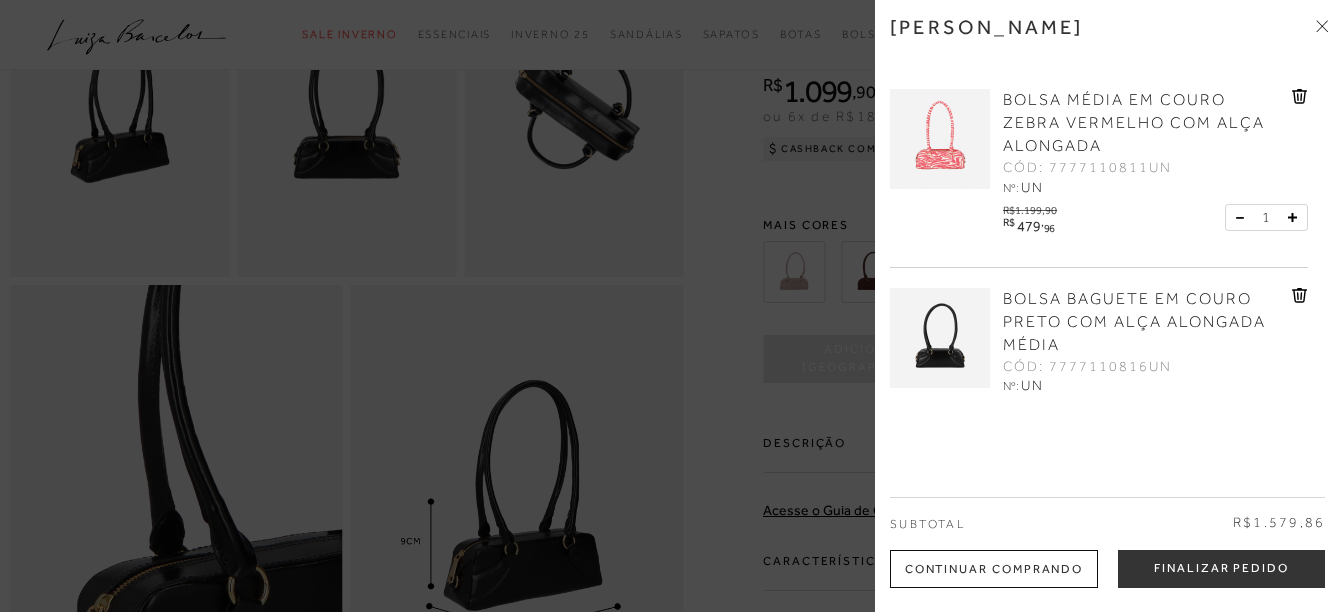 scroll, scrollTop: 63, scrollLeft: 0, axis: vertical 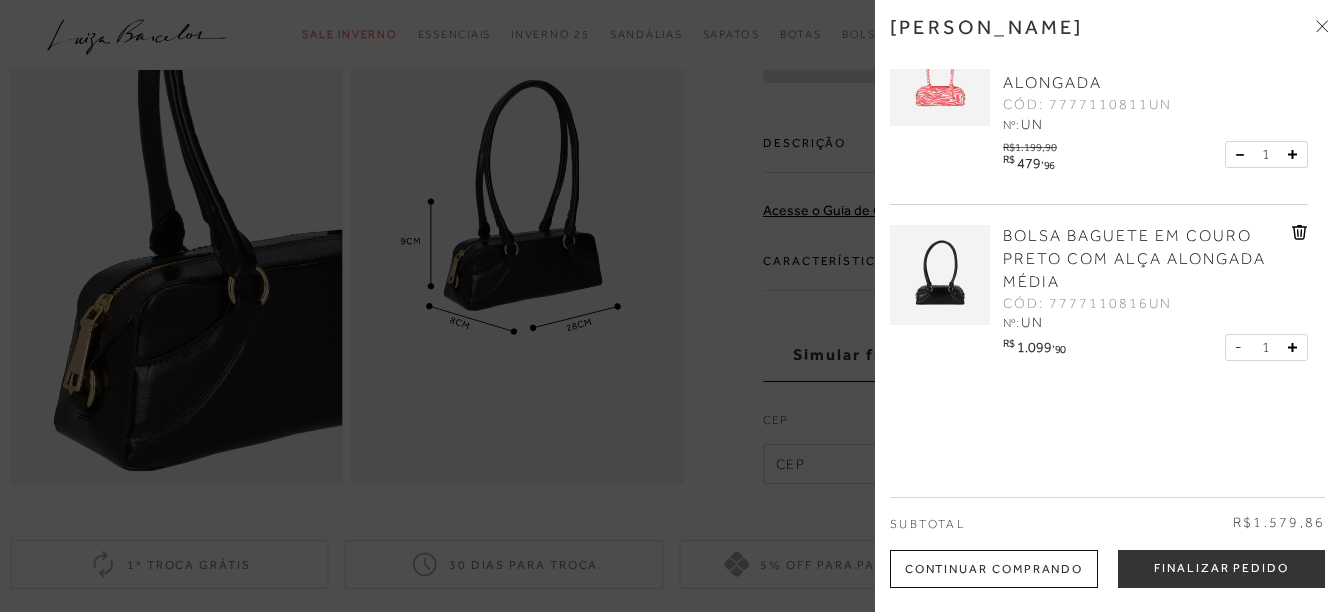click at bounding box center (671, 306) 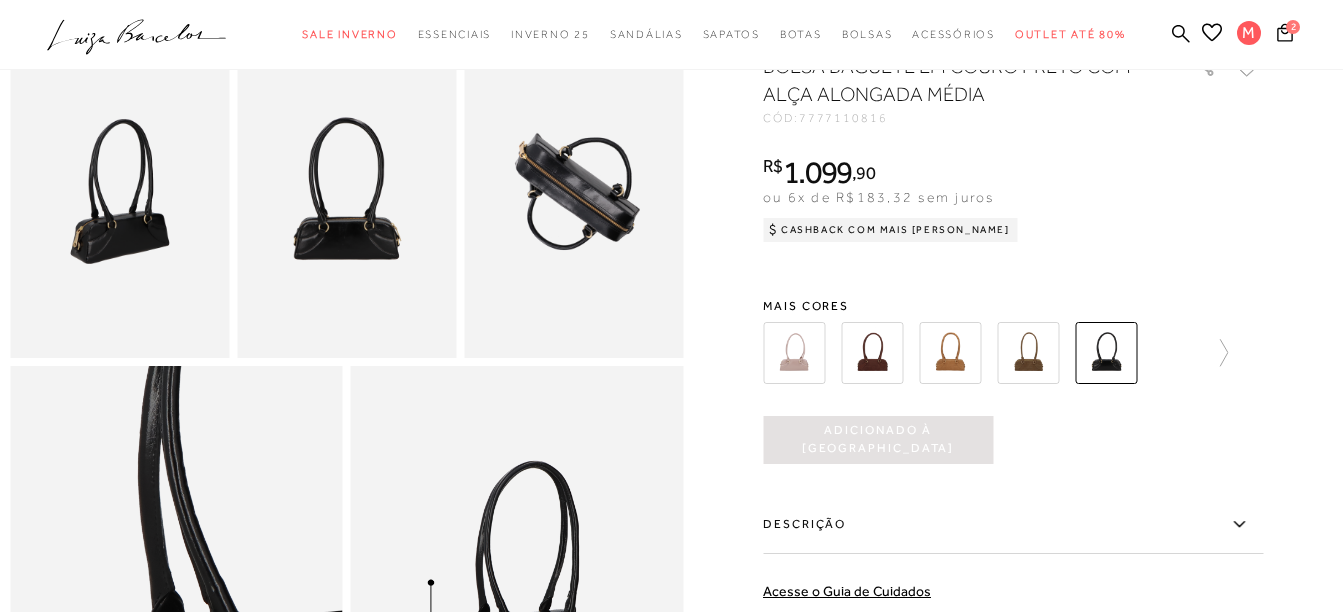 scroll, scrollTop: 600, scrollLeft: 0, axis: vertical 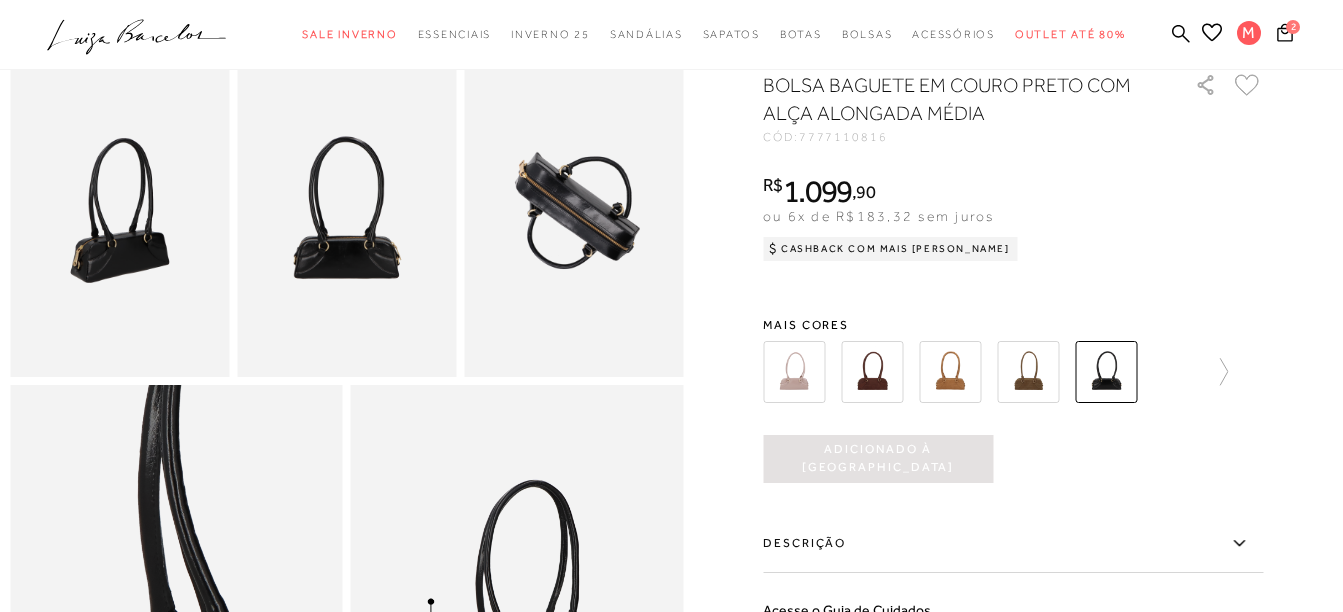 click at bounding box center [950, 372] 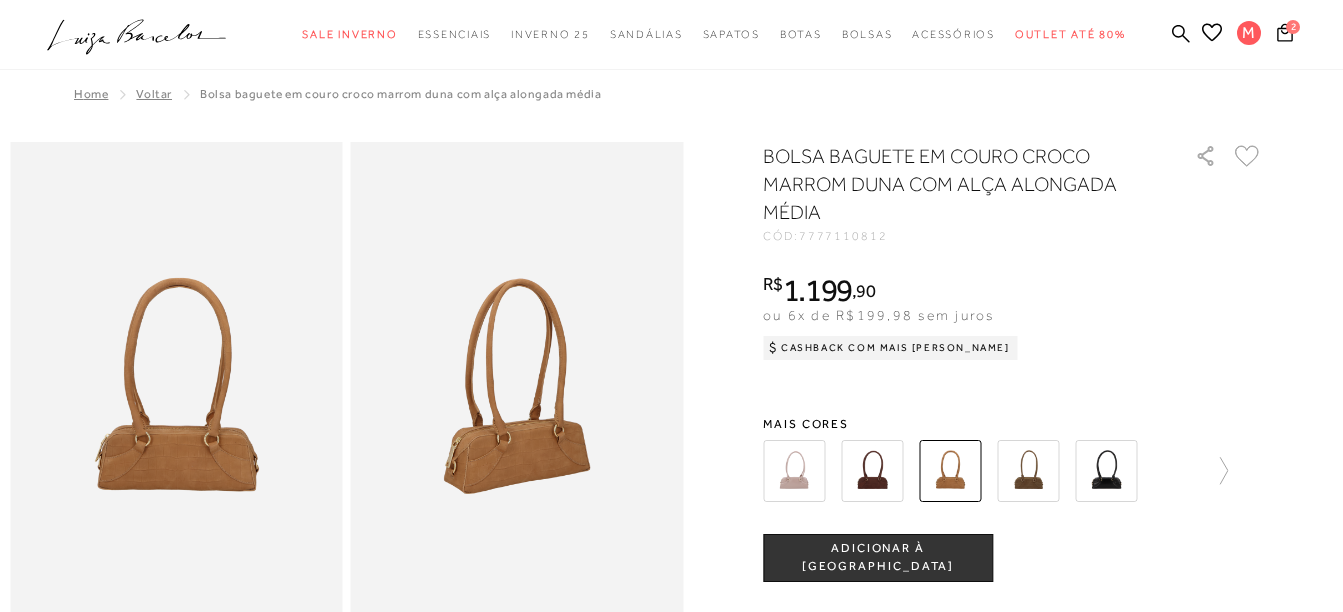 scroll, scrollTop: 0, scrollLeft: 0, axis: both 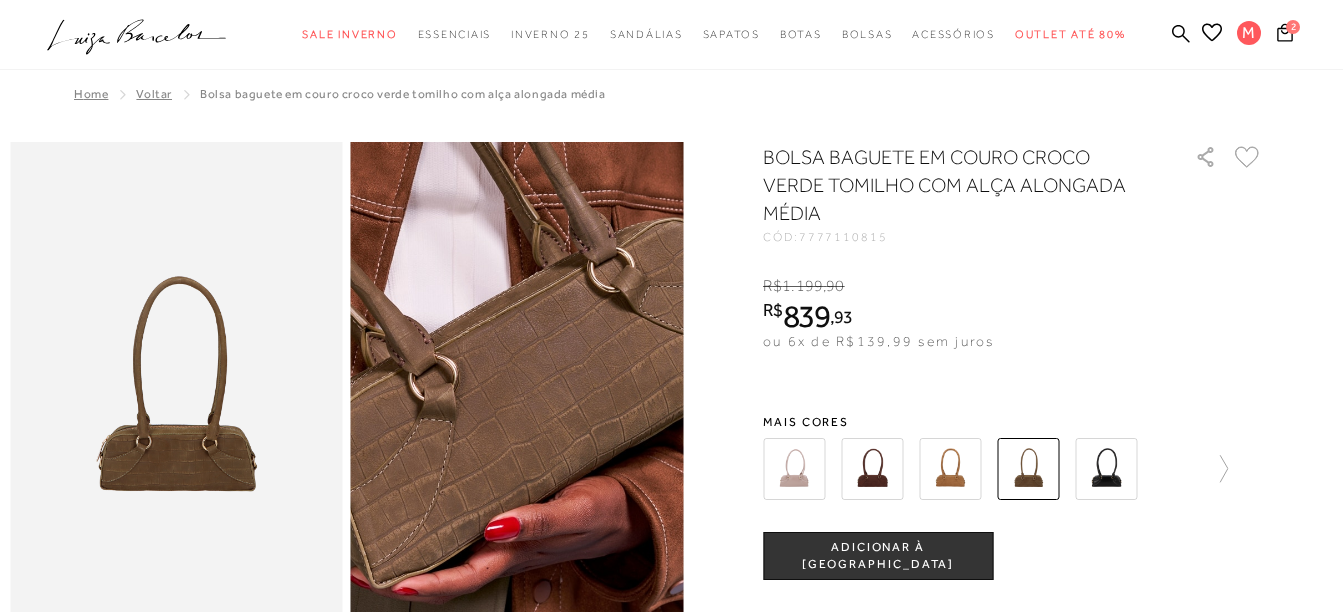 click at bounding box center (465, 358) 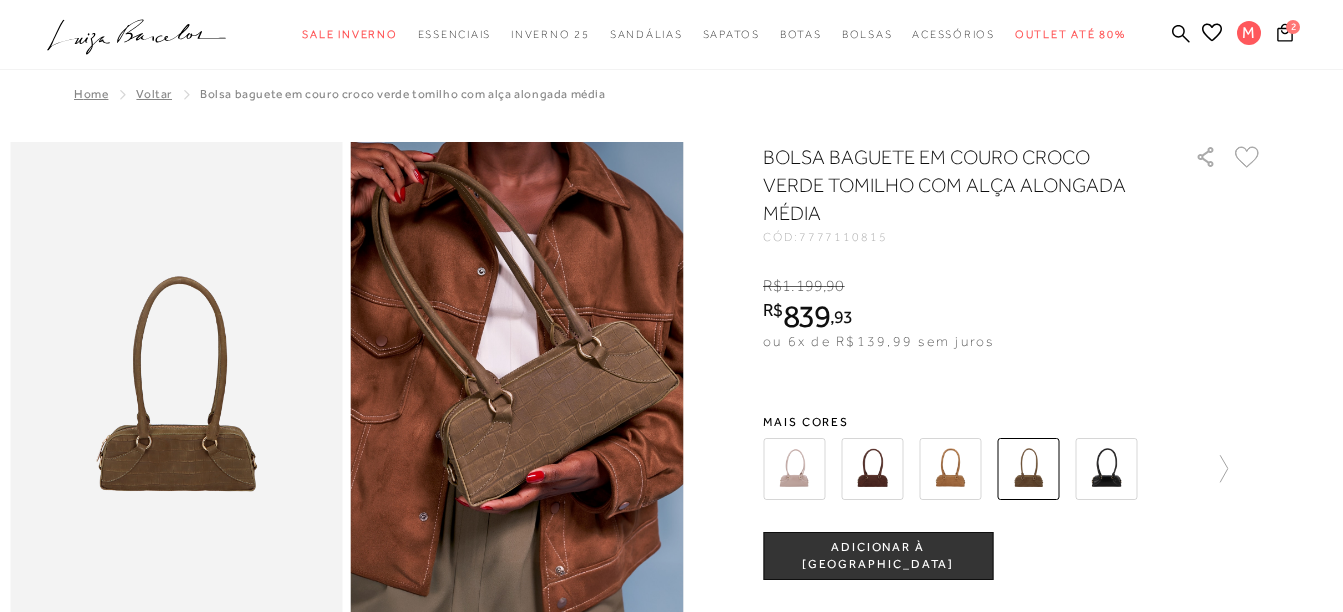 click on "ADICIONAR À [GEOGRAPHIC_DATA]" at bounding box center (878, 556) 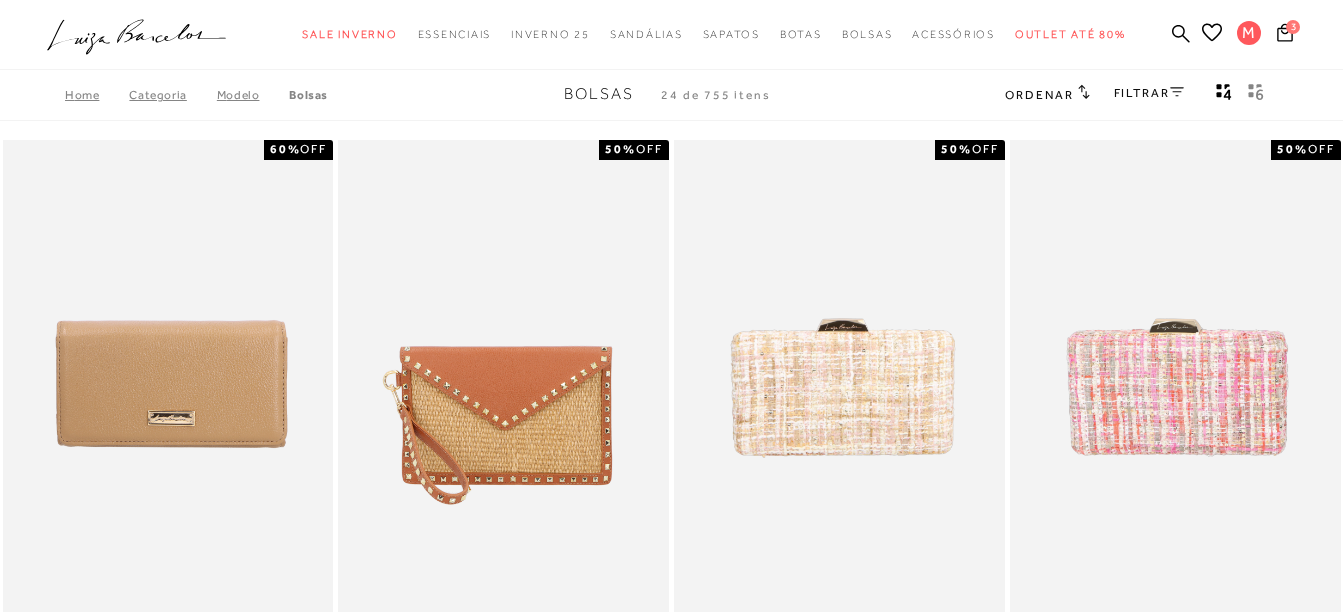 scroll, scrollTop: 600, scrollLeft: 0, axis: vertical 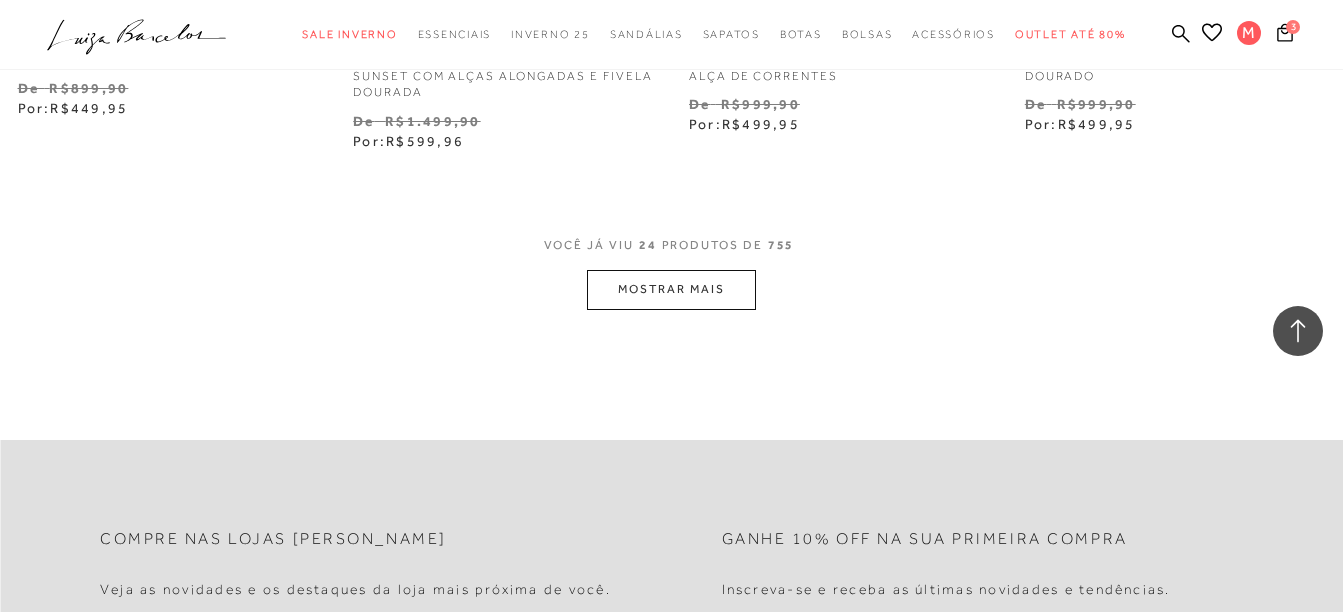 click on "MOSTRAR MAIS" at bounding box center [671, 289] 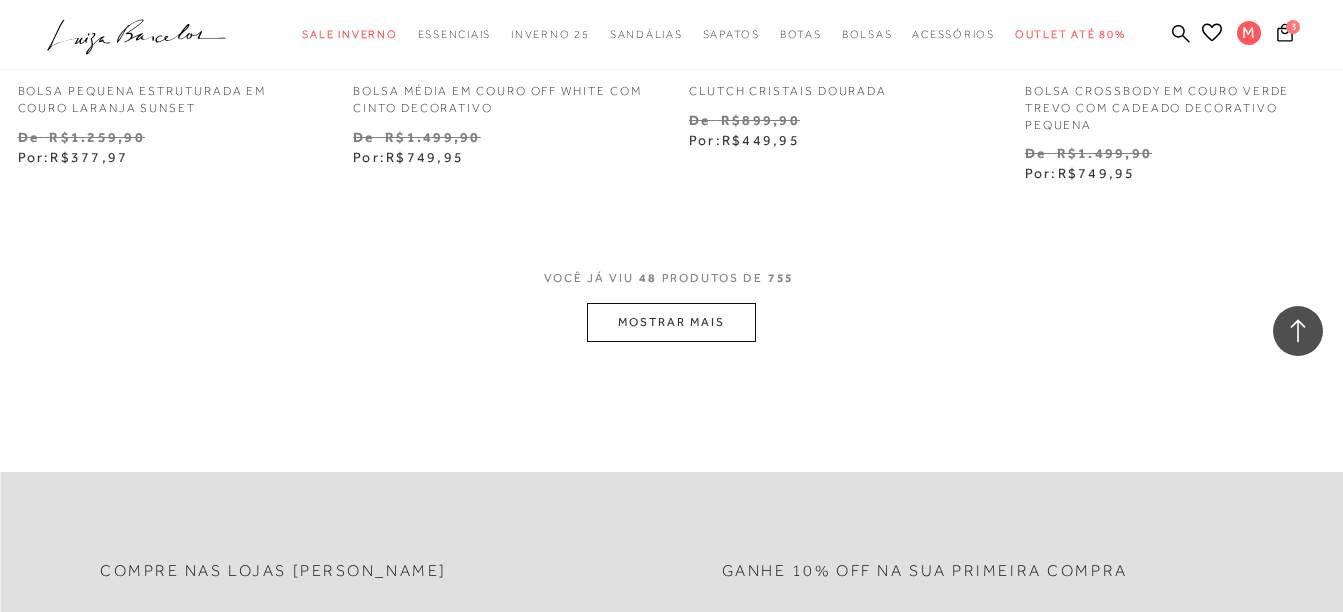 scroll, scrollTop: 7802, scrollLeft: 0, axis: vertical 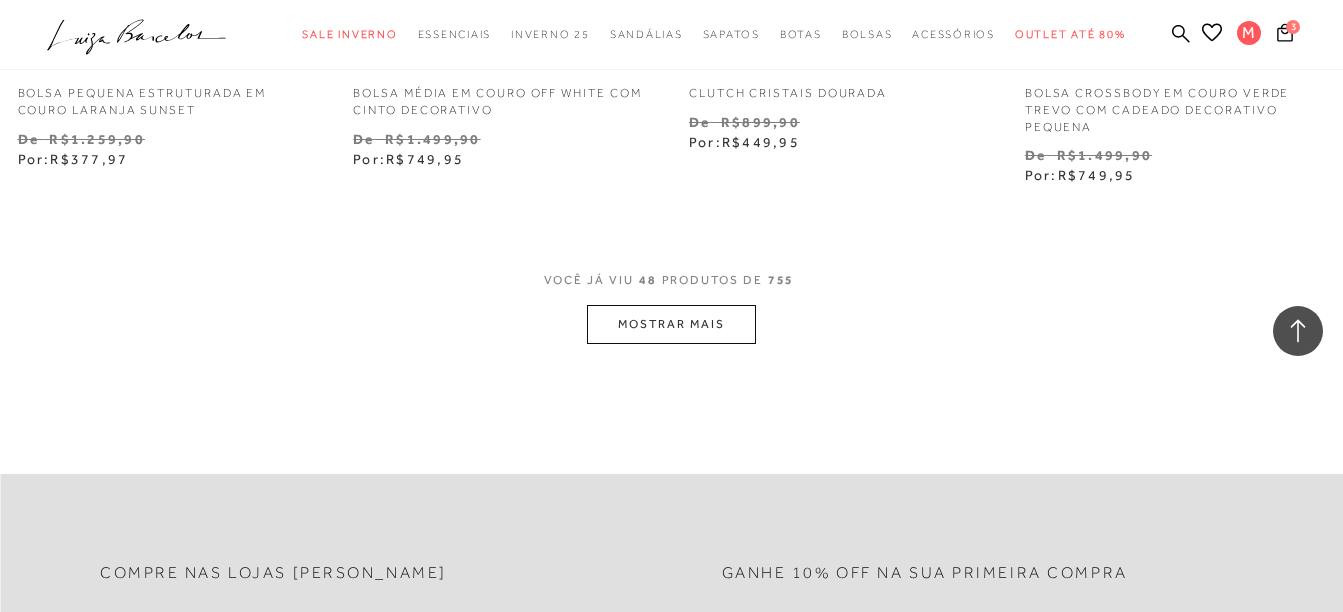 click on "MOSTRAR MAIS" at bounding box center [671, 324] 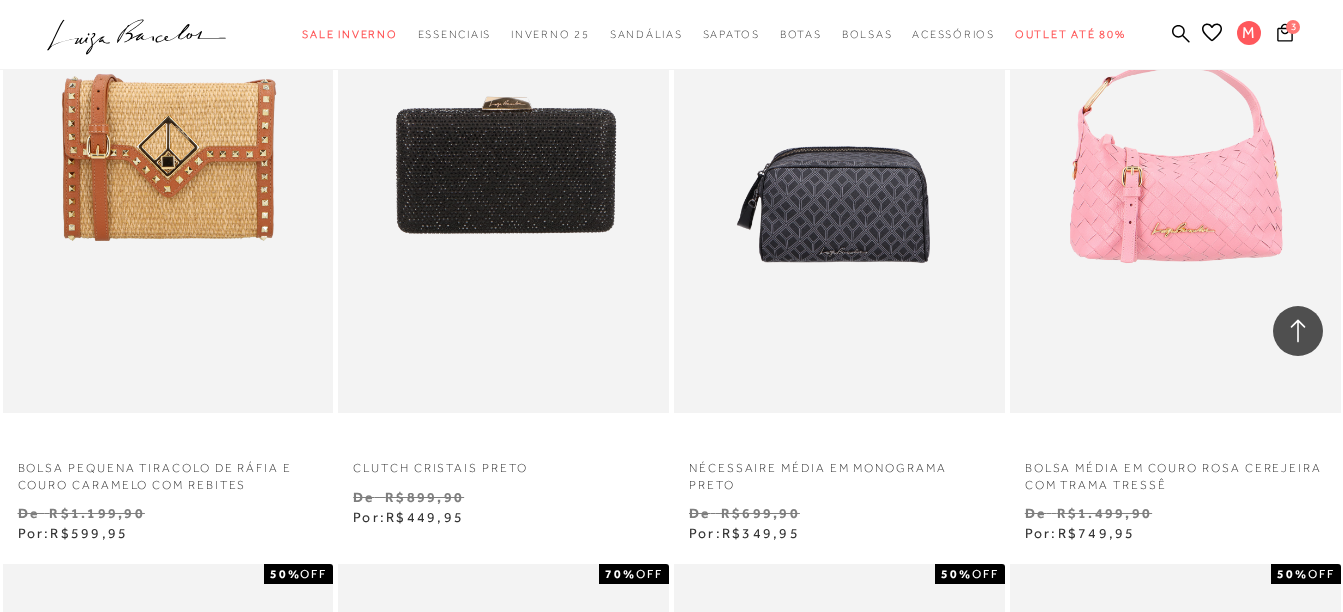 scroll, scrollTop: 9402, scrollLeft: 0, axis: vertical 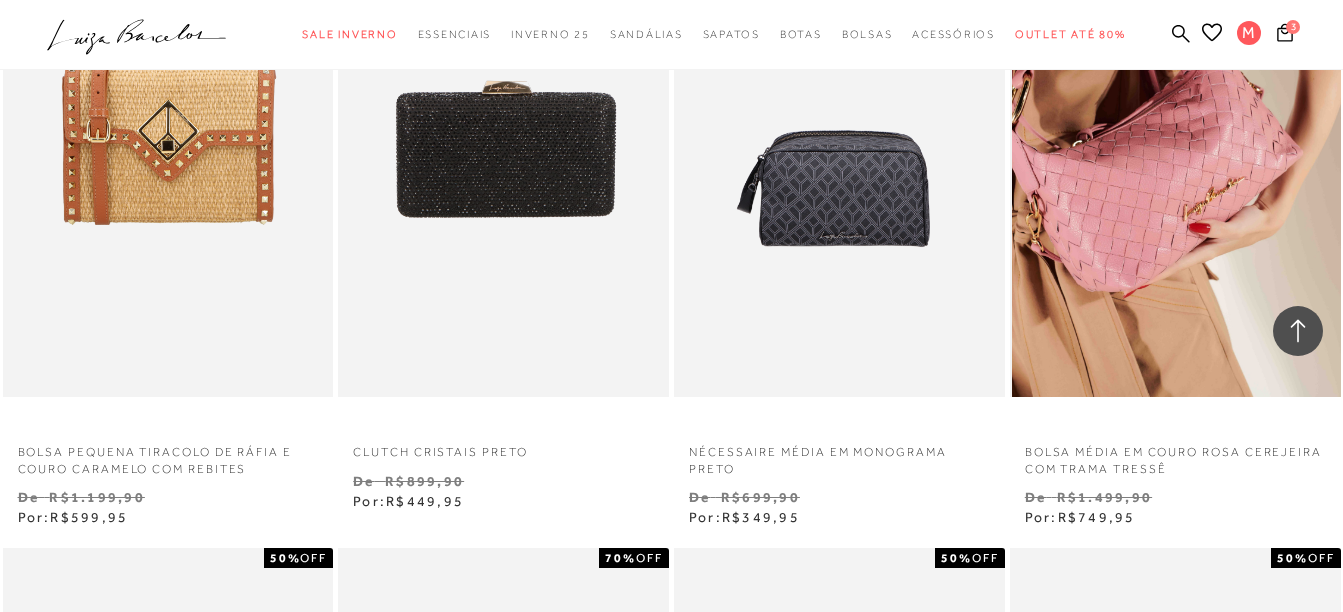 click at bounding box center [1176, 149] 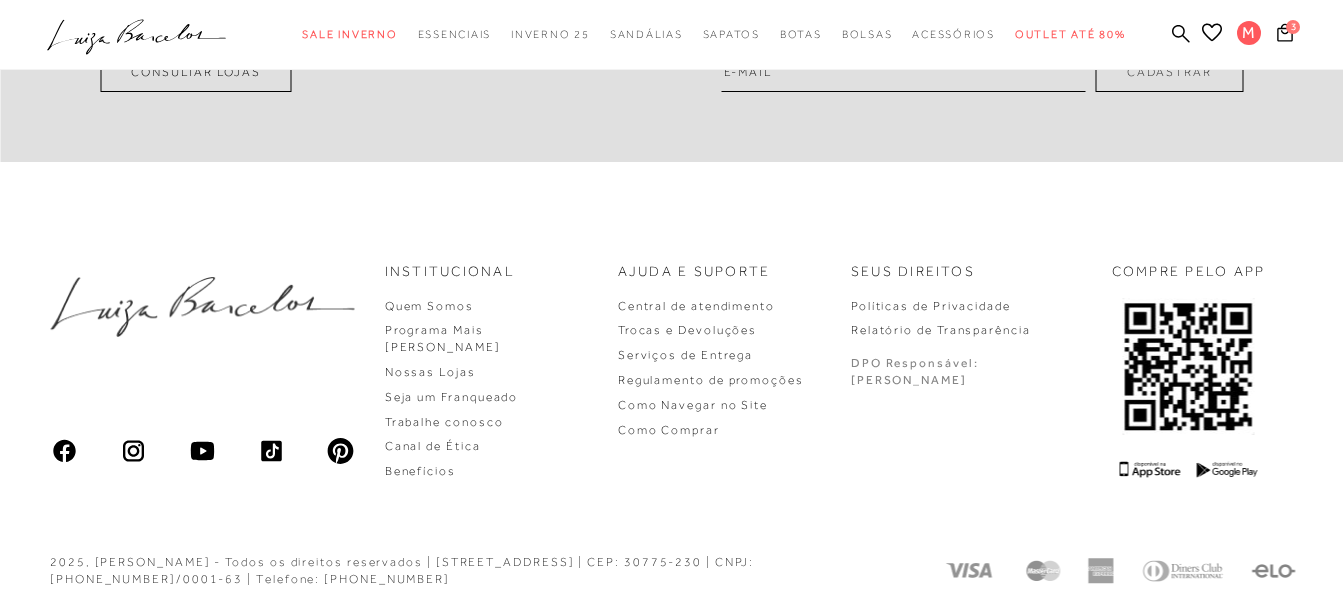 scroll, scrollTop: 0, scrollLeft: 0, axis: both 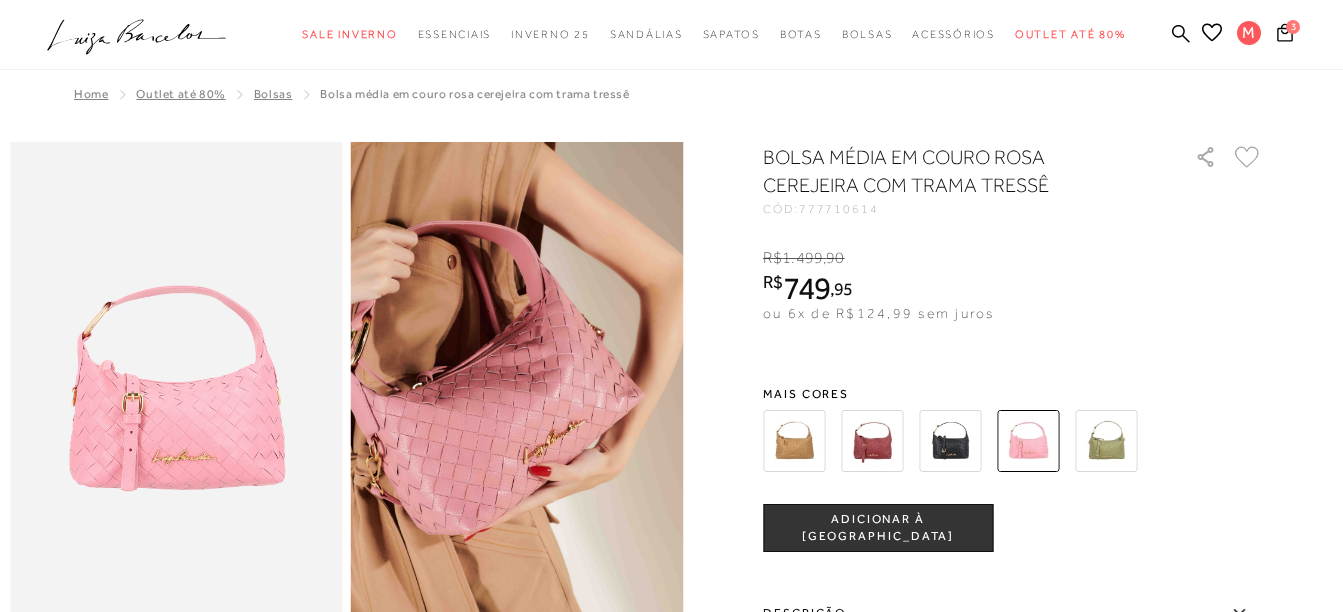 click at bounding box center (950, 441) 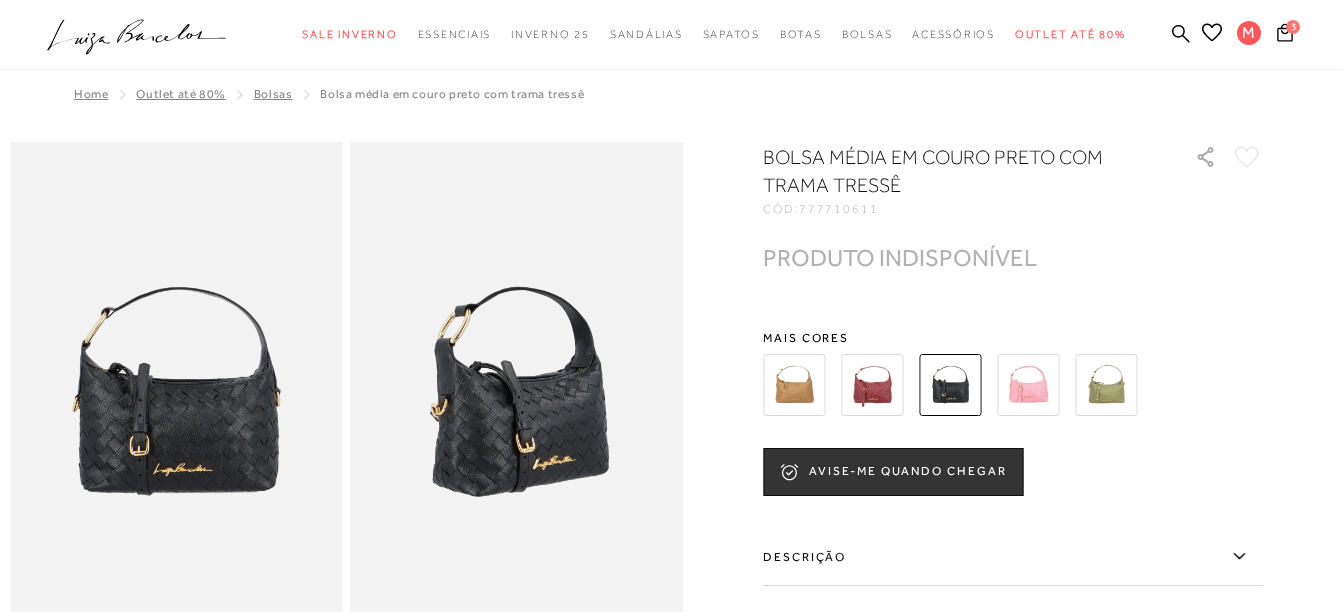 click at bounding box center [794, 385] 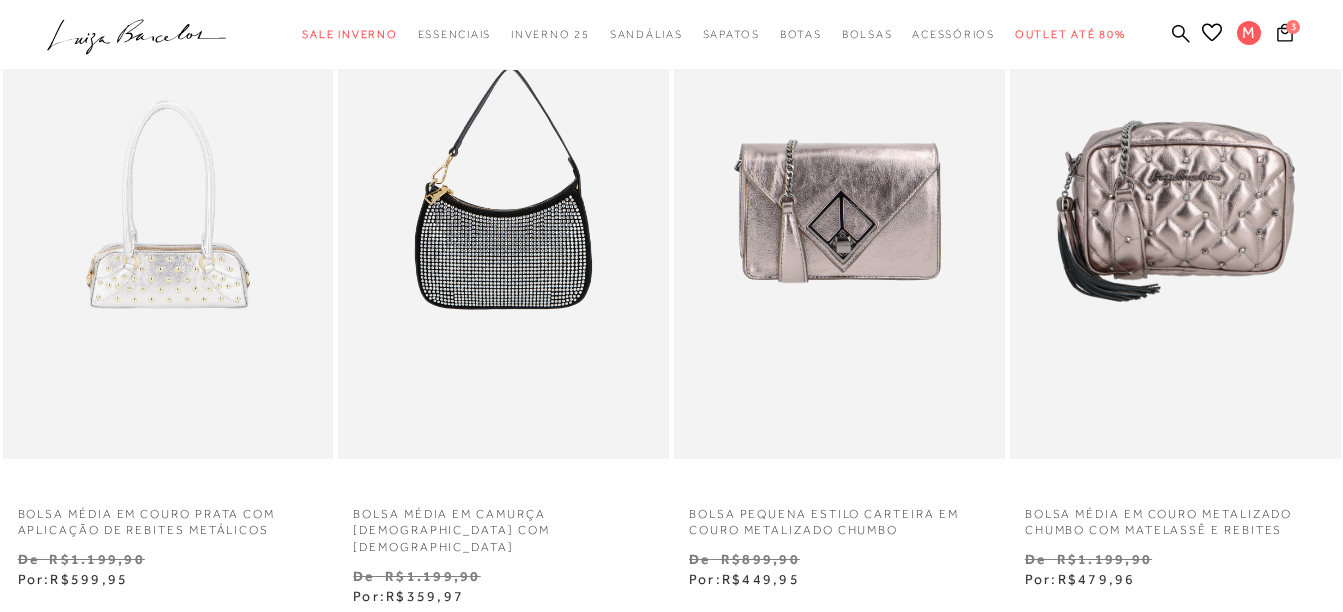 scroll, scrollTop: 0, scrollLeft: 0, axis: both 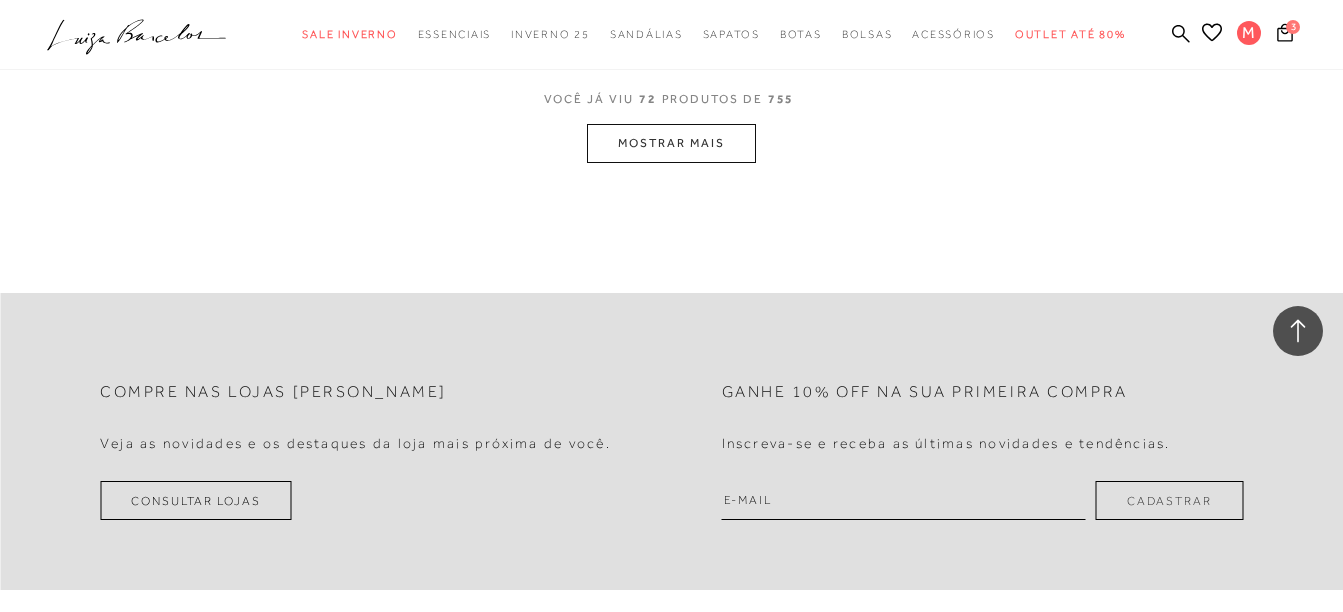 click on "MOSTRAR MAIS" at bounding box center (671, 143) 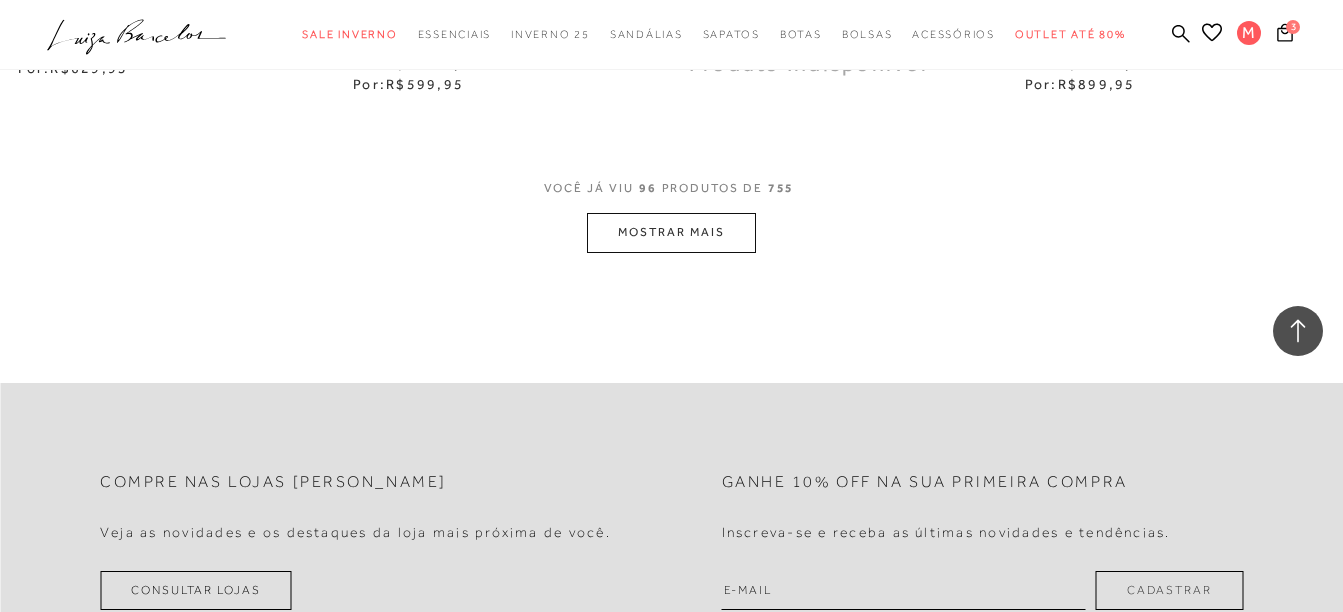scroll, scrollTop: 15718, scrollLeft: 0, axis: vertical 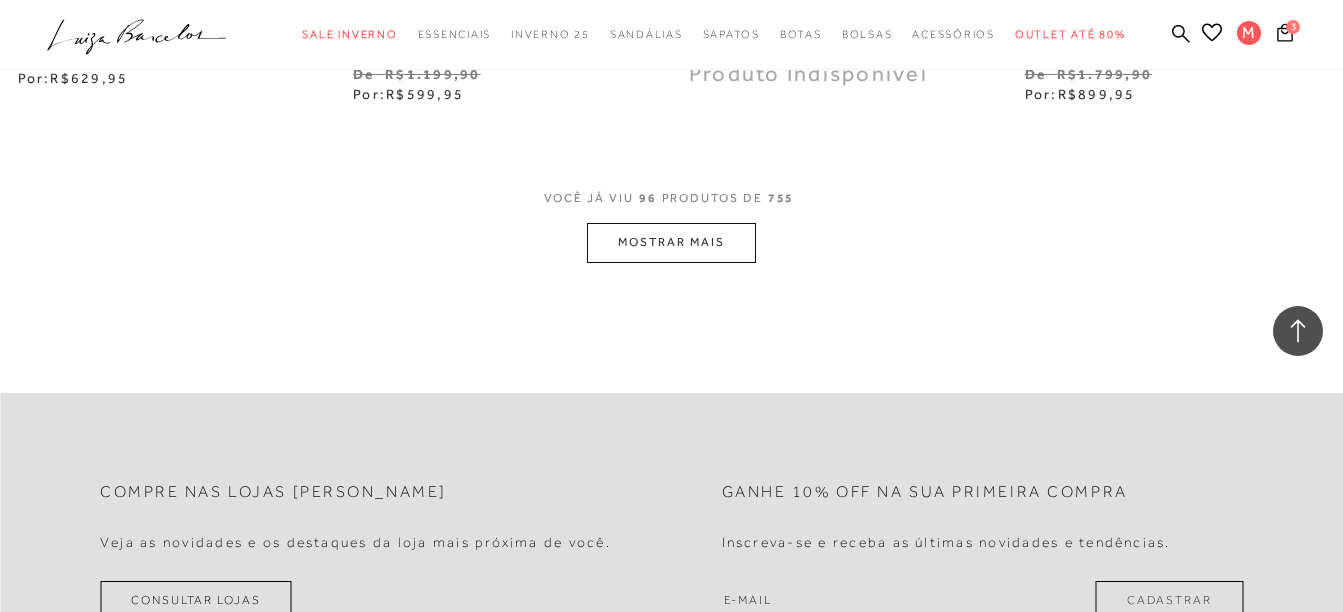 click on "MOSTRAR MAIS" at bounding box center [671, 242] 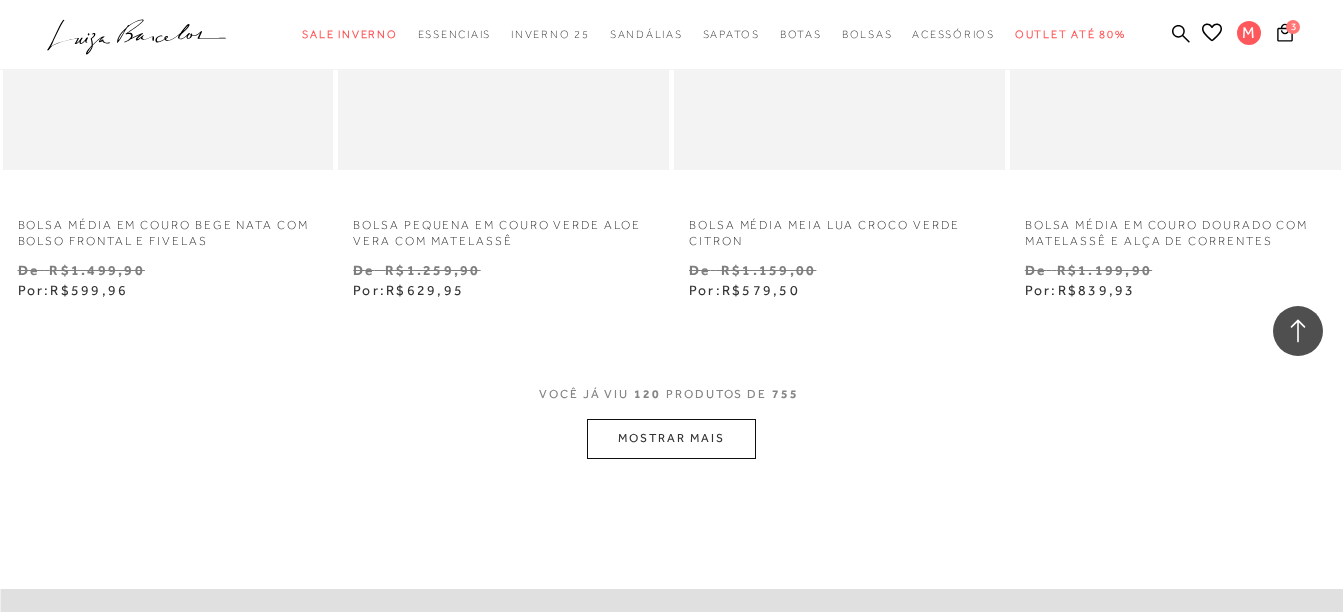 scroll, scrollTop: 19418, scrollLeft: 0, axis: vertical 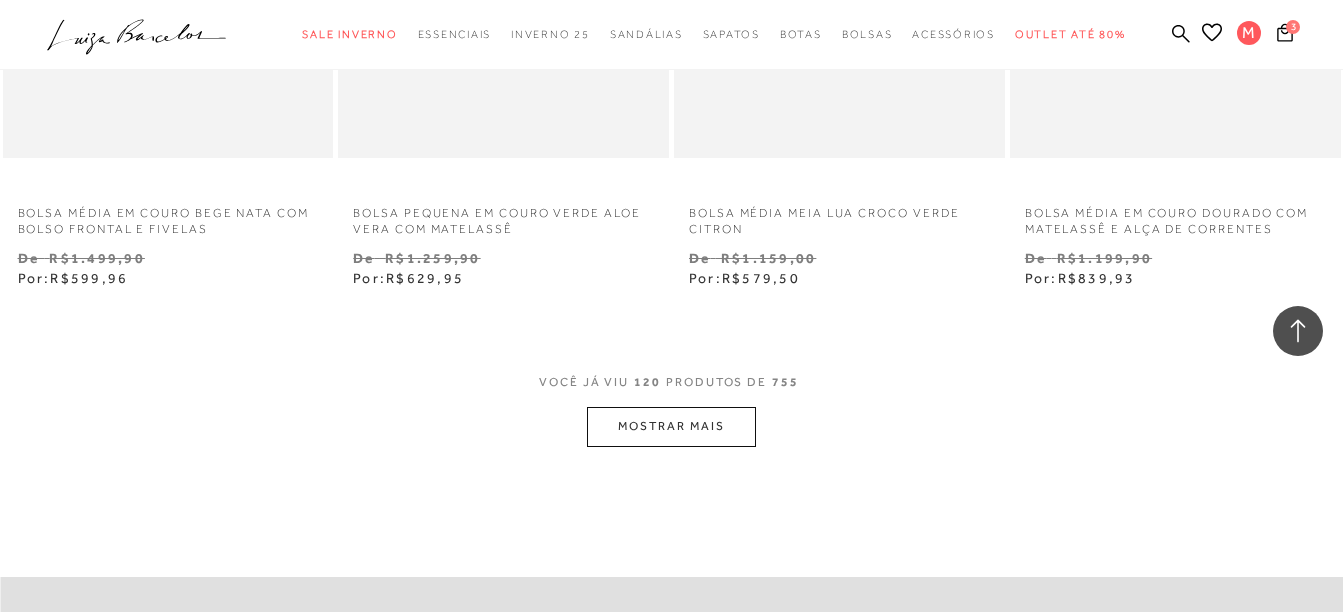 click on "MOSTRAR MAIS" at bounding box center [671, 426] 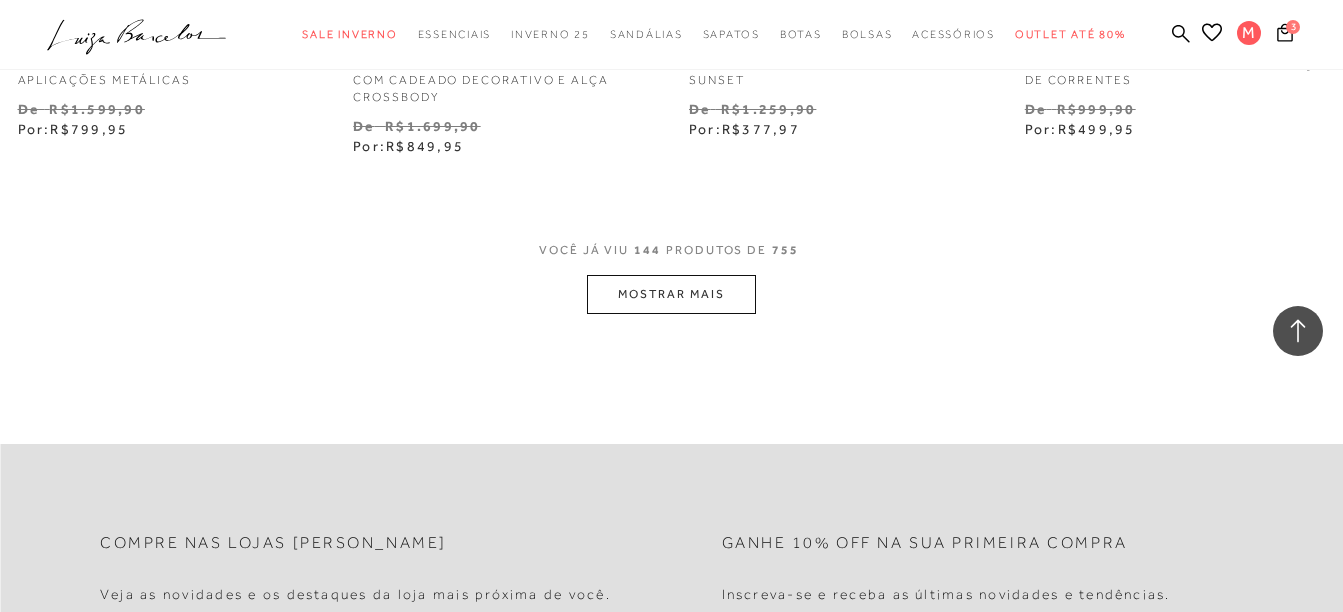 scroll, scrollTop: 23518, scrollLeft: 0, axis: vertical 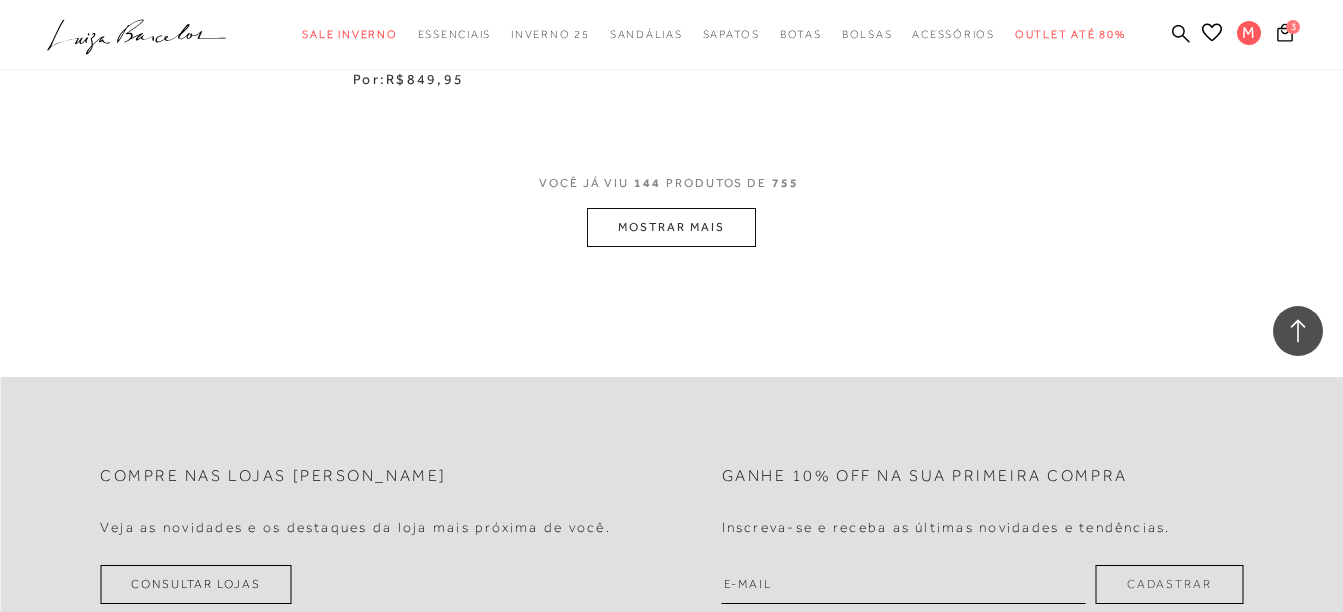 click on "MOSTRAR MAIS" at bounding box center [671, 227] 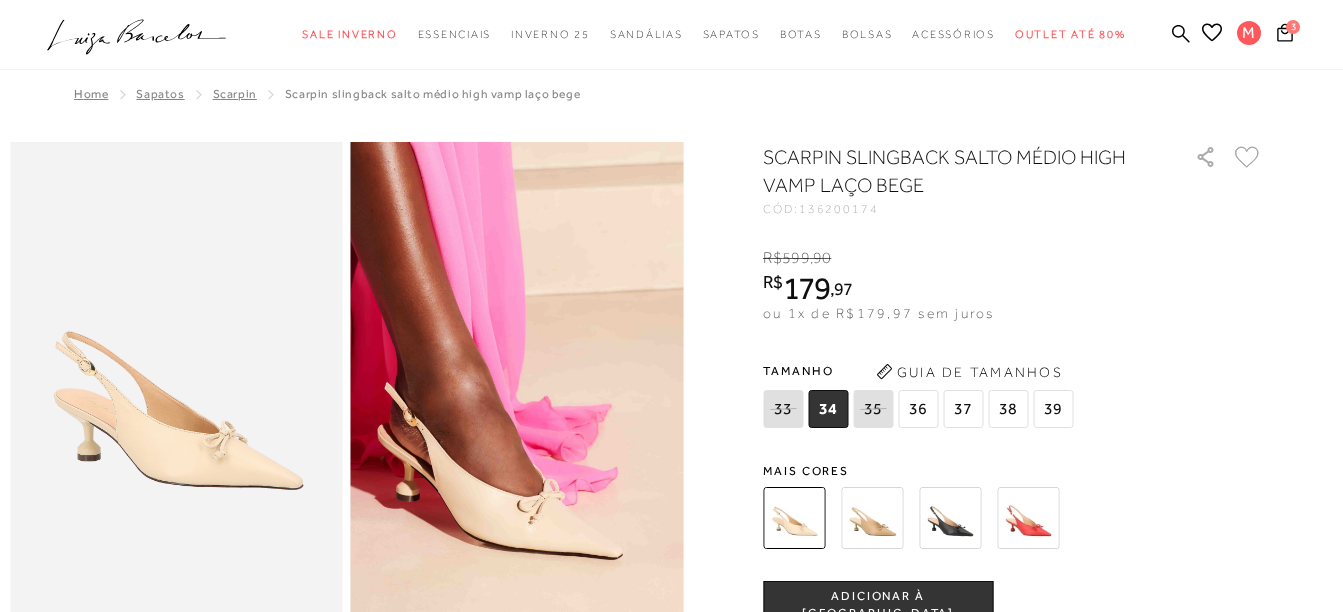 scroll, scrollTop: 400, scrollLeft: 0, axis: vertical 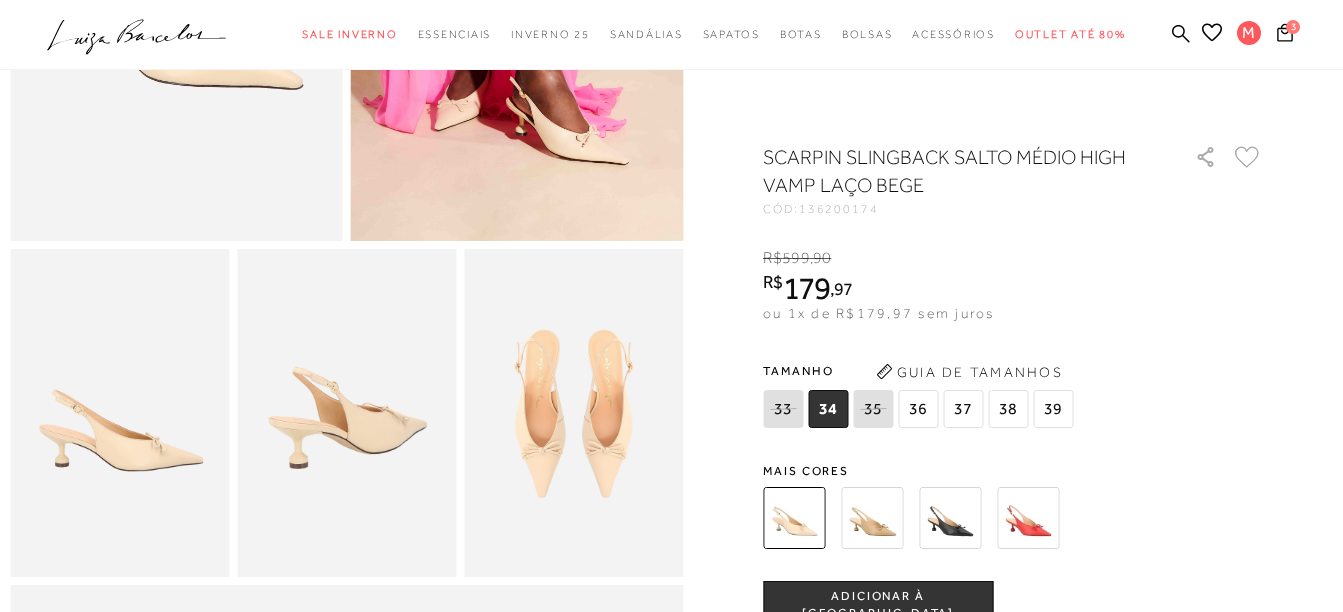 click at bounding box center [872, 518] 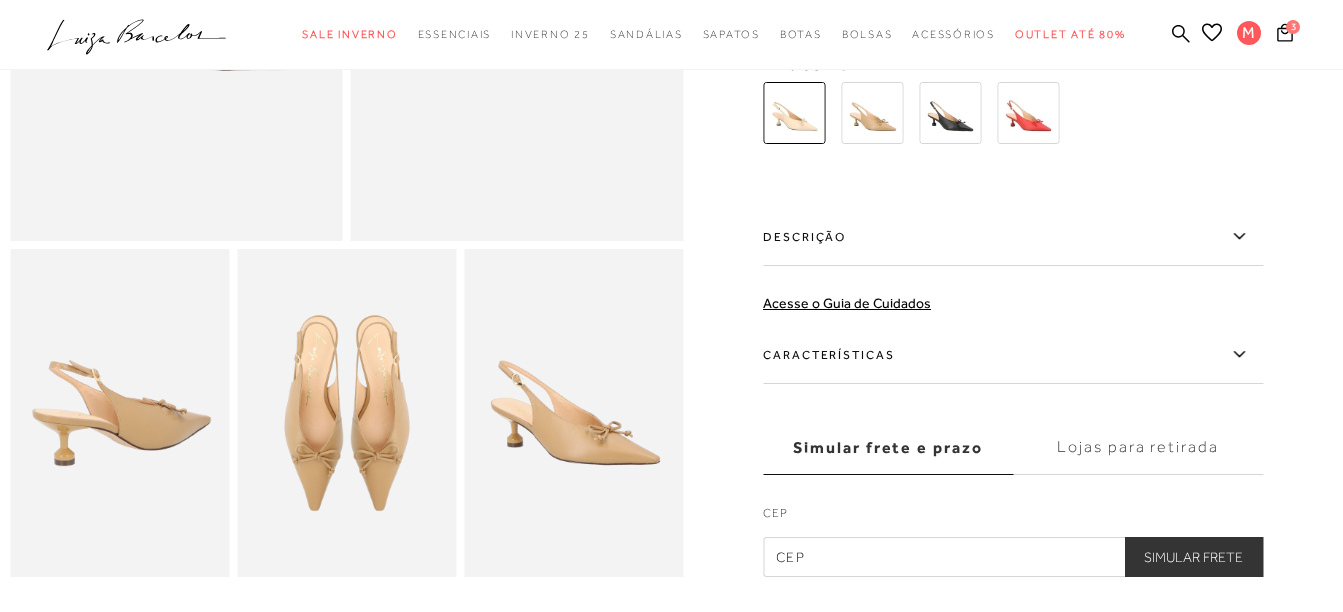 scroll, scrollTop: 0, scrollLeft: 0, axis: both 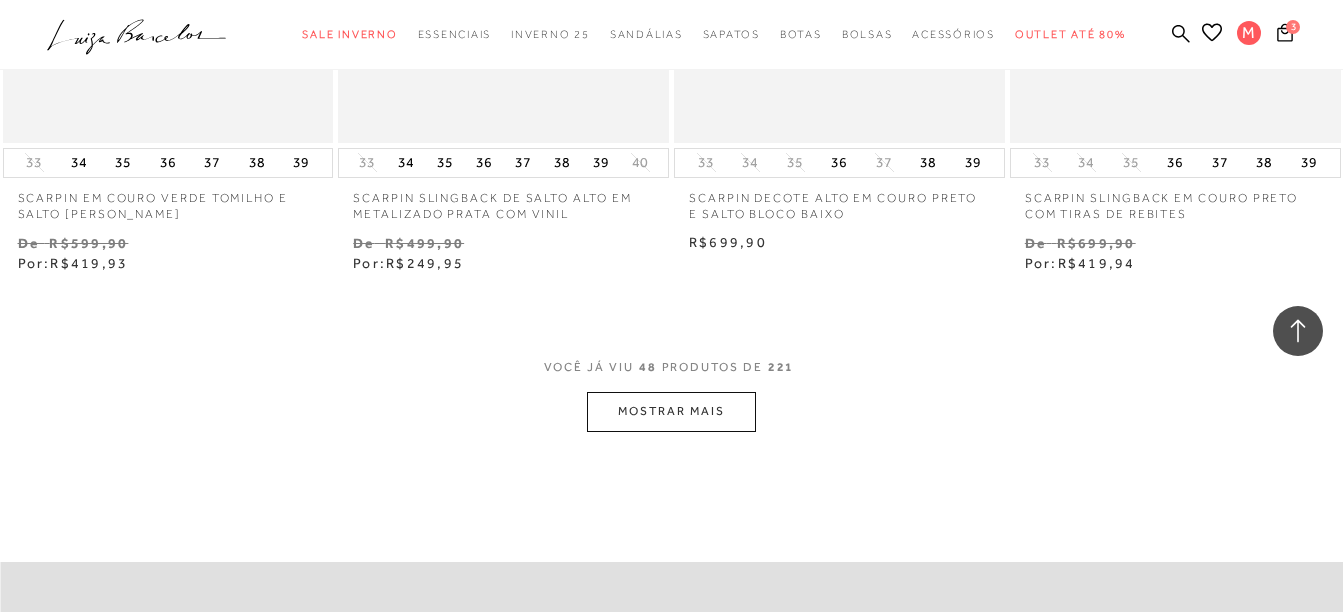 click on "MOSTRAR MAIS" at bounding box center [671, 411] 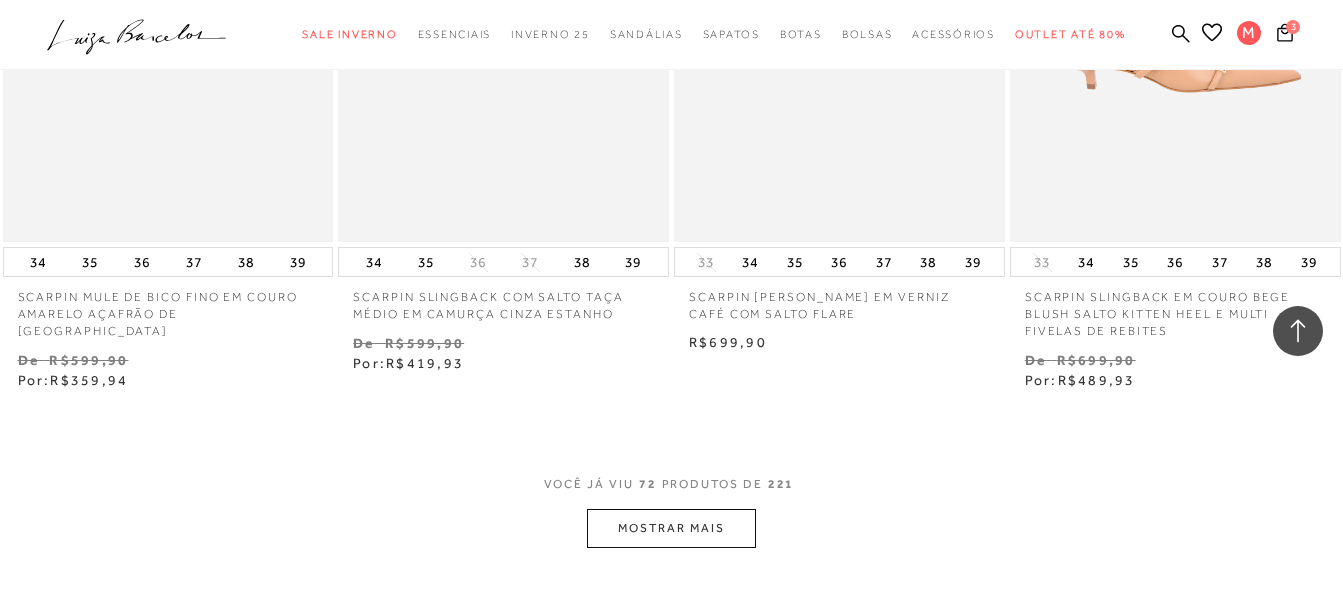 scroll, scrollTop: 11700, scrollLeft: 0, axis: vertical 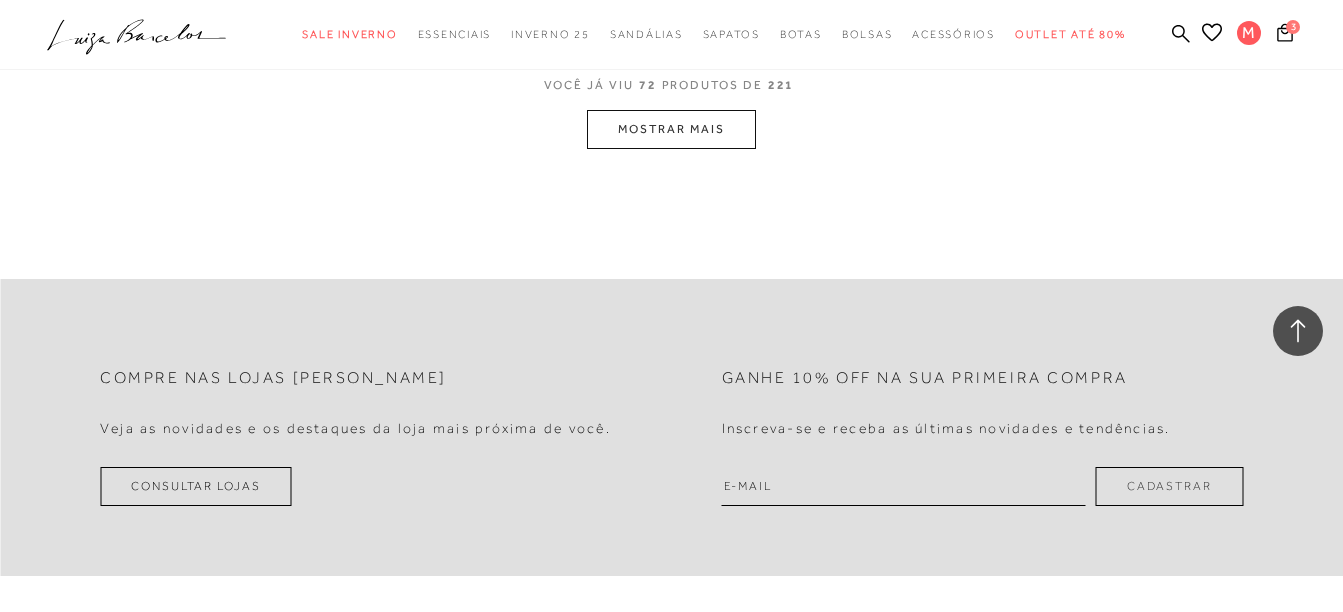 click on "MOSTRAR MAIS" at bounding box center [671, 129] 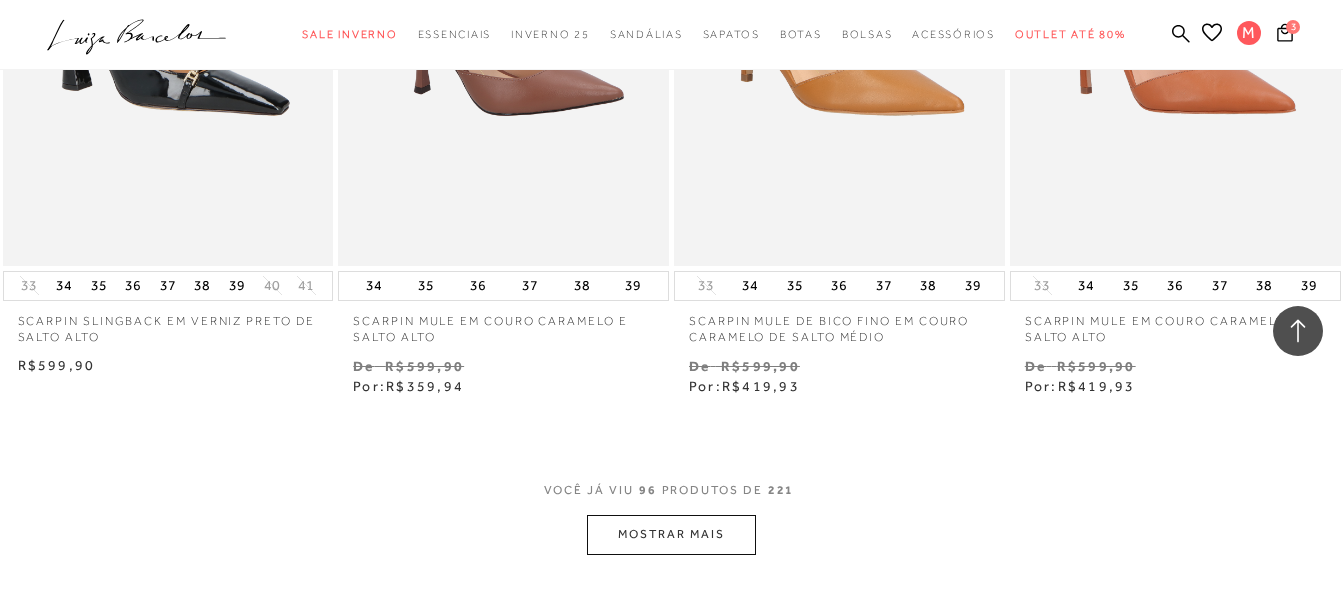 scroll, scrollTop: 15225, scrollLeft: 0, axis: vertical 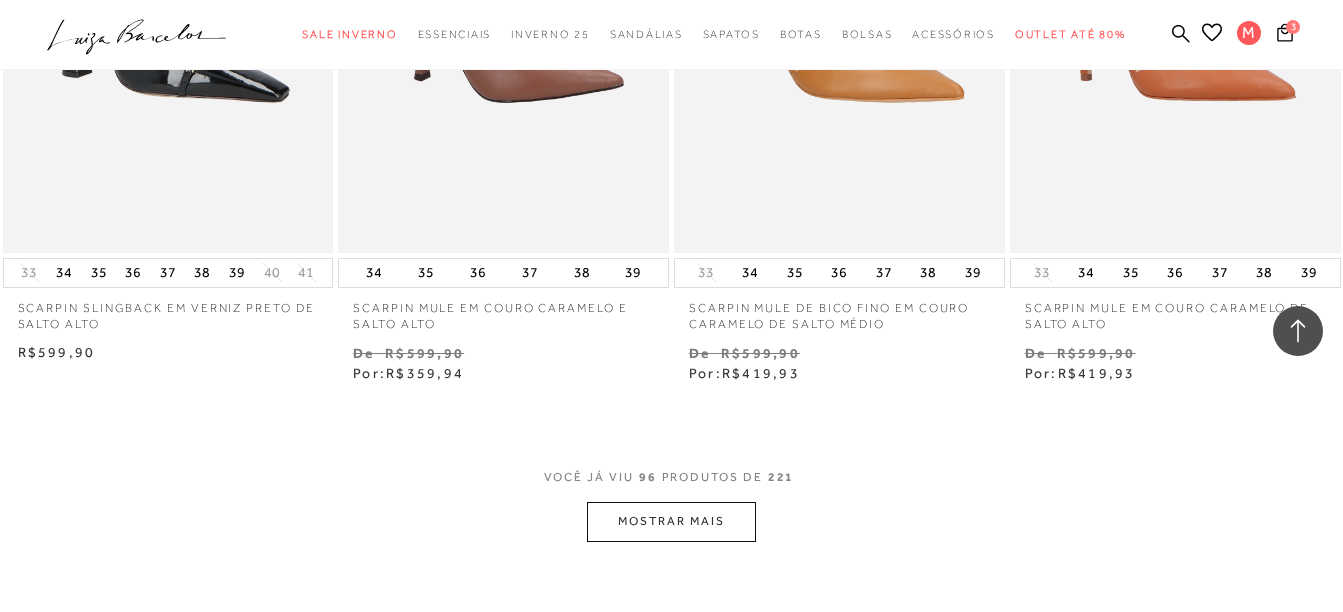 click on "MOSTRAR MAIS" at bounding box center [671, 521] 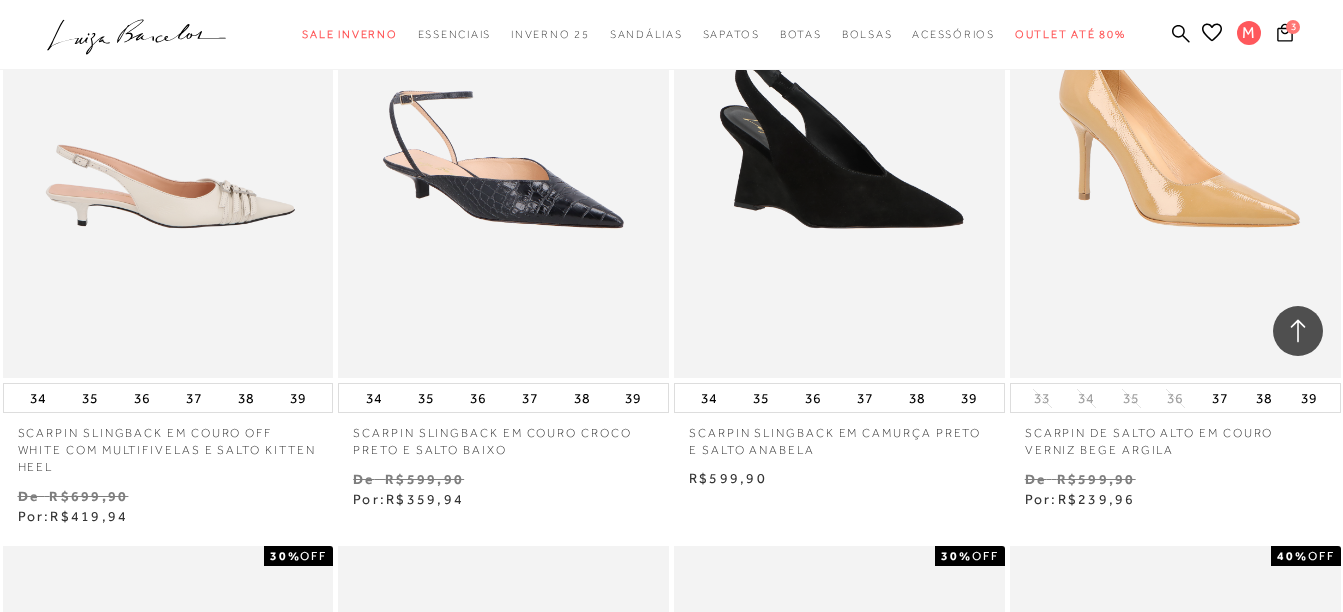 scroll, scrollTop: 17025, scrollLeft: 0, axis: vertical 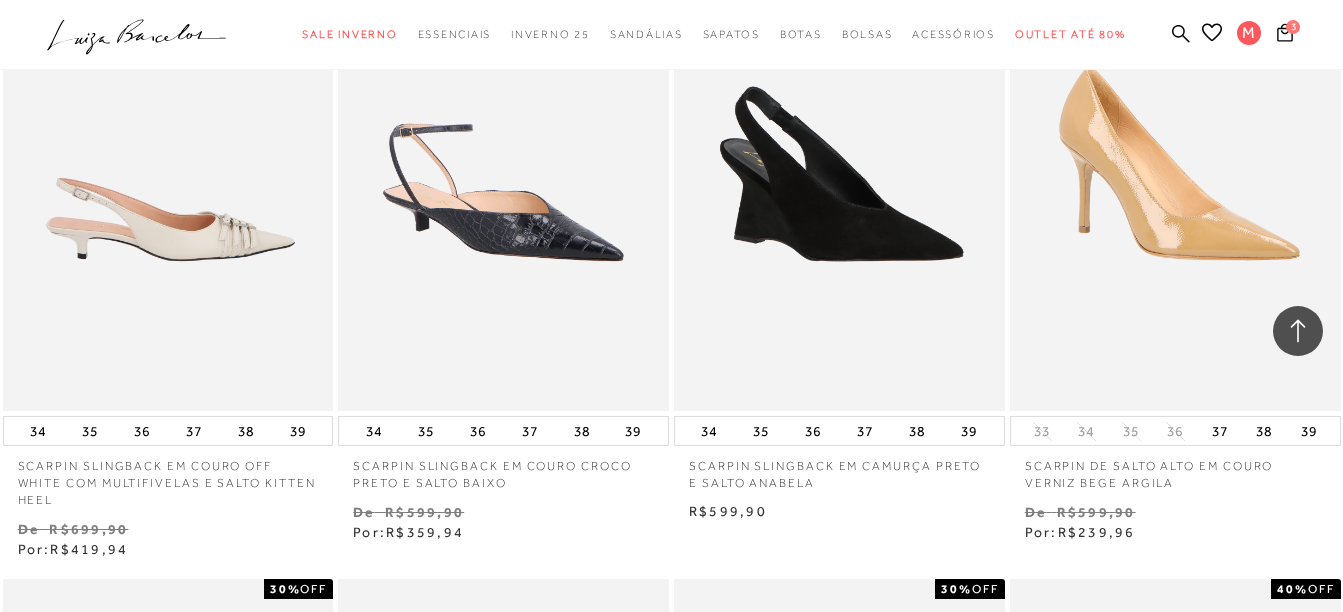 click at bounding box center (169, 163) 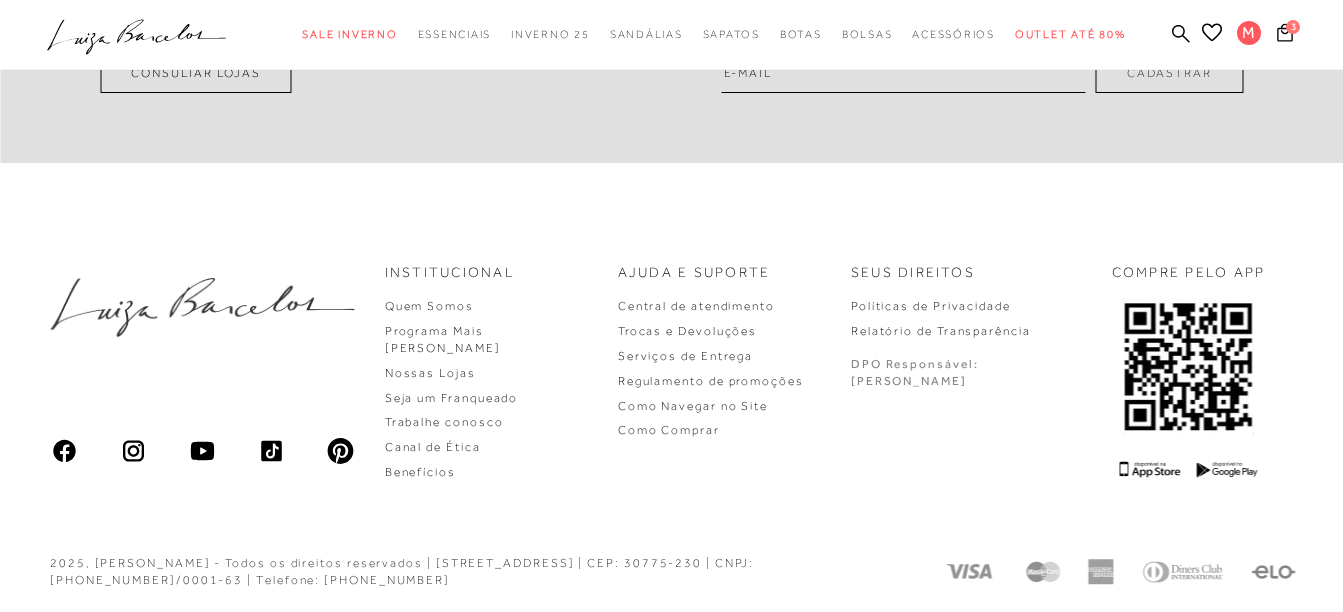 scroll, scrollTop: 0, scrollLeft: 0, axis: both 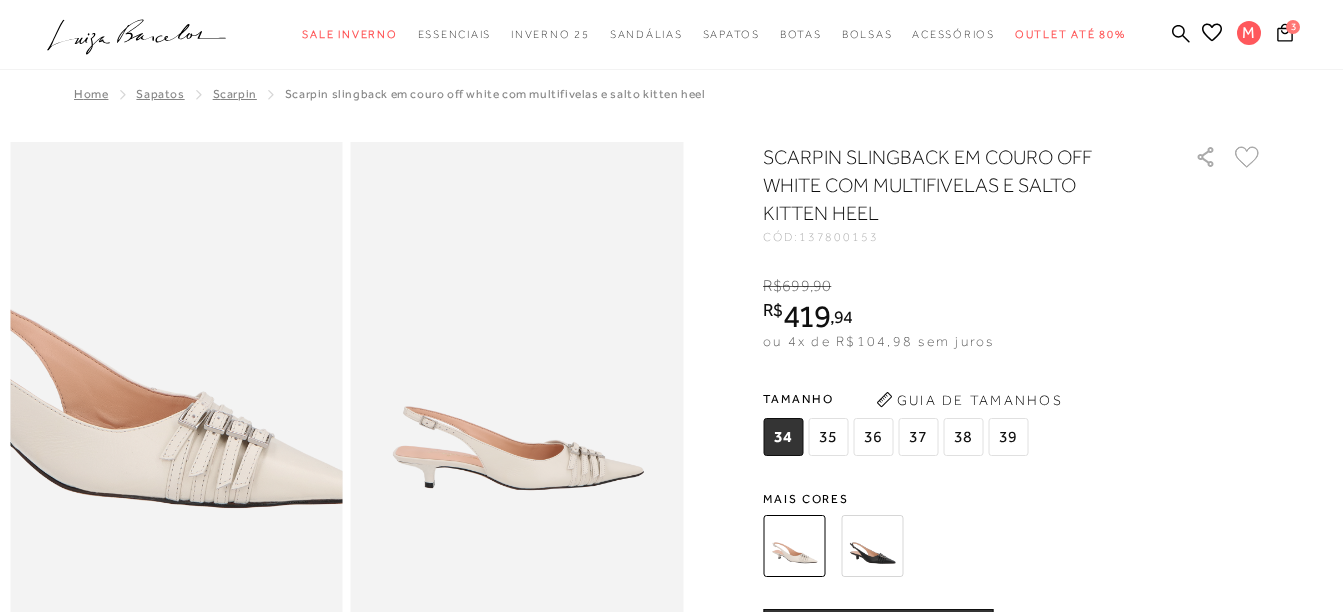 click at bounding box center [119, 308] 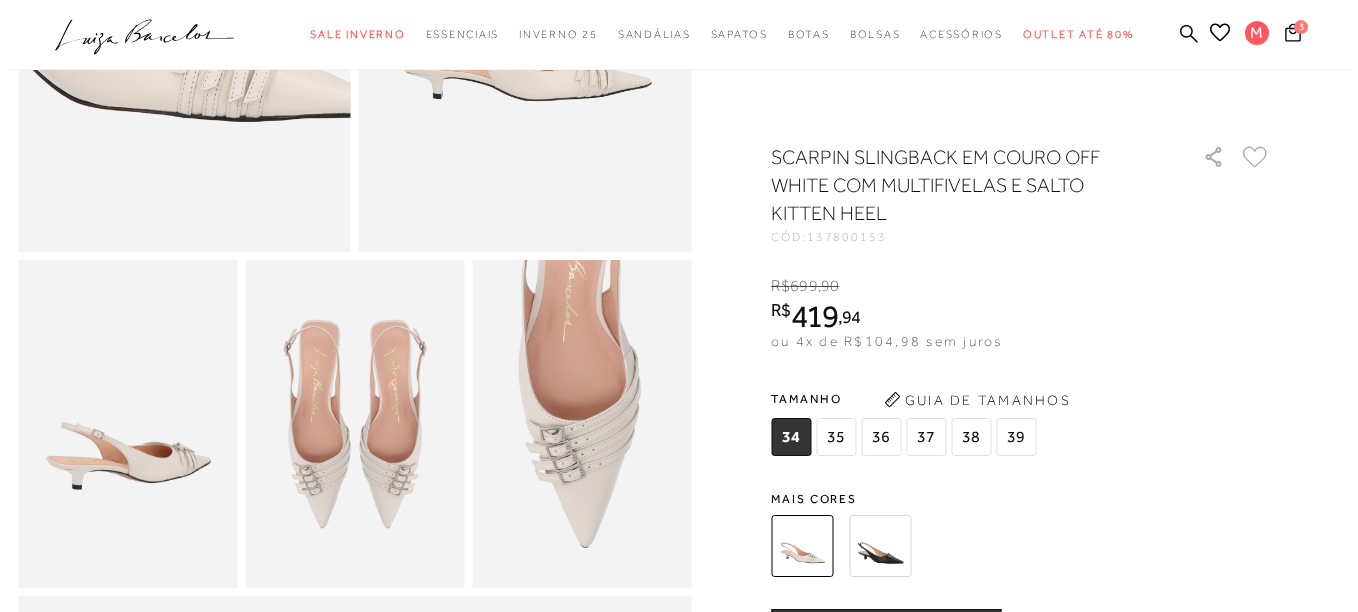 scroll, scrollTop: 400, scrollLeft: 0, axis: vertical 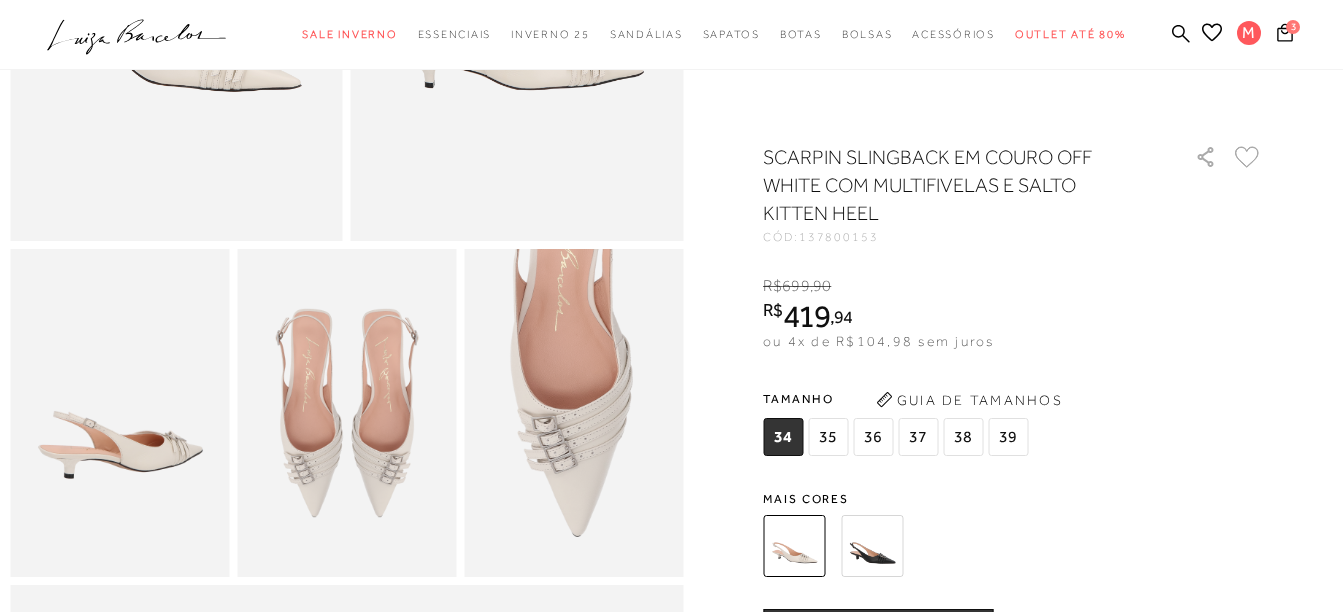 click on "Guia de Tamanhos" at bounding box center [969, 400] 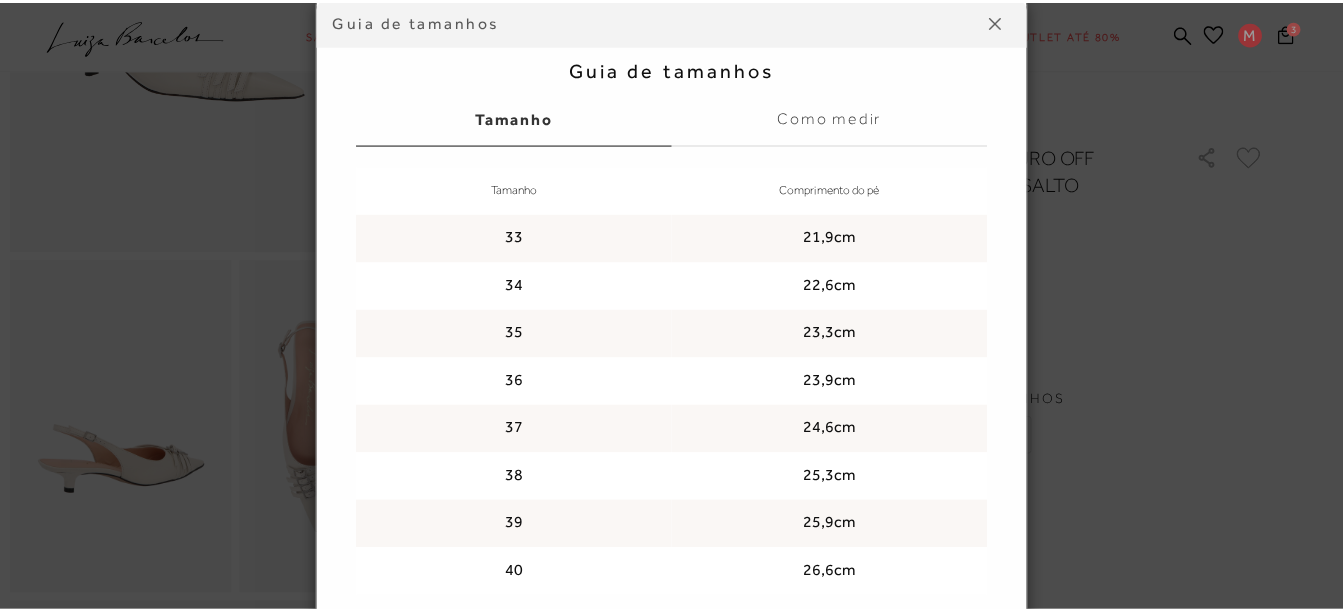 scroll, scrollTop: 175, scrollLeft: 0, axis: vertical 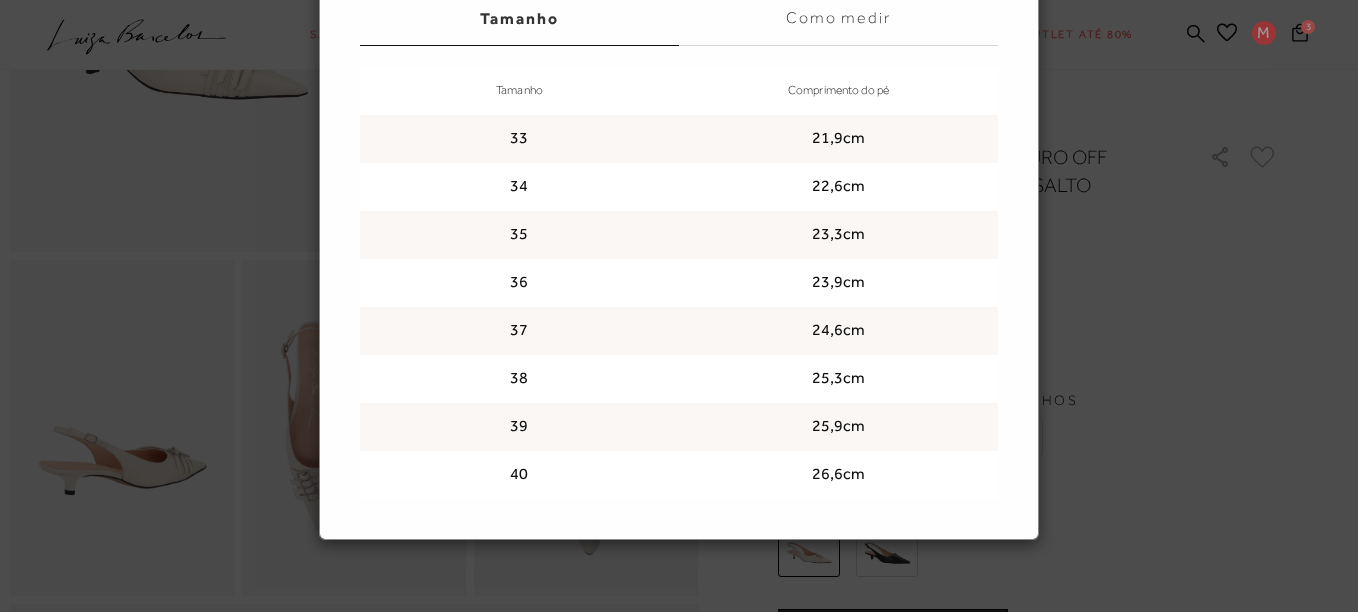click on "Guia de tamanhos
Guia de tamanhos
[GEOGRAPHIC_DATA]
Como medir
Tamanho
Comprimento do pé
33
21,9cm
34
22,6cm
35
23,3cm
36
23,9cm
37 24,6cm 38" at bounding box center (679, 306) 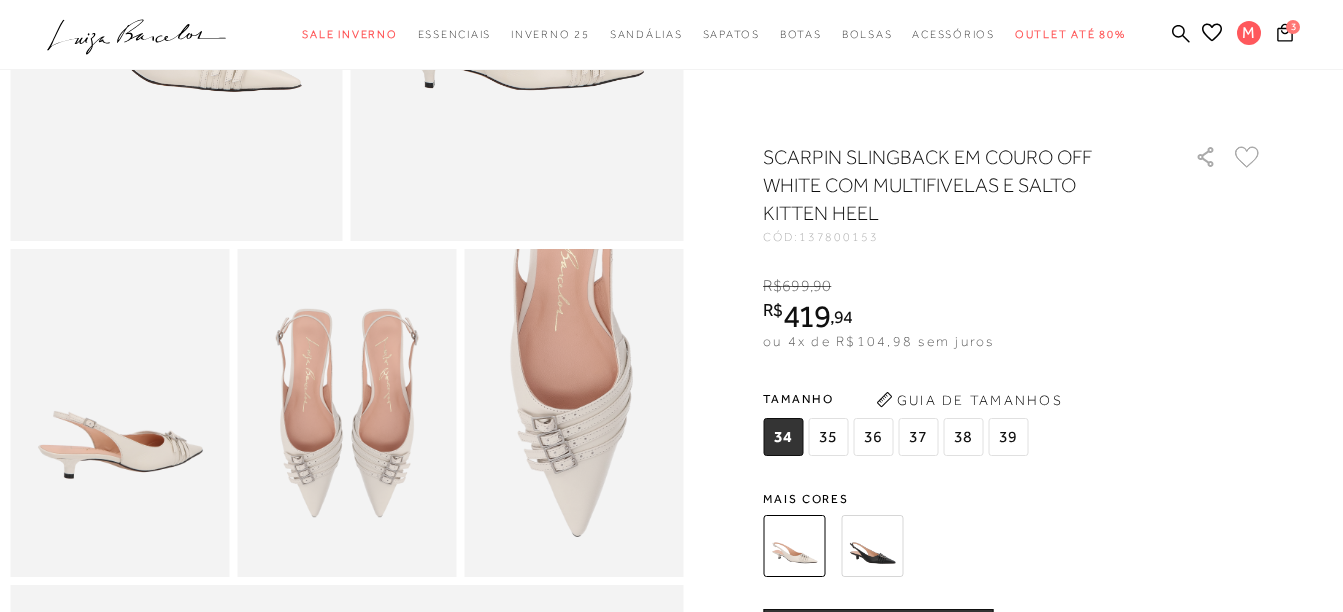 click on "37" at bounding box center (918, 437) 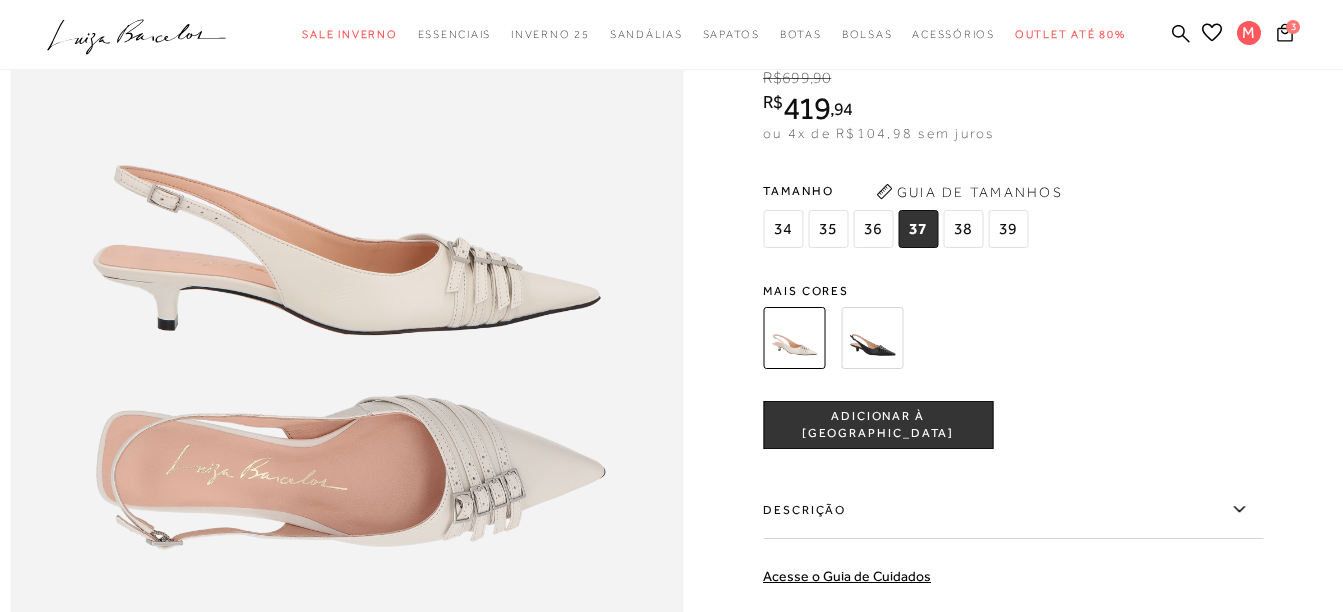scroll, scrollTop: 1200, scrollLeft: 0, axis: vertical 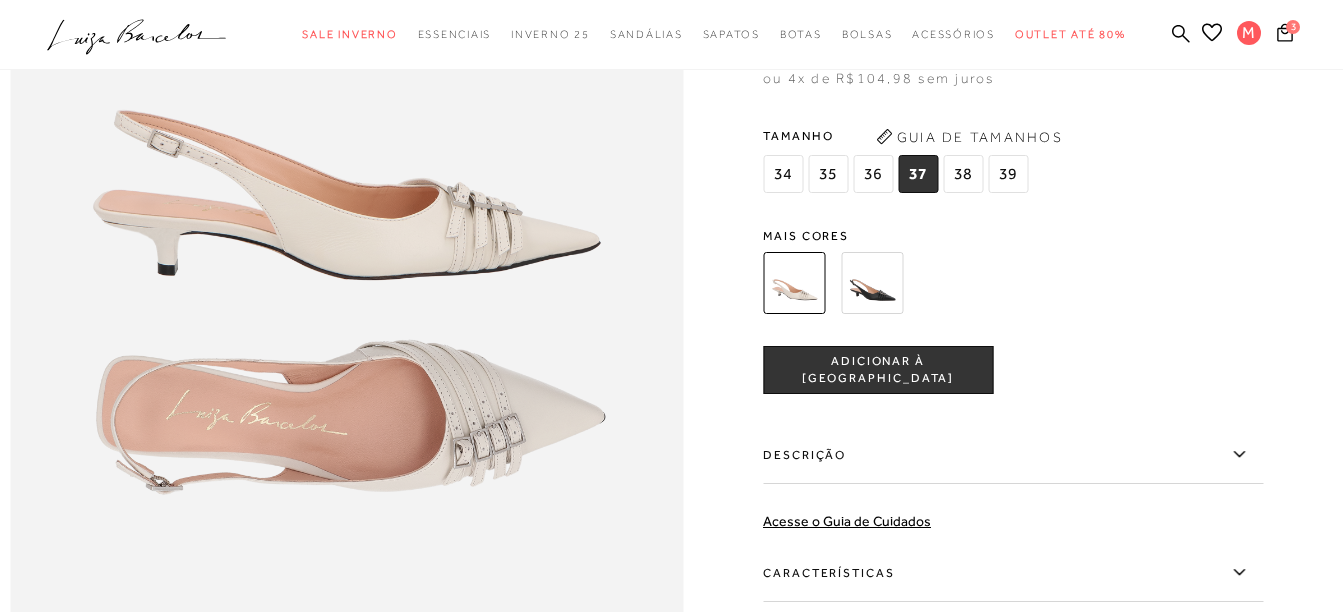 click on "ADICIONAR À [GEOGRAPHIC_DATA]" at bounding box center [878, 370] 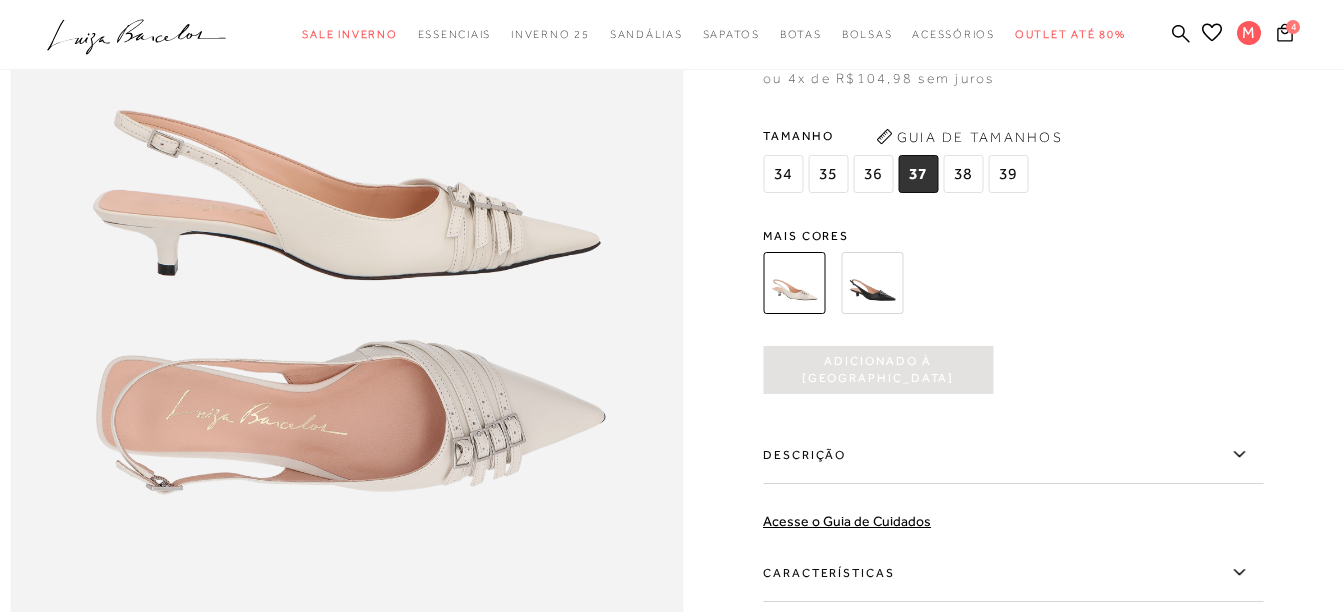 click at bounding box center [872, 283] 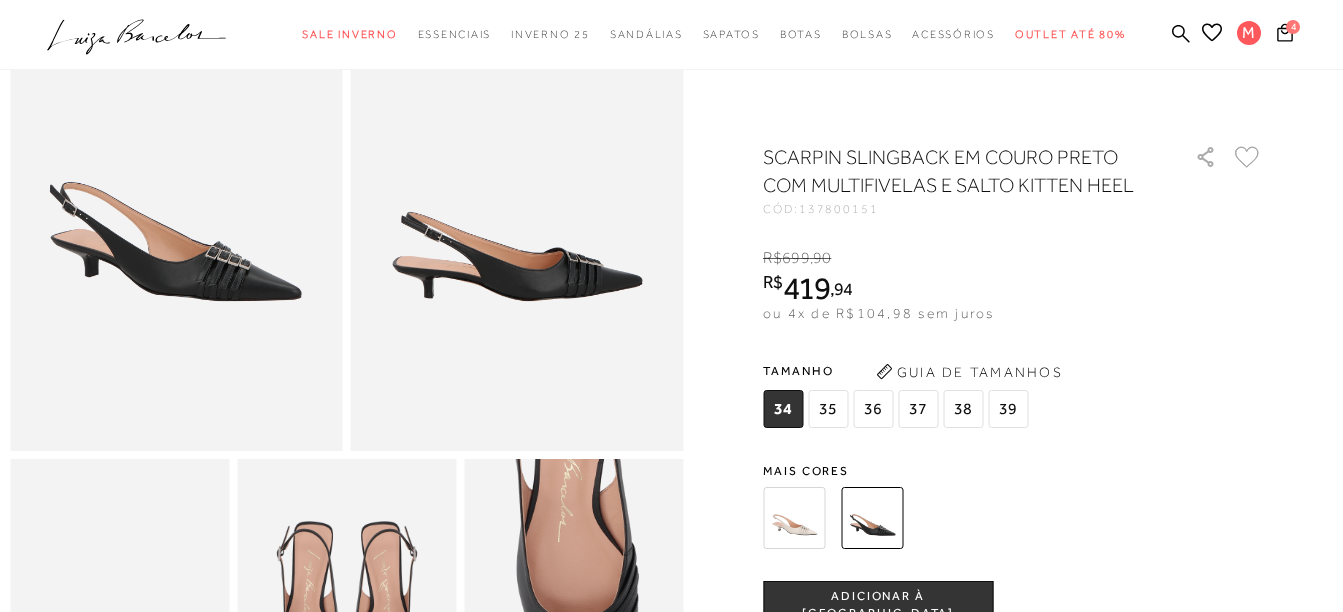 scroll, scrollTop: 500, scrollLeft: 0, axis: vertical 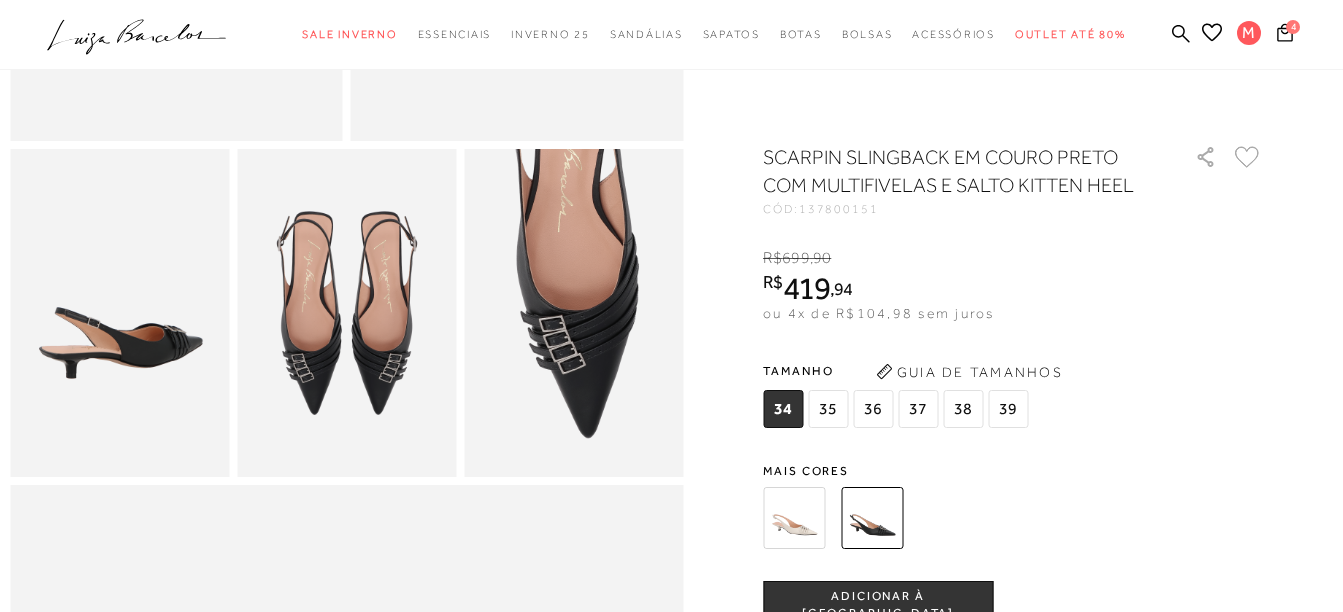 click on "37" at bounding box center (918, 409) 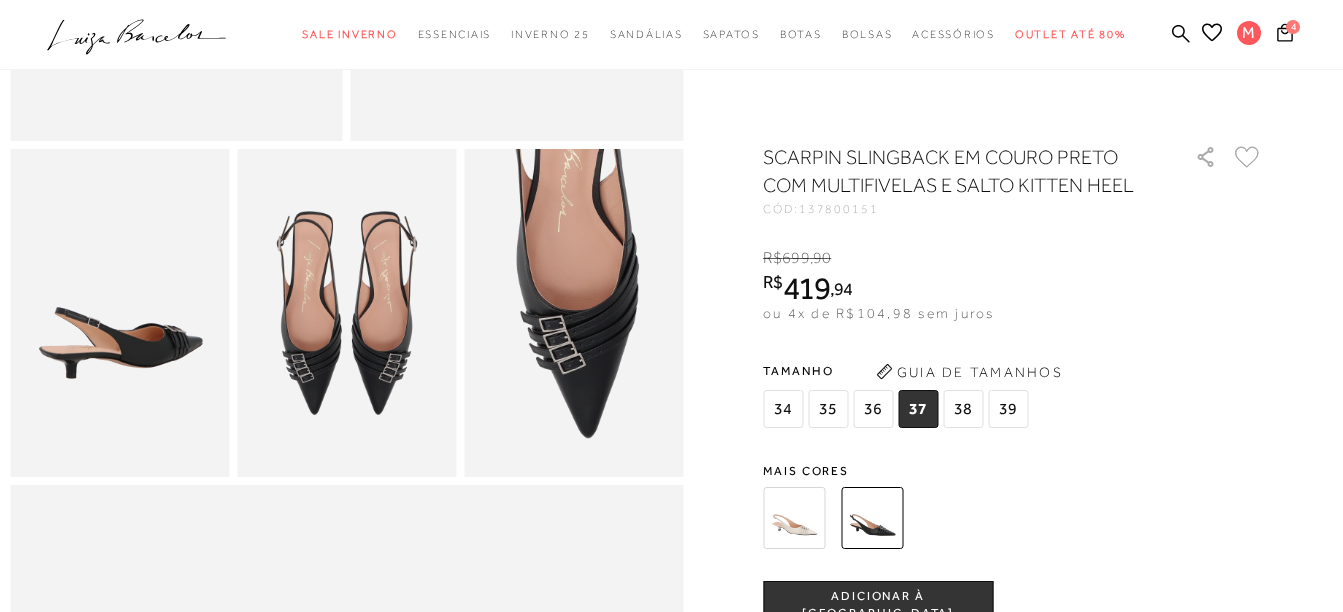 click on "ADICIONAR À [GEOGRAPHIC_DATA]" at bounding box center (878, 605) 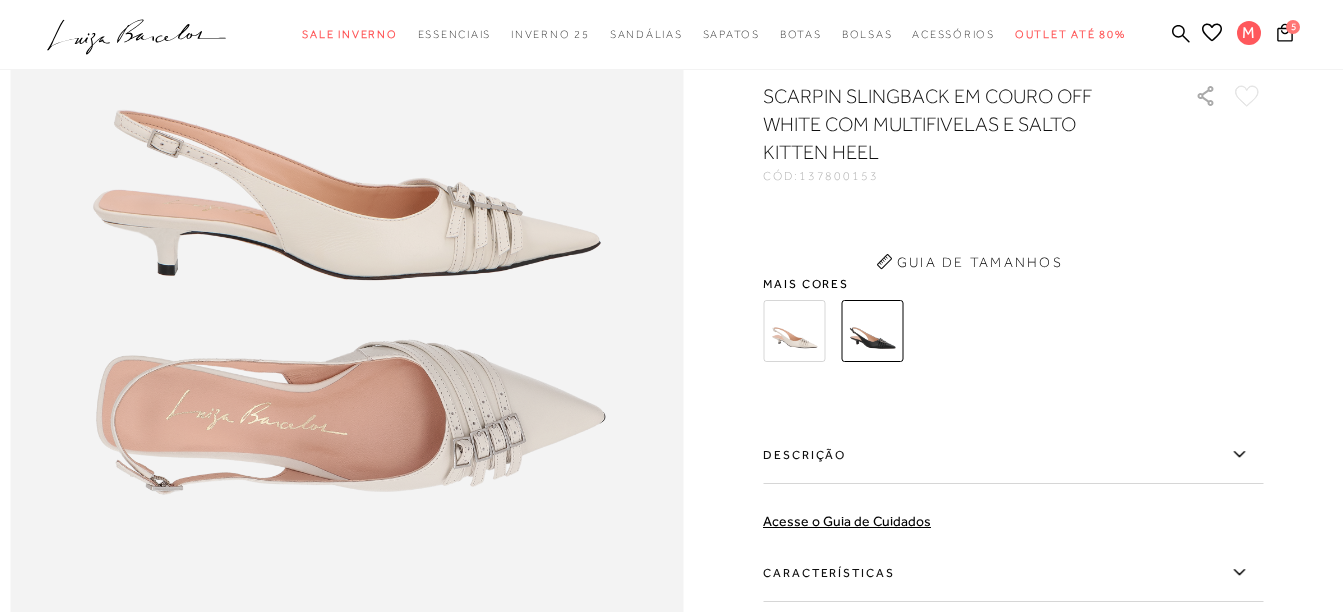 scroll, scrollTop: 0, scrollLeft: 0, axis: both 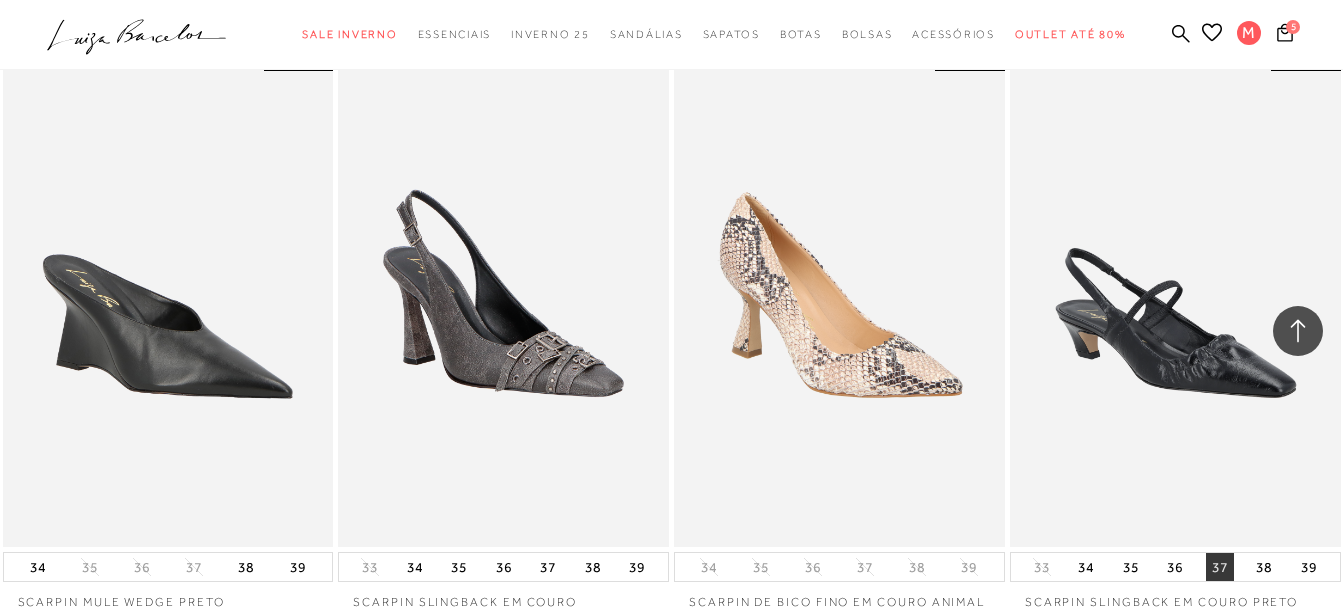 click on "37" at bounding box center [1220, 567] 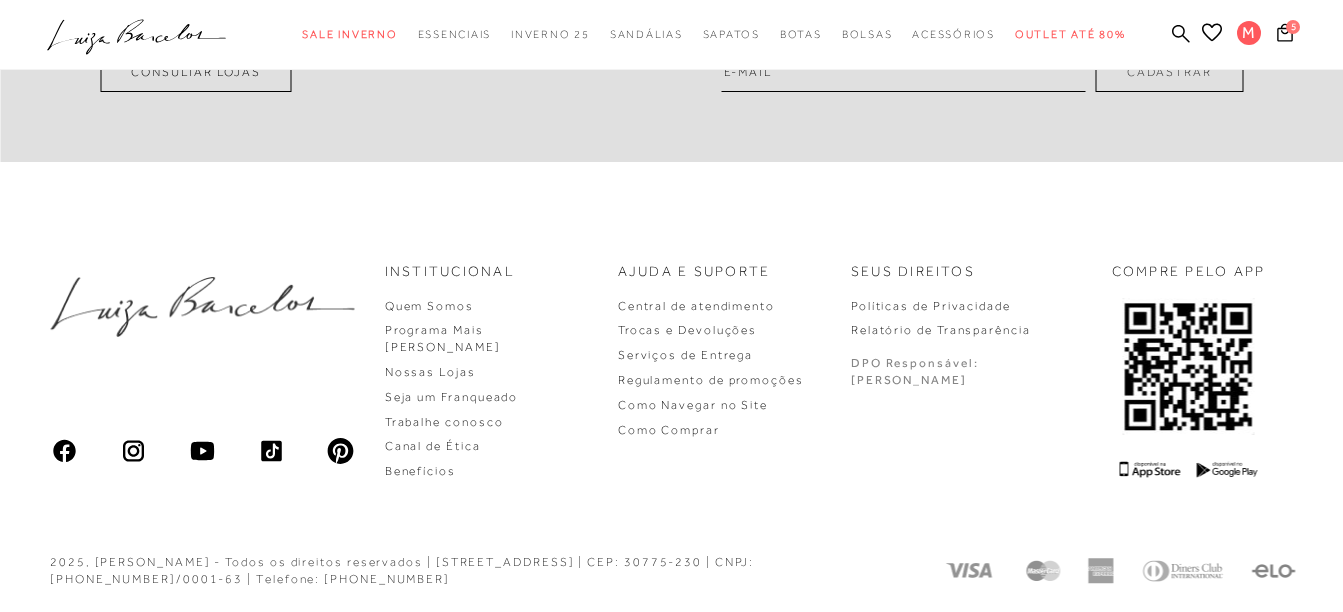scroll, scrollTop: 0, scrollLeft: 0, axis: both 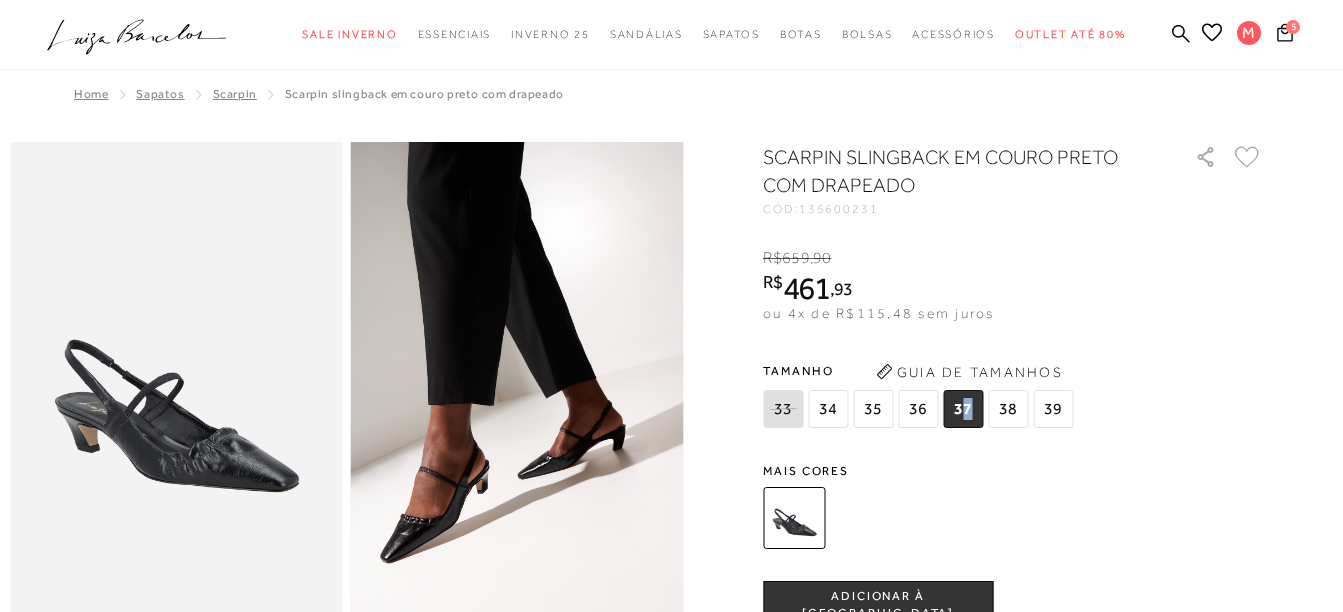 click on "37" at bounding box center [963, 409] 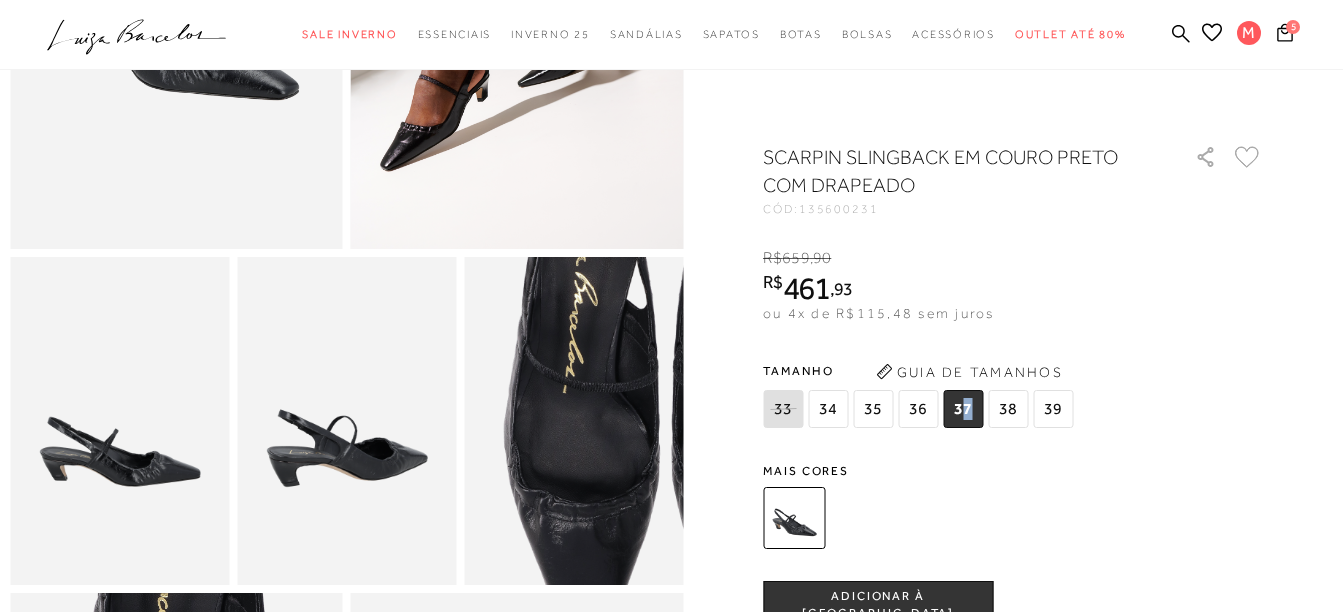scroll, scrollTop: 500, scrollLeft: 0, axis: vertical 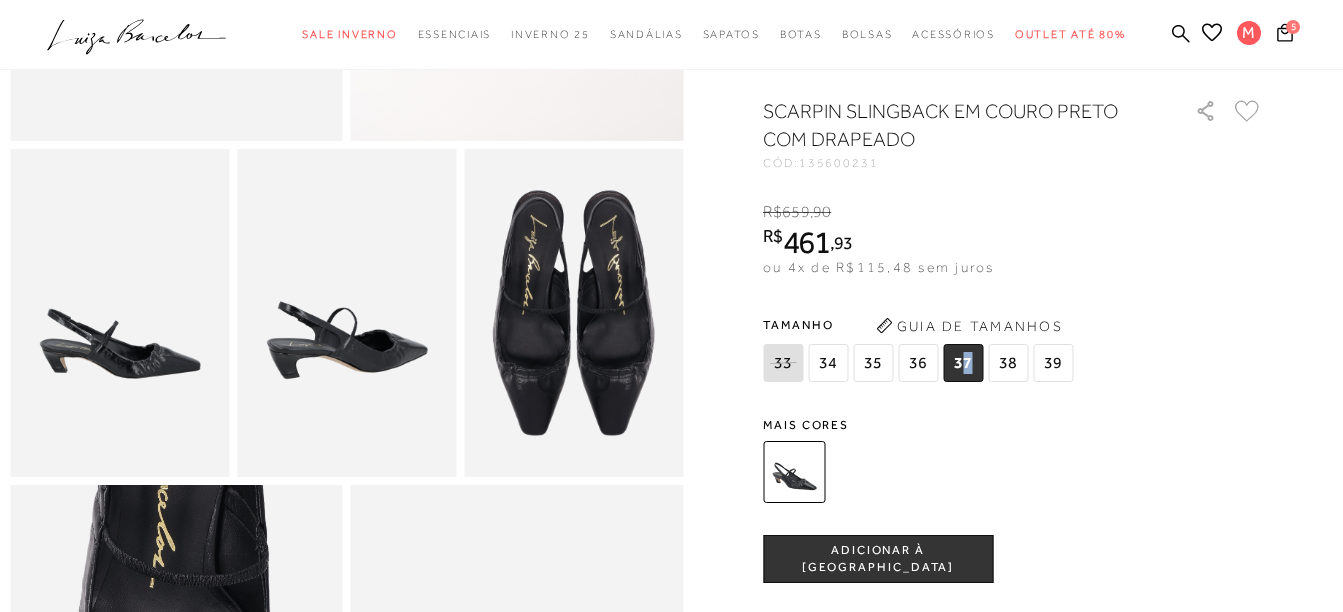 click on "ADICIONAR À [GEOGRAPHIC_DATA]" at bounding box center (878, 559) 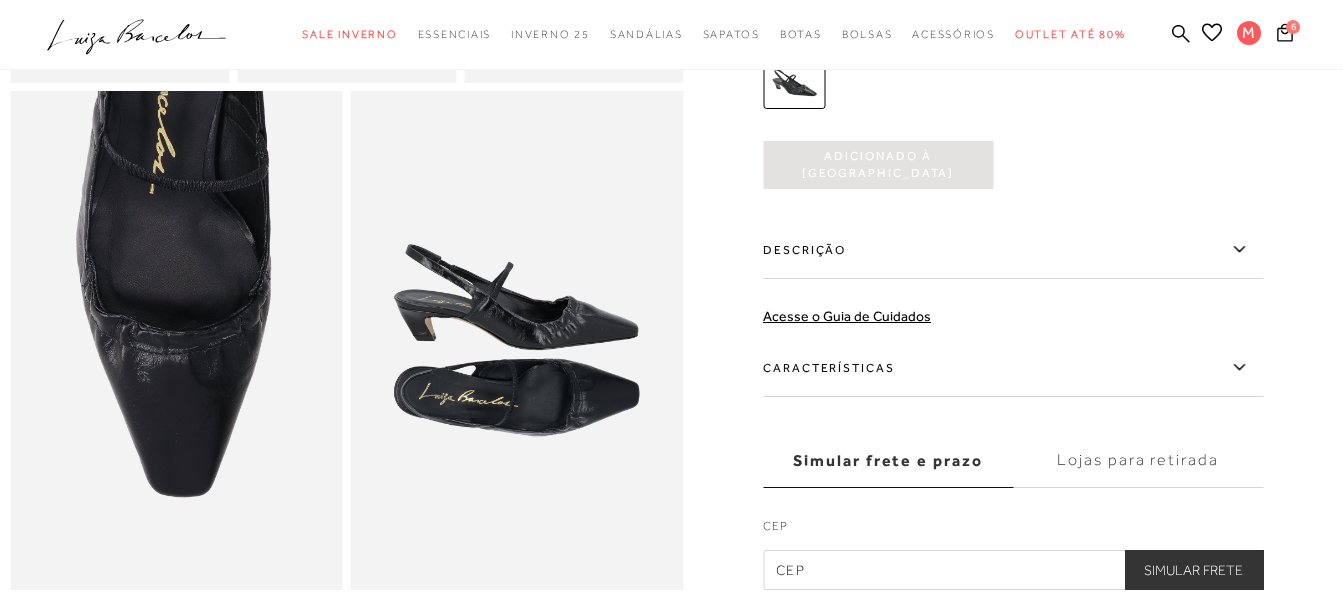scroll, scrollTop: 900, scrollLeft: 0, axis: vertical 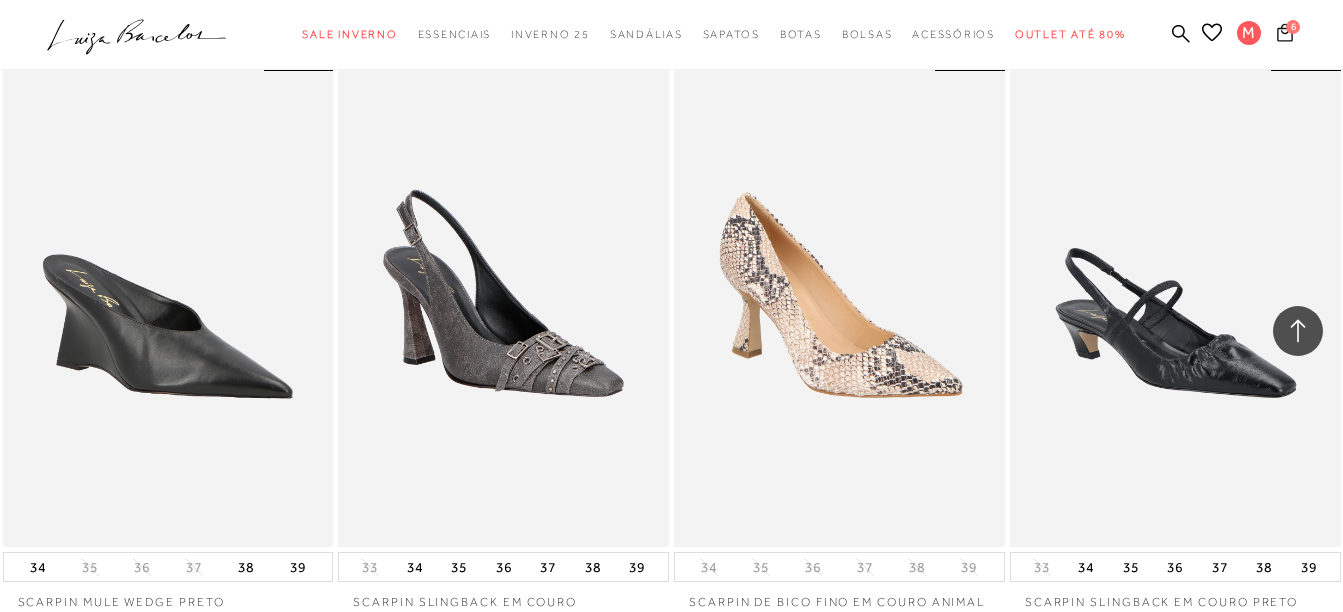 click 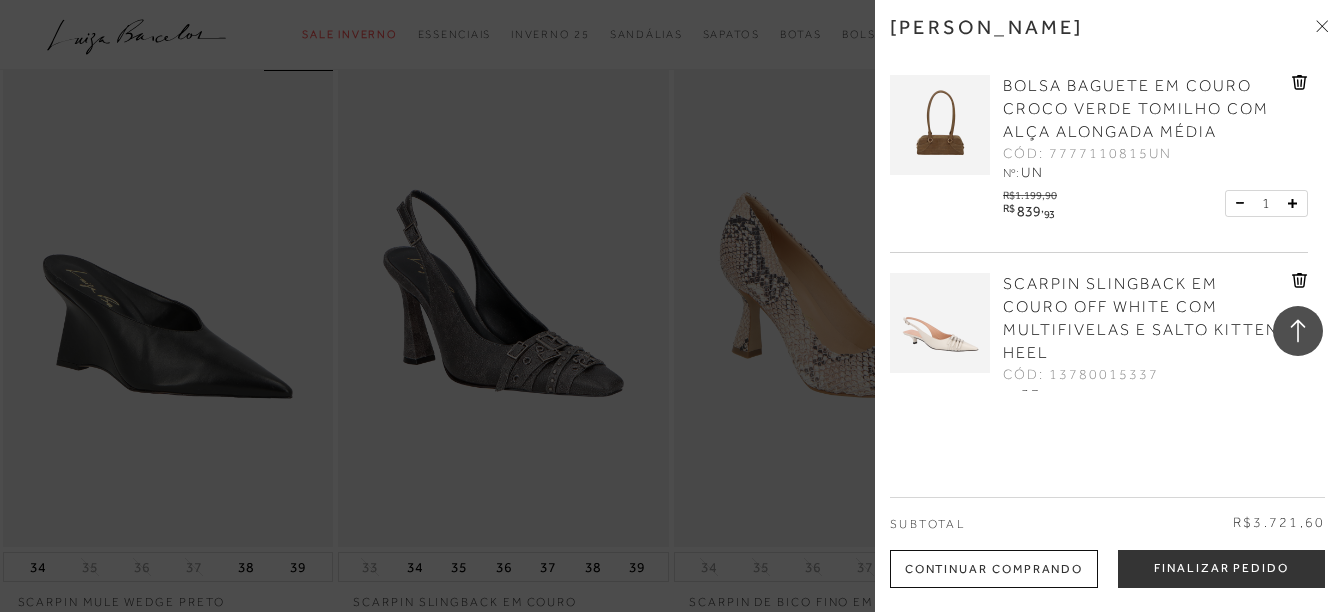 scroll, scrollTop: 880, scrollLeft: 0, axis: vertical 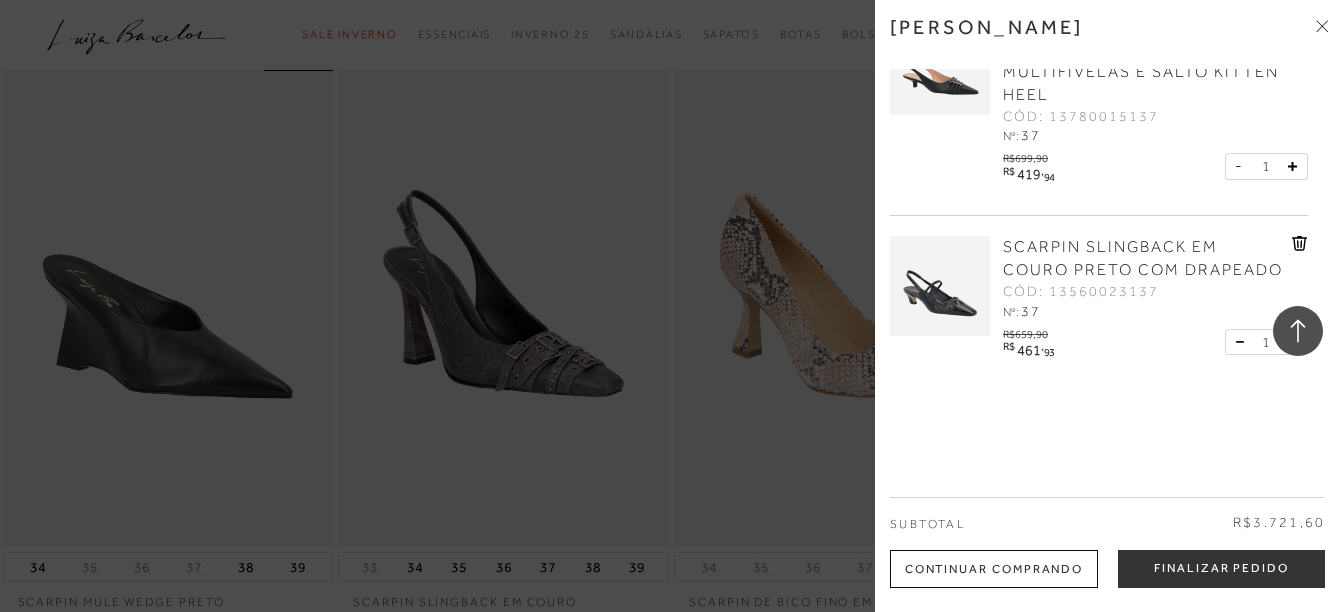 click at bounding box center (671, 306) 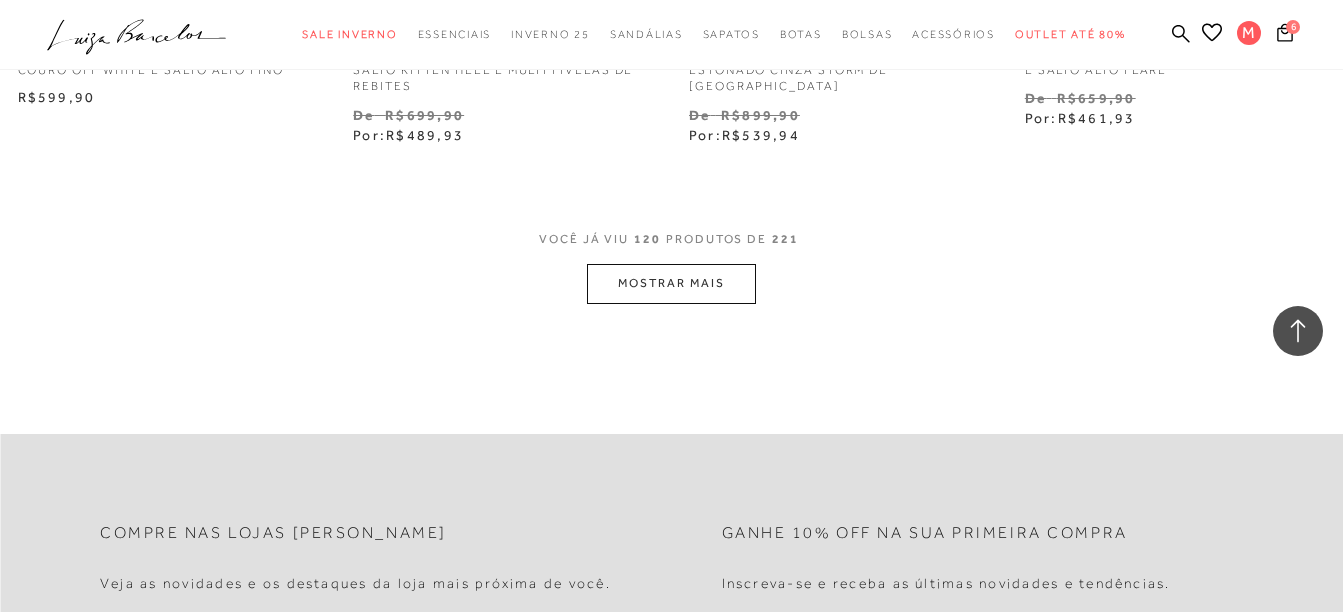 scroll, scrollTop: 19436, scrollLeft: 0, axis: vertical 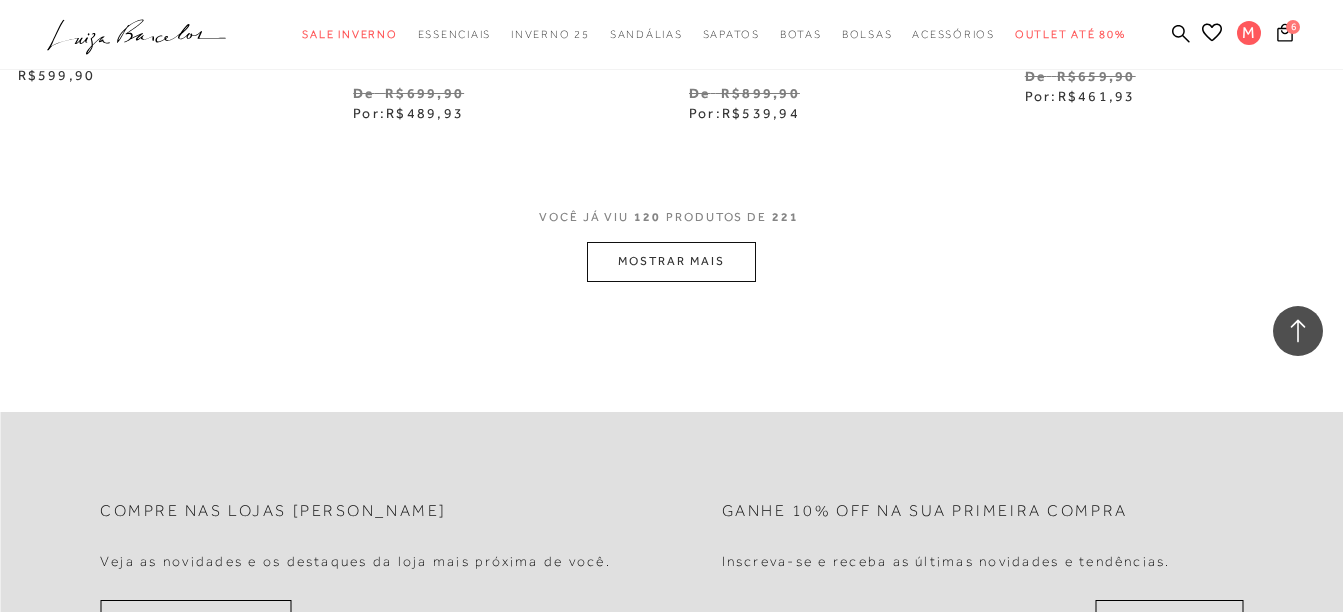 click on "MOSTRAR MAIS" at bounding box center [671, 261] 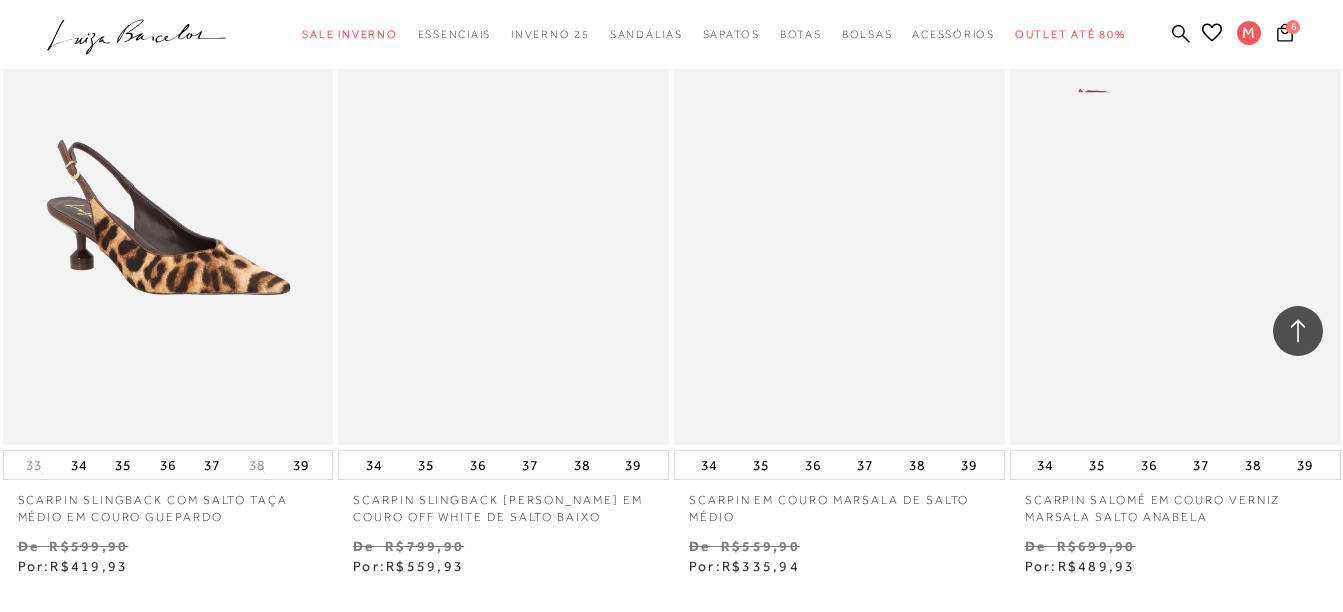 scroll, scrollTop: 22936, scrollLeft: 0, axis: vertical 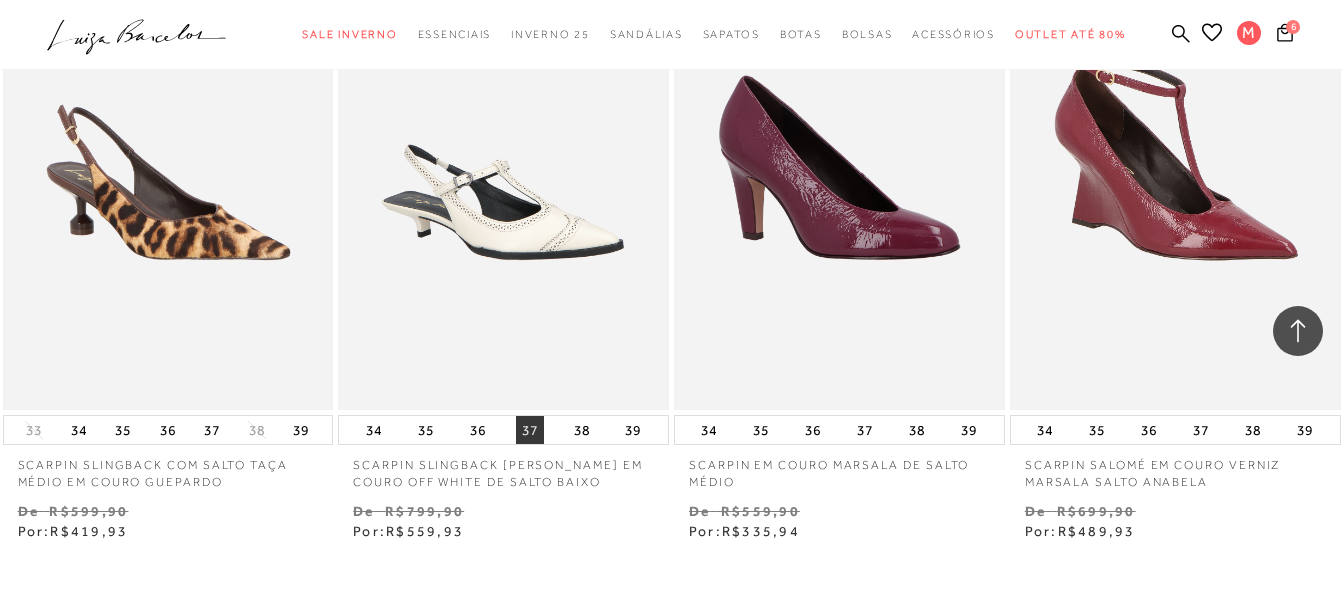 click on "37" at bounding box center [530, 430] 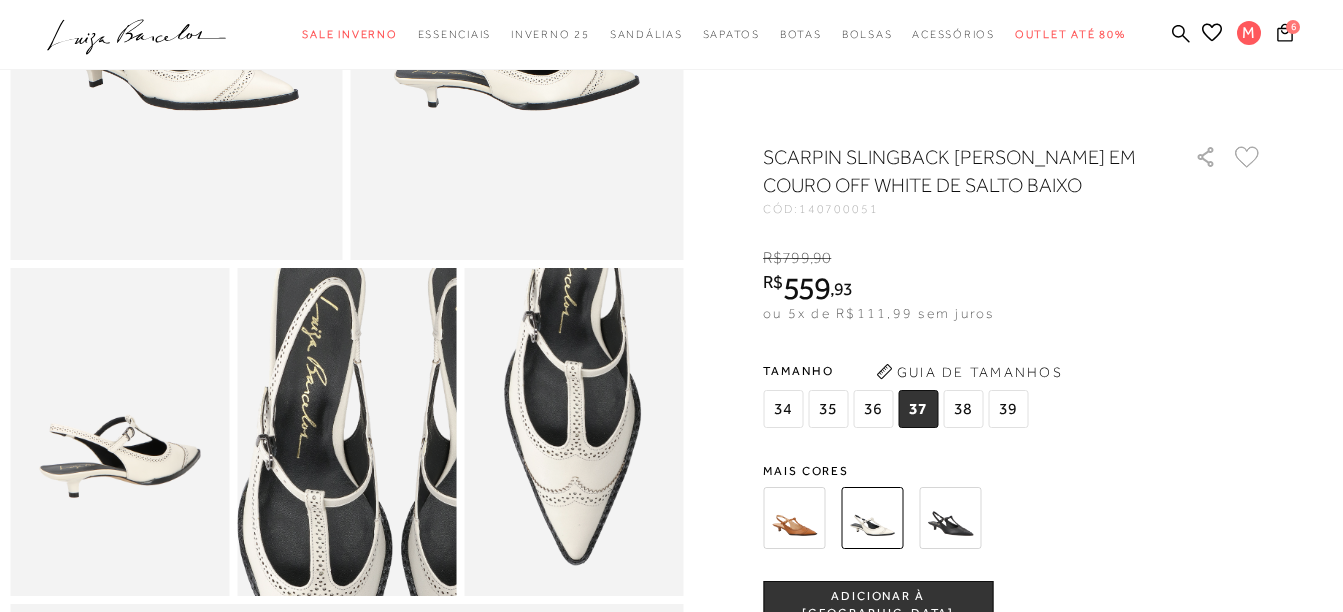 scroll, scrollTop: 600, scrollLeft: 0, axis: vertical 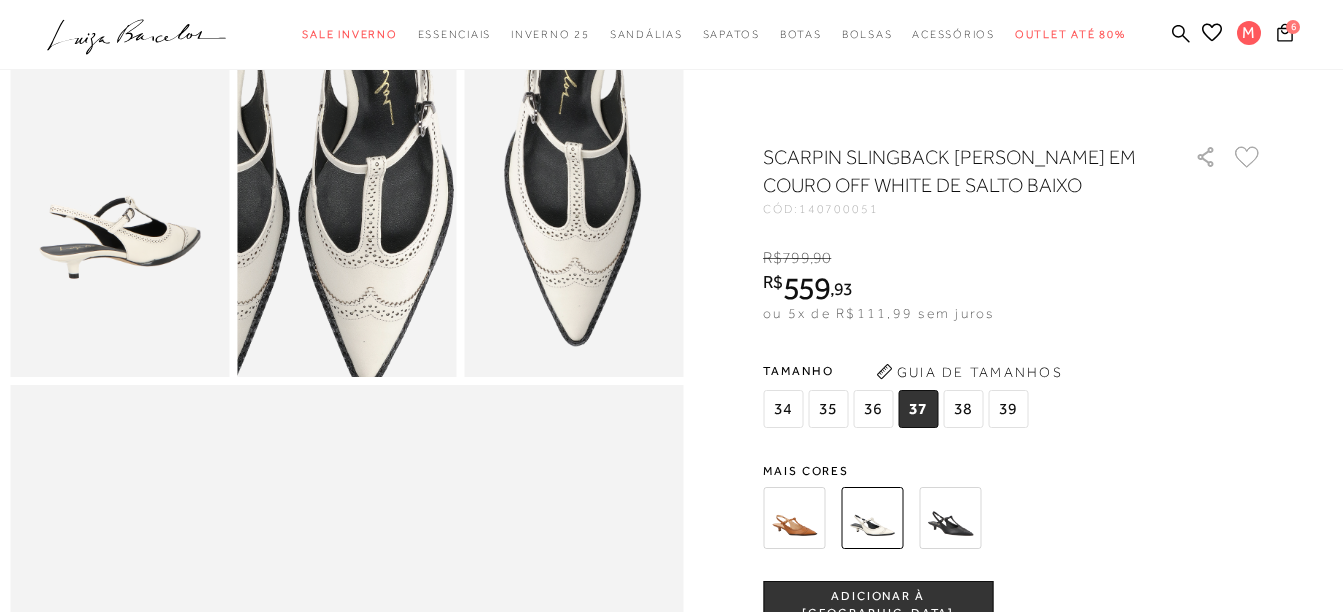 click at bounding box center (294, 153) 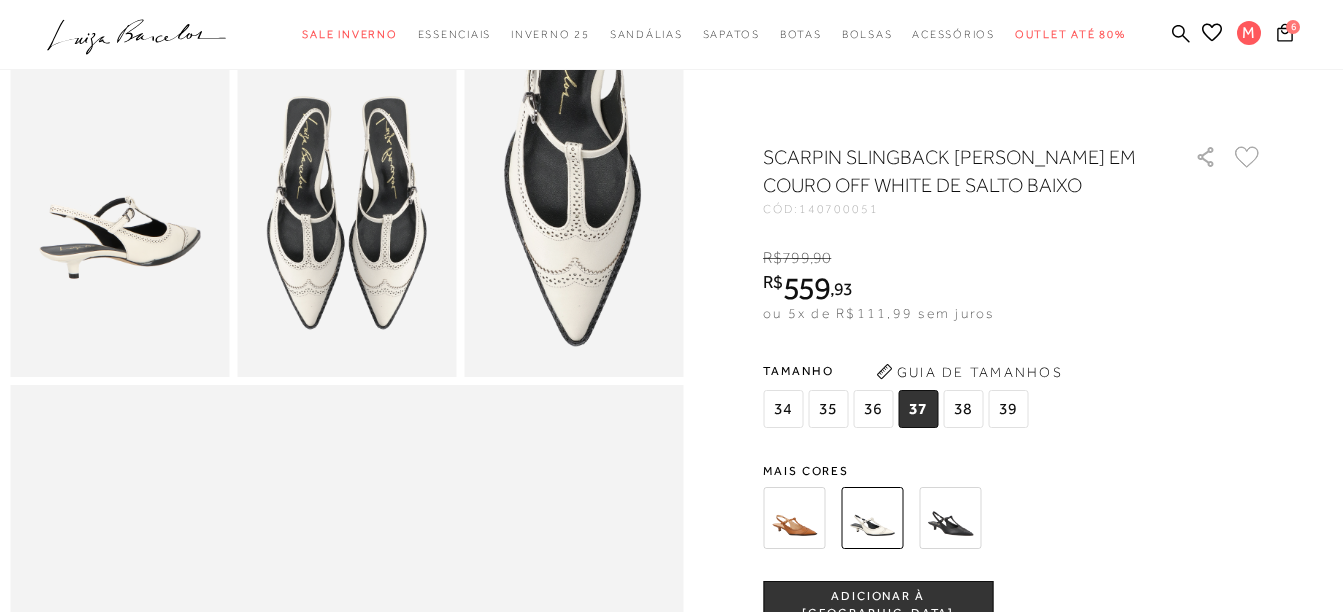 click on "ADICIONAR À [GEOGRAPHIC_DATA]" at bounding box center [878, 605] 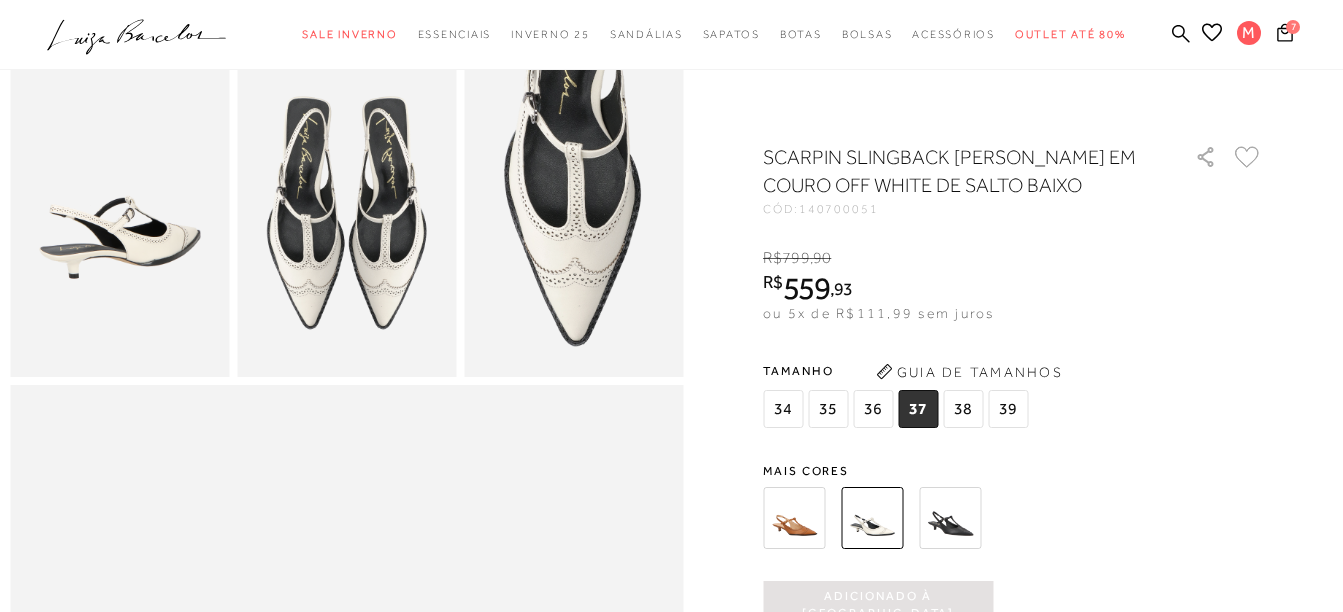 click at bounding box center (794, 518) 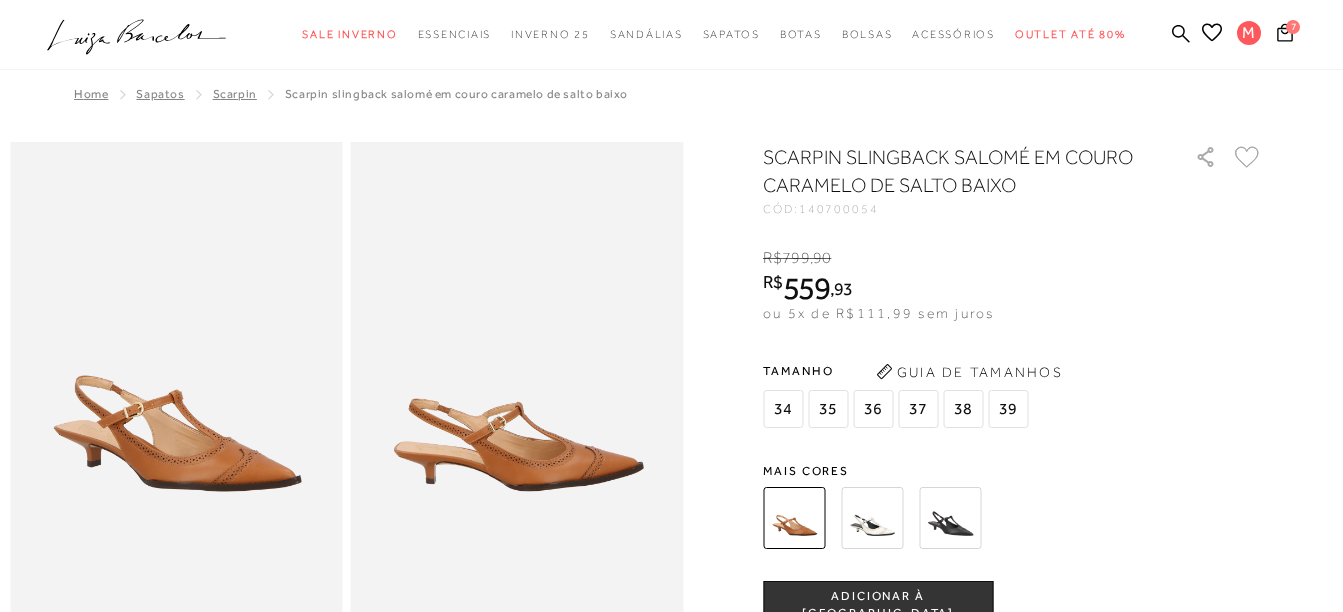 click at bounding box center [517, 391] 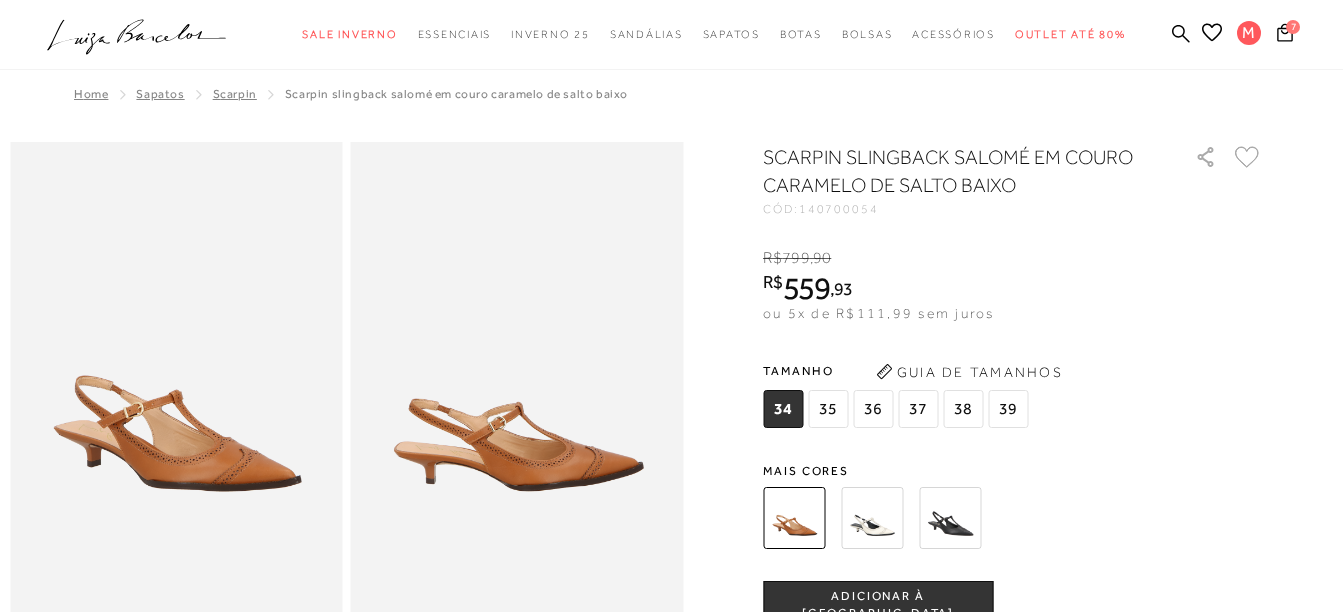 click on "37" at bounding box center (918, 409) 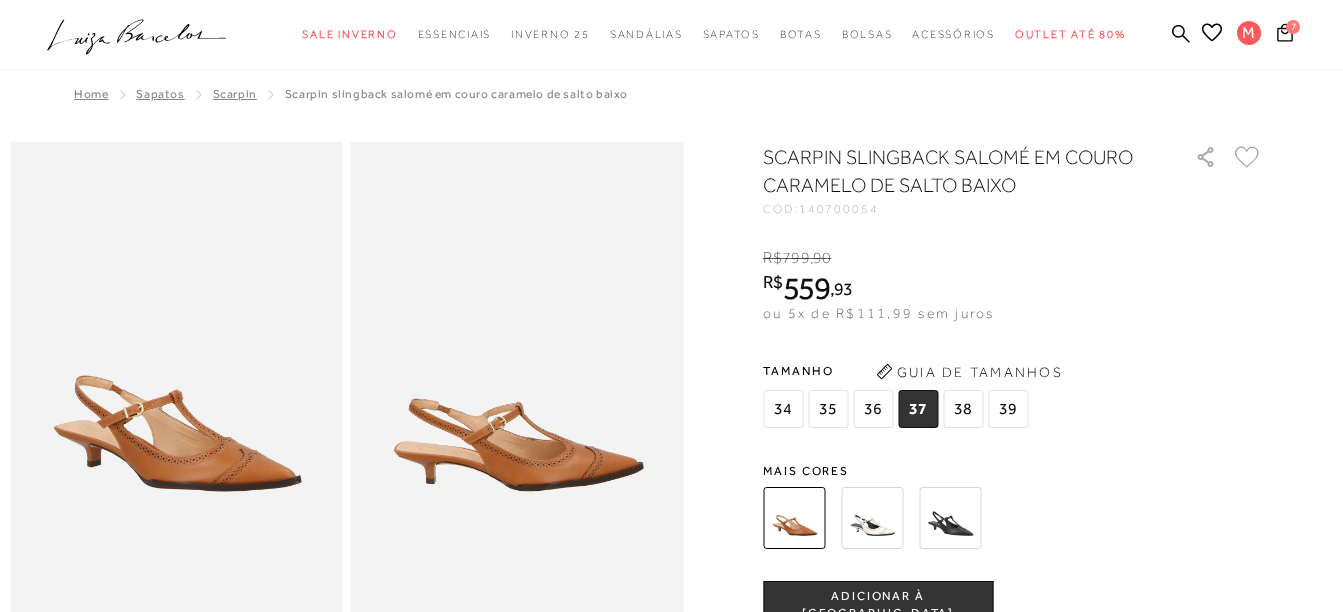 click on "ADICIONAR À [GEOGRAPHIC_DATA]" at bounding box center (878, 605) 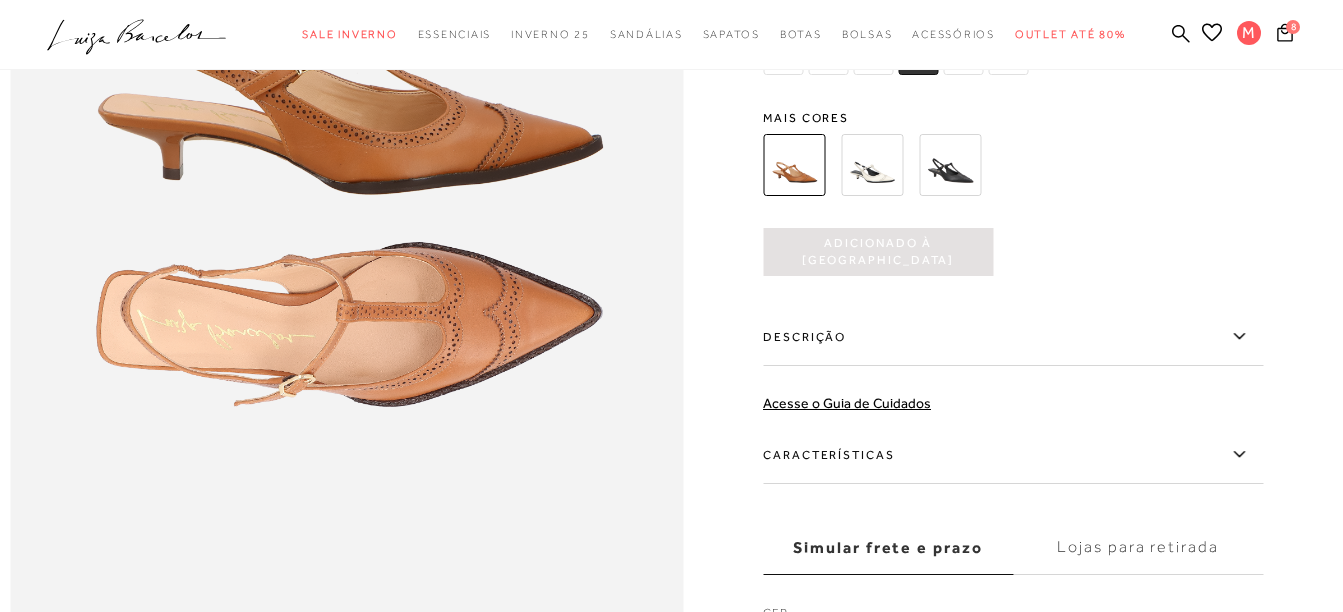 scroll, scrollTop: 1500, scrollLeft: 0, axis: vertical 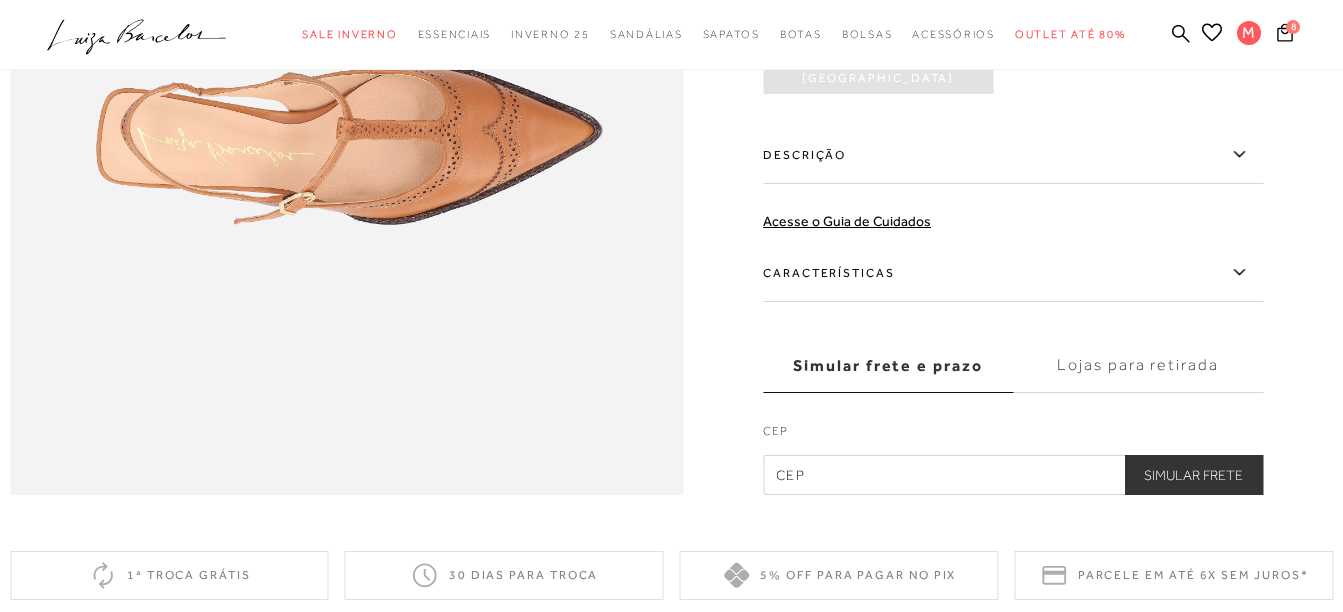 click on "Características" at bounding box center [1013, 273] 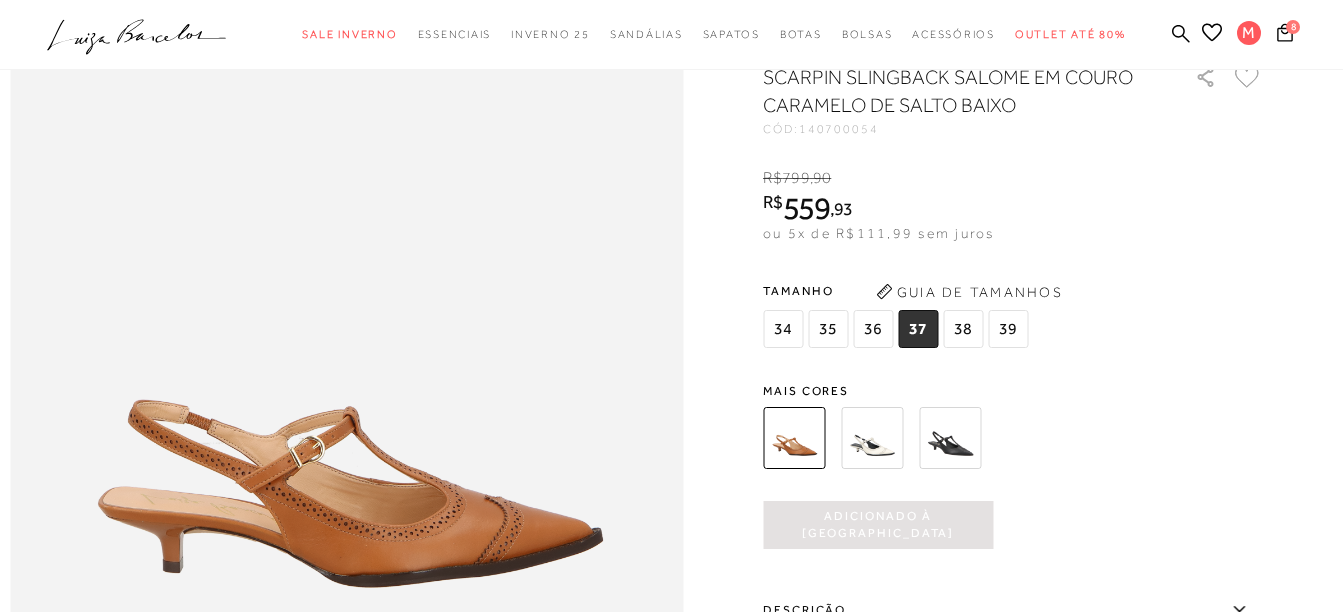 scroll, scrollTop: 900, scrollLeft: 0, axis: vertical 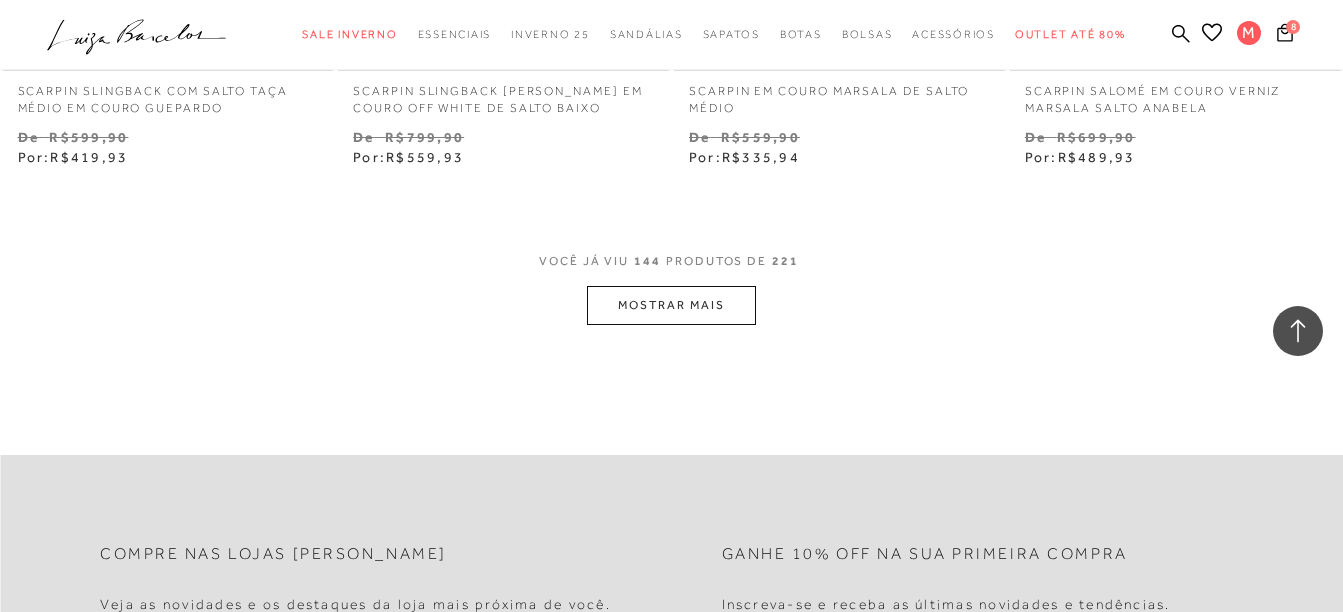 click on "MOSTRAR MAIS" at bounding box center (671, 305) 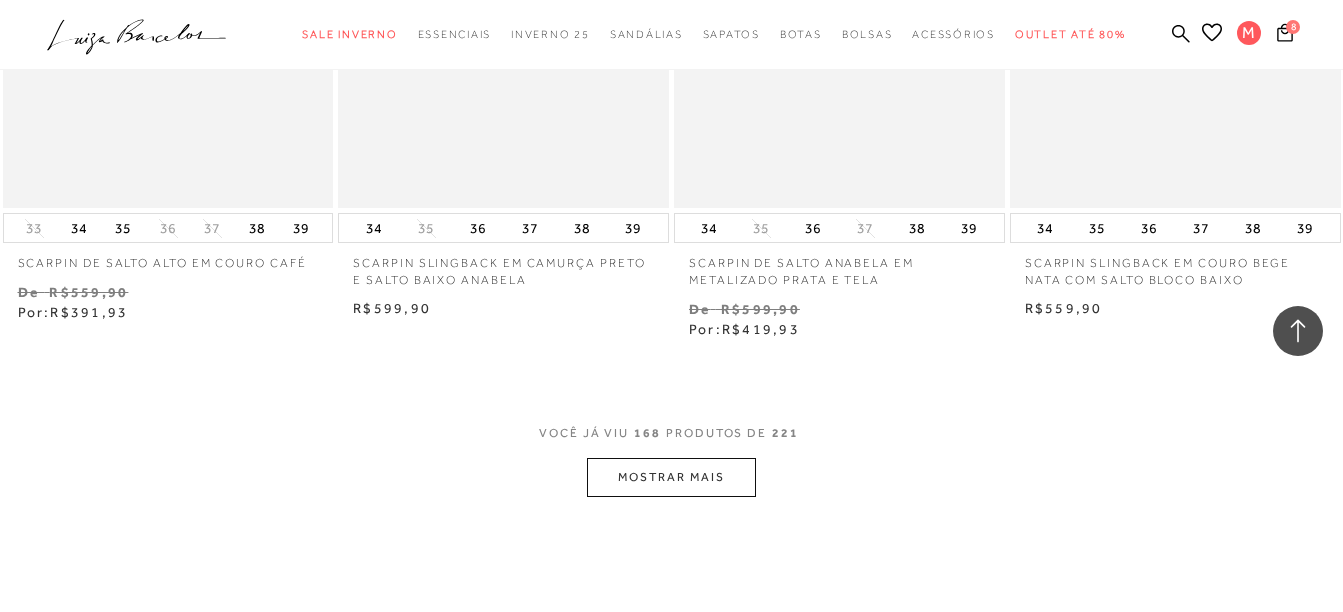scroll, scrollTop: 27110, scrollLeft: 0, axis: vertical 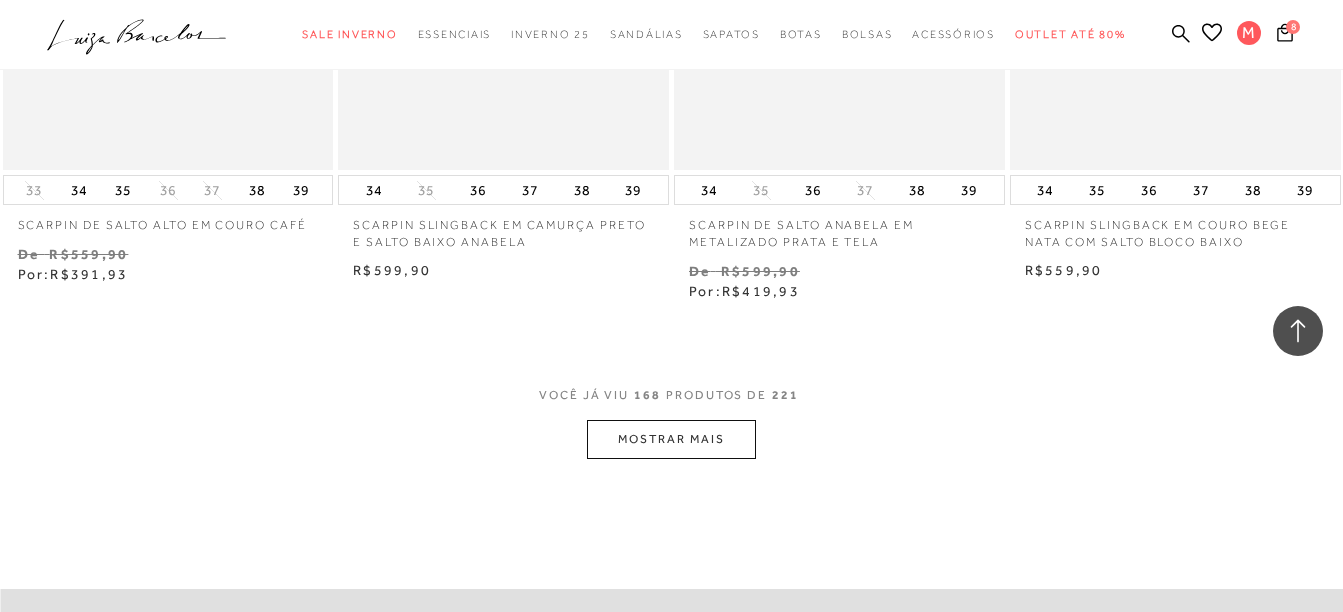 click on "MOSTRAR MAIS" at bounding box center (671, 439) 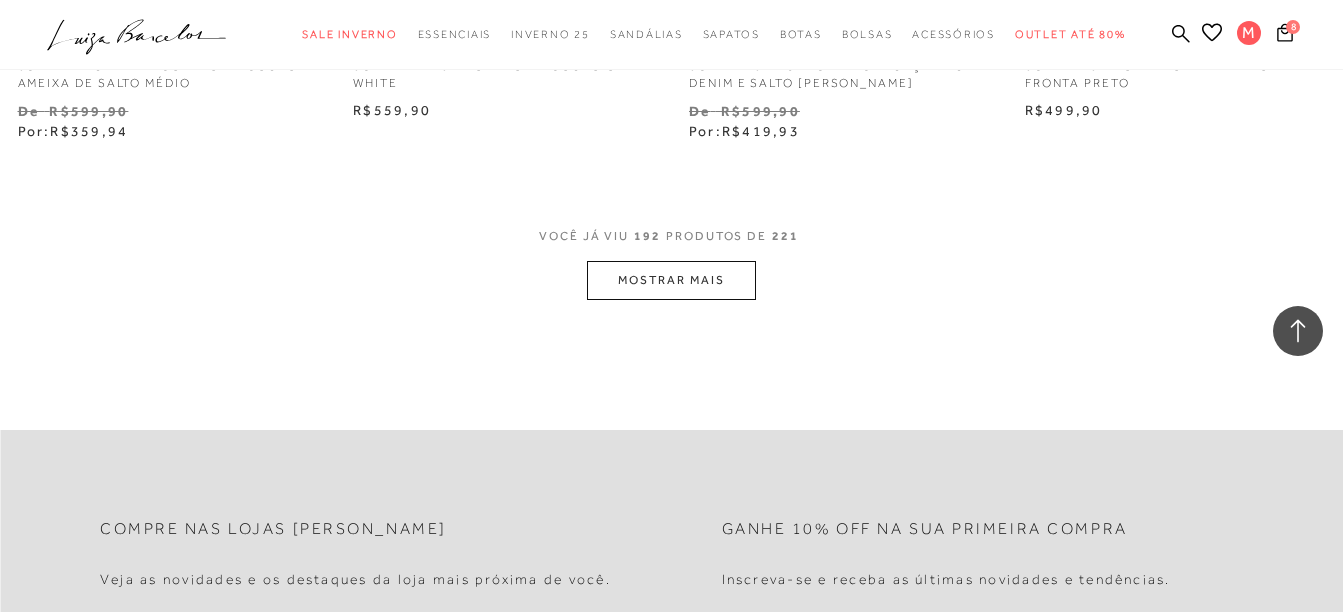 scroll, scrollTop: 31186, scrollLeft: 0, axis: vertical 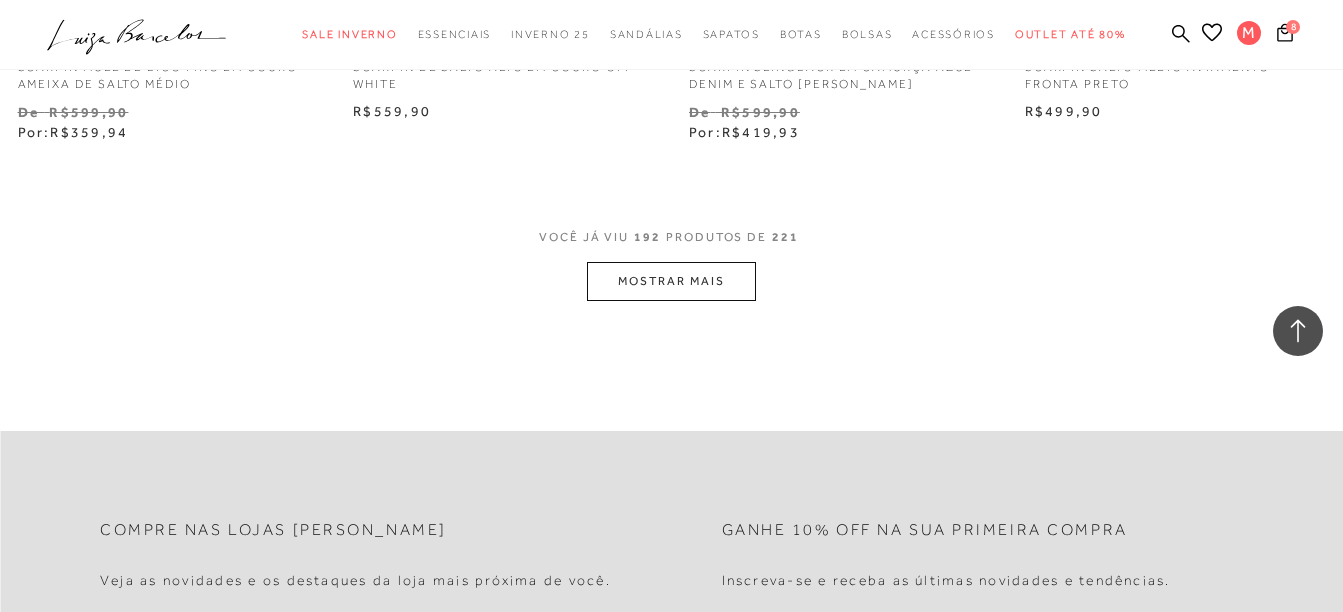 click on "MOSTRAR MAIS" at bounding box center [671, 281] 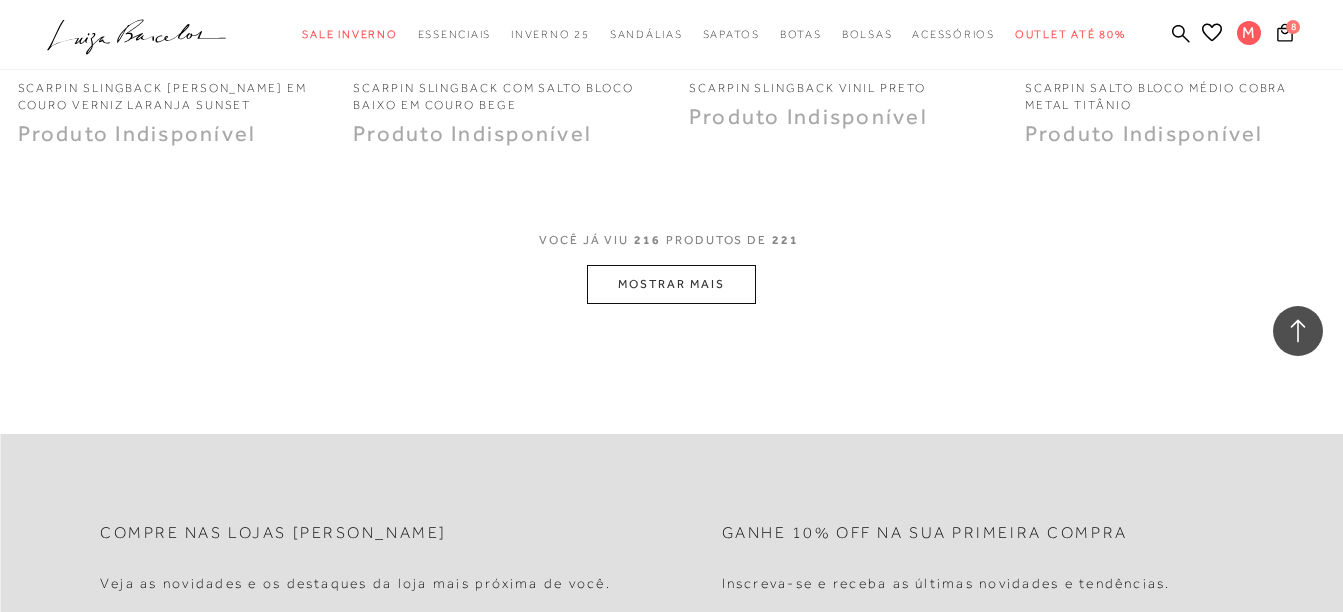 scroll, scrollTop: 35086, scrollLeft: 0, axis: vertical 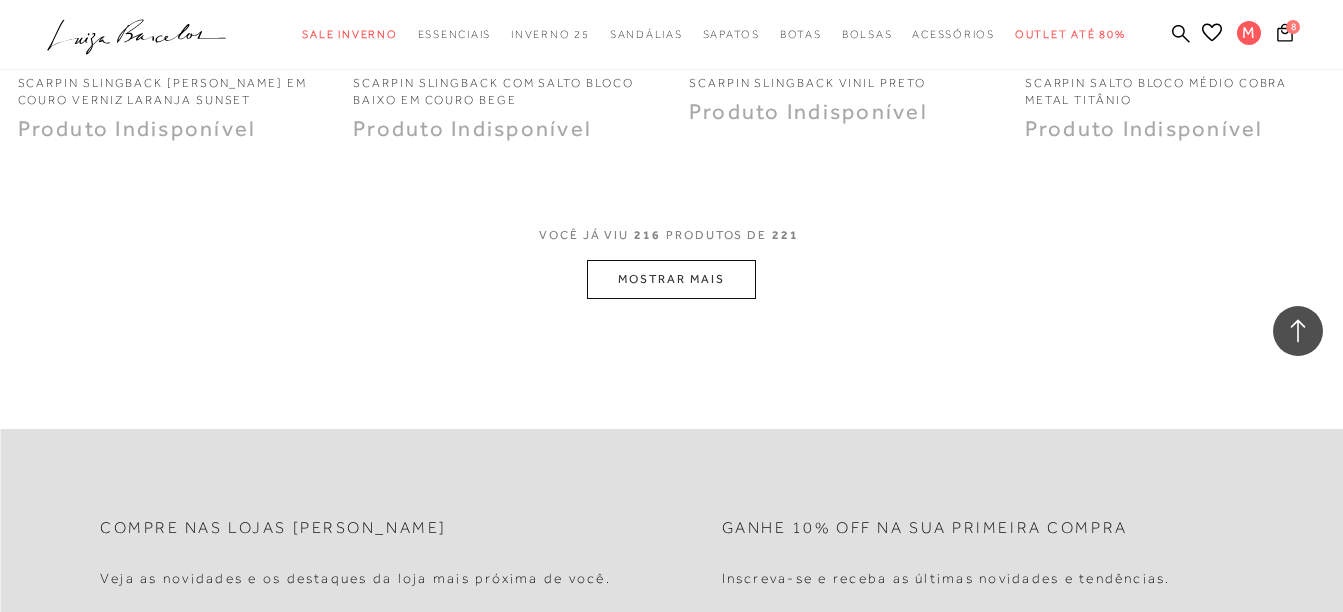 click on "MOSTRAR MAIS" at bounding box center [671, 279] 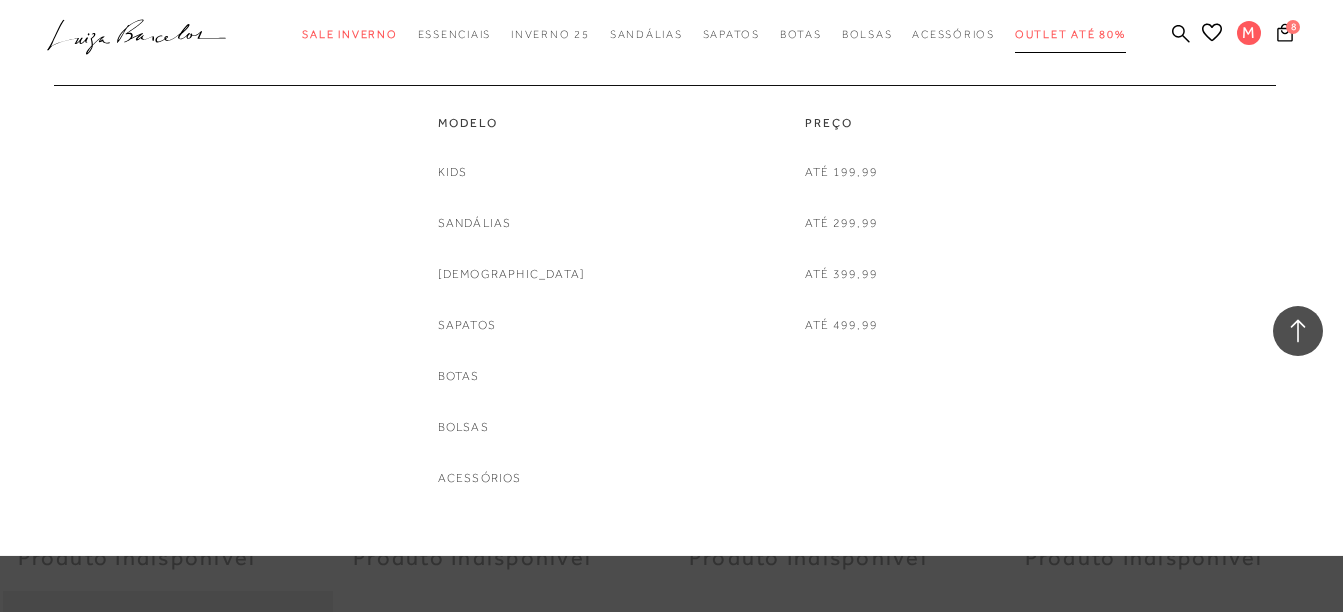 scroll, scrollTop: 34986, scrollLeft: 0, axis: vertical 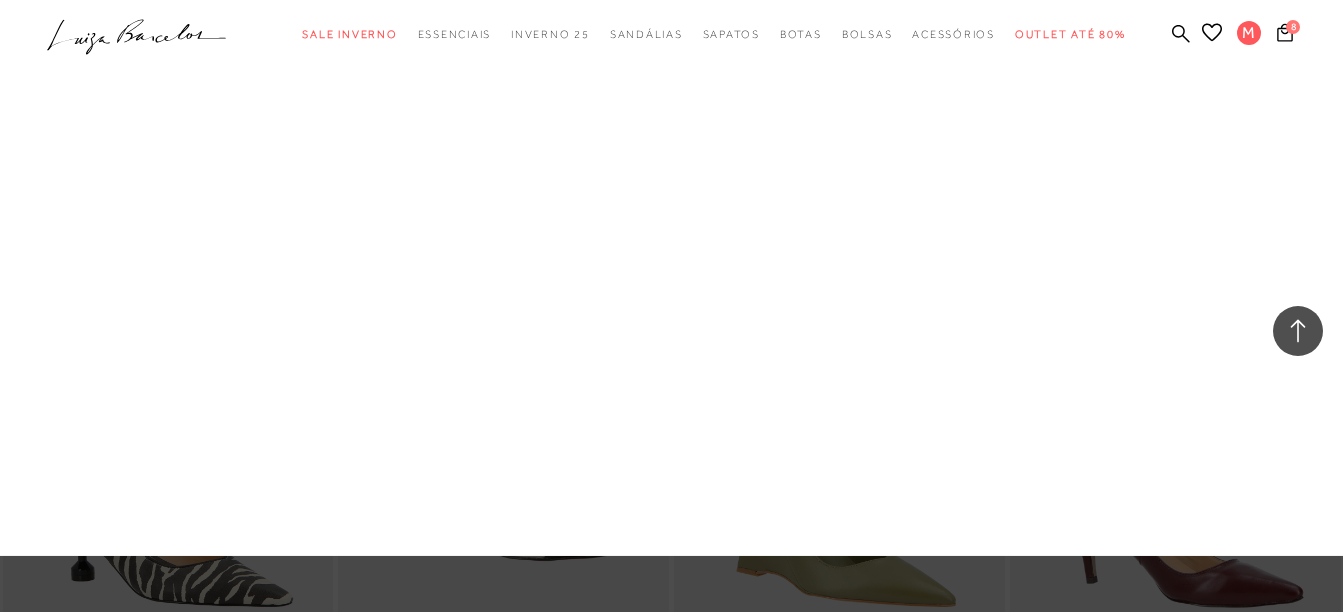 click on "Sapatos" at bounding box center (0, 0) 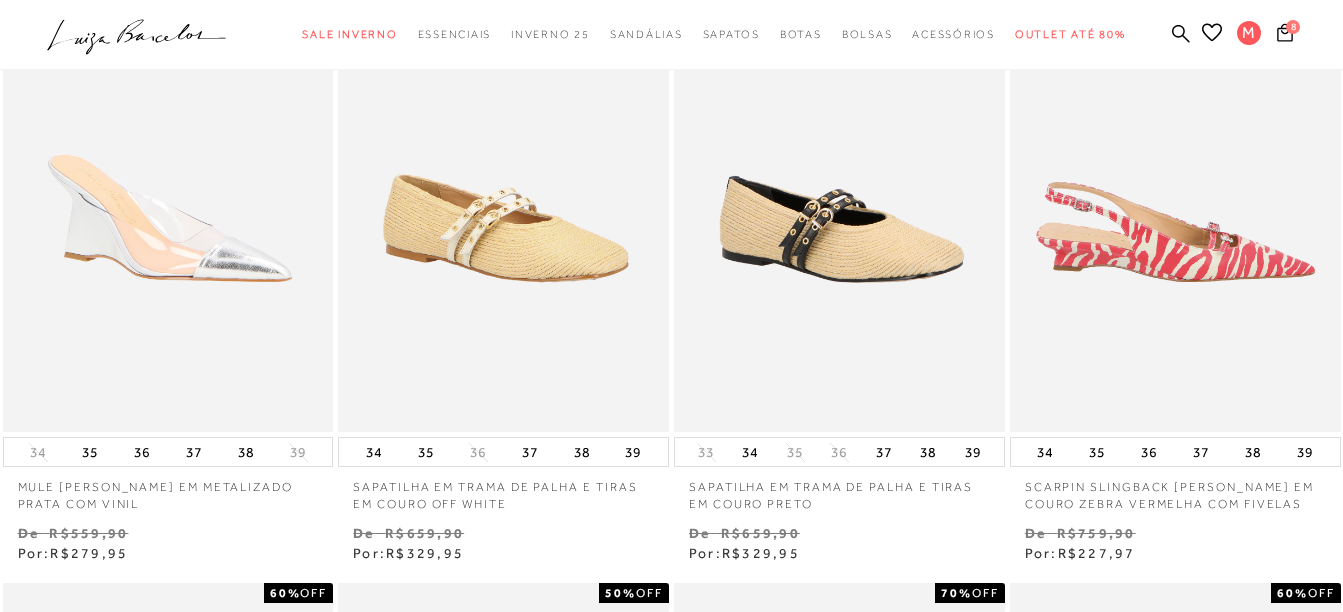 scroll, scrollTop: 1500, scrollLeft: 0, axis: vertical 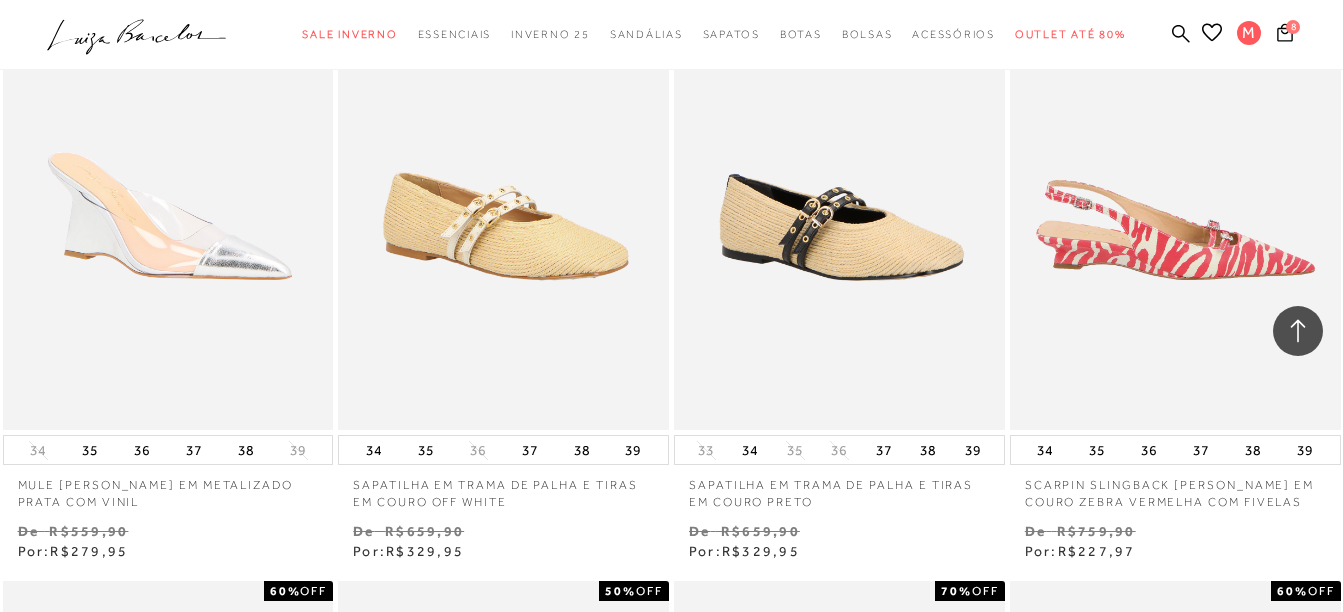click at bounding box center (1176, 182) 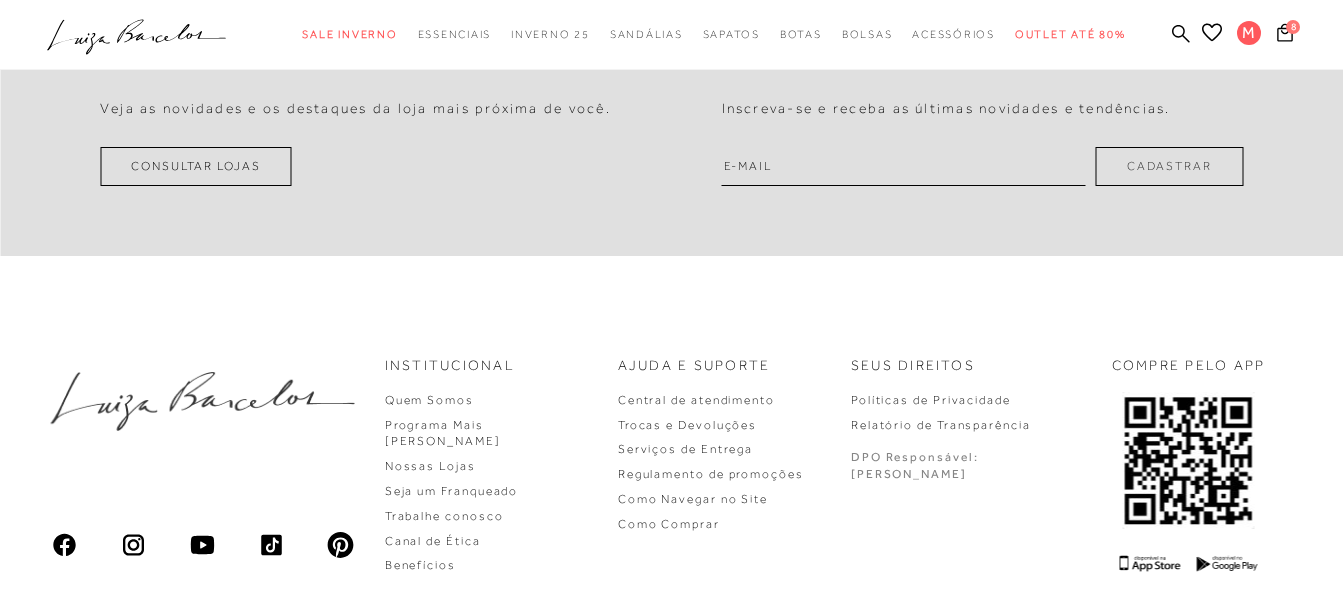 scroll, scrollTop: 0, scrollLeft: 0, axis: both 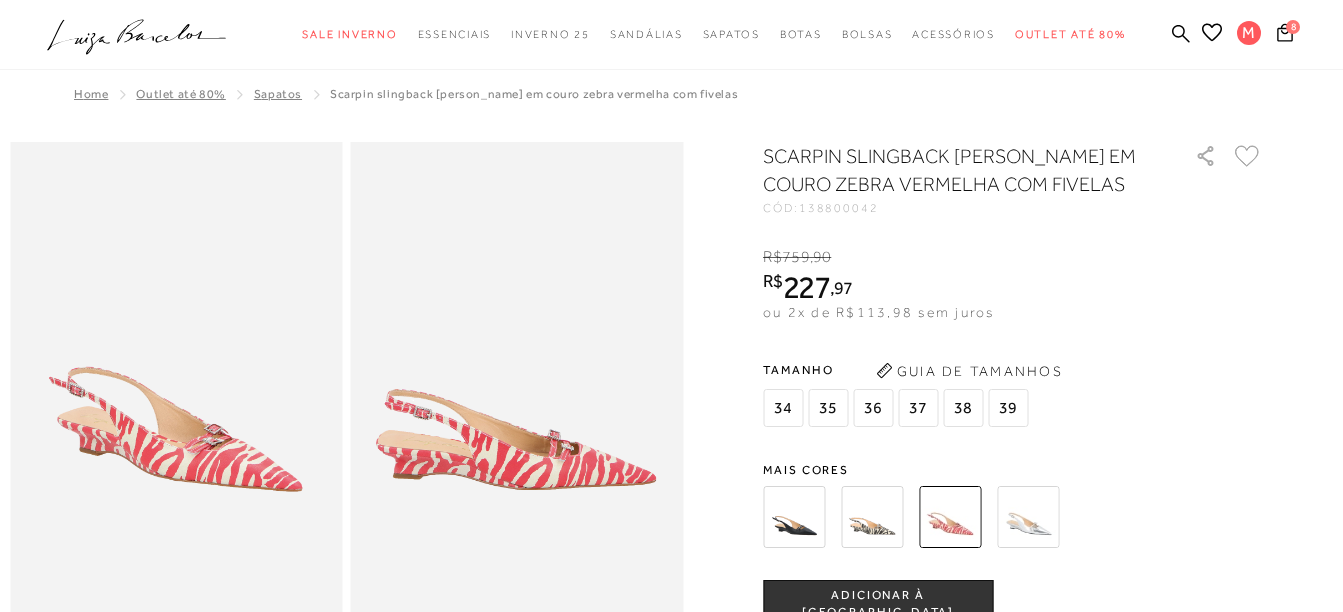 click at bounding box center (517, 391) 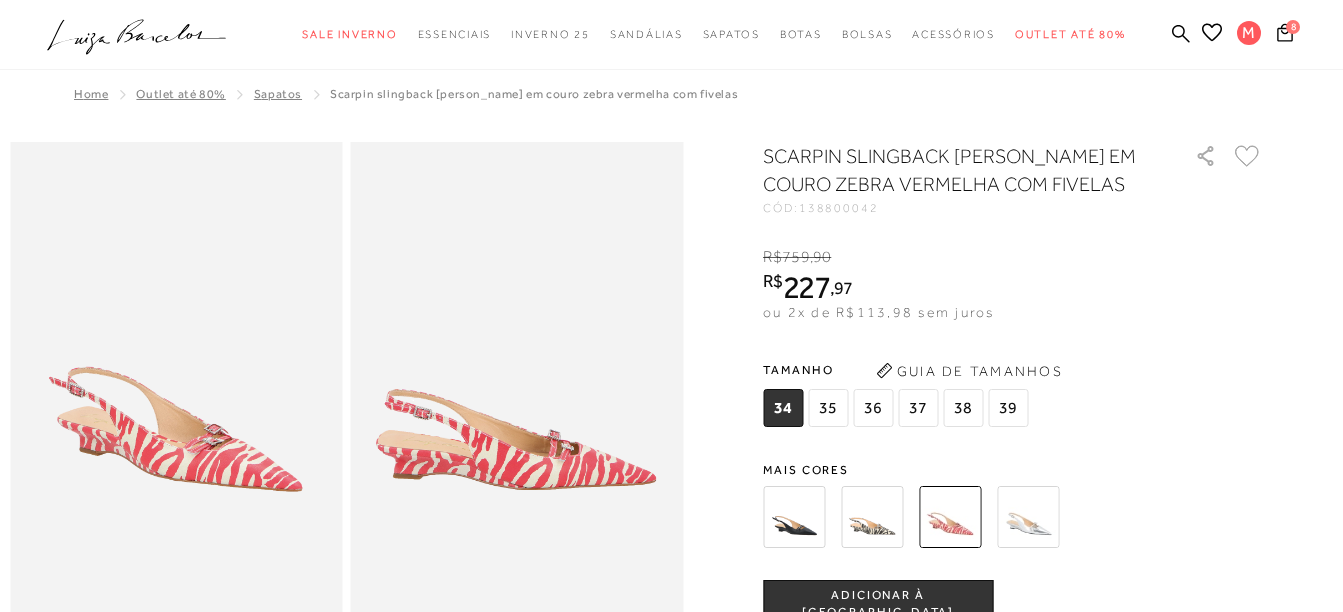 click at bounding box center (794, 517) 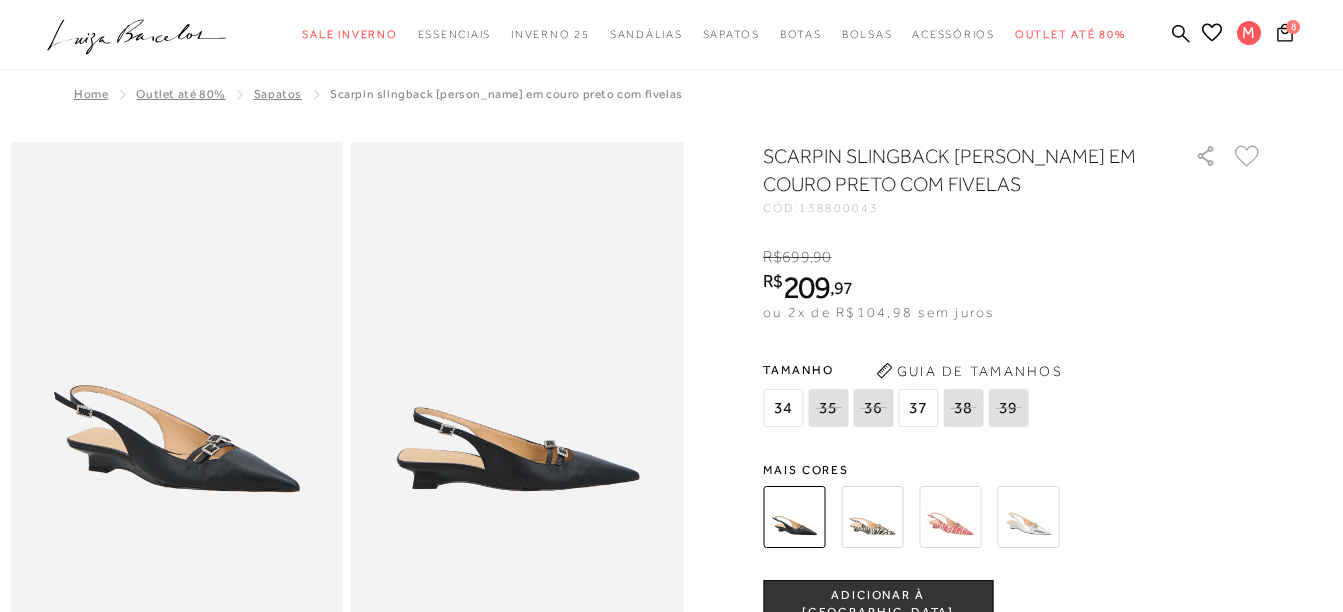 click at bounding box center (517, 391) 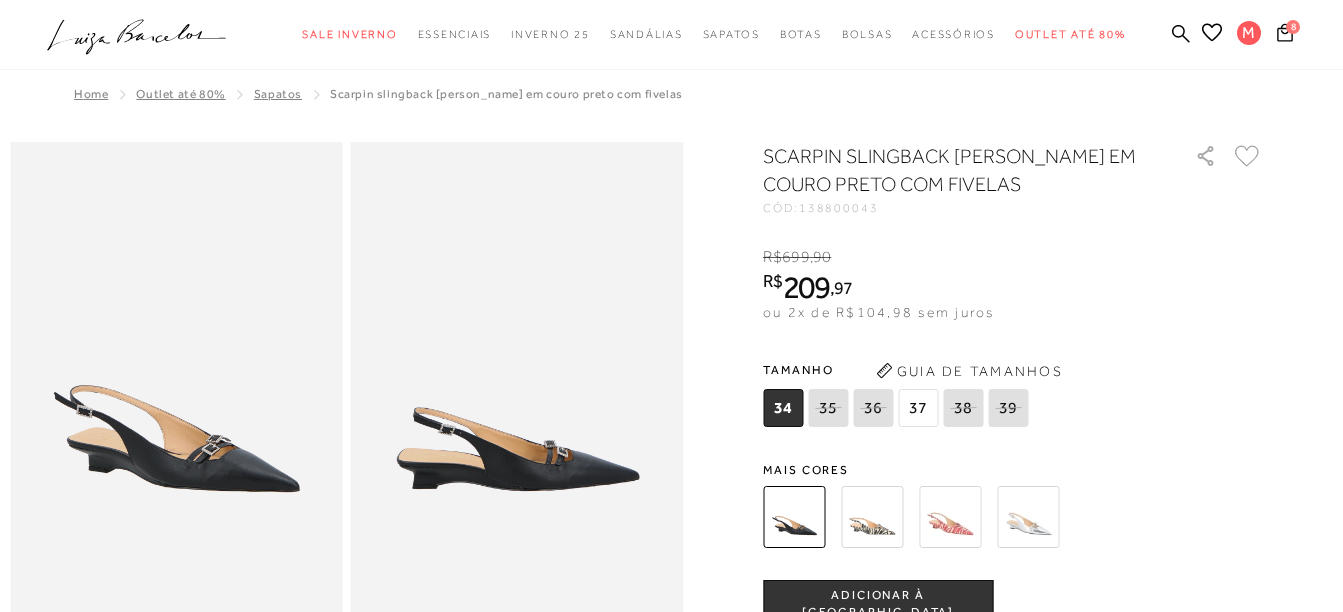 click at bounding box center (950, 517) 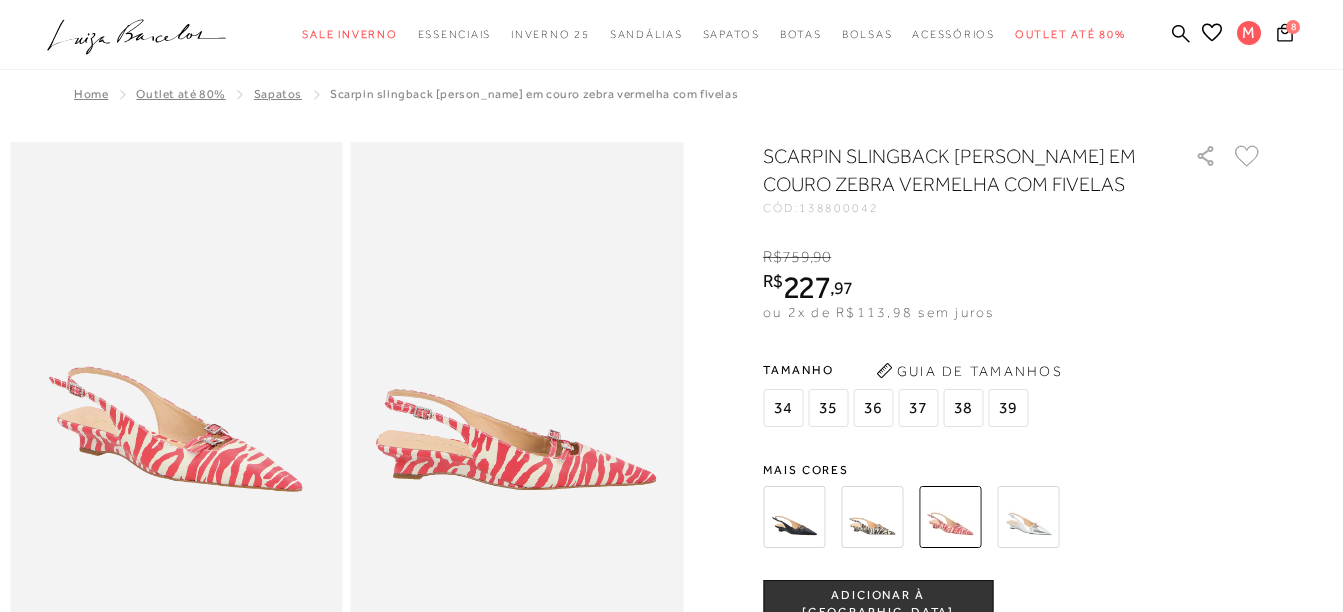 scroll, scrollTop: 400, scrollLeft: 0, axis: vertical 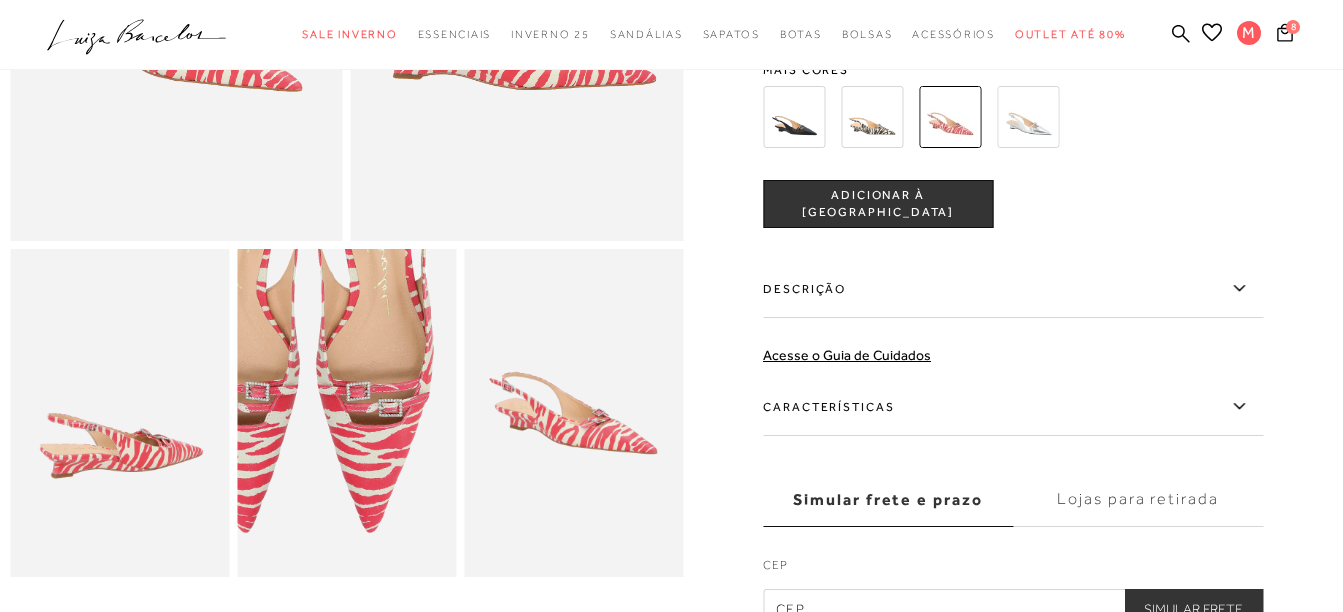 click at bounding box center [305, 331] 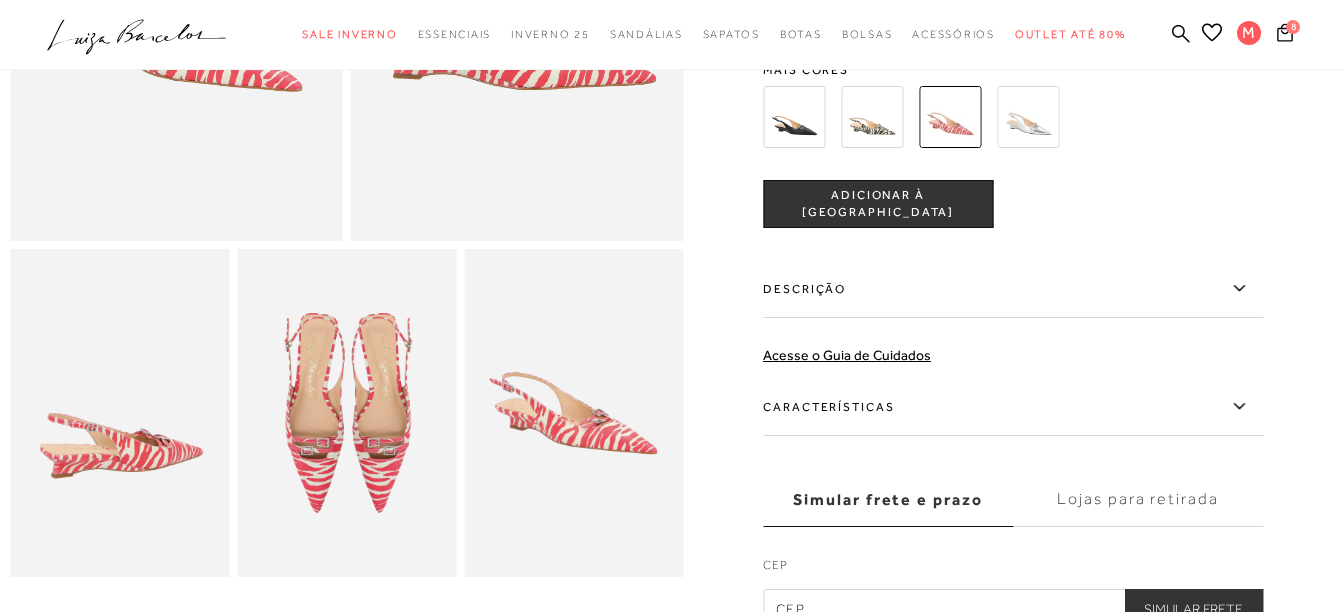 click at bounding box center (119, 413) 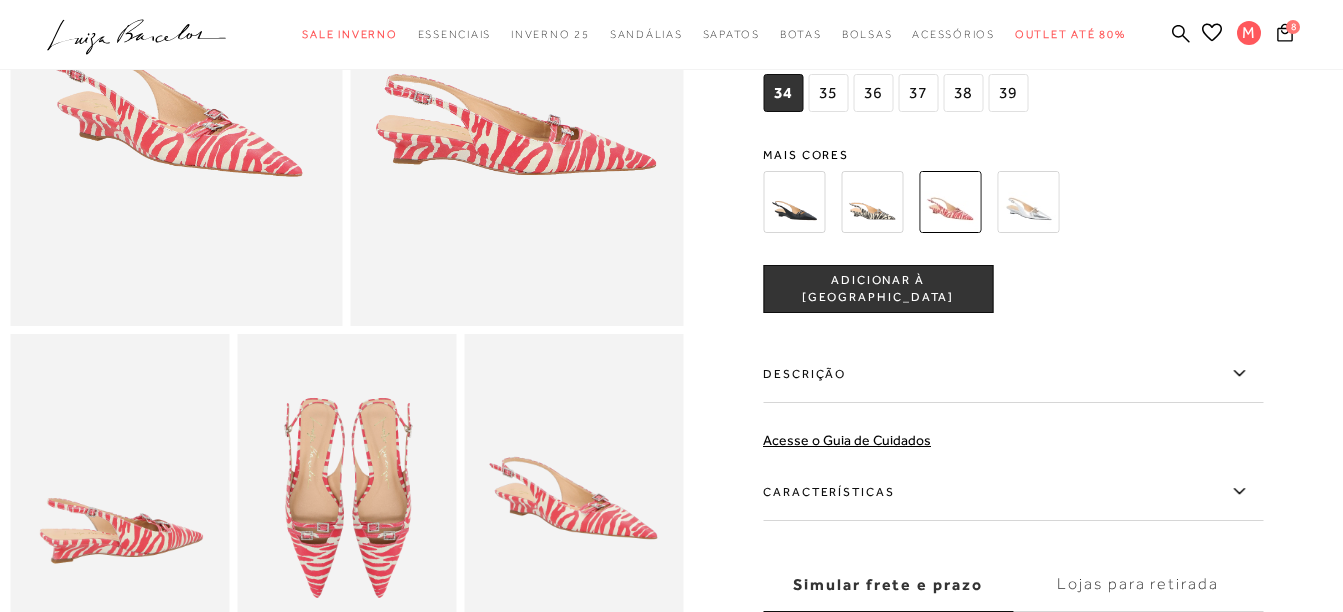 scroll, scrollTop: 200, scrollLeft: 0, axis: vertical 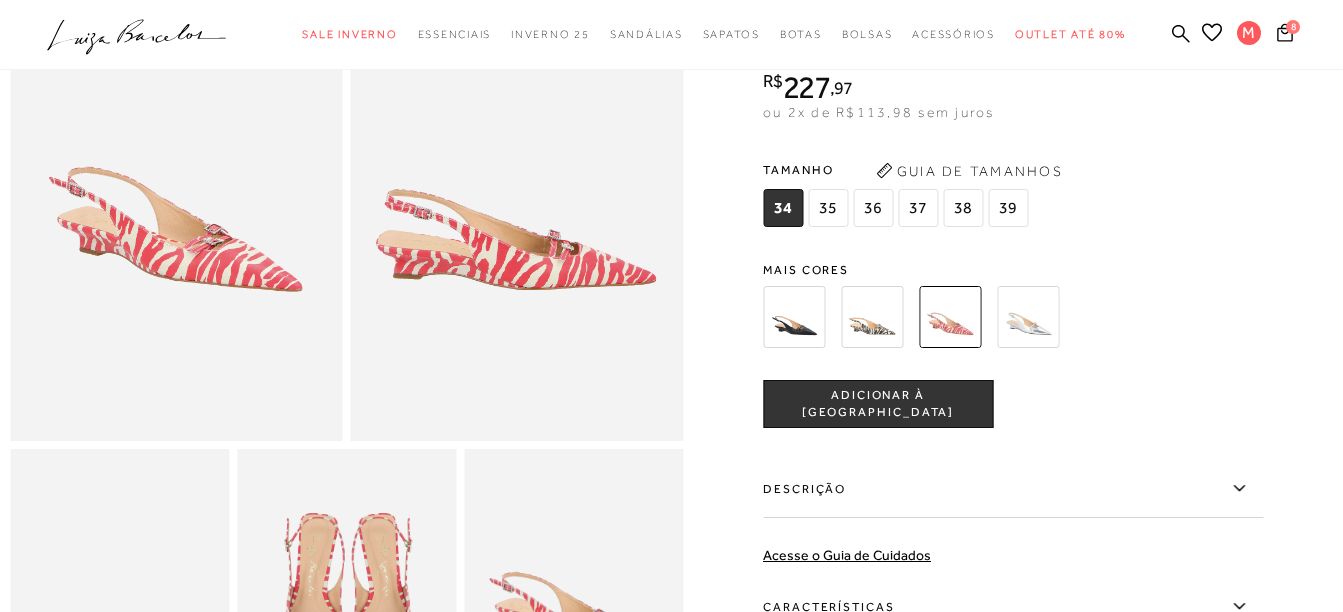 click on "37" at bounding box center [918, 208] 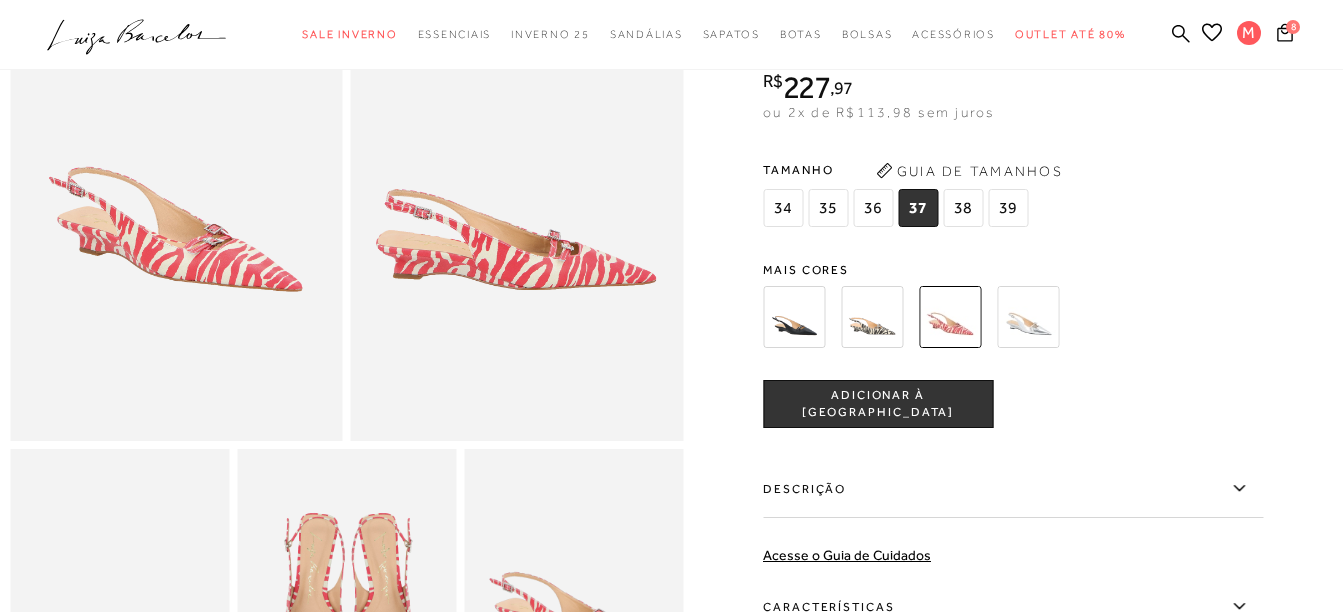 click on "ADICIONAR À SACOLA" at bounding box center (878, 404) 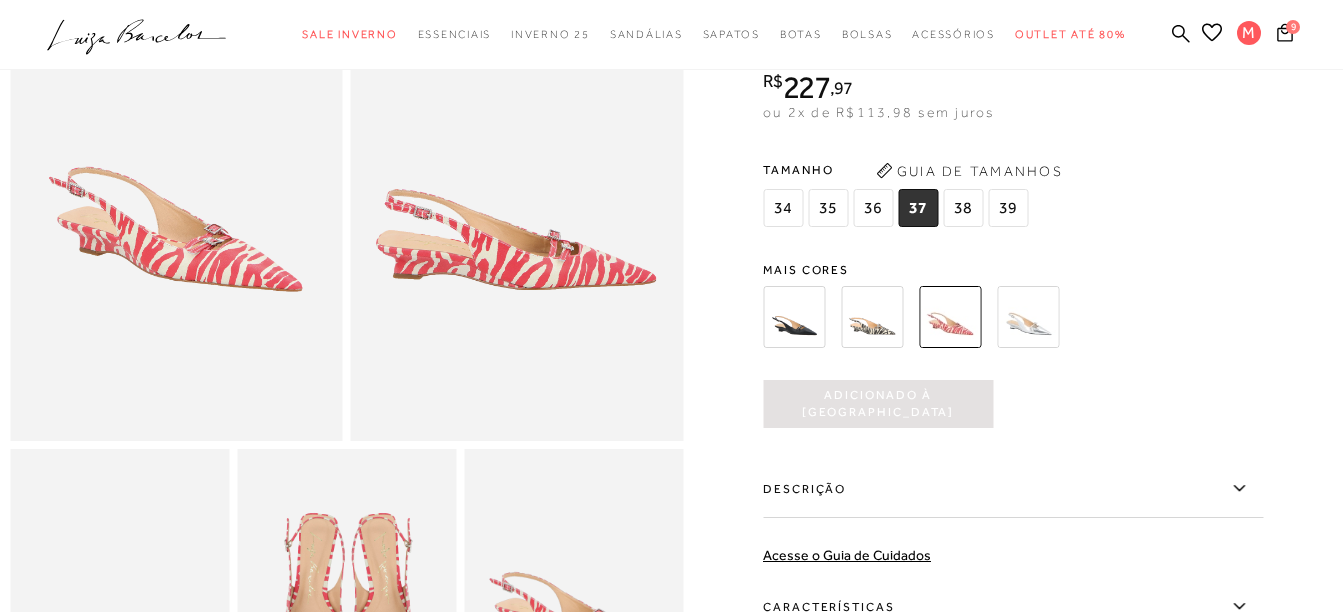 scroll, scrollTop: 0, scrollLeft: 0, axis: both 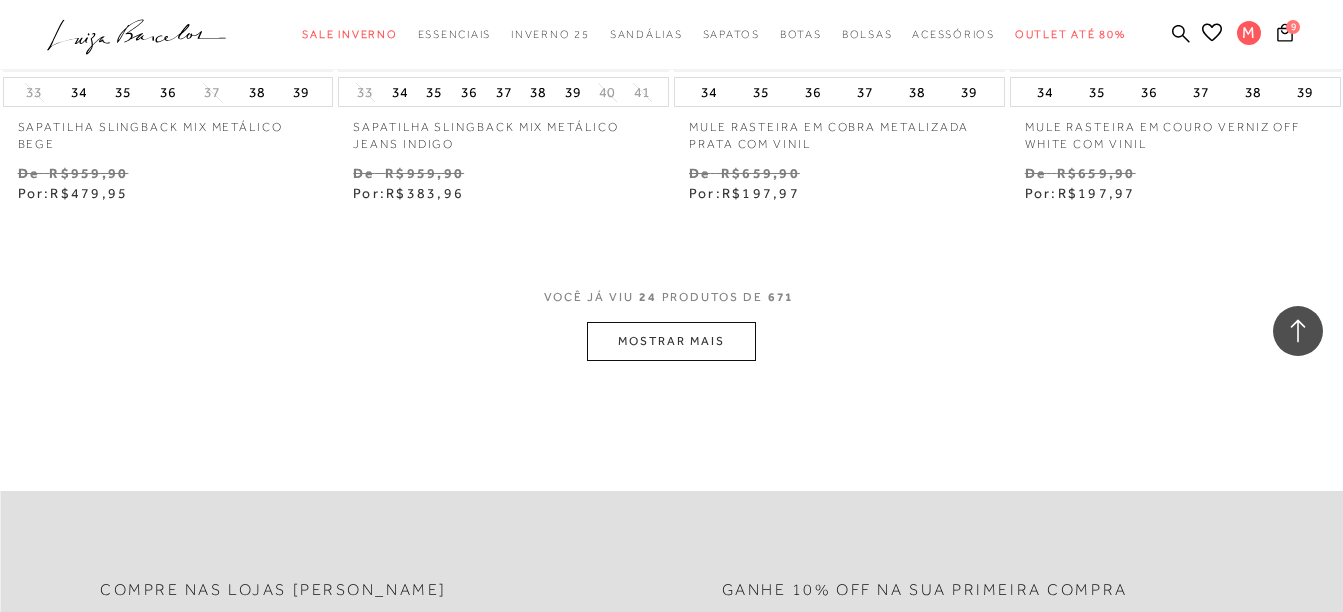 click on "MOSTRAR MAIS" at bounding box center [671, 341] 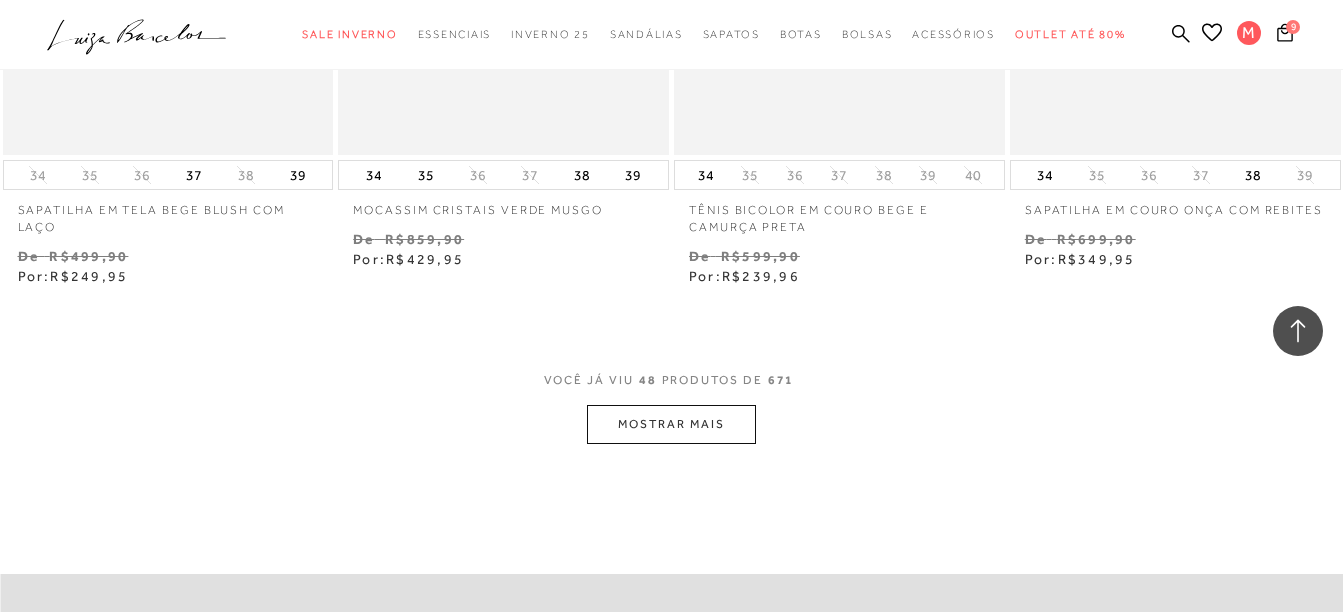 scroll, scrollTop: 7600, scrollLeft: 0, axis: vertical 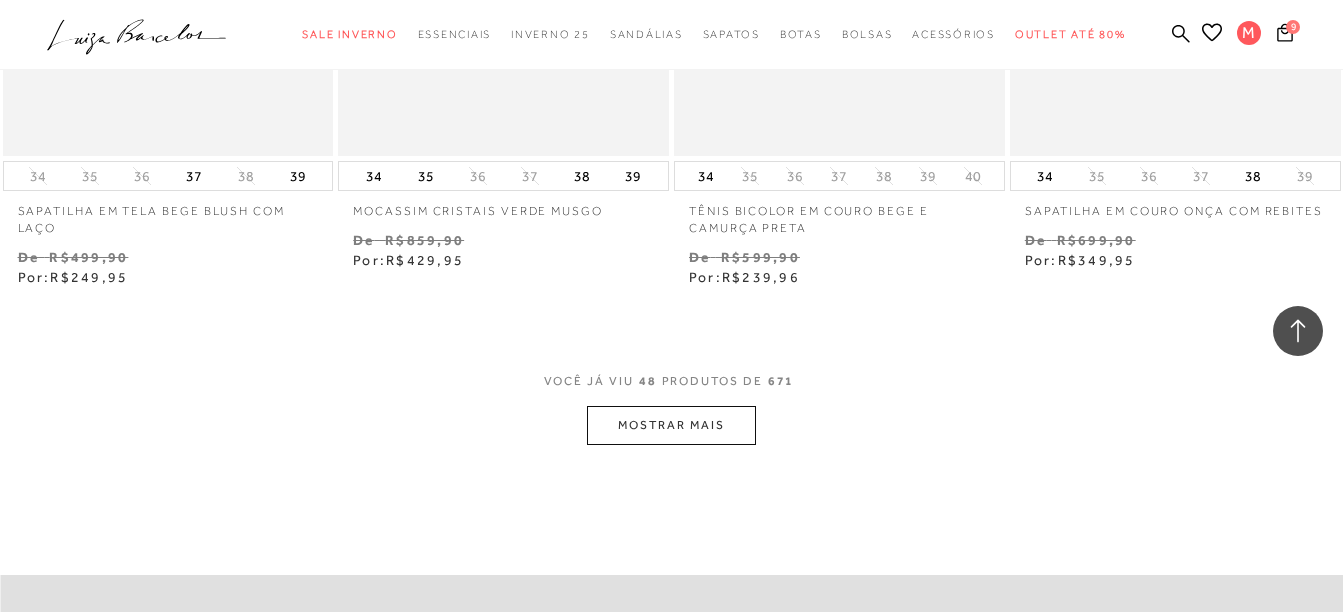 click on "MOSTRAR MAIS" at bounding box center (671, 425) 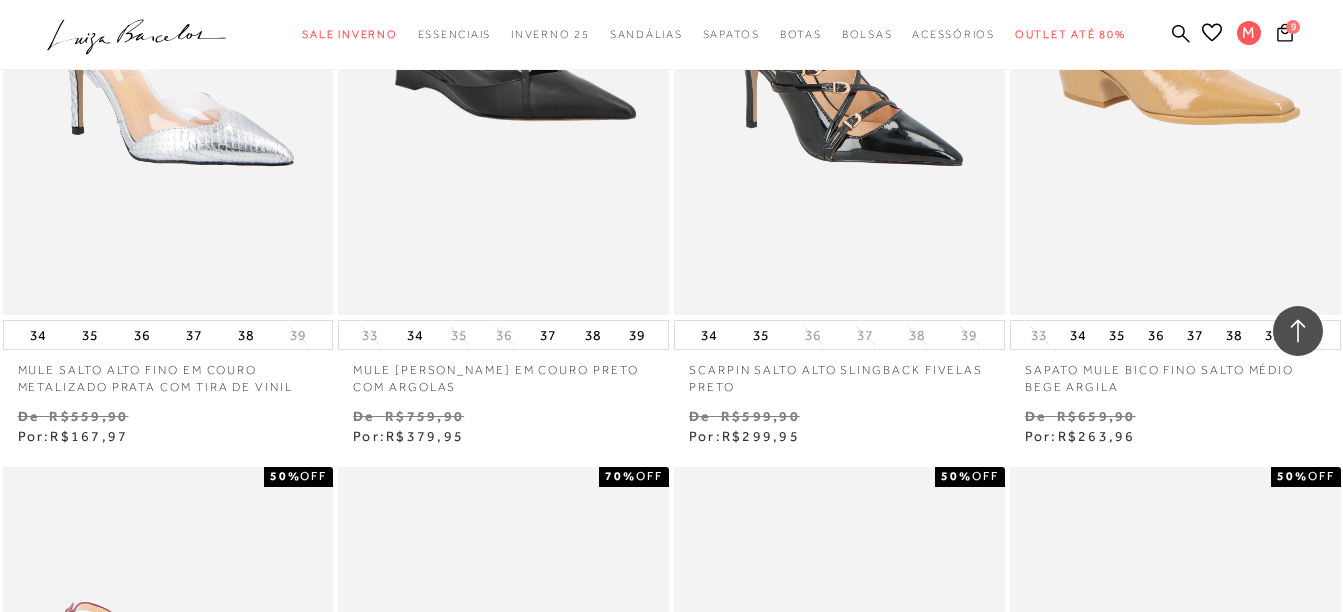 scroll, scrollTop: 8100, scrollLeft: 0, axis: vertical 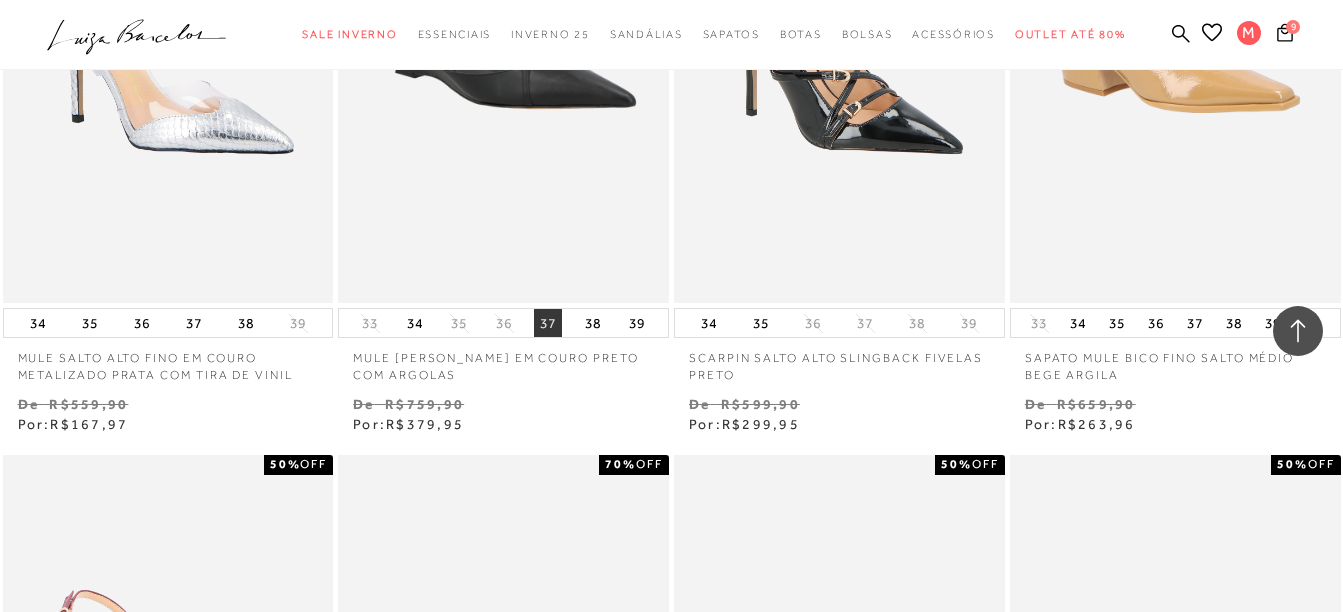 click on "37" at bounding box center [548, 323] 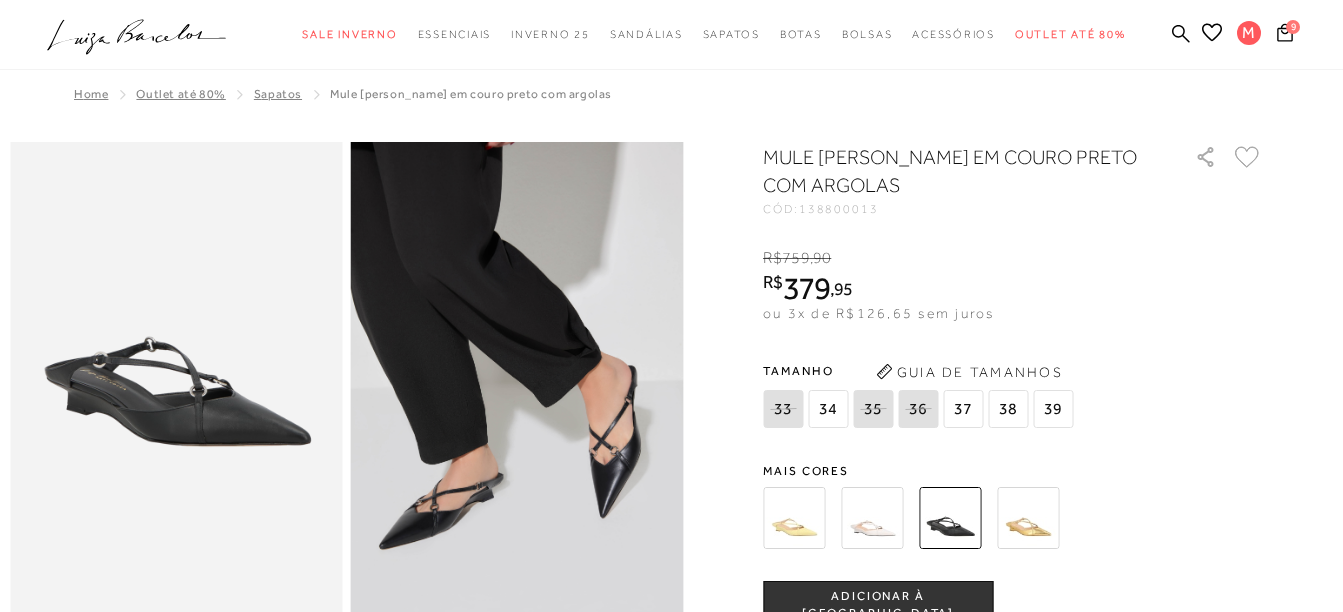 scroll, scrollTop: 200, scrollLeft: 0, axis: vertical 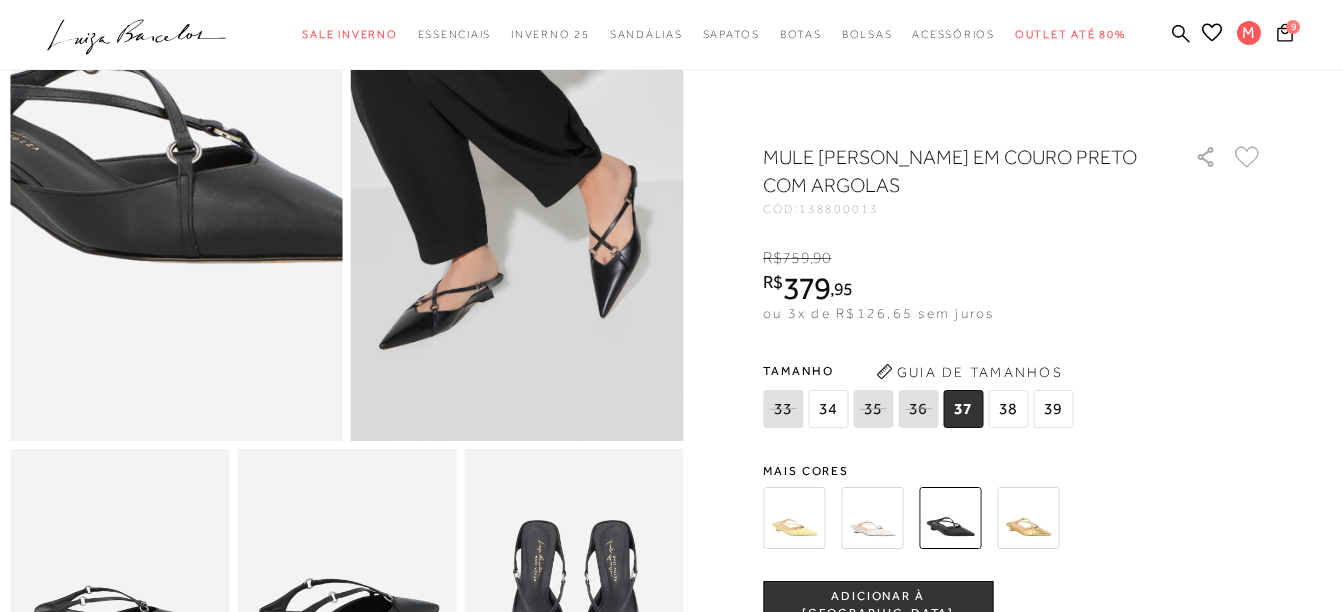 click at bounding box center (139, 153) 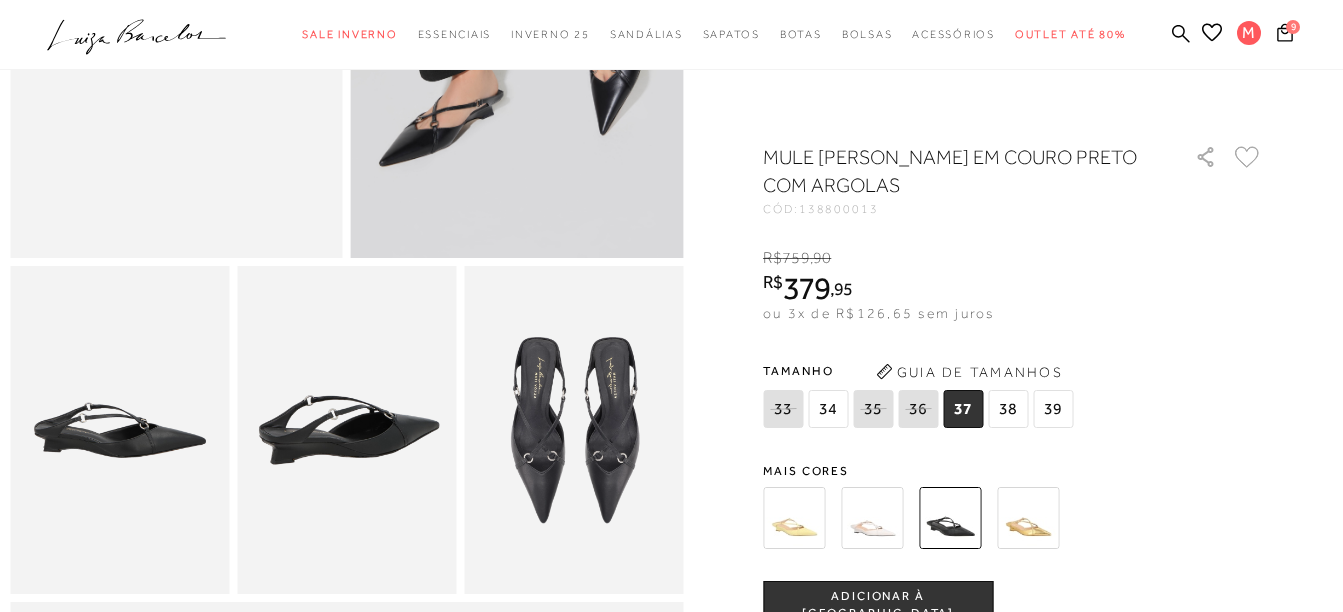 scroll, scrollTop: 400, scrollLeft: 0, axis: vertical 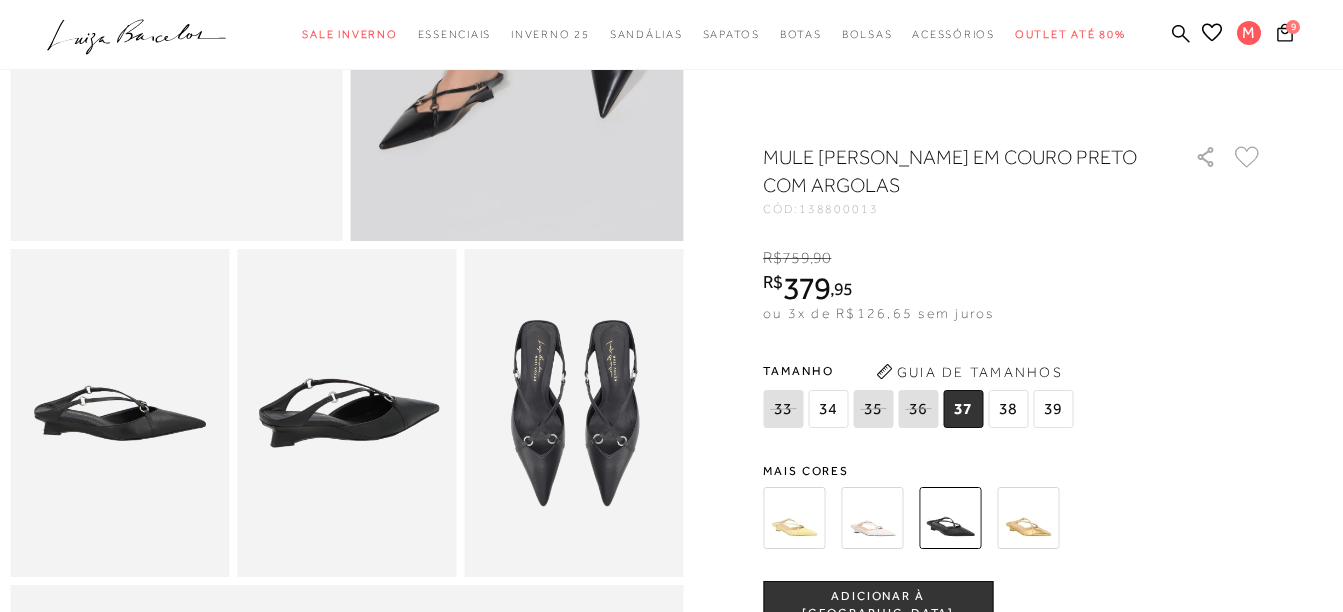 click at bounding box center [794, 518] 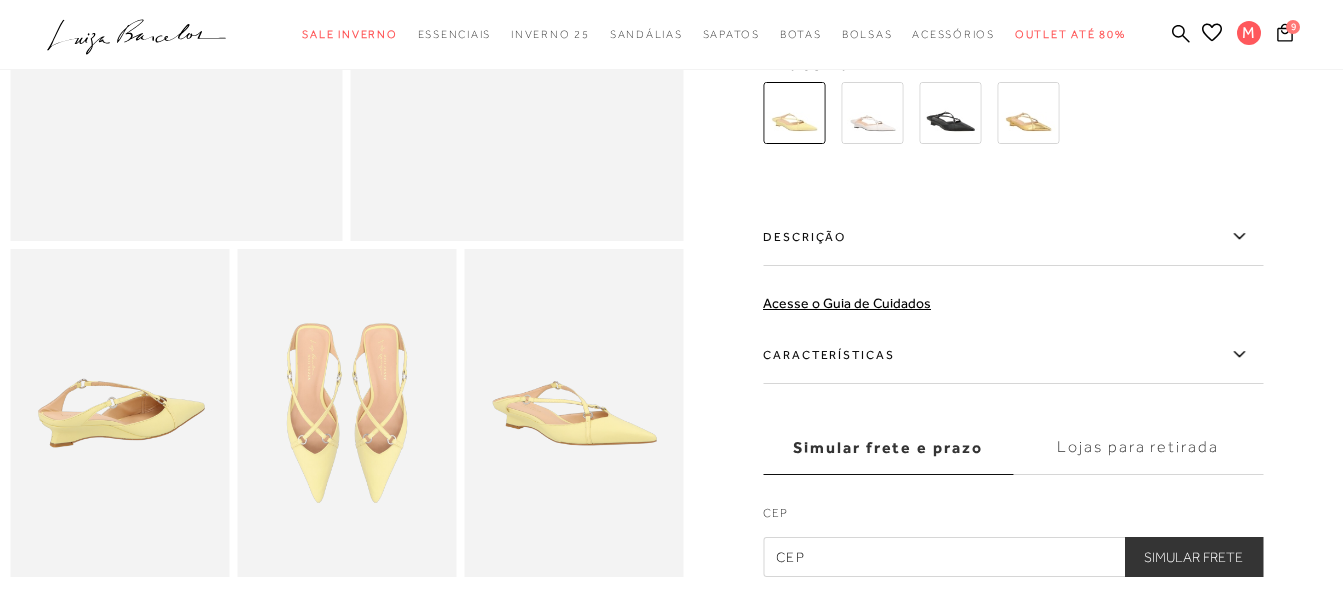 scroll, scrollTop: 0, scrollLeft: 0, axis: both 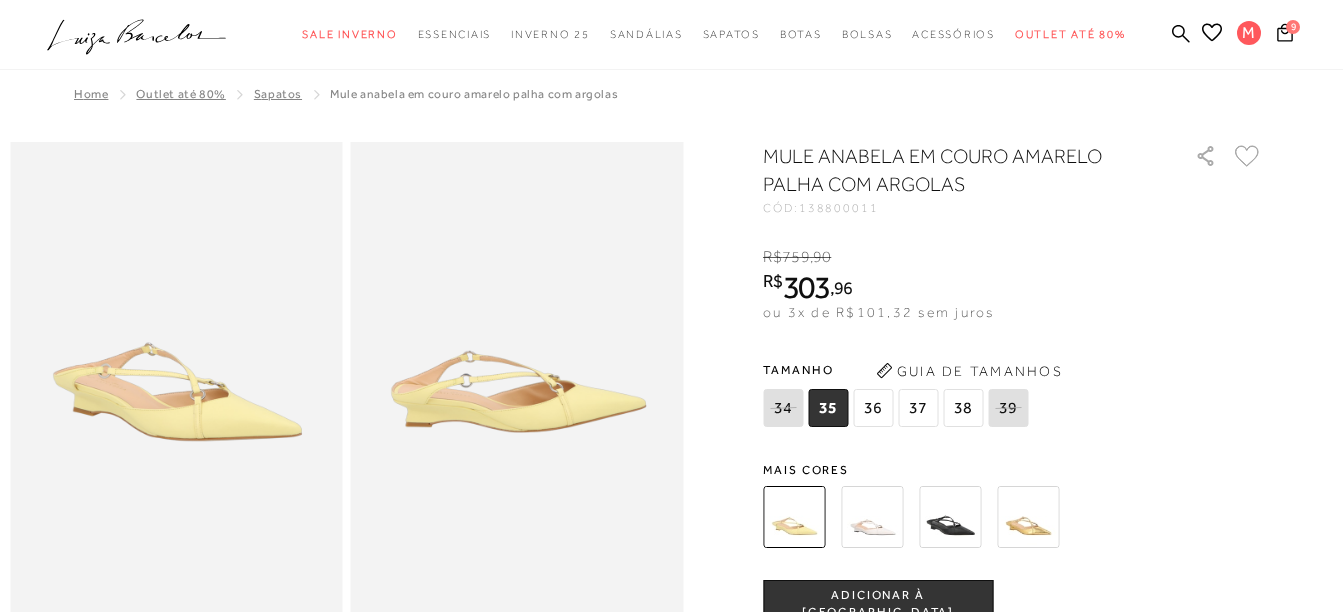 click at bounding box center (1028, 517) 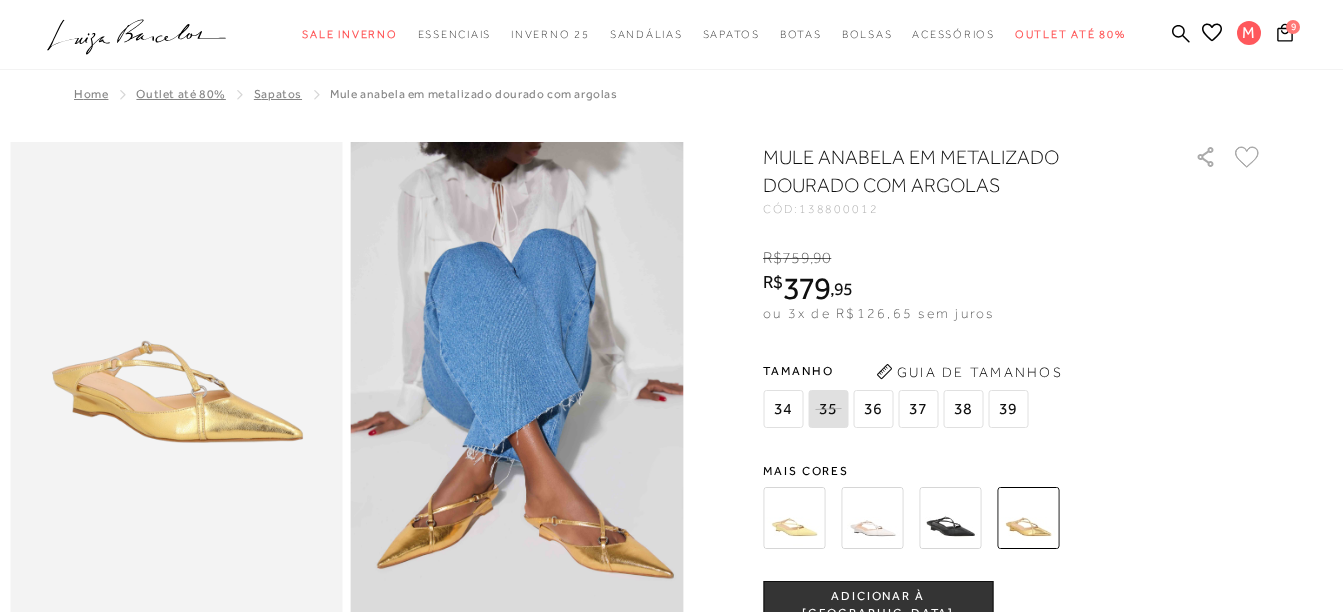 click at bounding box center (872, 518) 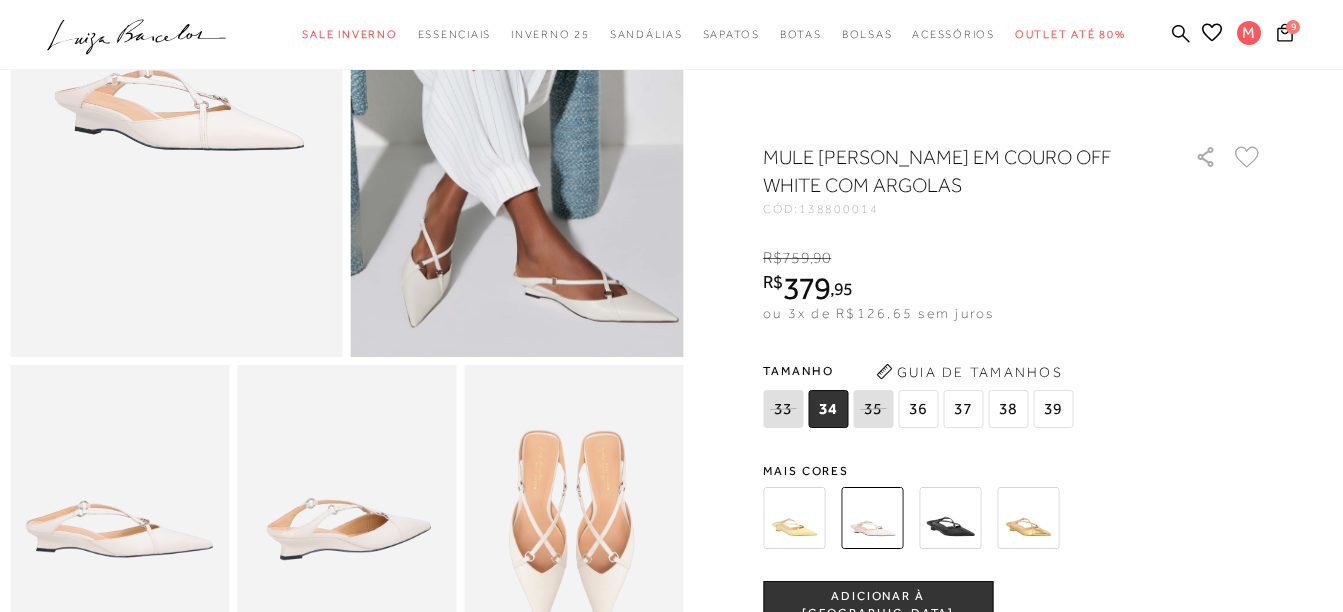 scroll, scrollTop: 600, scrollLeft: 0, axis: vertical 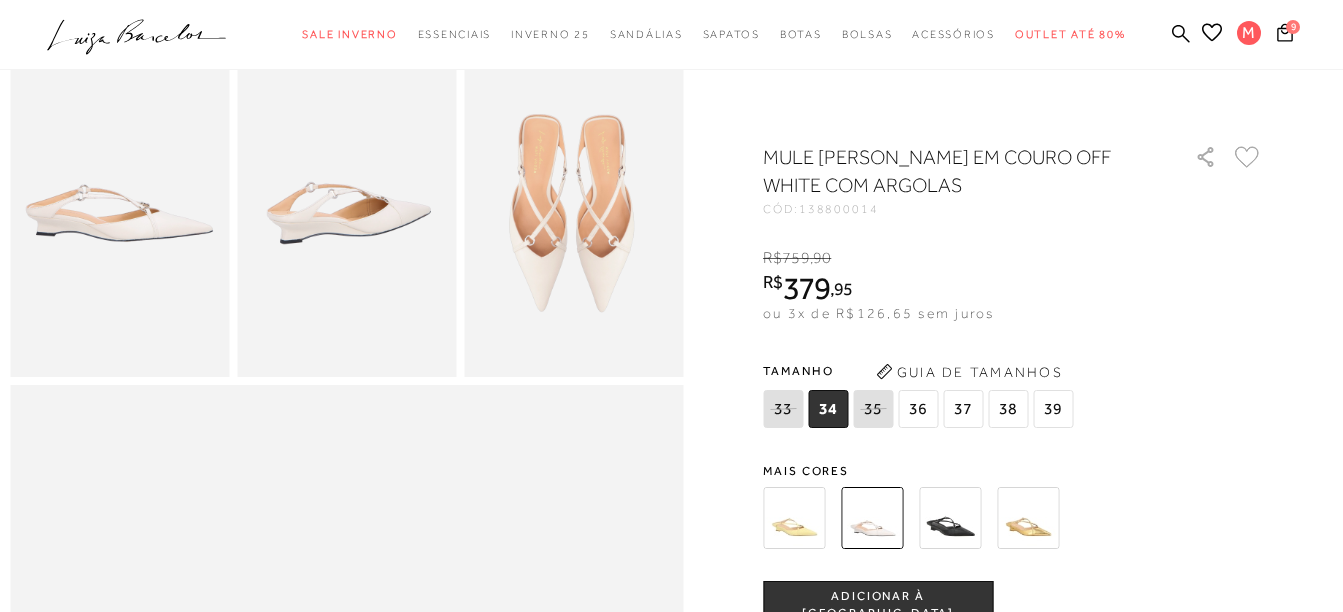 click on "ADICIONAR À SACOLA" at bounding box center (878, 605) 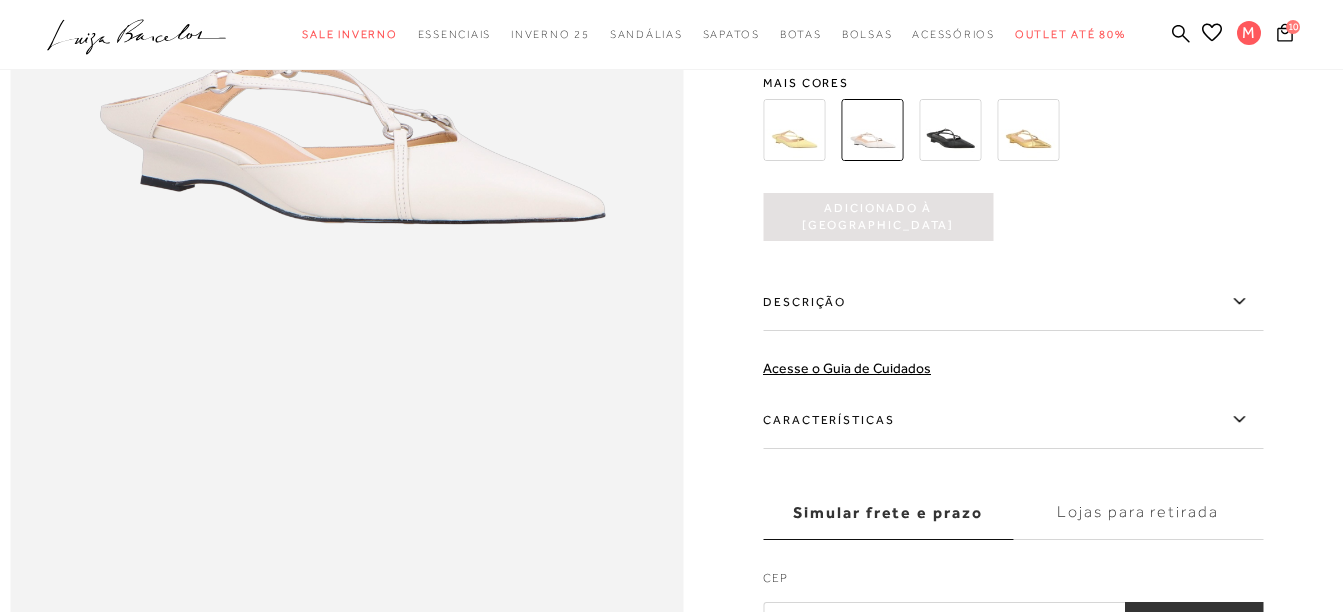 scroll, scrollTop: 1500, scrollLeft: 0, axis: vertical 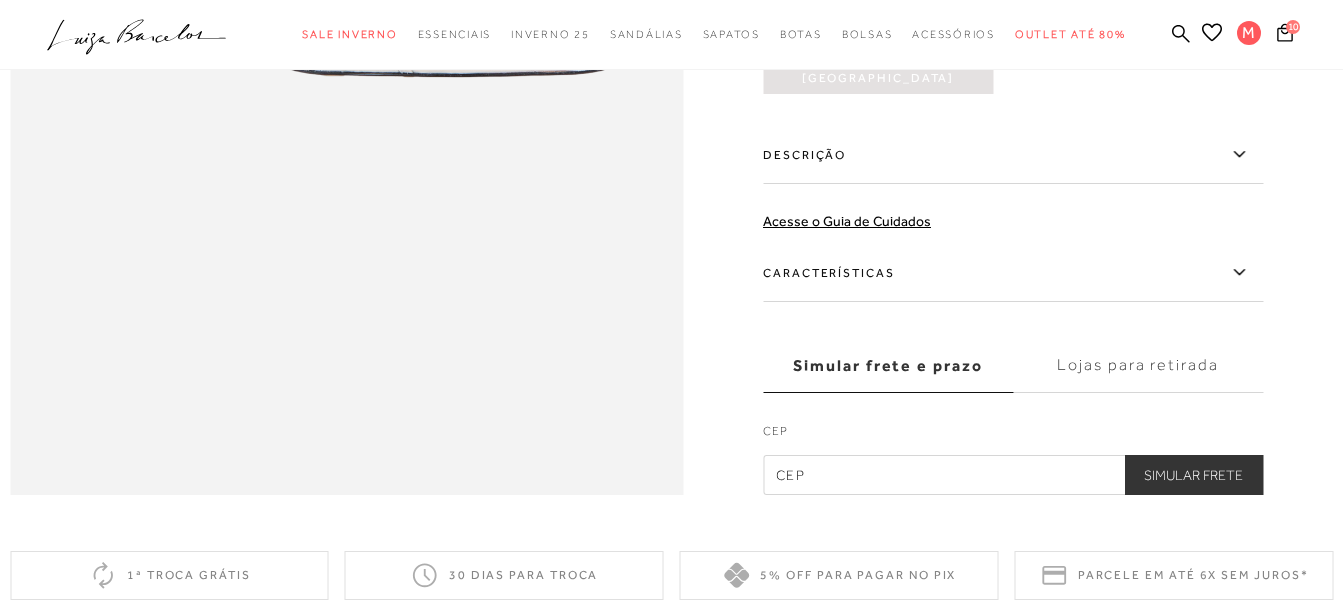 click on "Características" at bounding box center (1013, 273) 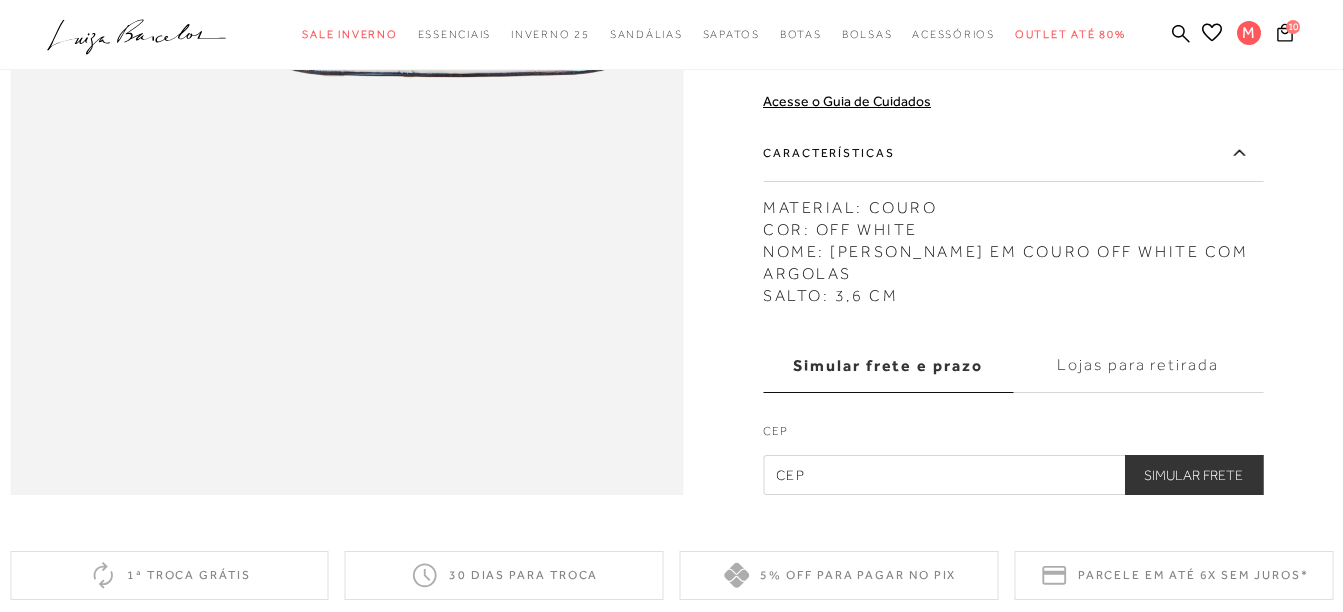 scroll, scrollTop: 0, scrollLeft: 0, axis: both 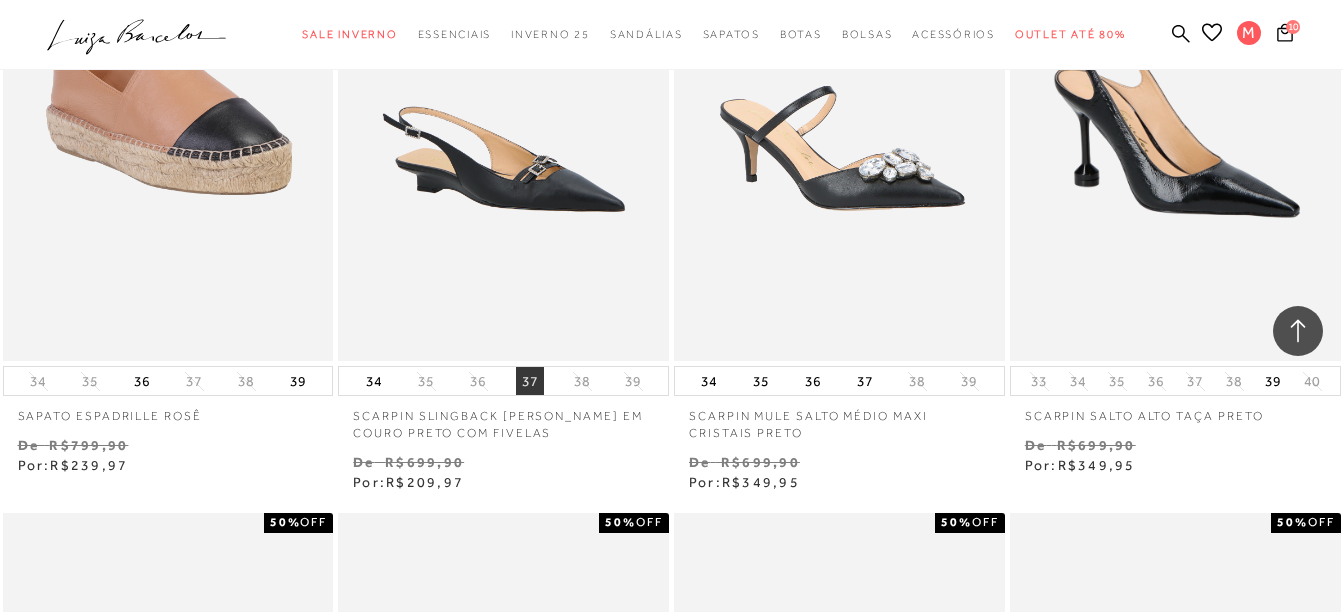 click on "37" at bounding box center [530, 381] 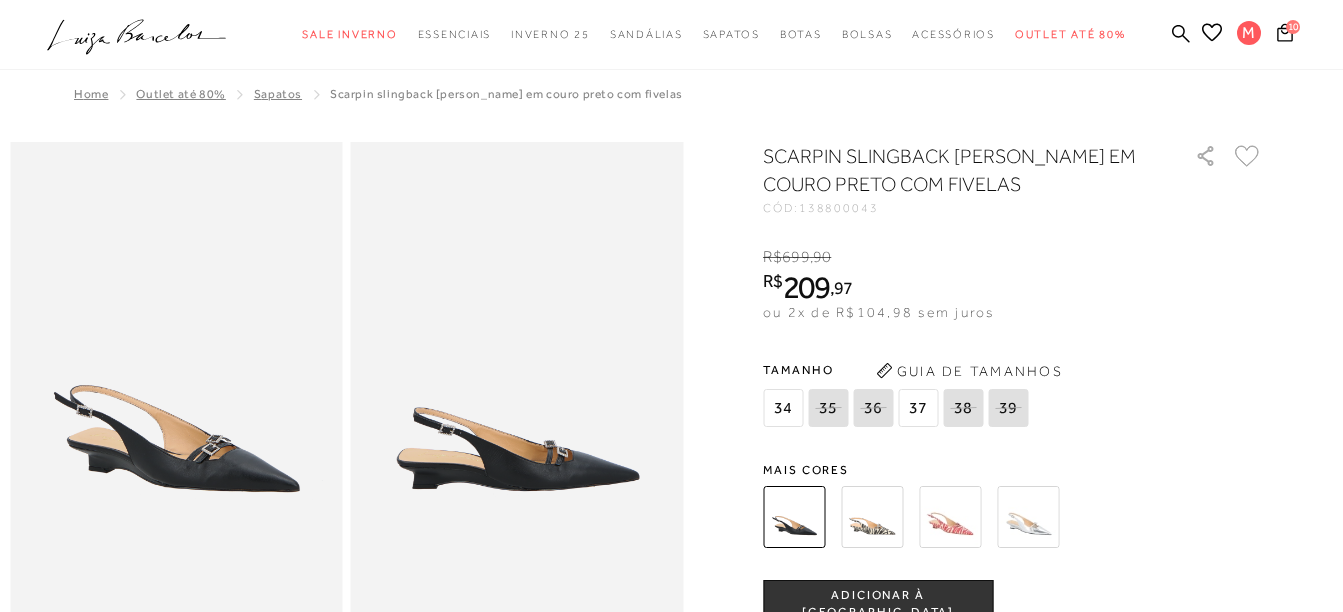 scroll, scrollTop: 200, scrollLeft: 0, axis: vertical 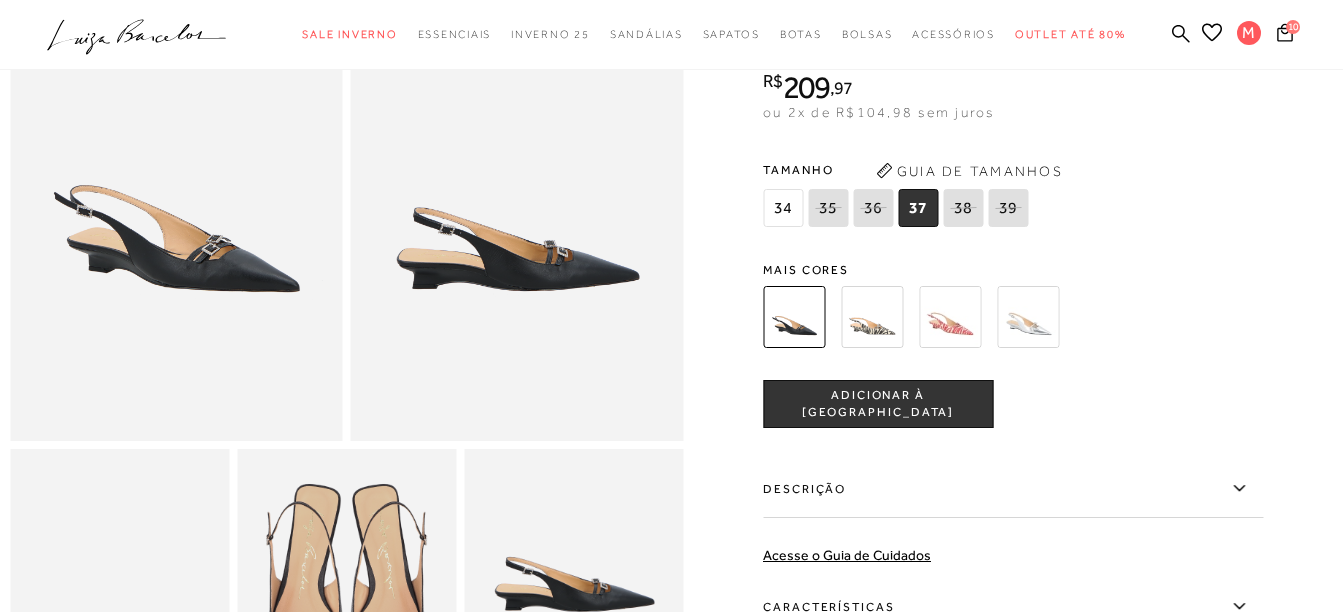 click on "ADICIONAR À SACOLA" at bounding box center (878, 404) 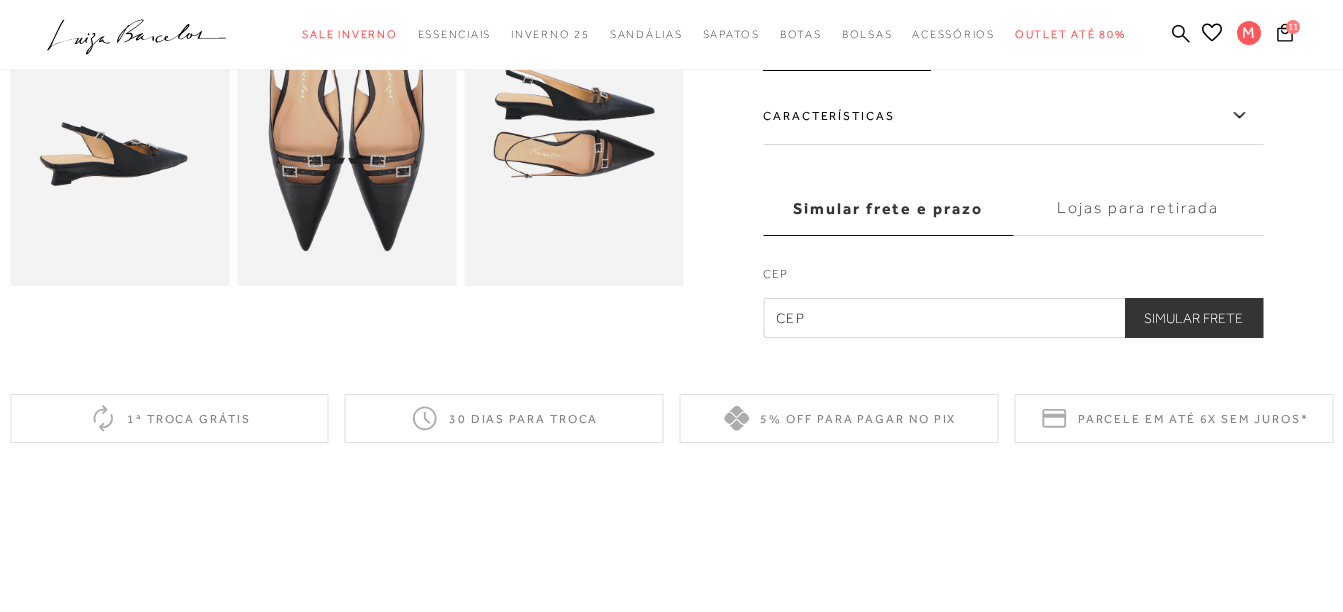 scroll, scrollTop: 535, scrollLeft: 0, axis: vertical 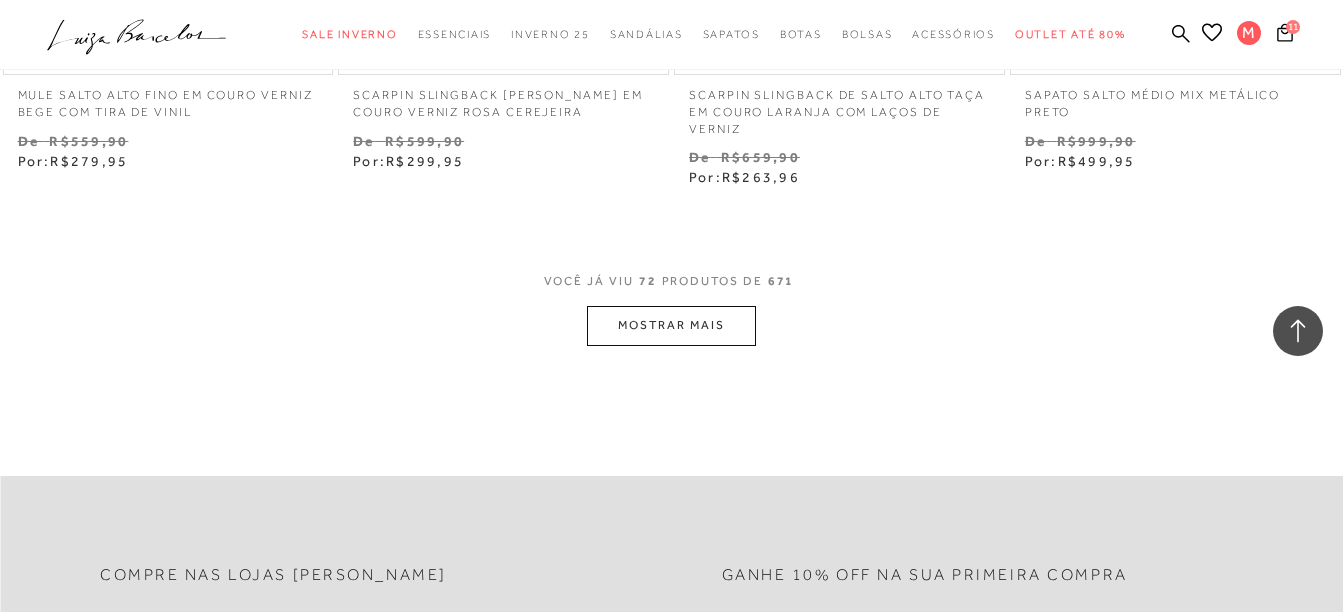 click on "MOSTRAR MAIS" at bounding box center [671, 325] 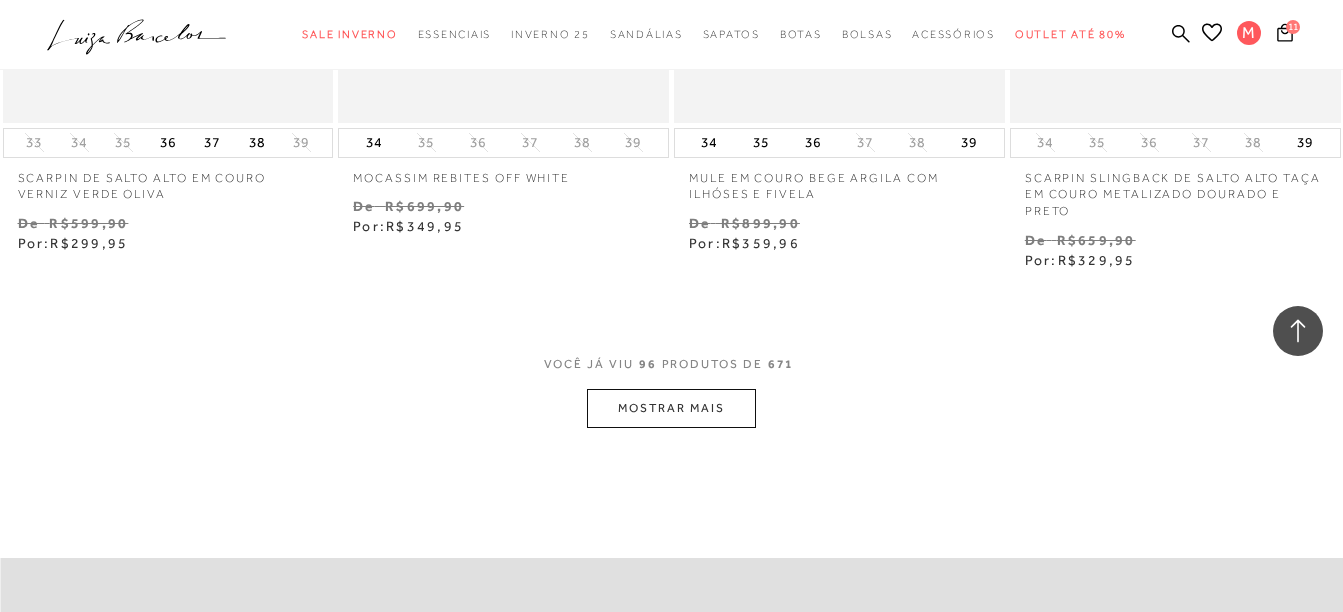 scroll, scrollTop: 15400, scrollLeft: 0, axis: vertical 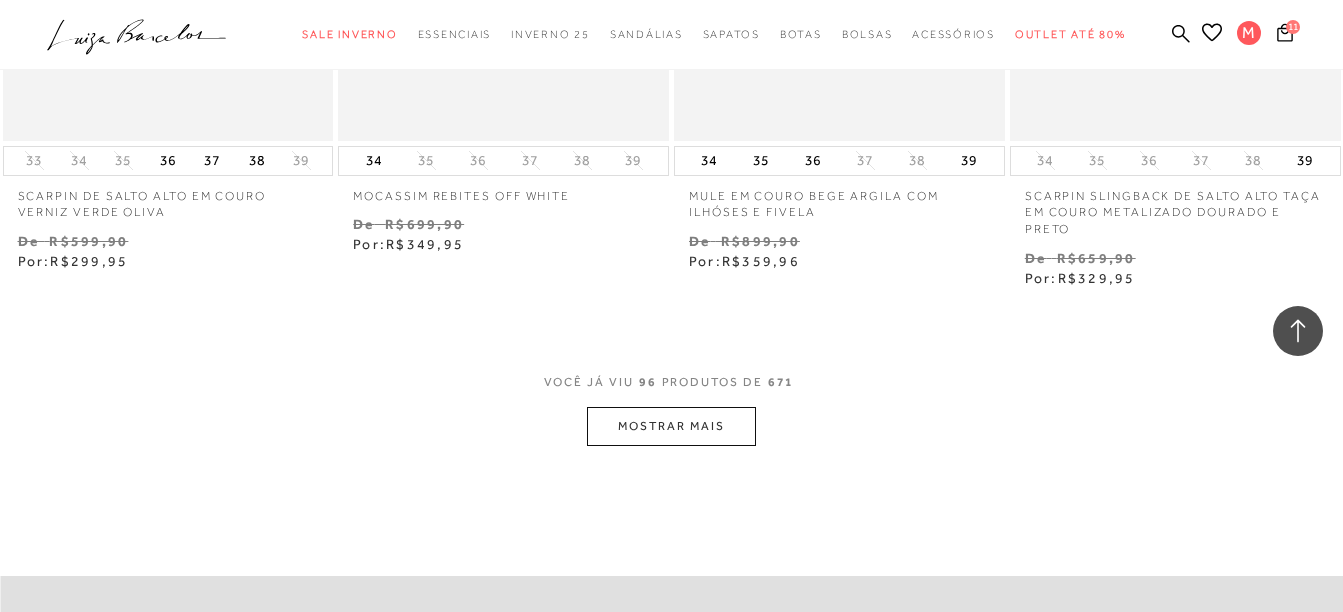 click on "MOSTRAR MAIS" at bounding box center (671, 426) 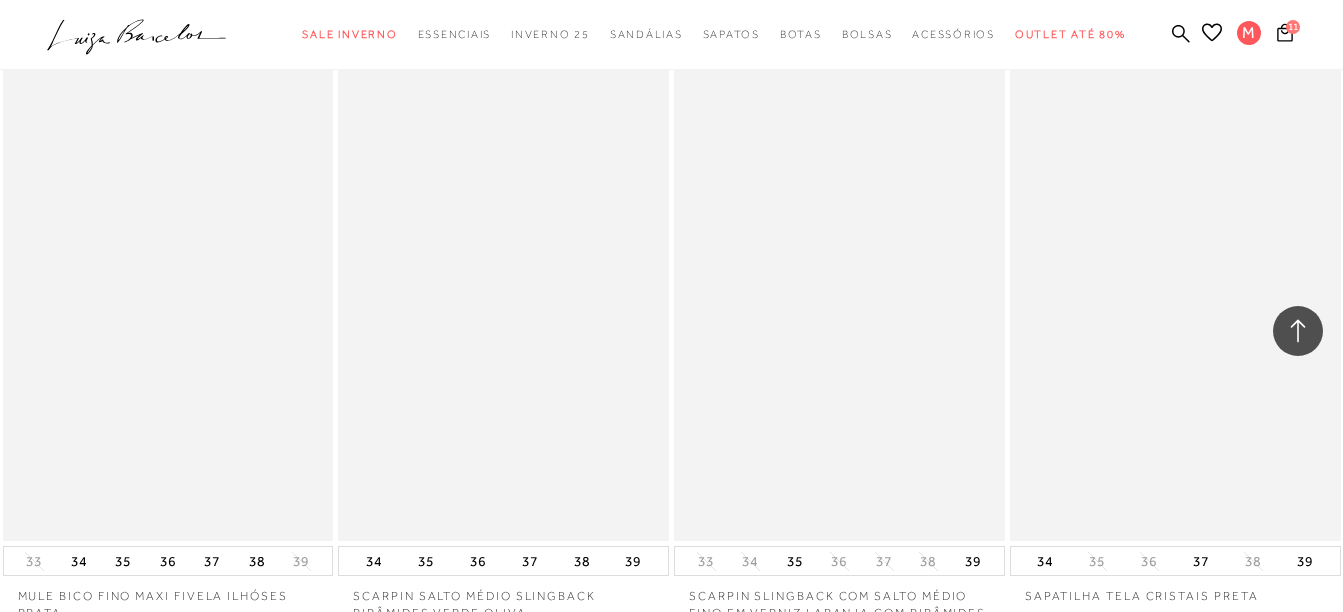 scroll, scrollTop: 19300, scrollLeft: 0, axis: vertical 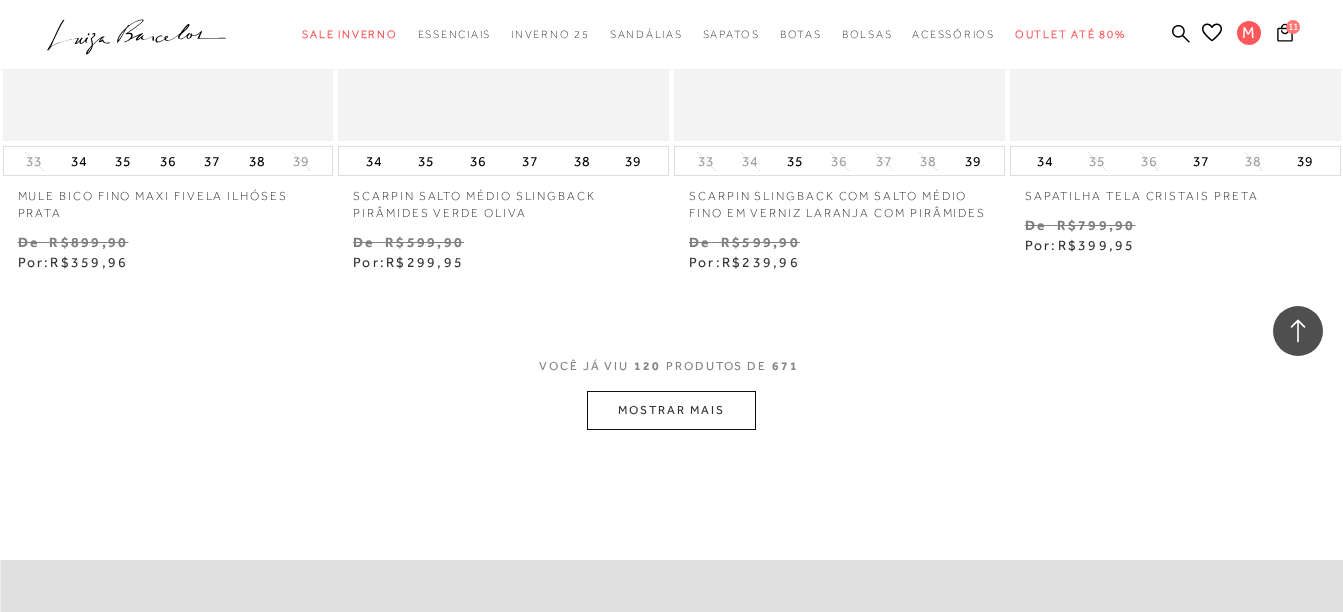 click on "MOSTRAR MAIS" at bounding box center (671, 410) 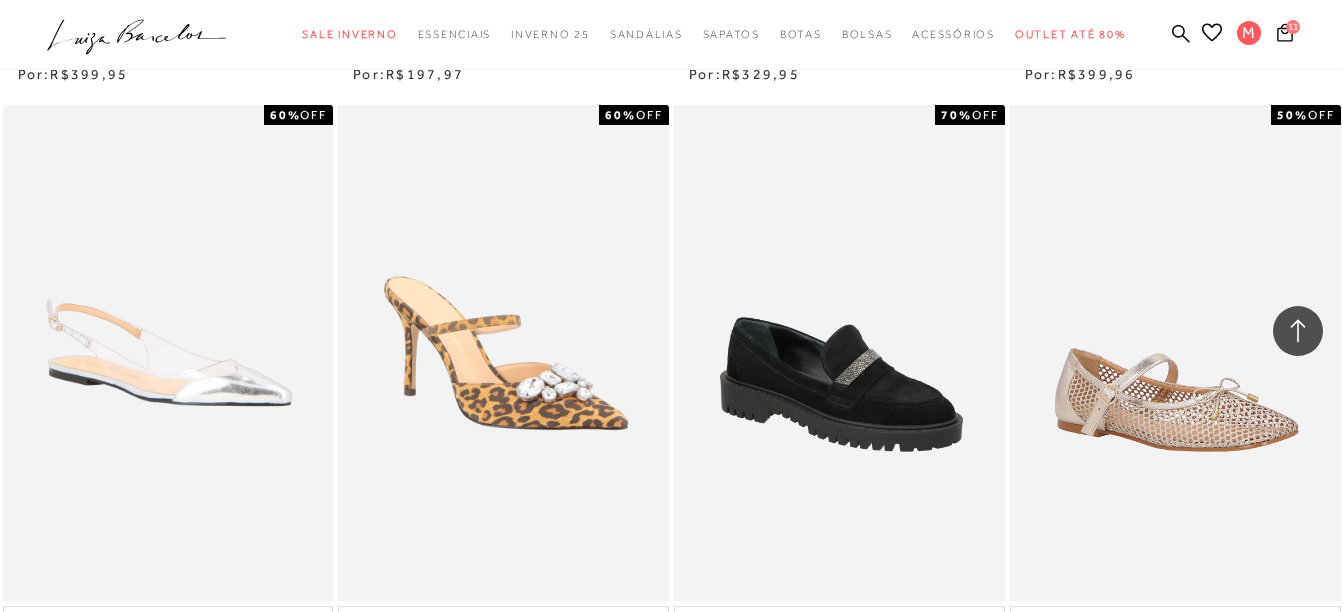 scroll, scrollTop: 20335, scrollLeft: 0, axis: vertical 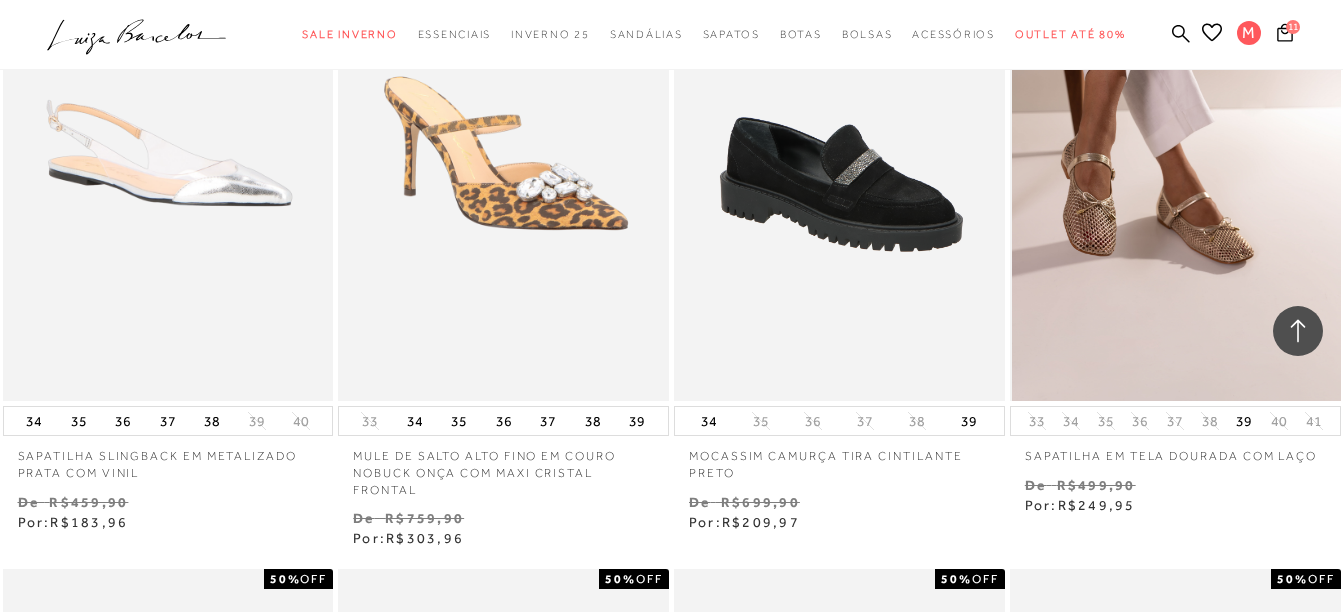 click at bounding box center (1176, 153) 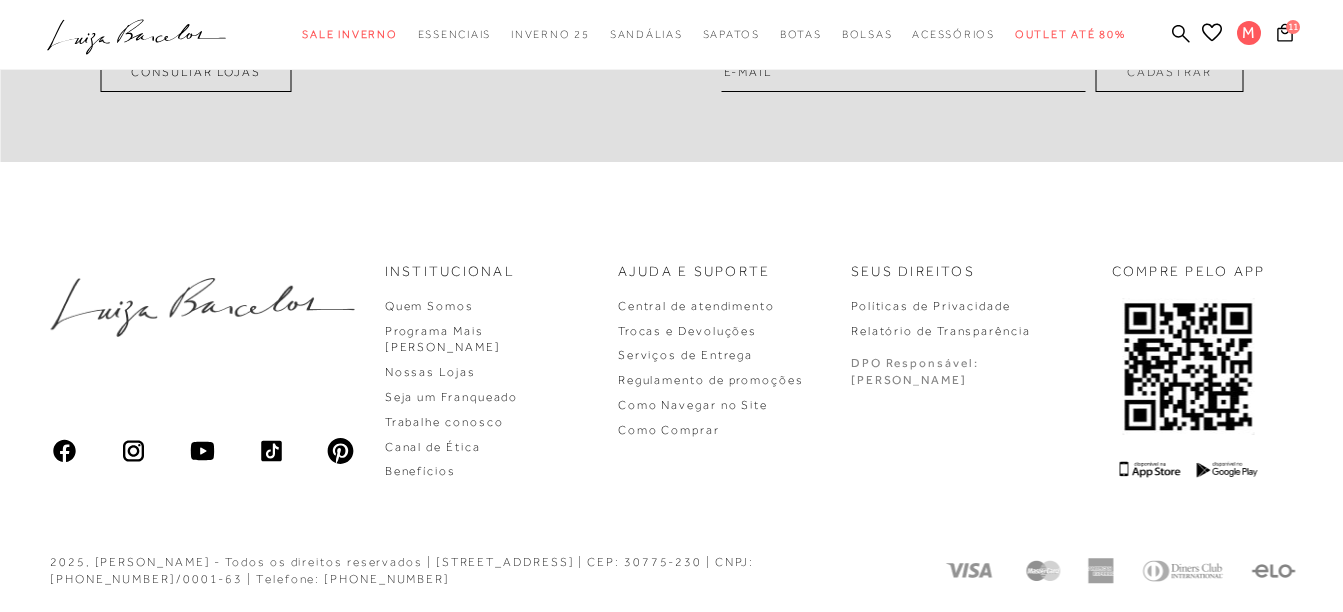 scroll, scrollTop: 0, scrollLeft: 0, axis: both 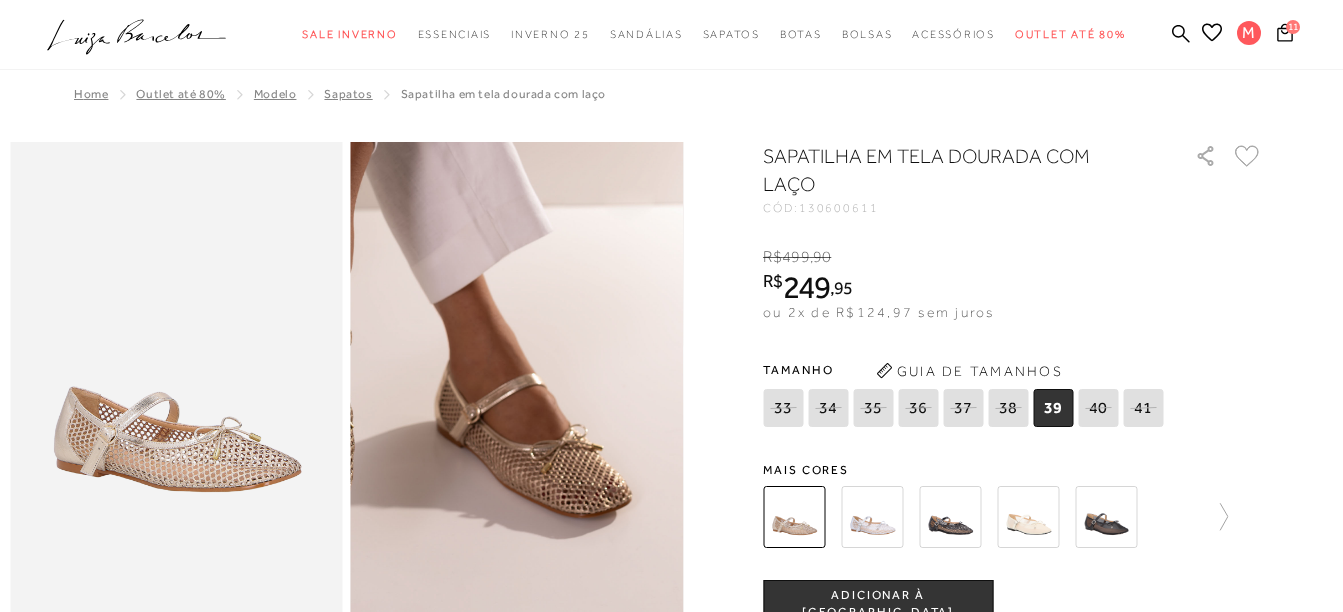 click at bounding box center [474, 295] 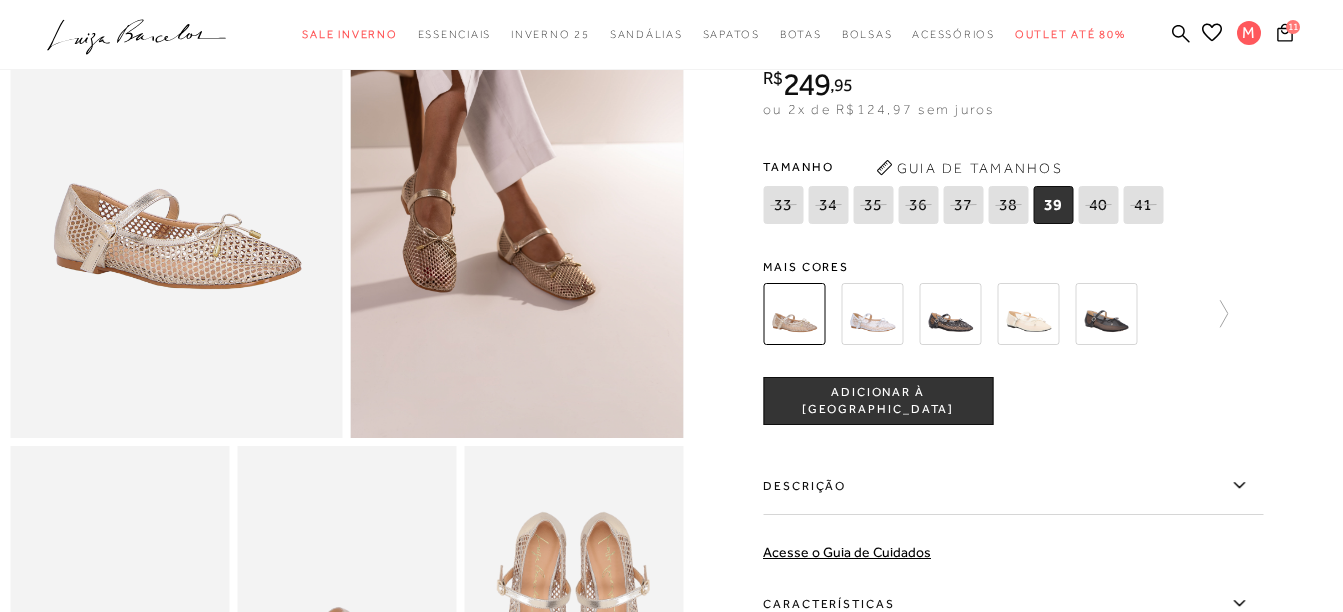 scroll, scrollTop: 200, scrollLeft: 0, axis: vertical 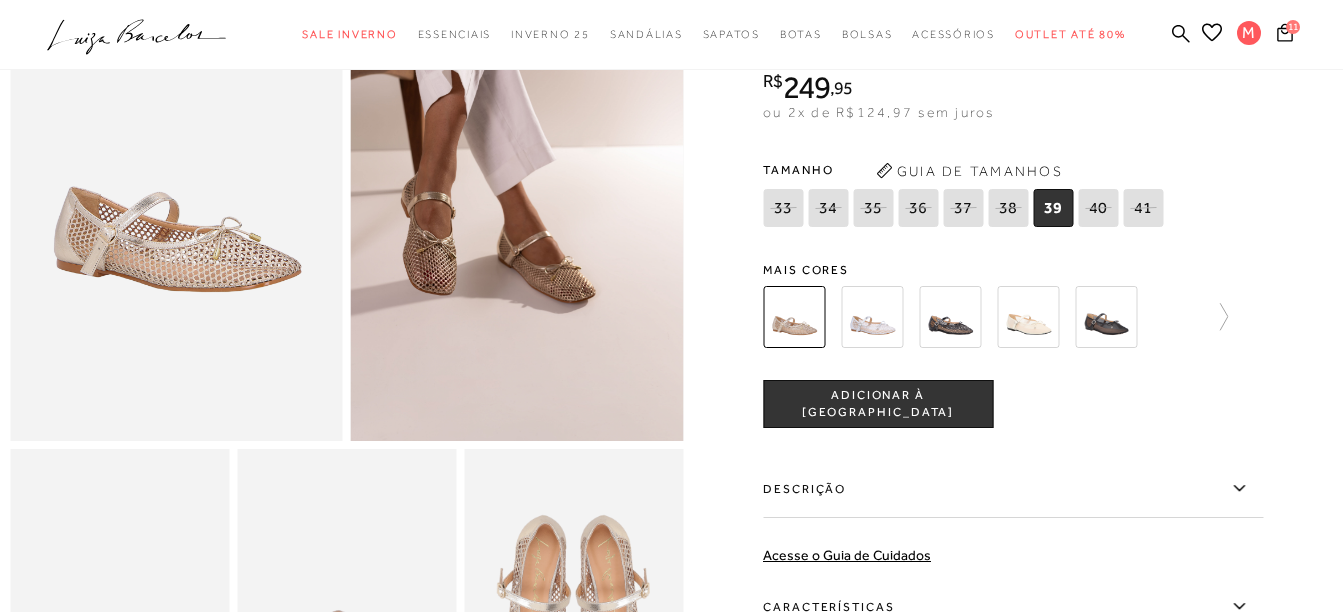 click at bounding box center [872, 317] 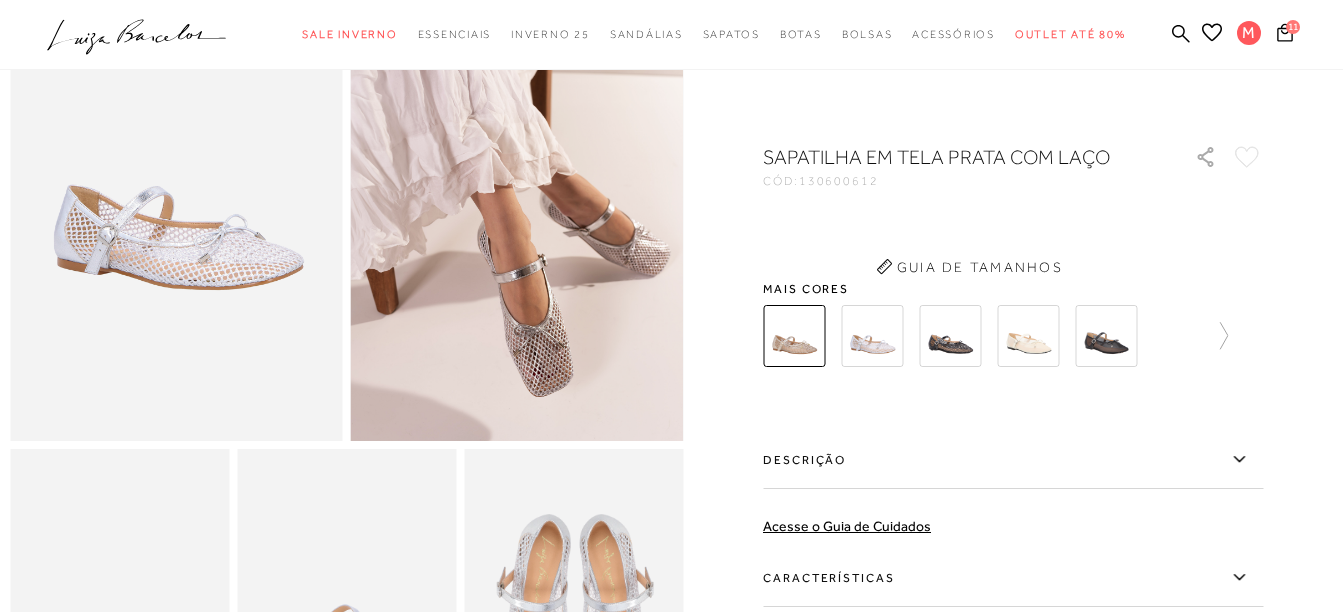 scroll, scrollTop: 0, scrollLeft: 0, axis: both 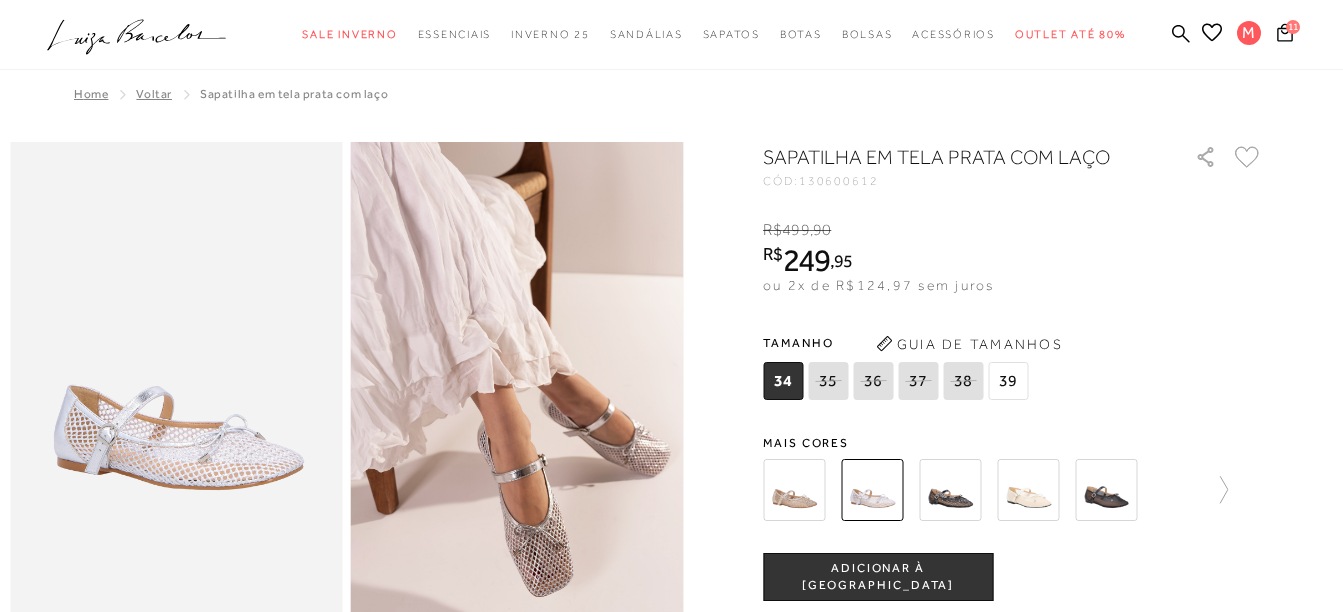 click at bounding box center (1028, 490) 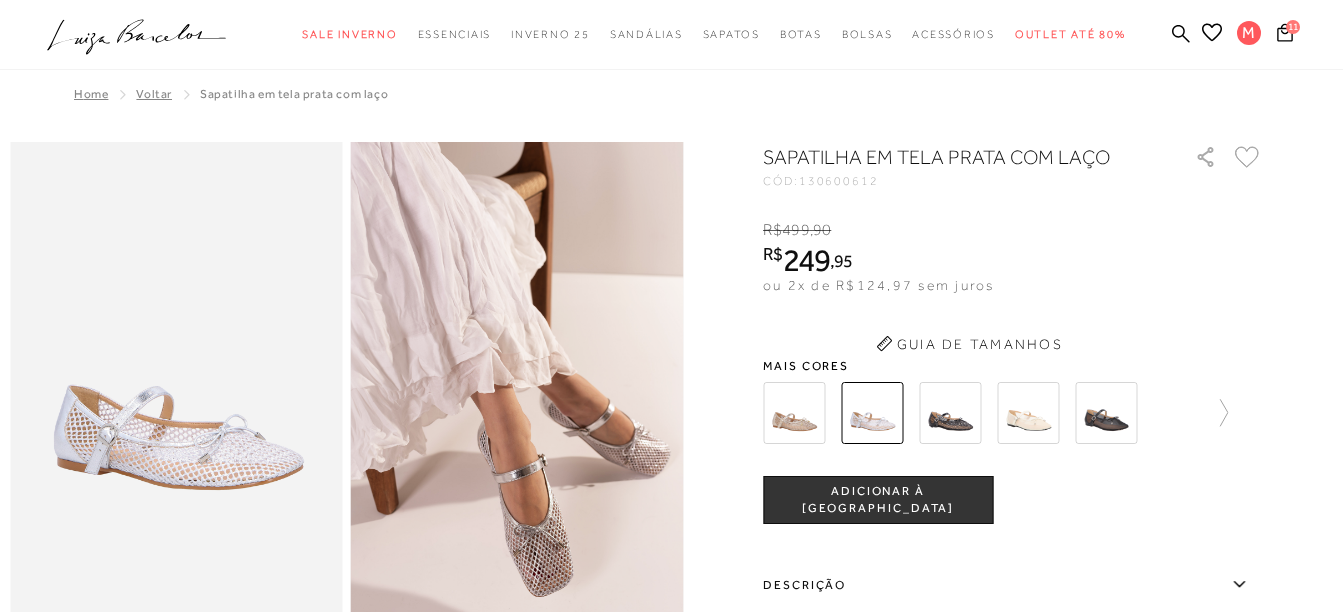 scroll, scrollTop: 200, scrollLeft: 0, axis: vertical 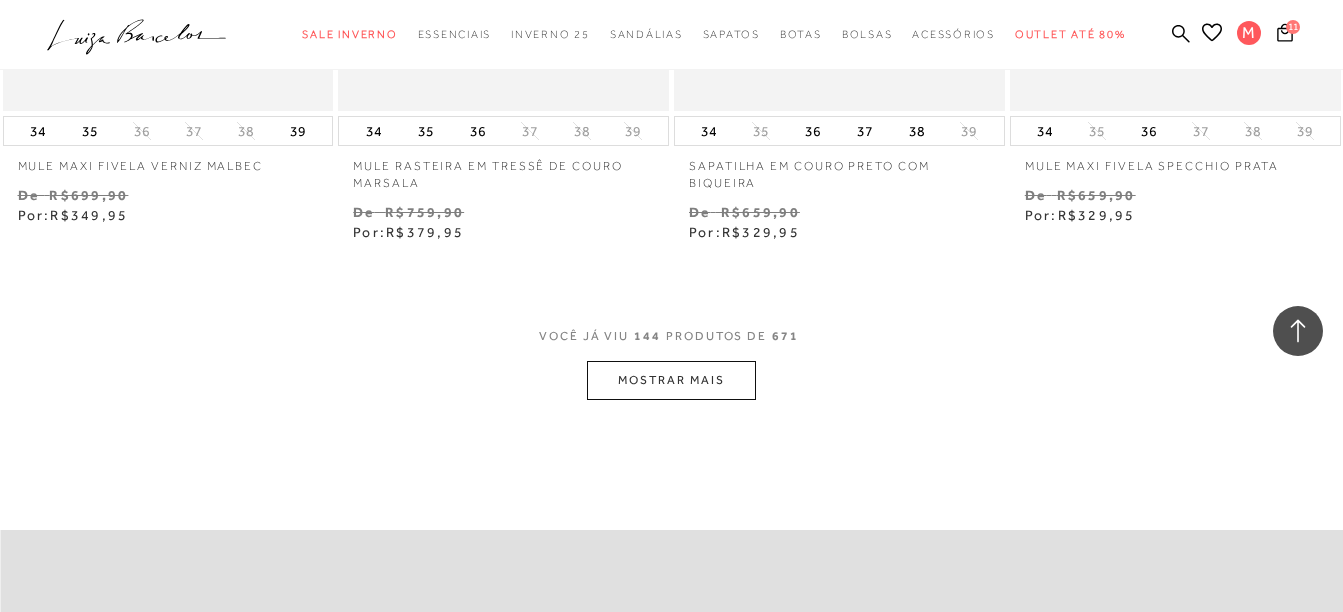 click on "MOSTRAR MAIS" at bounding box center [671, 380] 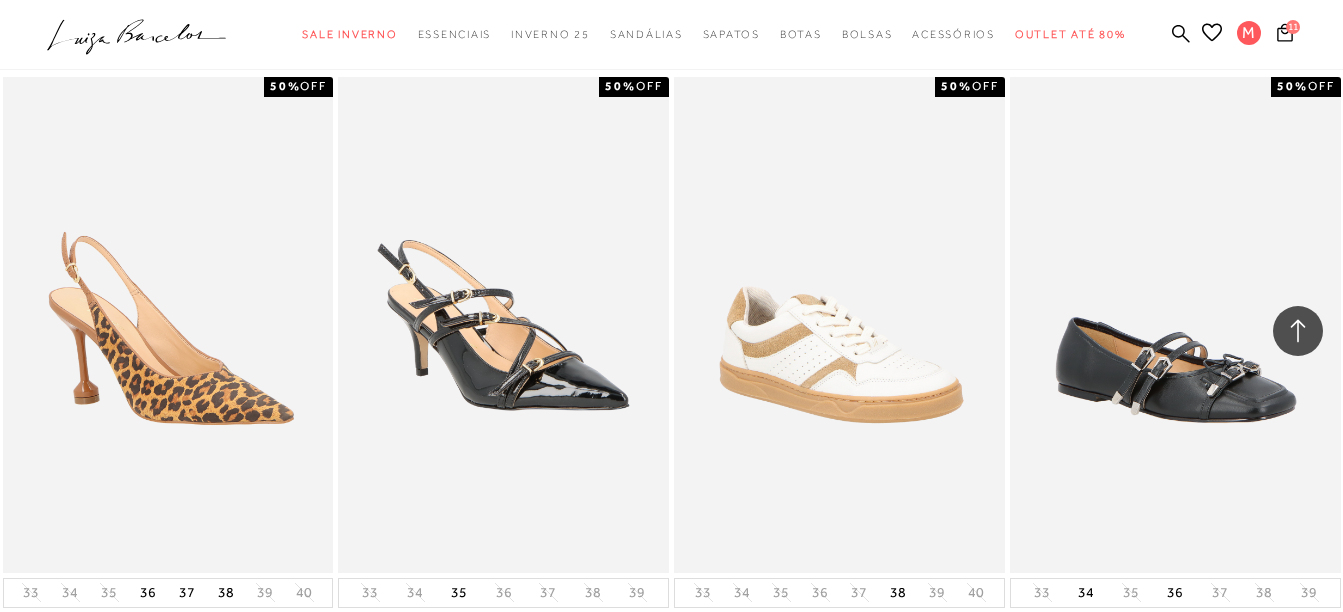 scroll, scrollTop: 27131, scrollLeft: 0, axis: vertical 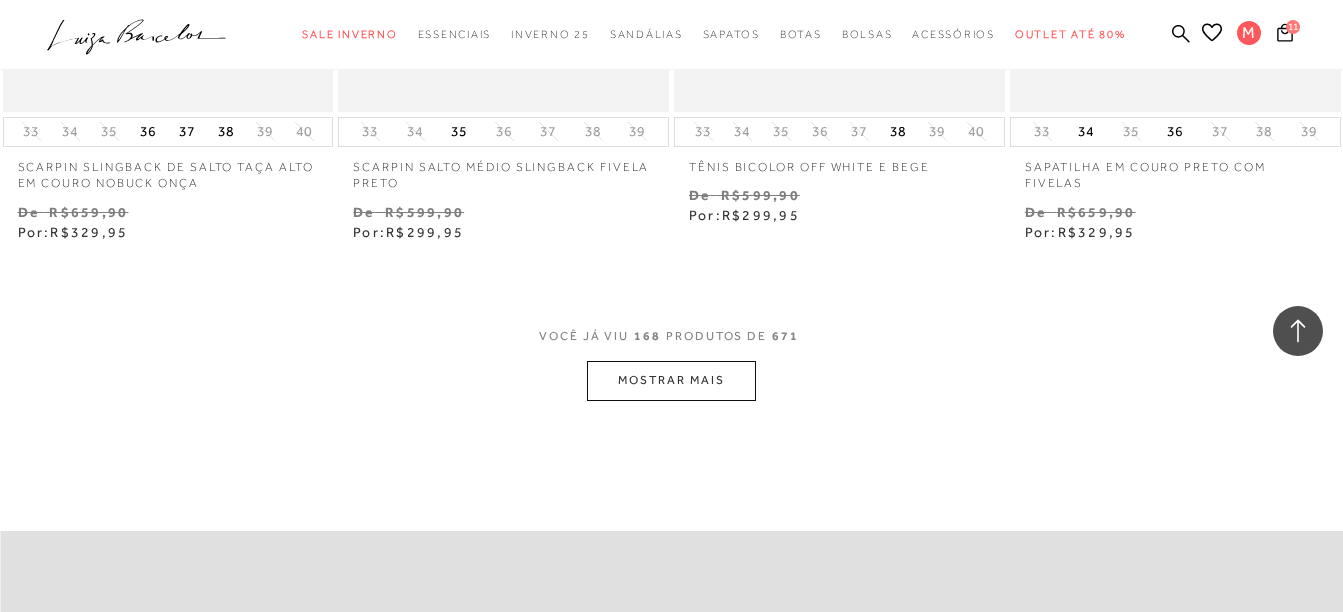 click on "MOSTRAR MAIS" at bounding box center [671, 380] 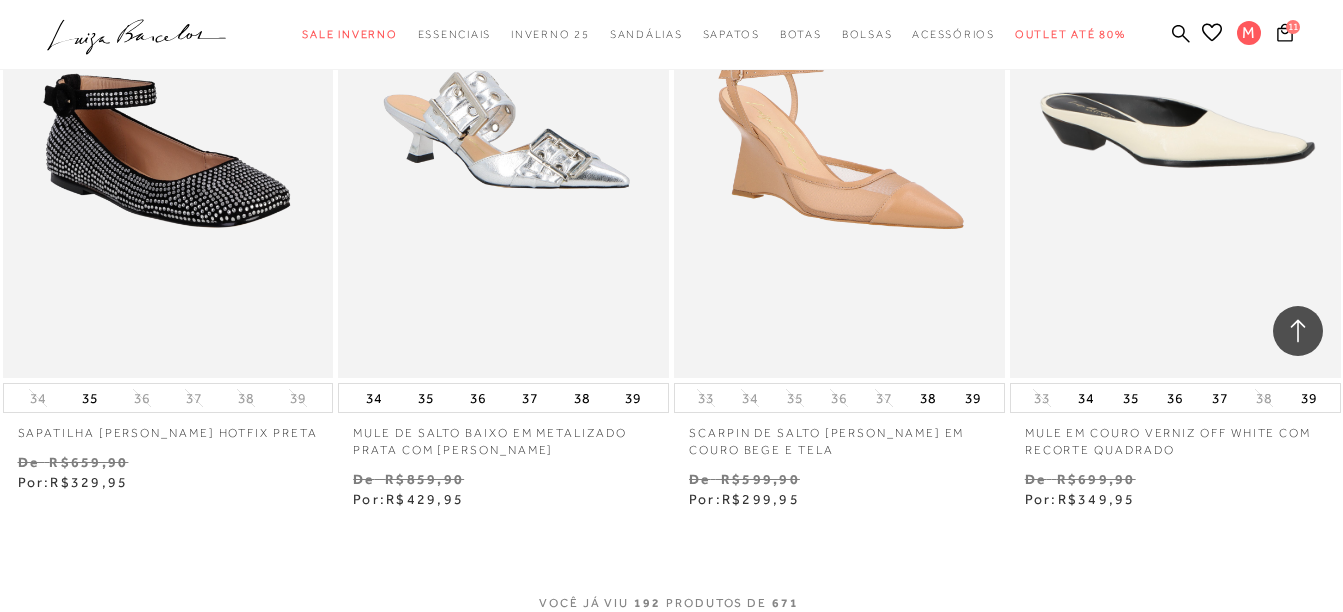 scroll, scrollTop: 31182, scrollLeft: 0, axis: vertical 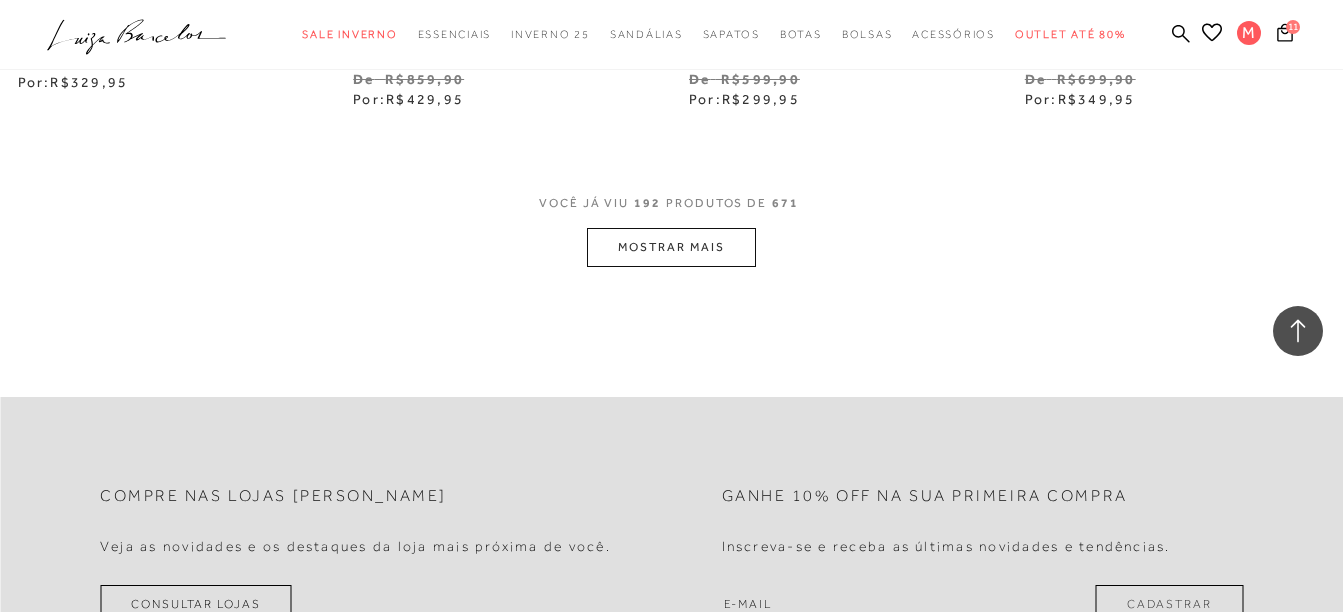 click on "MOSTRAR MAIS" at bounding box center [671, 247] 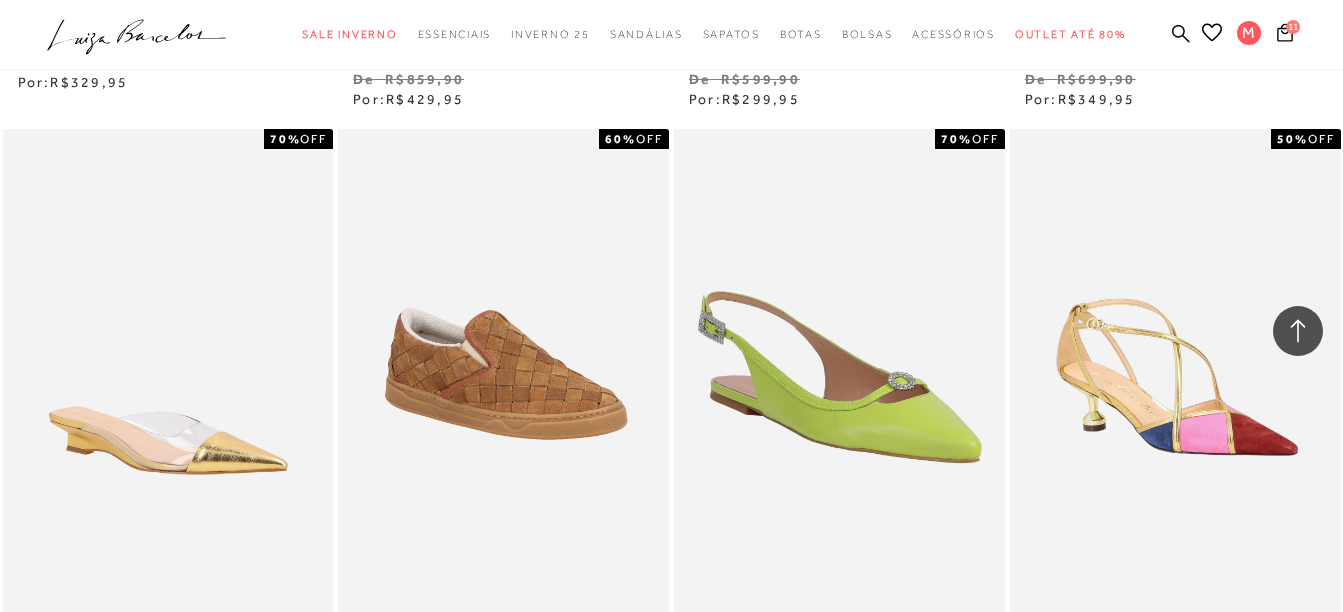 scroll, scrollTop: 34214, scrollLeft: 0, axis: vertical 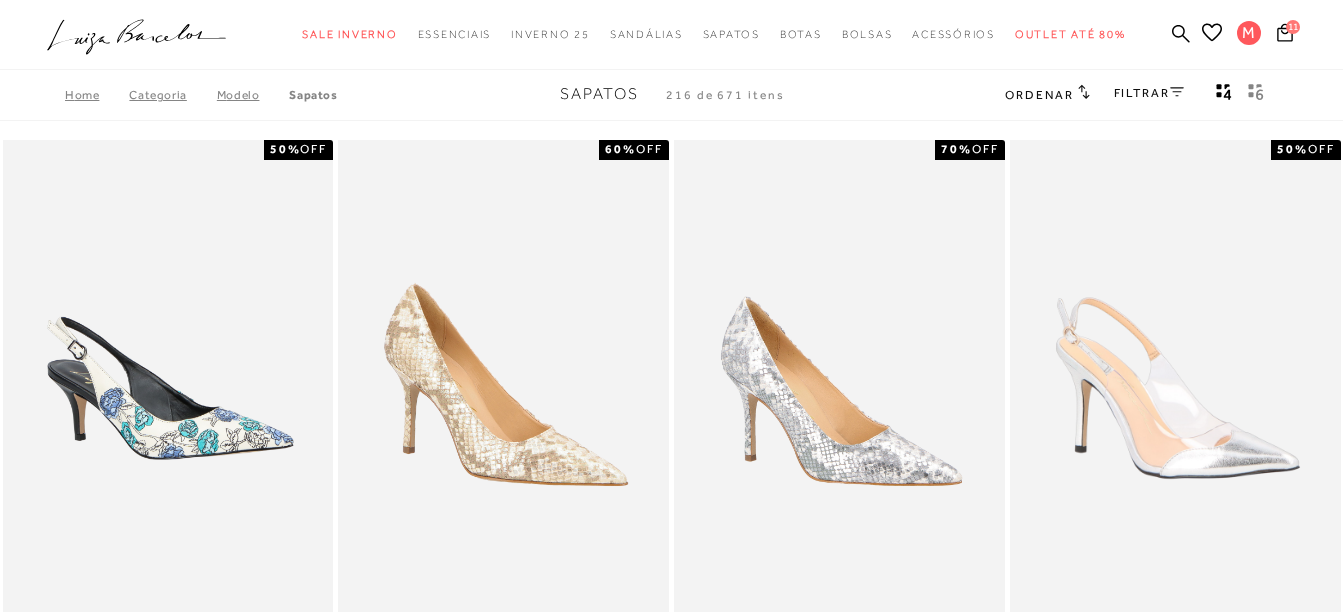 click on "FILTRAR" at bounding box center (1149, 93) 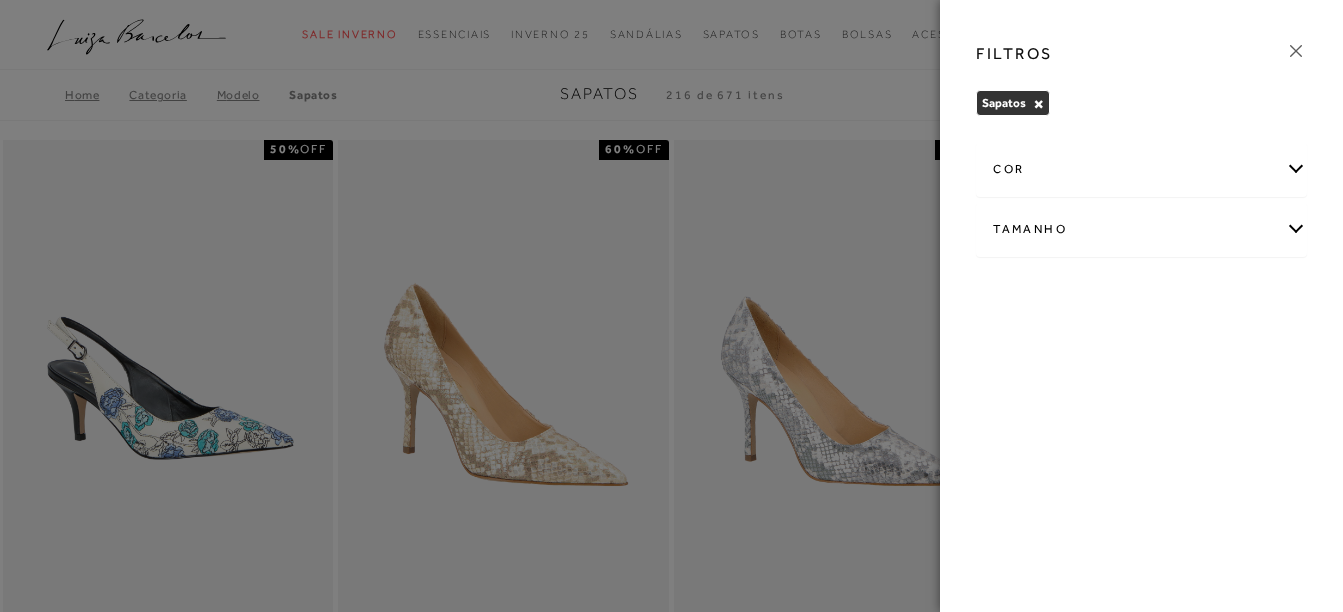 click on "Tamanho" at bounding box center (1141, 229) 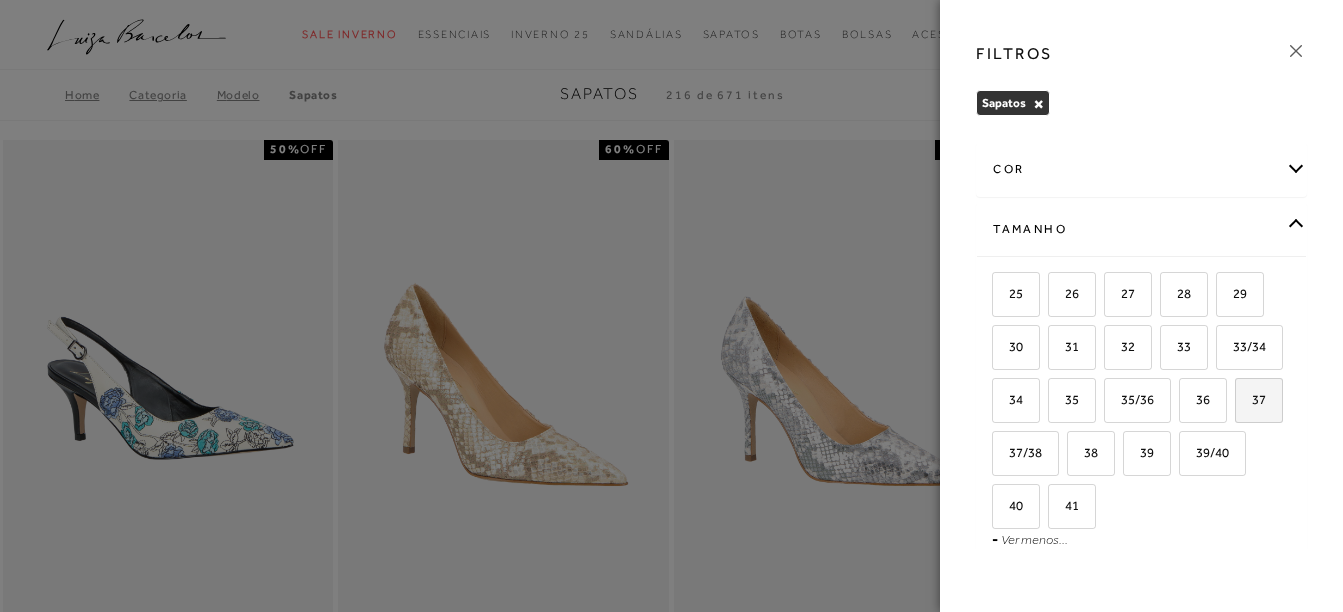 click on "37" at bounding box center (1251, 399) 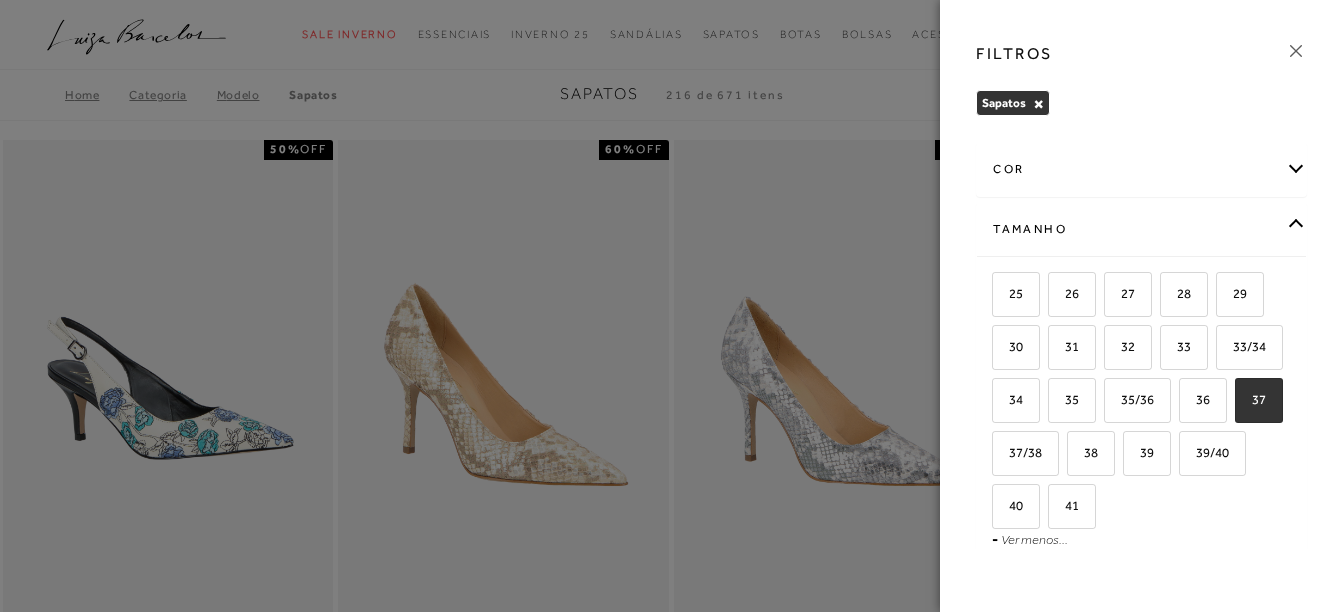 checkbox on "true" 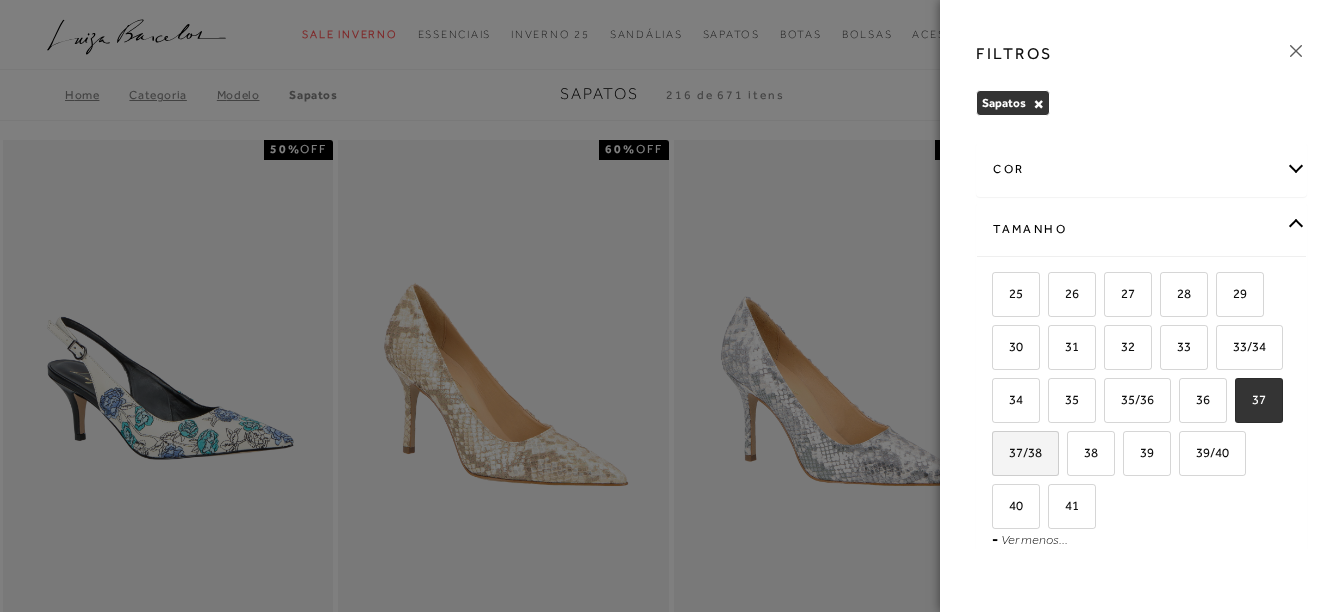 click on "37/38" at bounding box center [1025, 453] 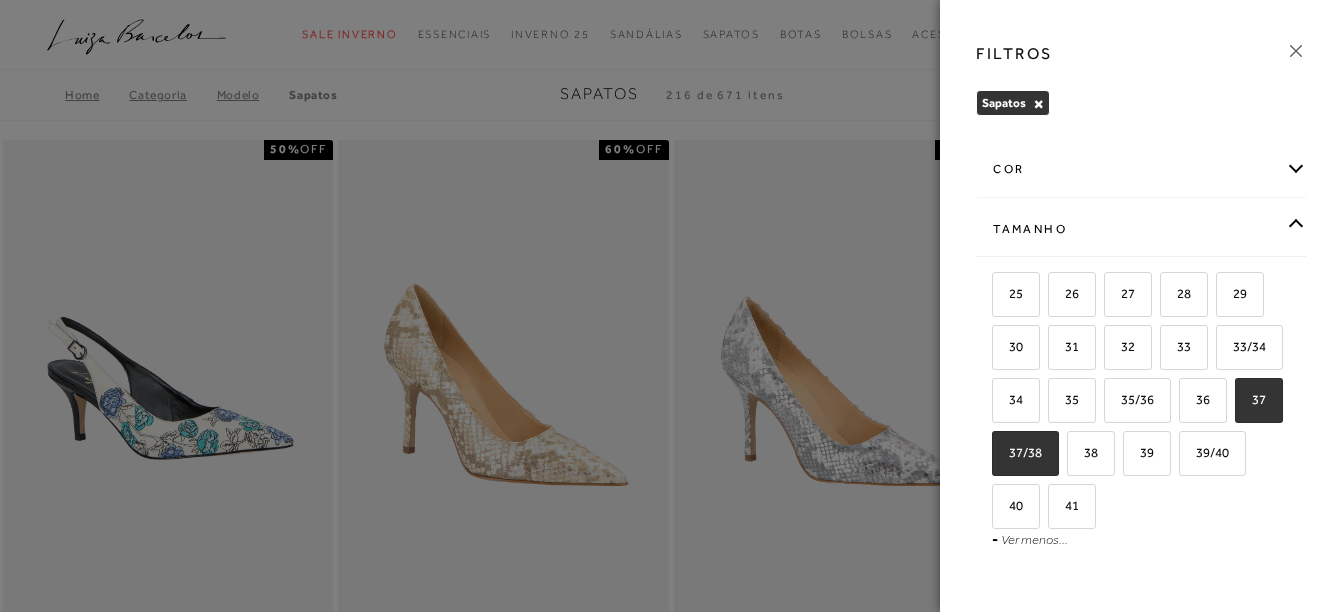 checkbox on "true" 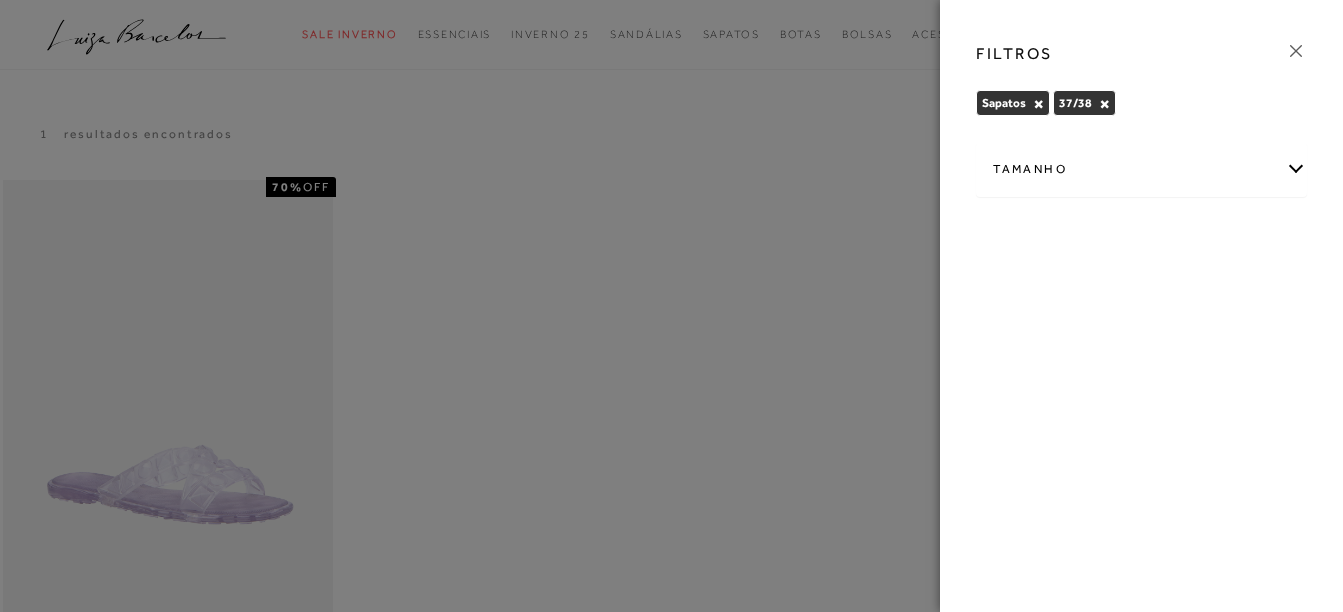 click at bounding box center (671, 306) 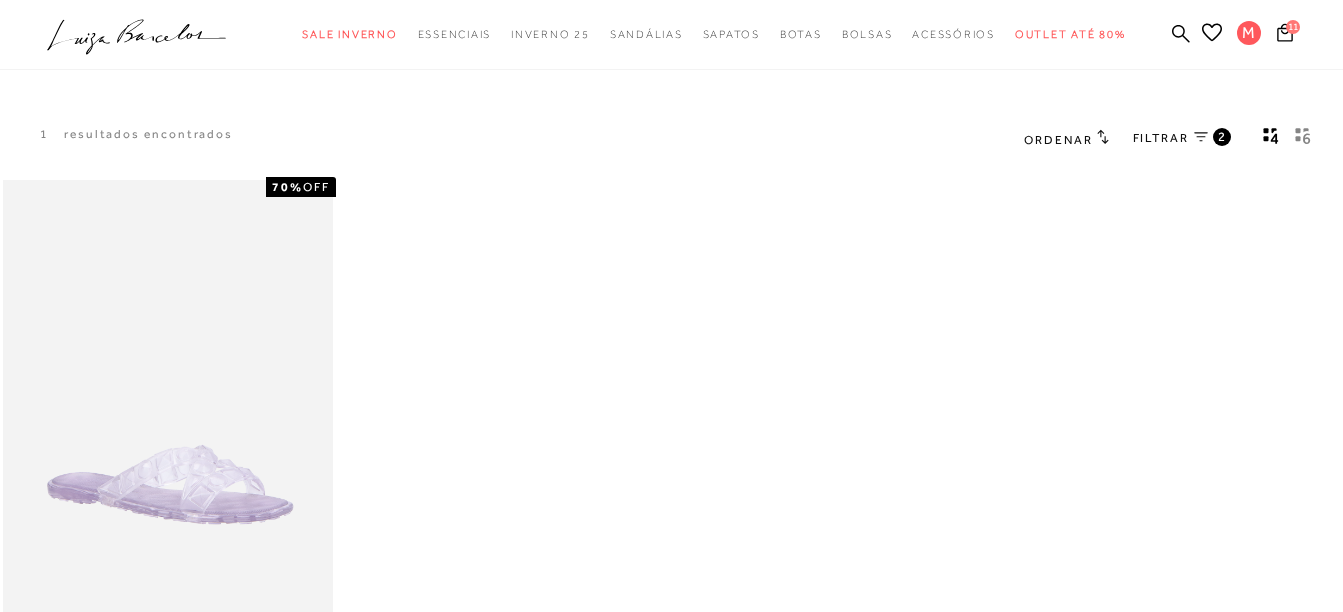 click on "FILTRAR" at bounding box center (1161, 138) 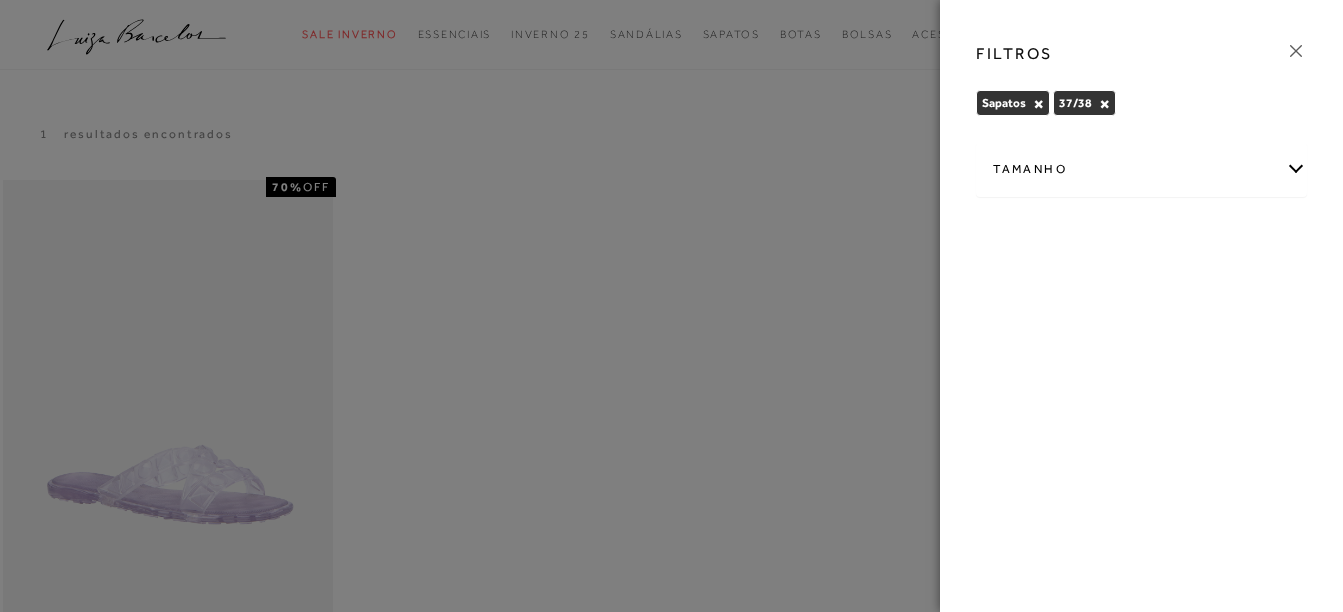 click on "×" at bounding box center [1104, 104] 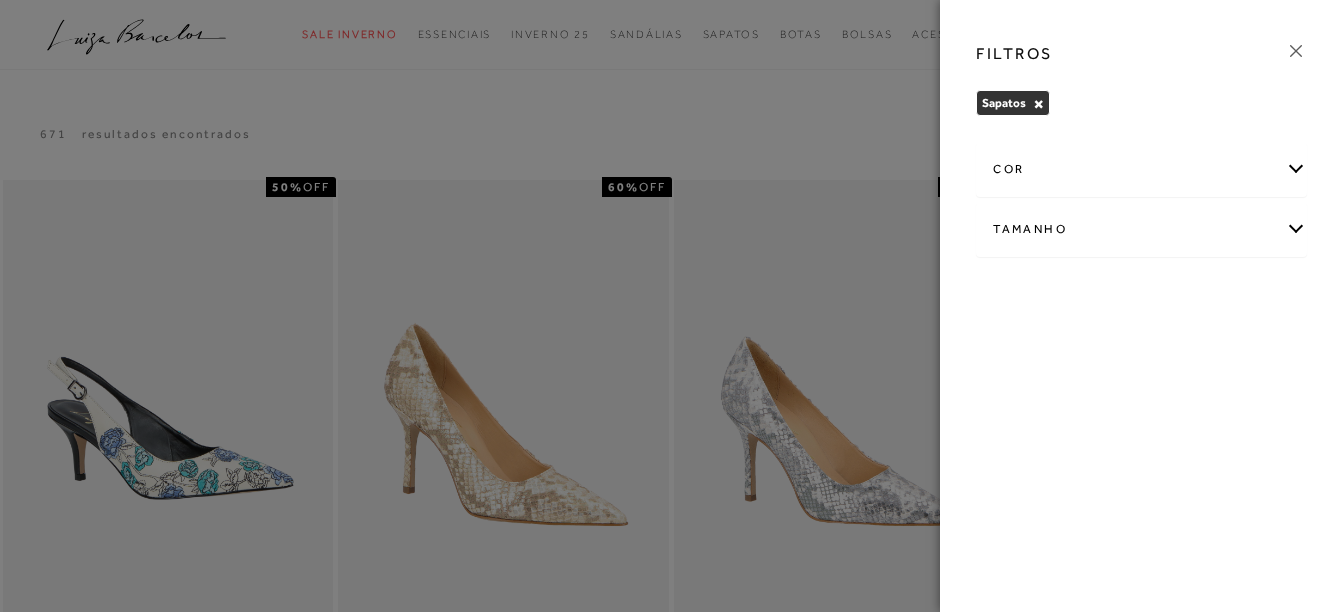click on "Tamanho" at bounding box center [1141, 229] 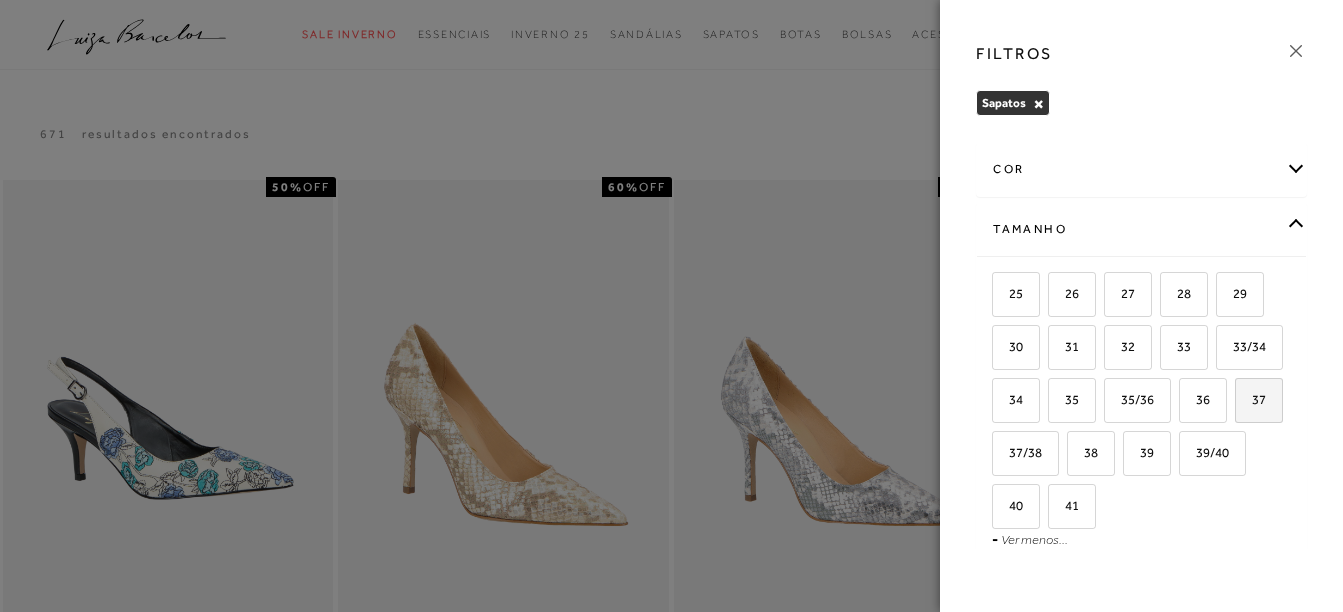 click on "37" at bounding box center [1259, 400] 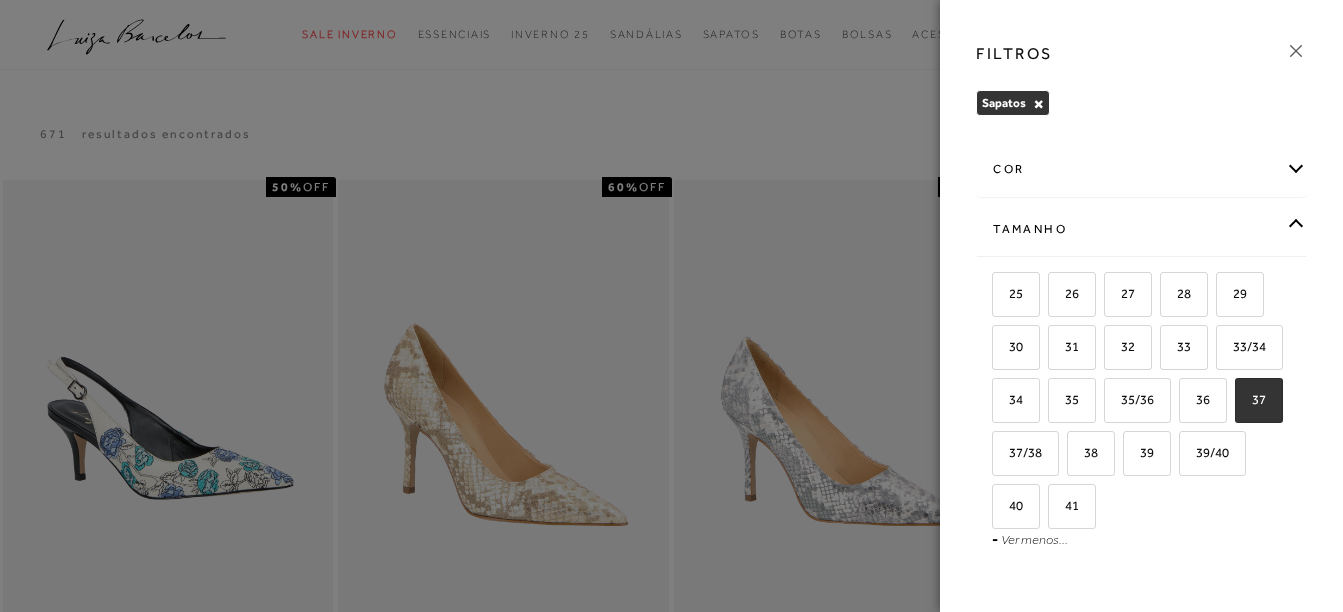 checkbox on "true" 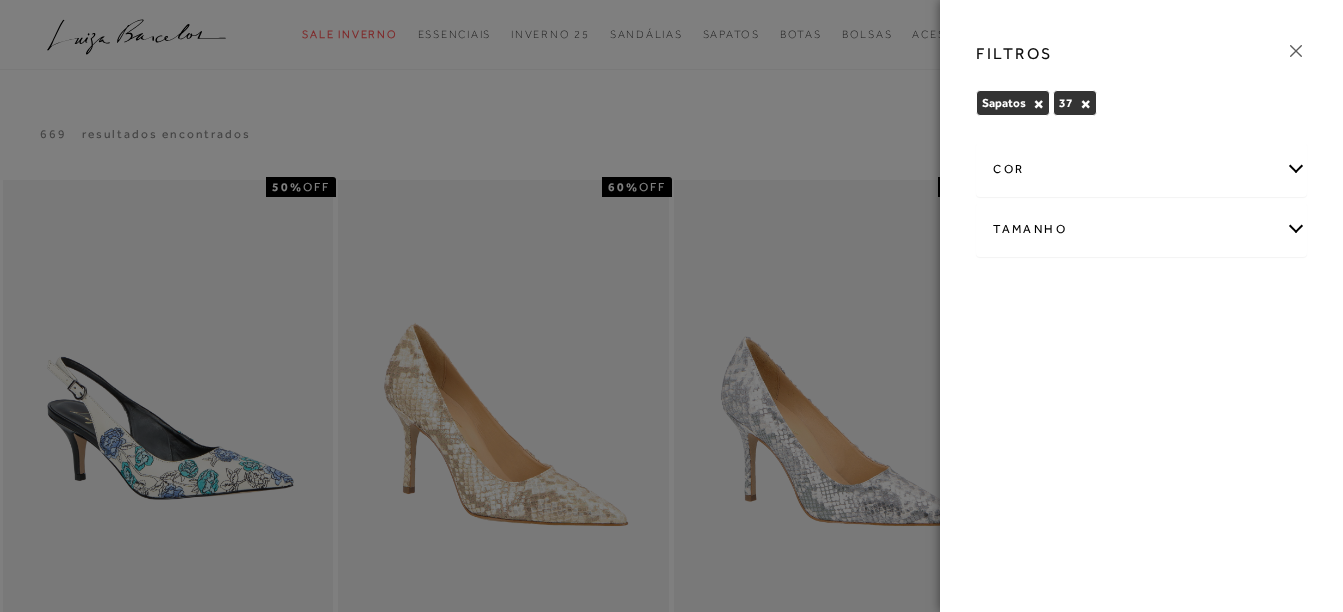 click at bounding box center (671, 306) 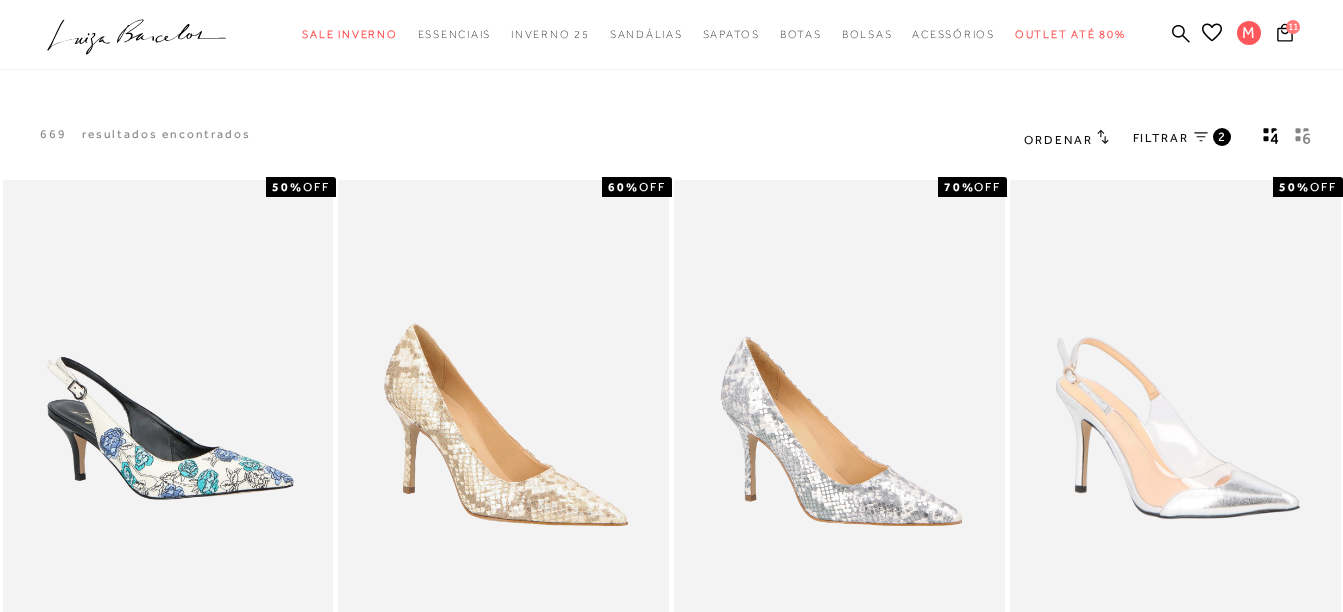 click on "FILTRAR" at bounding box center [1161, 138] 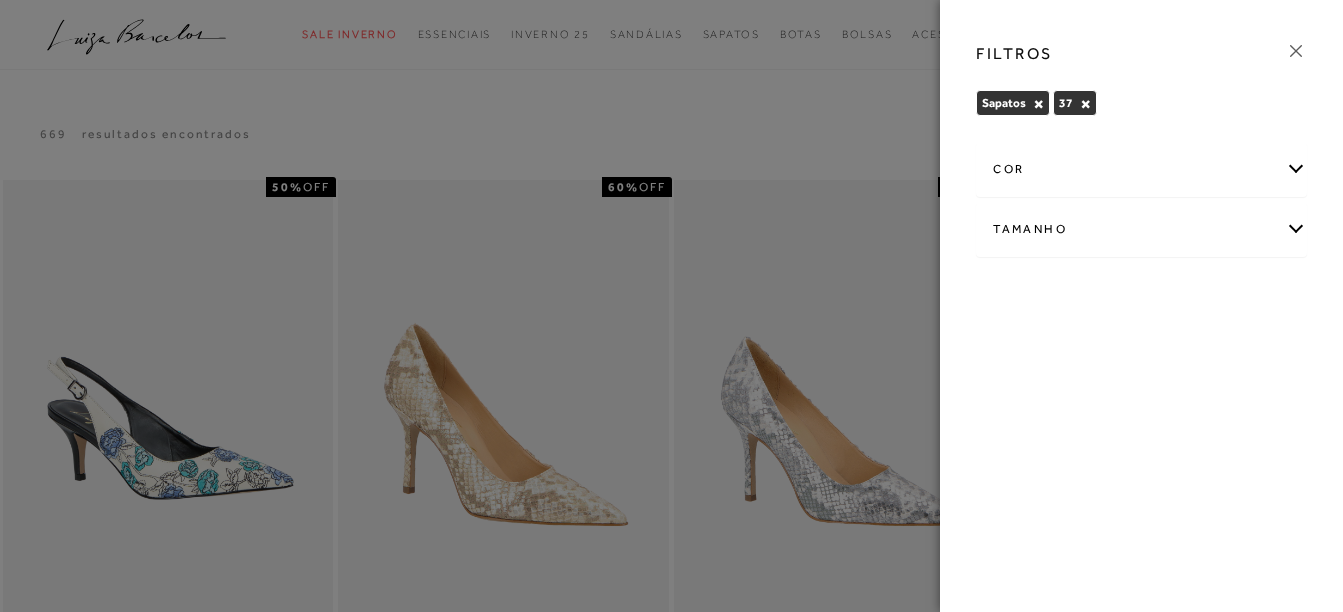 click on "cor" at bounding box center (1141, 169) 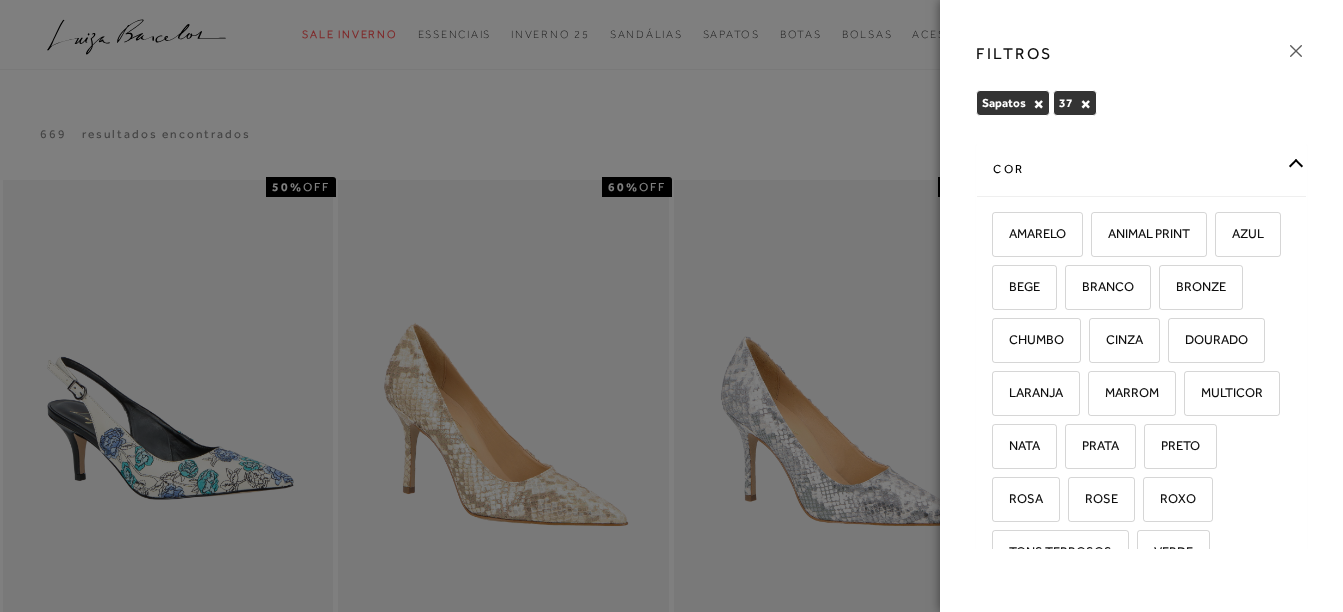 click at bounding box center (671, 306) 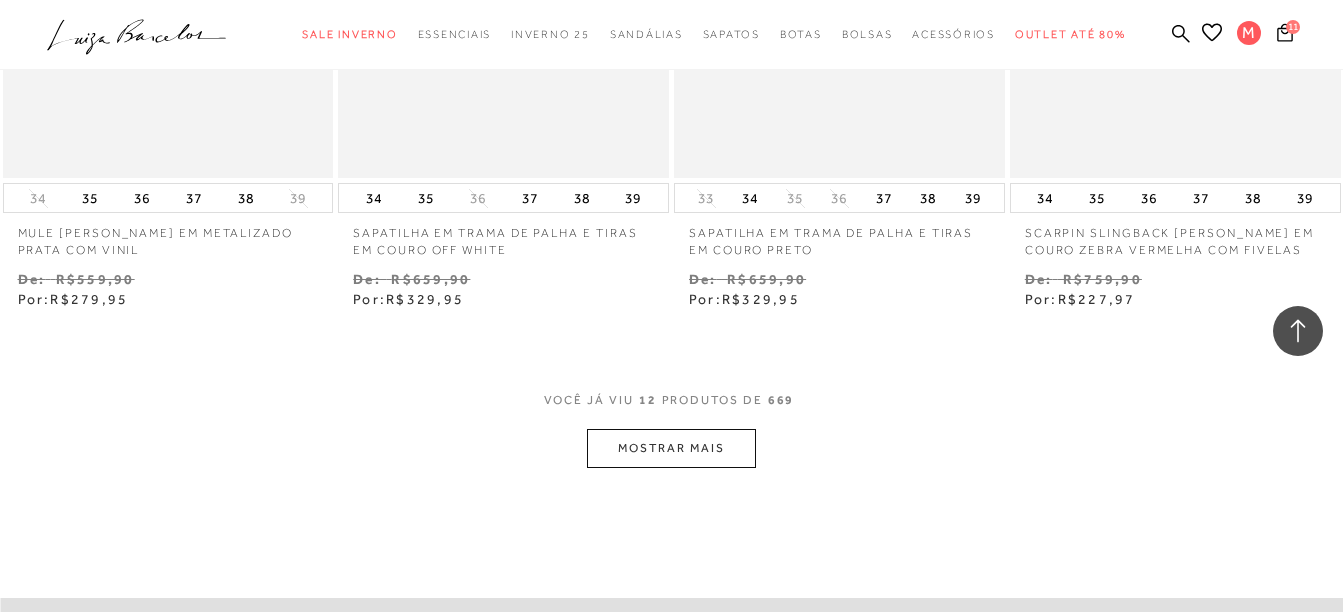 scroll, scrollTop: 1800, scrollLeft: 0, axis: vertical 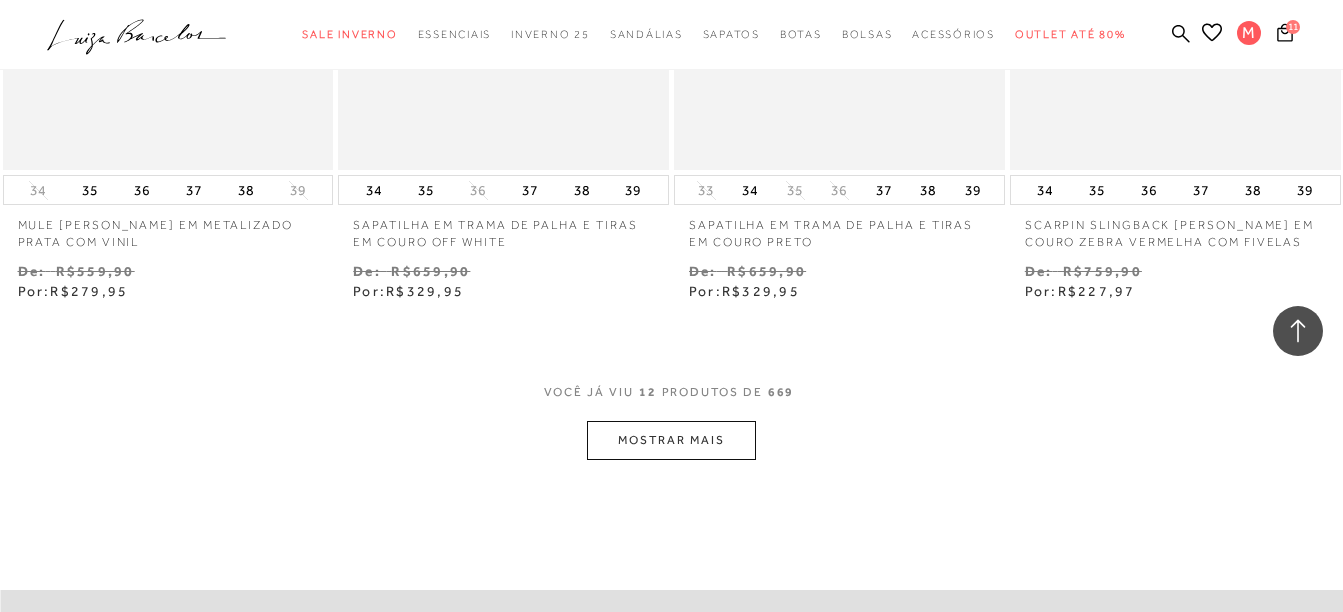 click on "MOSTRAR MAIS" at bounding box center [671, 440] 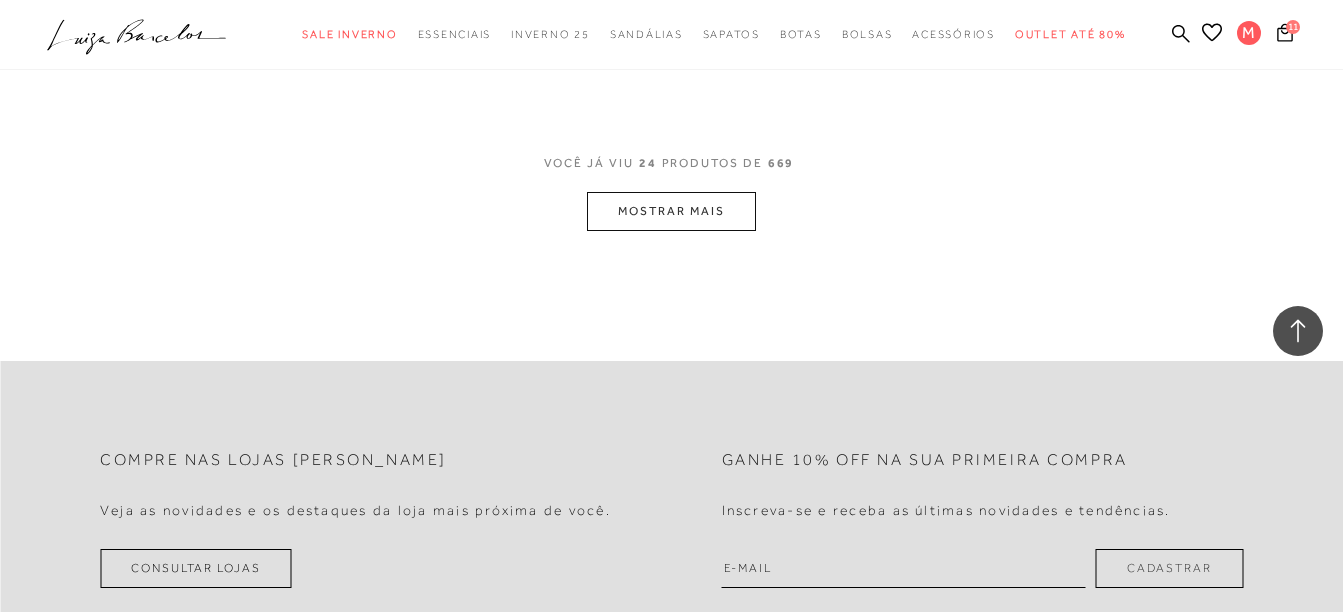 scroll, scrollTop: 4000, scrollLeft: 0, axis: vertical 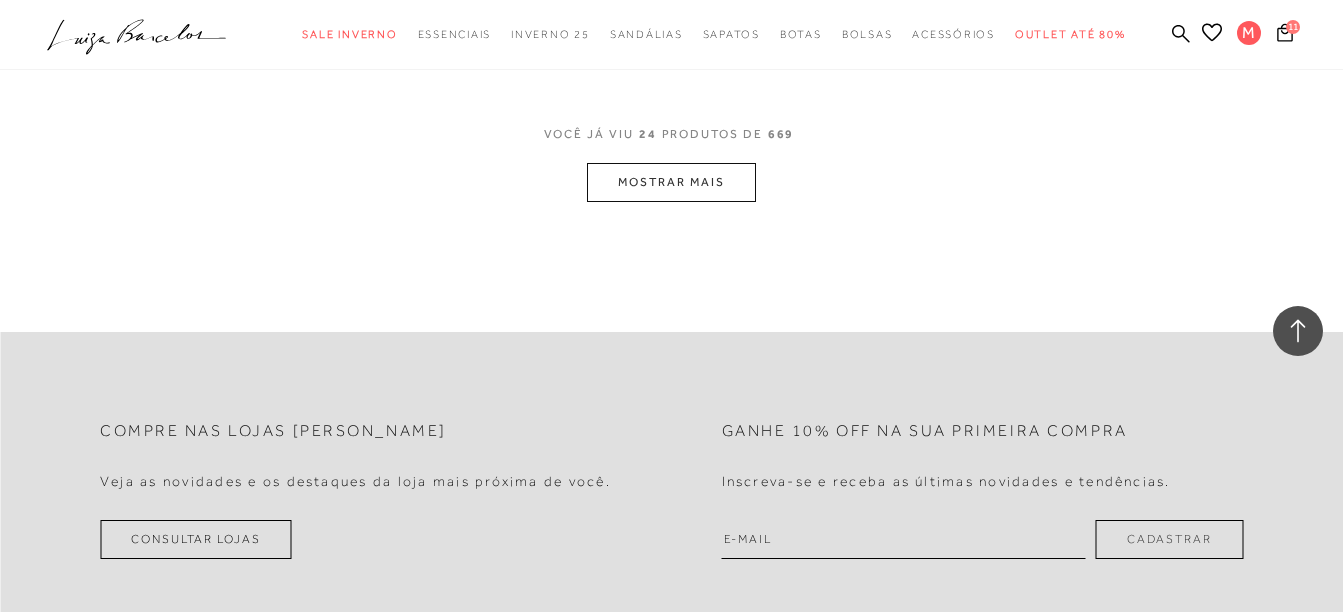 click on "MOSTRAR MAIS" at bounding box center [671, 182] 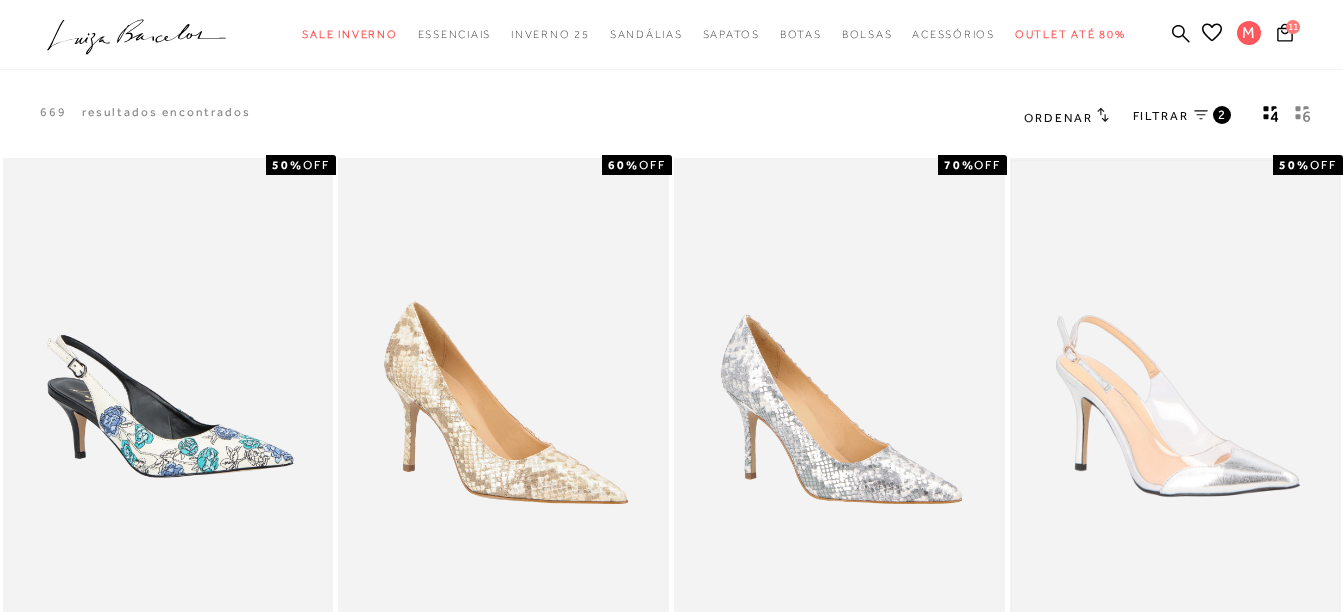 scroll, scrollTop: 0, scrollLeft: 0, axis: both 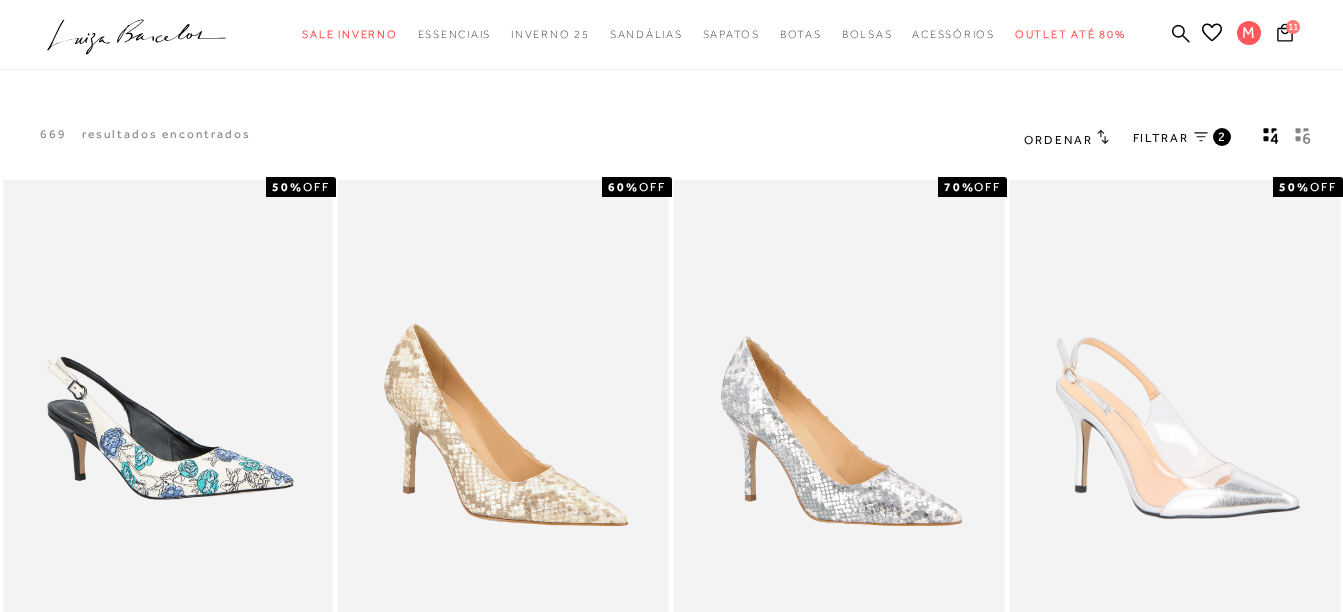 click on "FILTRAR" at bounding box center (1161, 138) 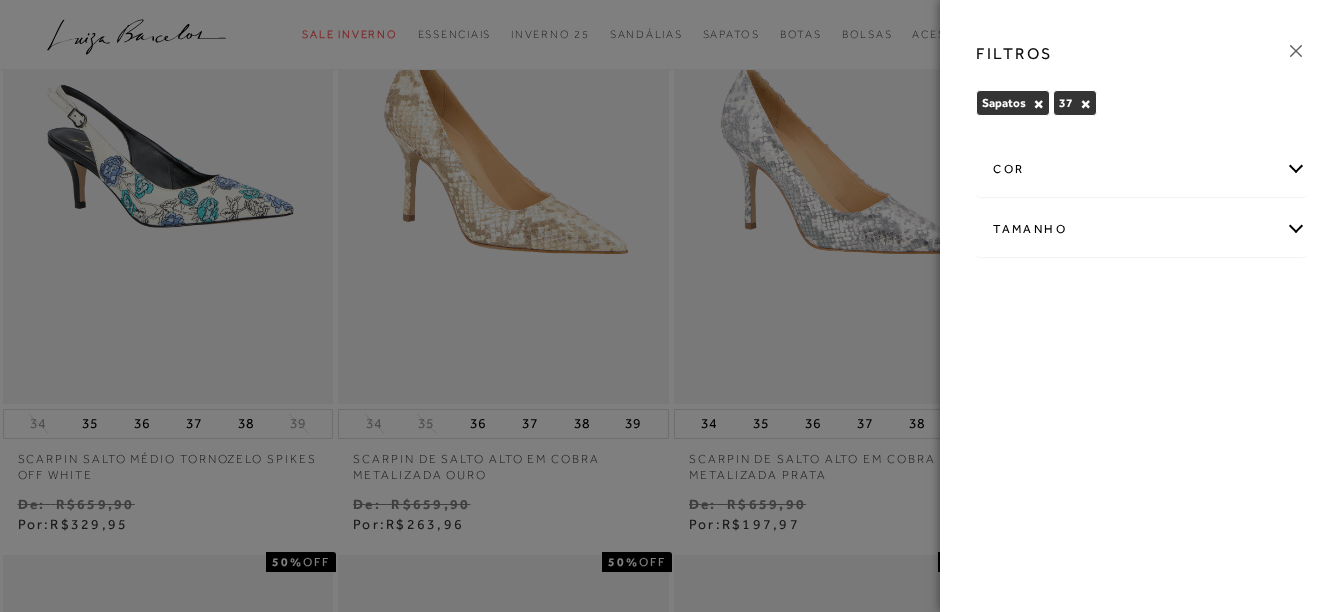 scroll, scrollTop: 300, scrollLeft: 0, axis: vertical 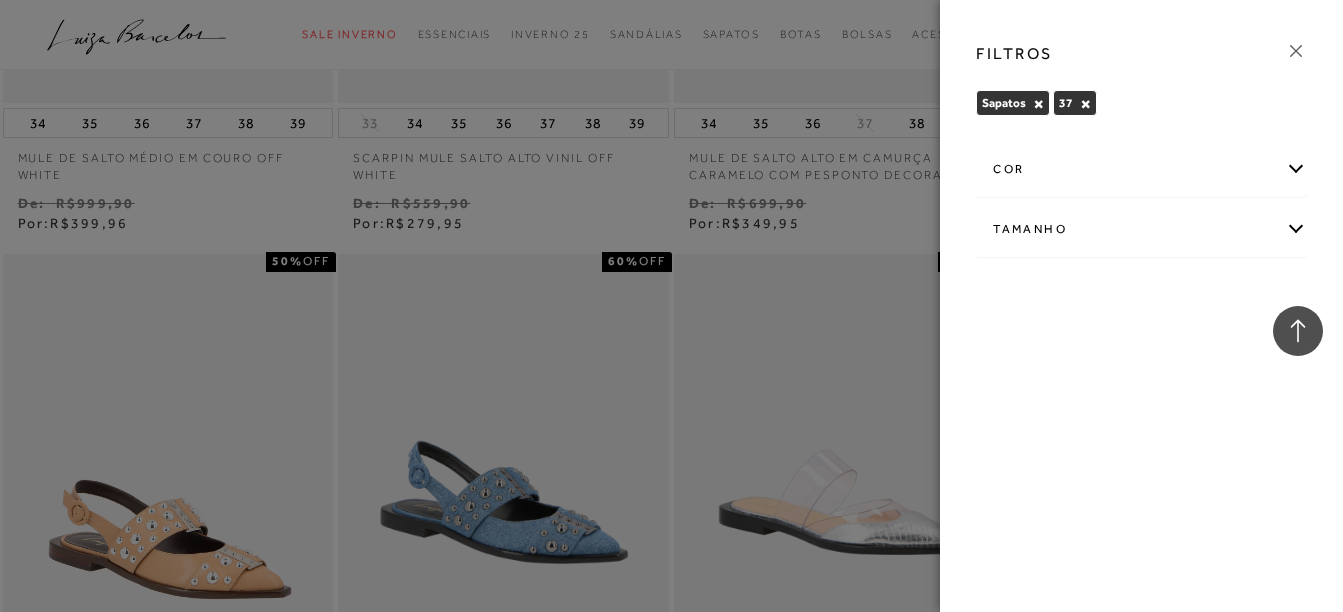 click at bounding box center (671, 306) 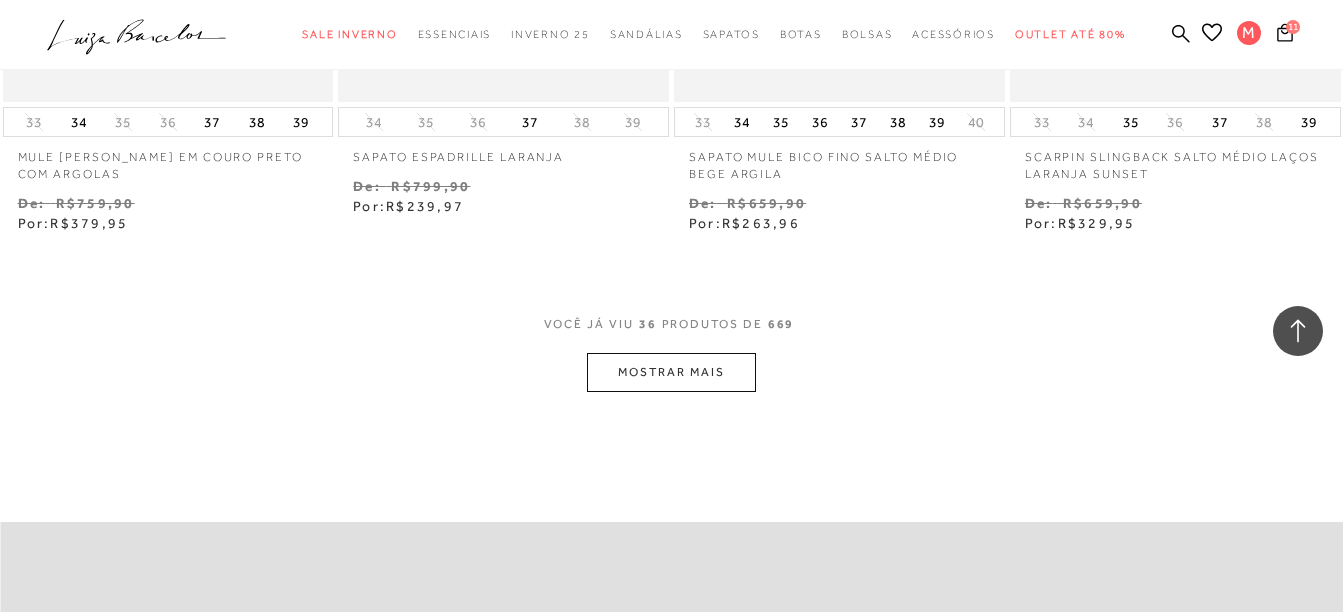 scroll, scrollTop: 5678, scrollLeft: 0, axis: vertical 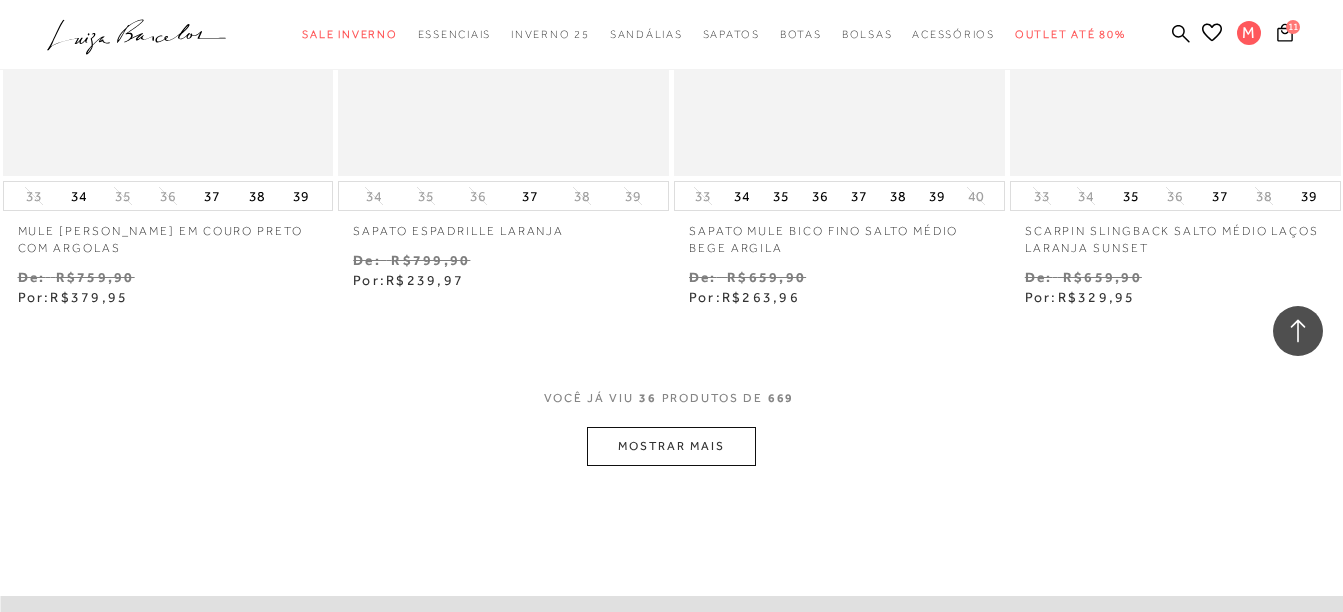 click on "MOSTRAR MAIS" at bounding box center (671, 446) 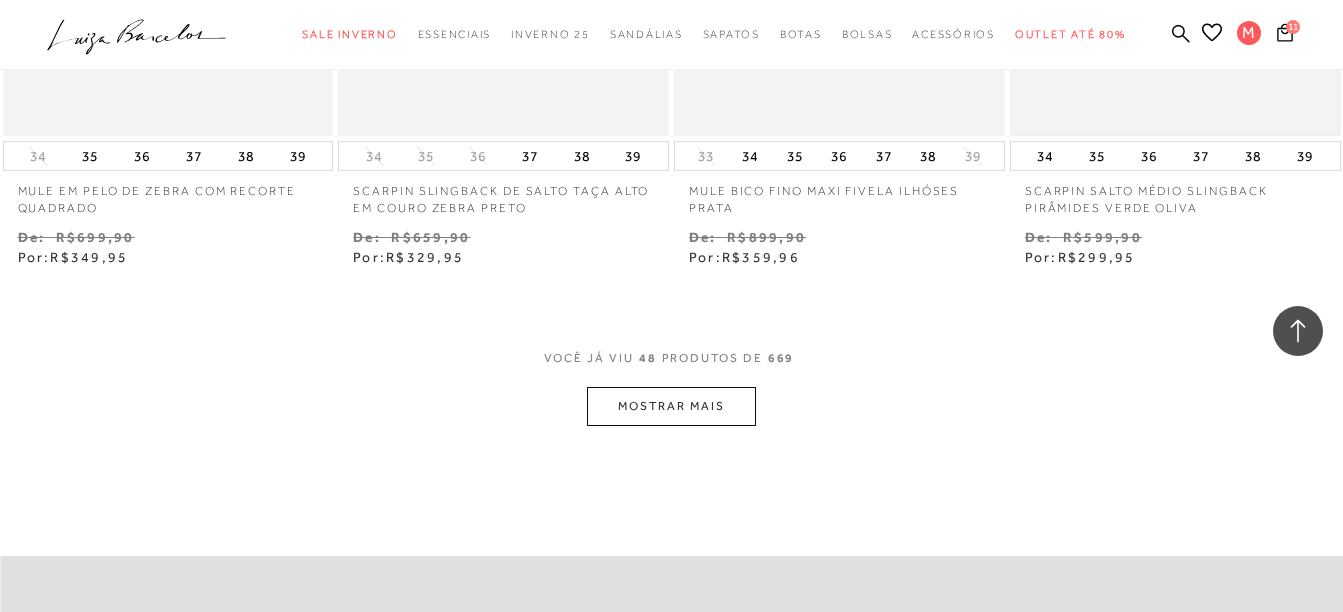 scroll, scrollTop: 7678, scrollLeft: 0, axis: vertical 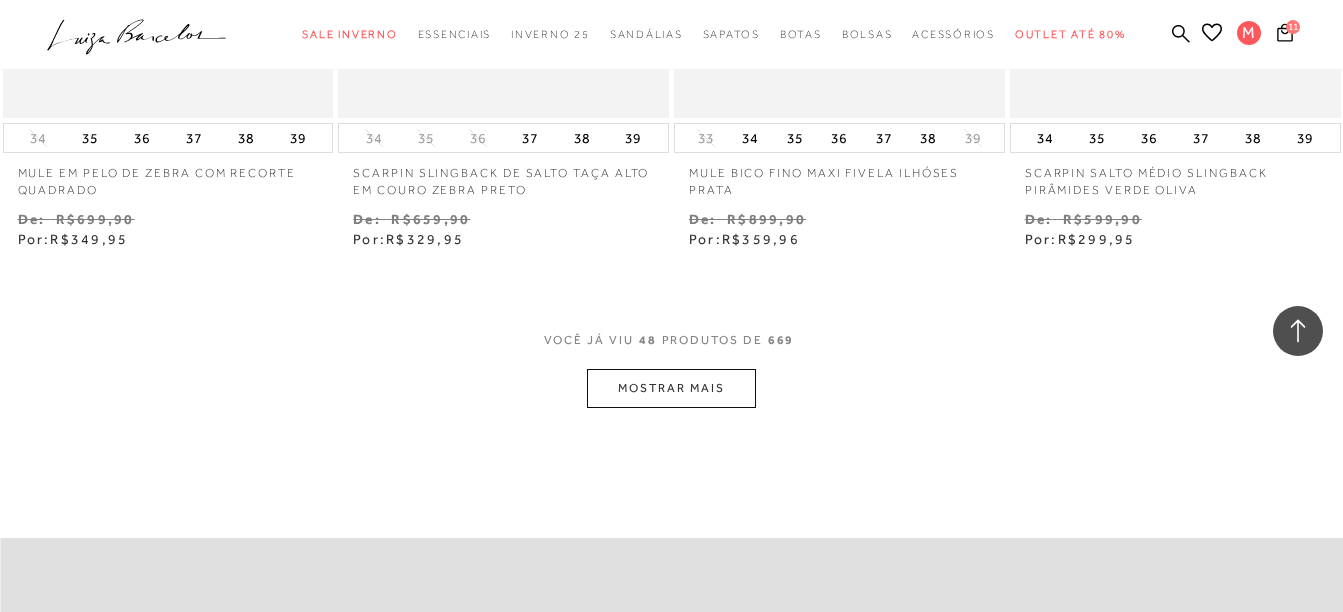 click on "MOSTRAR MAIS" at bounding box center (671, 388) 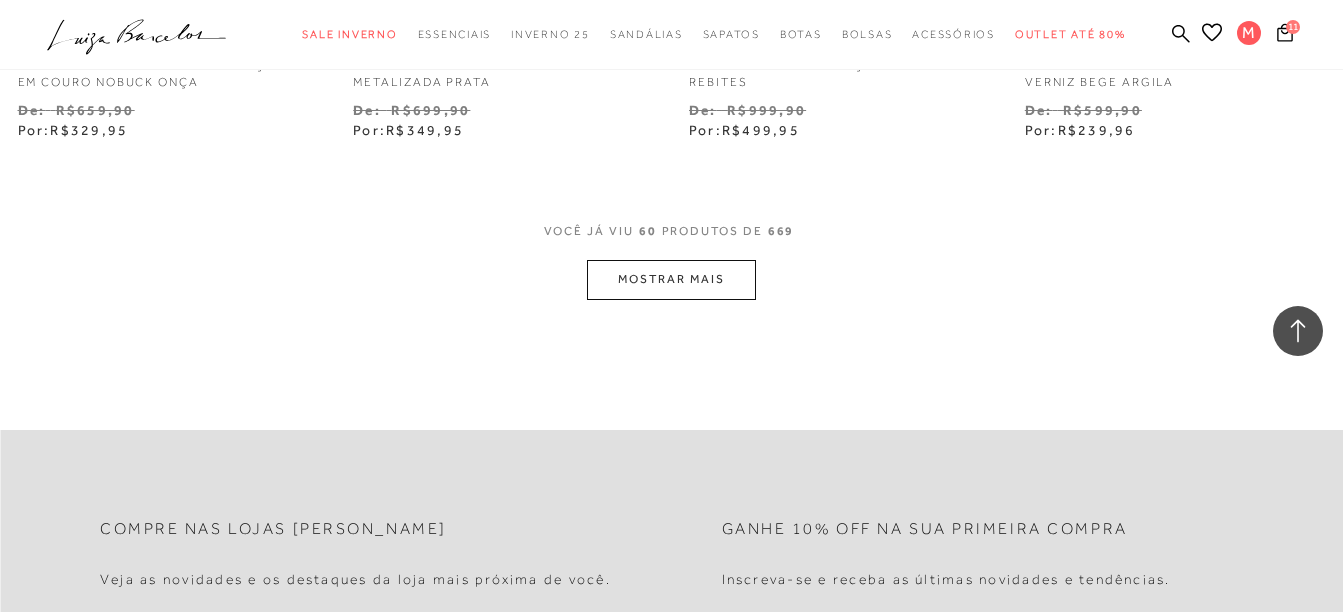 scroll, scrollTop: 9778, scrollLeft: 0, axis: vertical 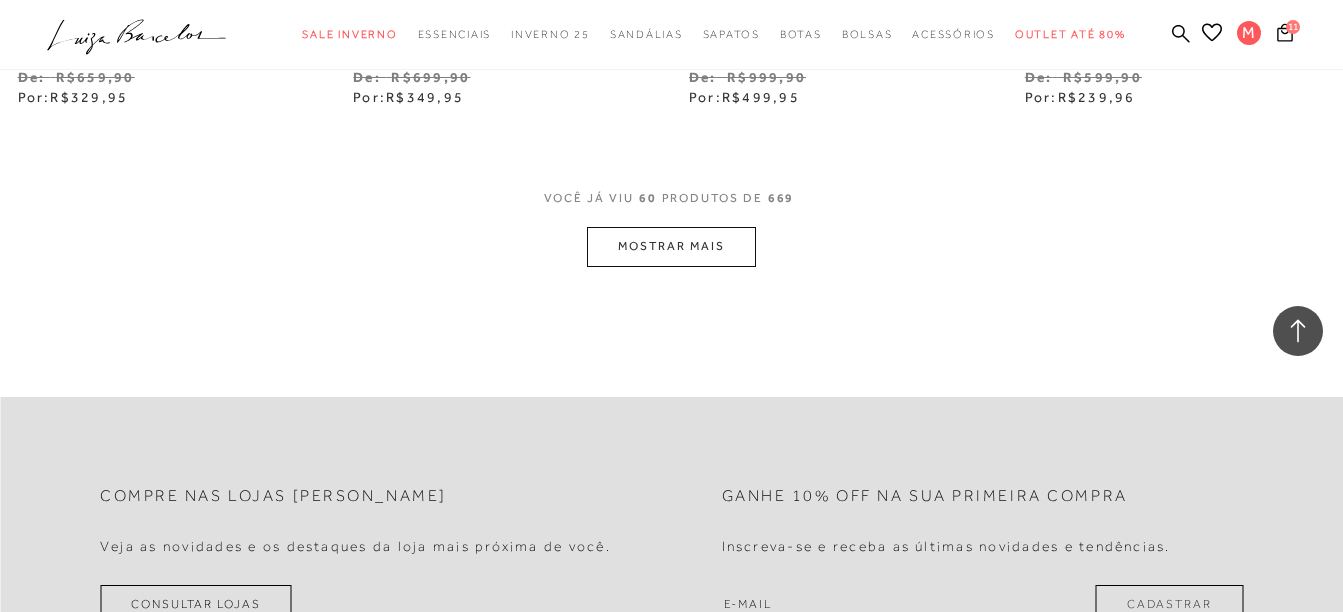click on "MOSTRAR MAIS" at bounding box center (671, 246) 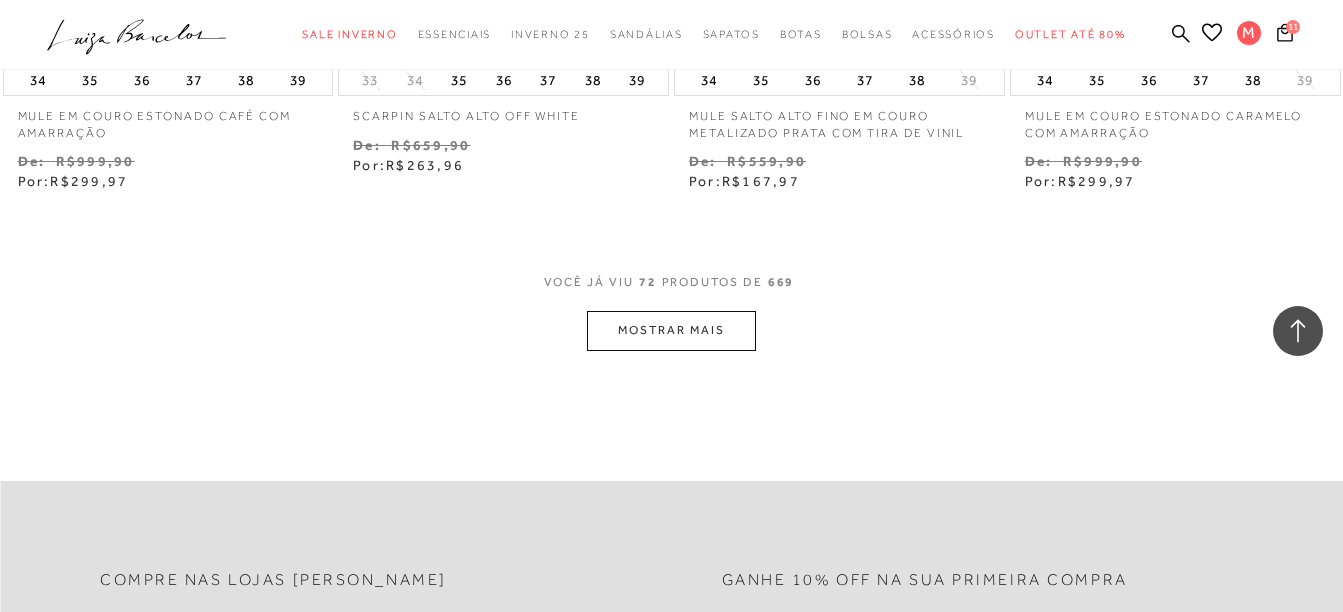 scroll, scrollTop: 11678, scrollLeft: 0, axis: vertical 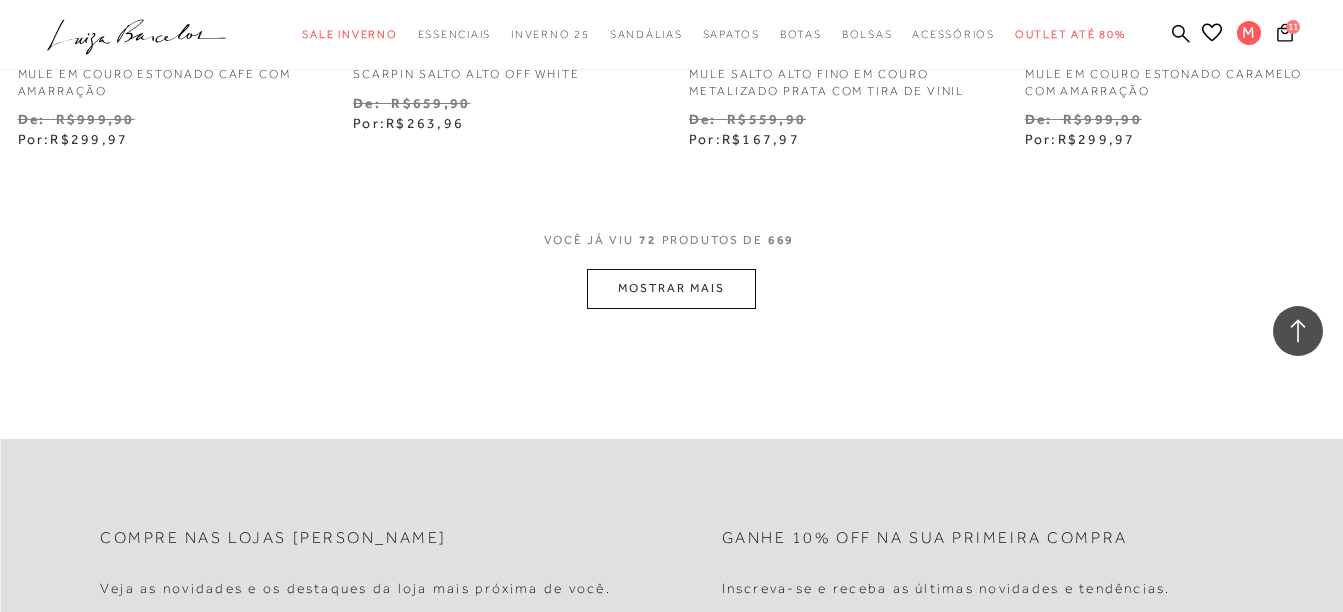 click on "MOSTRAR MAIS" at bounding box center [671, 288] 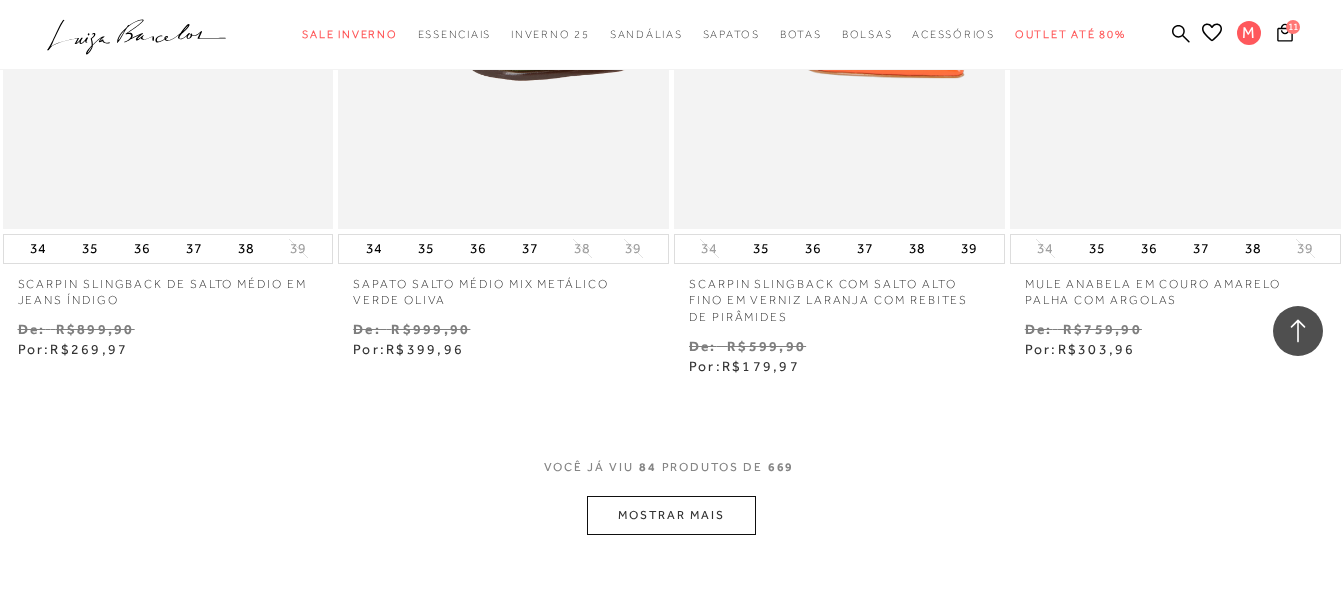scroll, scrollTop: 13578, scrollLeft: 0, axis: vertical 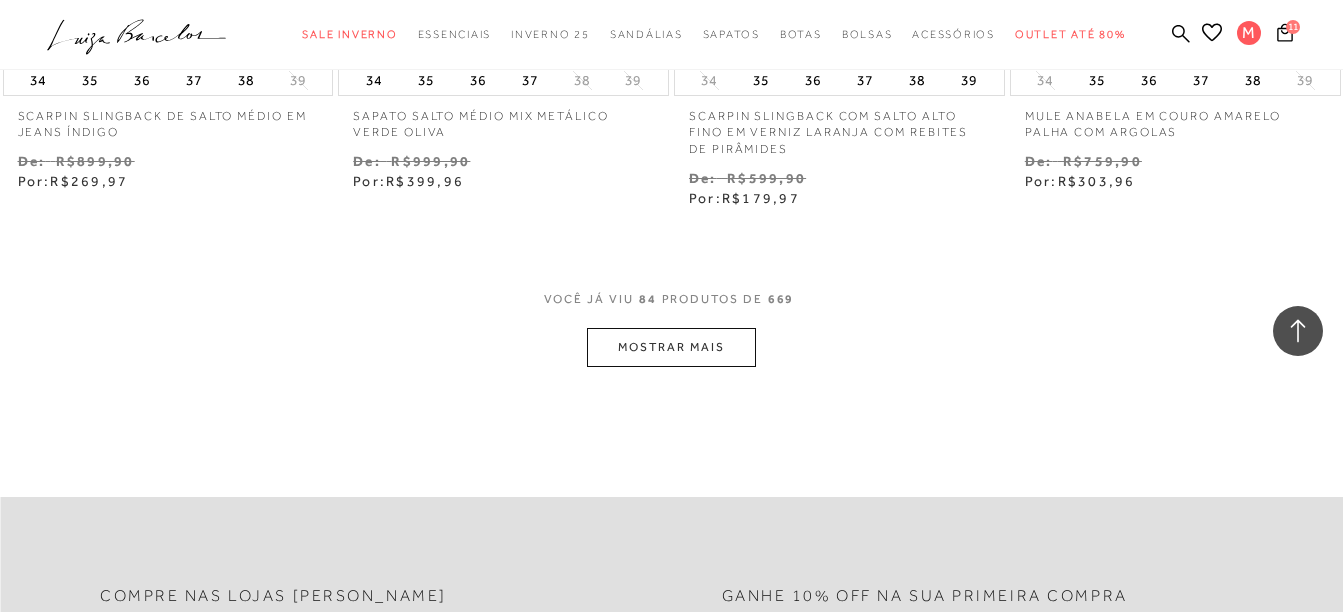 click on "MOSTRAR MAIS" at bounding box center (671, 347) 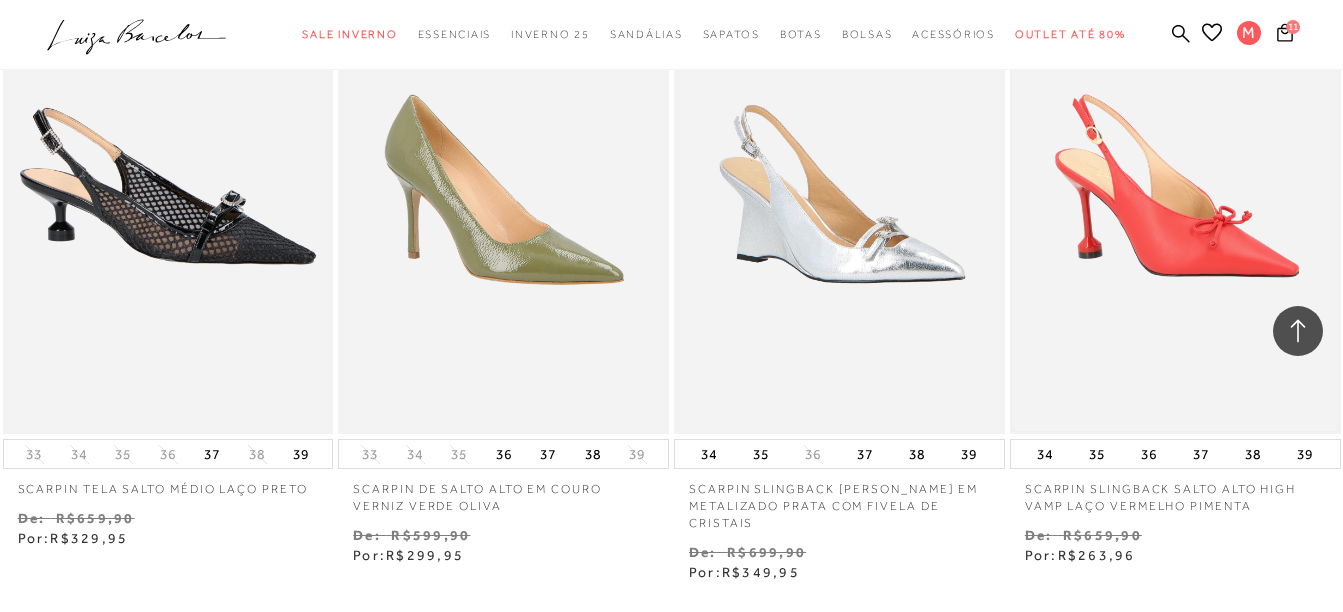 scroll, scrollTop: 15178, scrollLeft: 0, axis: vertical 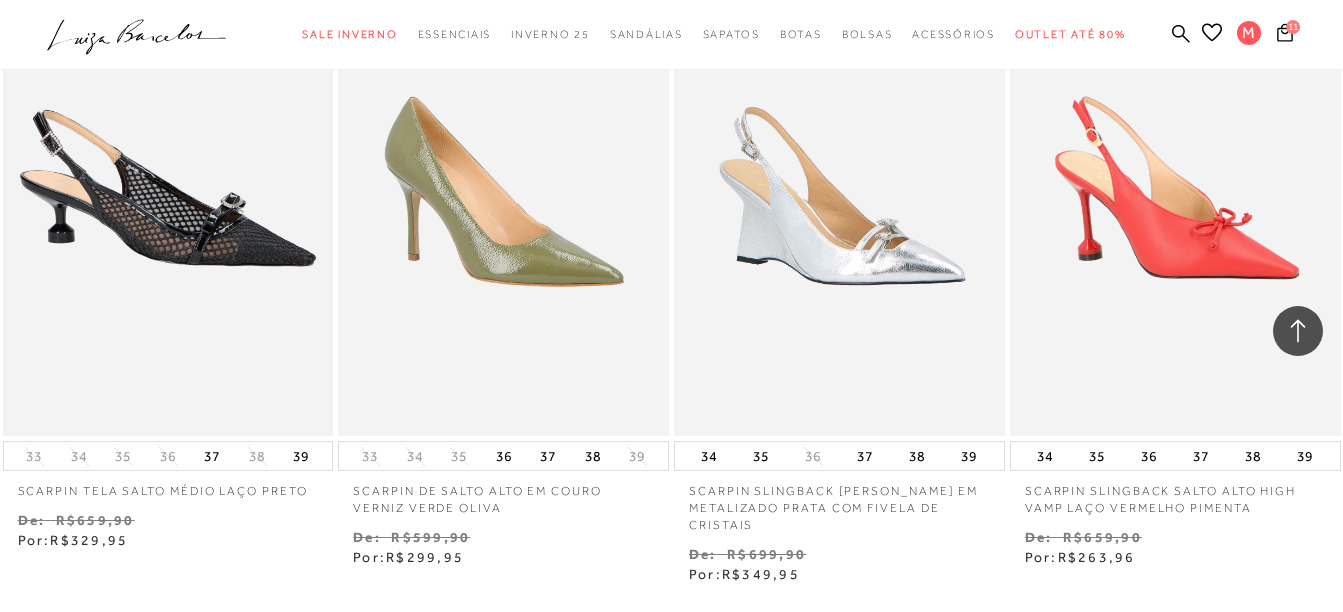 drag, startPoint x: 213, startPoint y: 431, endPoint x: 68, endPoint y: 337, distance: 172.80336 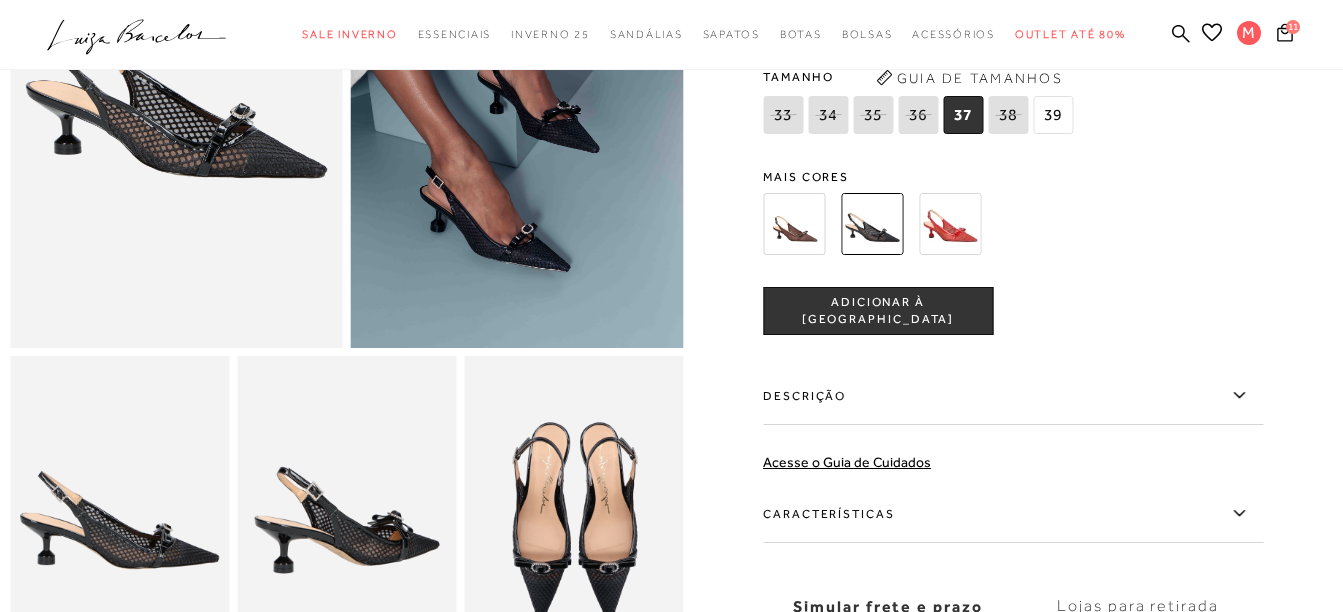 scroll, scrollTop: 400, scrollLeft: 0, axis: vertical 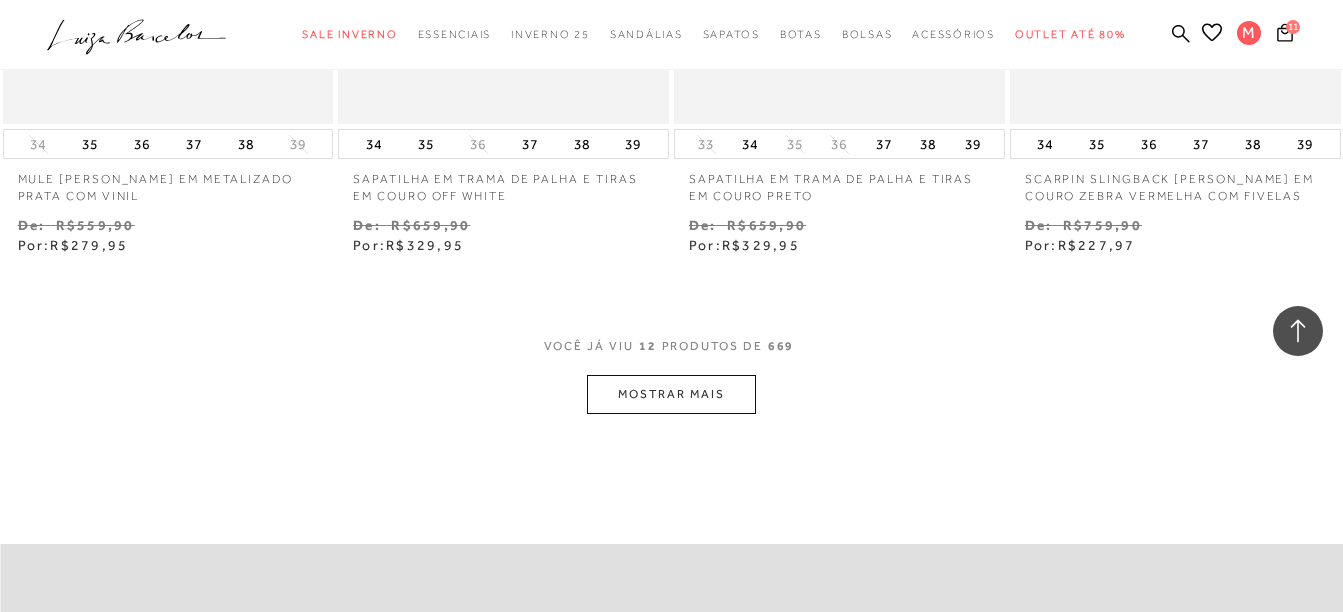 click on "MOSTRAR MAIS" at bounding box center (671, 394) 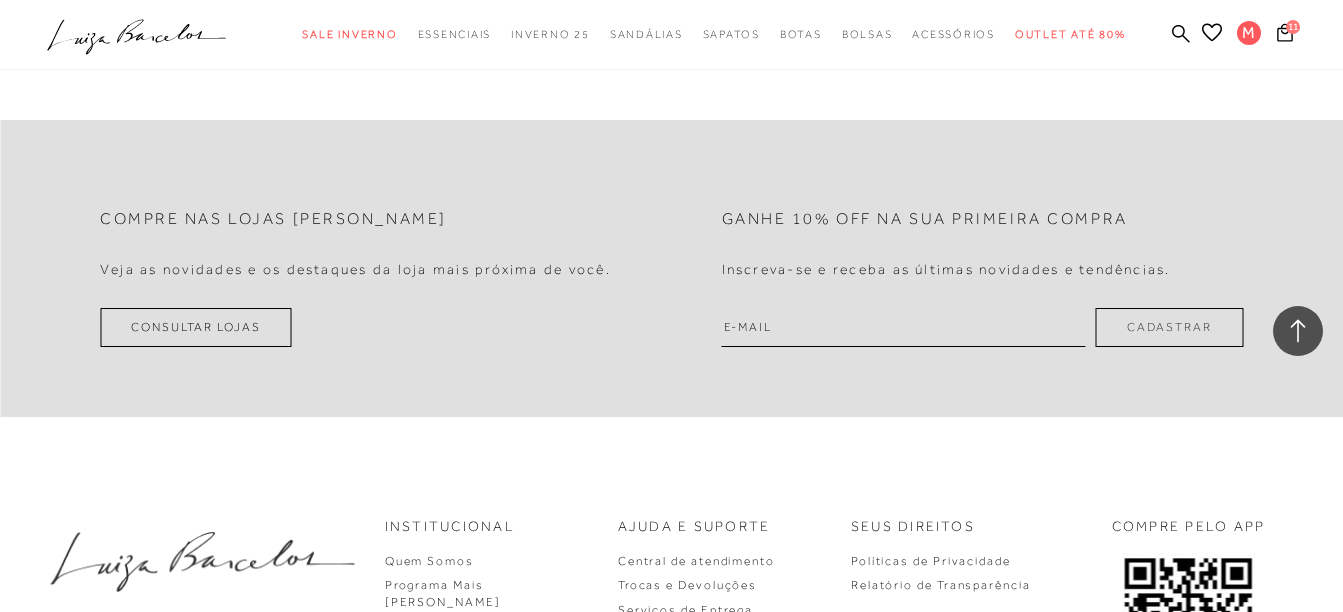 scroll, scrollTop: 4046, scrollLeft: 0, axis: vertical 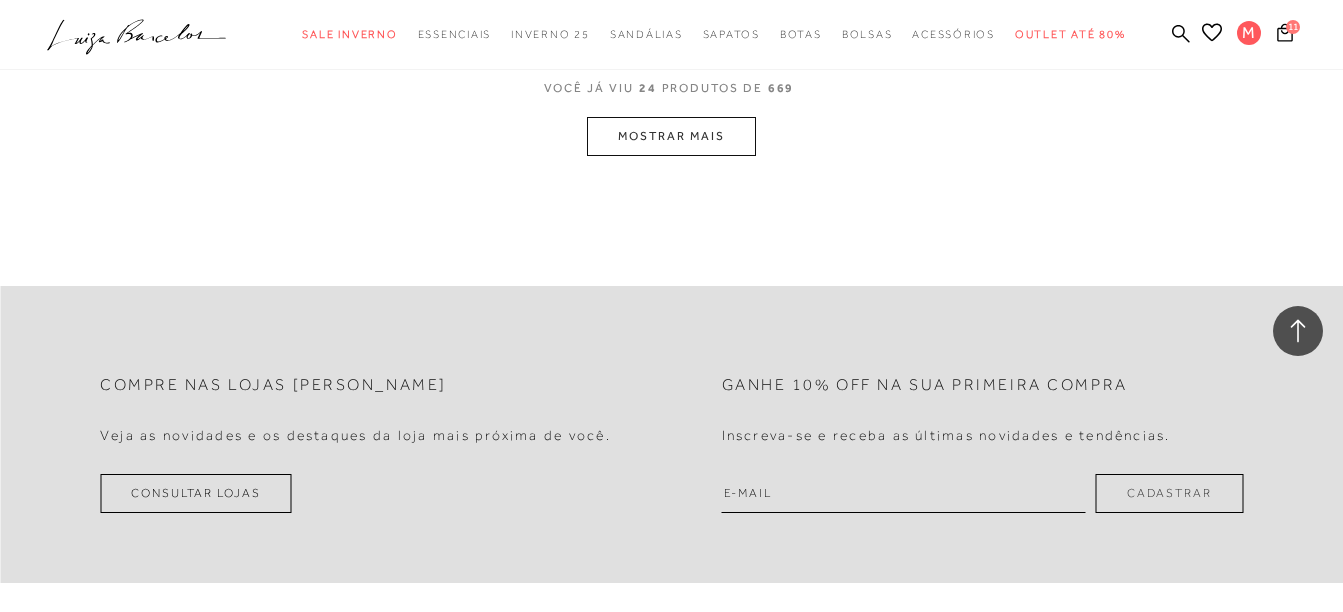 click on "MOSTRAR MAIS" at bounding box center (671, 136) 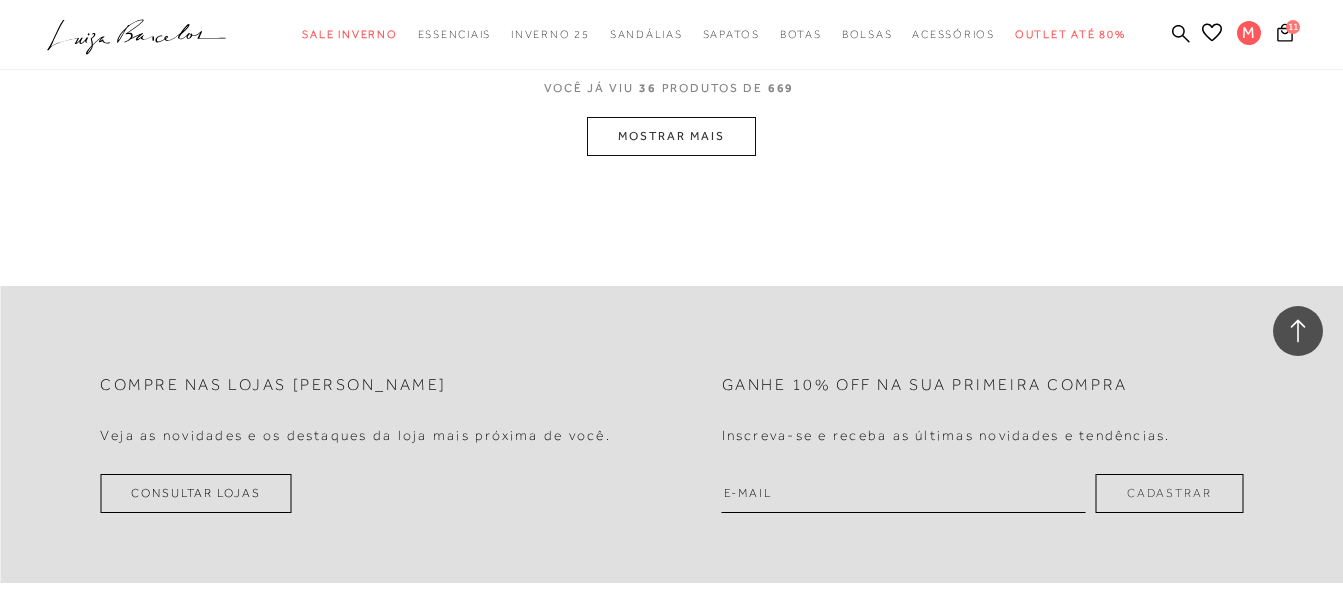 click on "MOSTRAR MAIS" at bounding box center (671, 136) 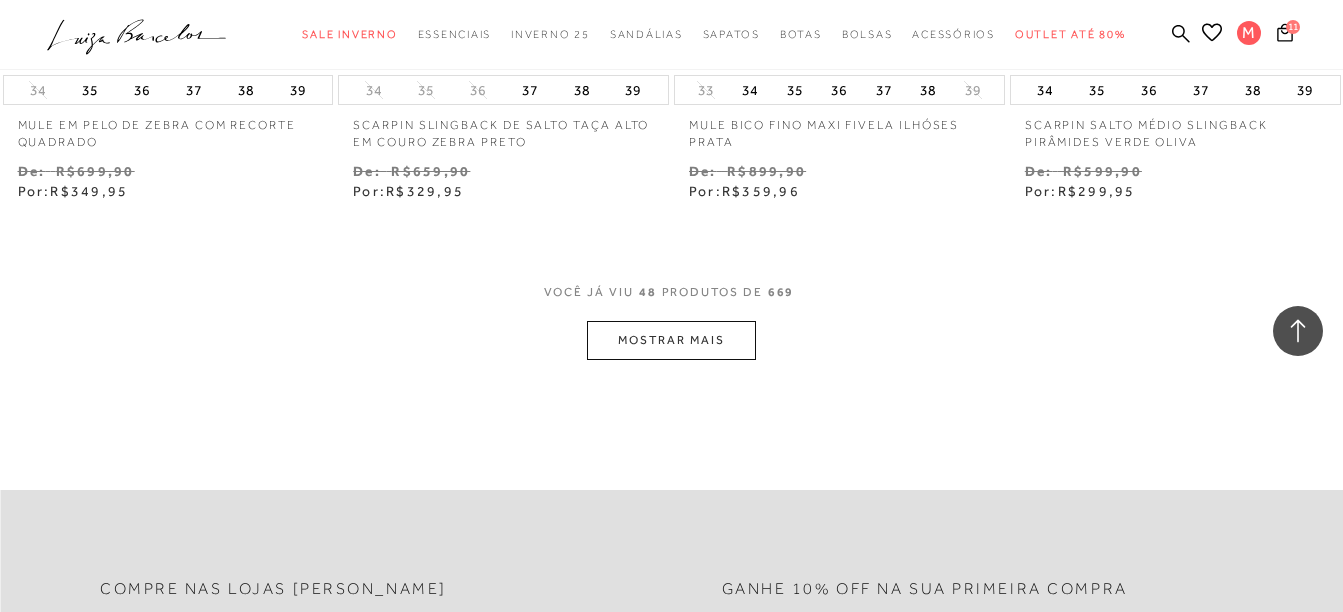 scroll, scrollTop: 7730, scrollLeft: 0, axis: vertical 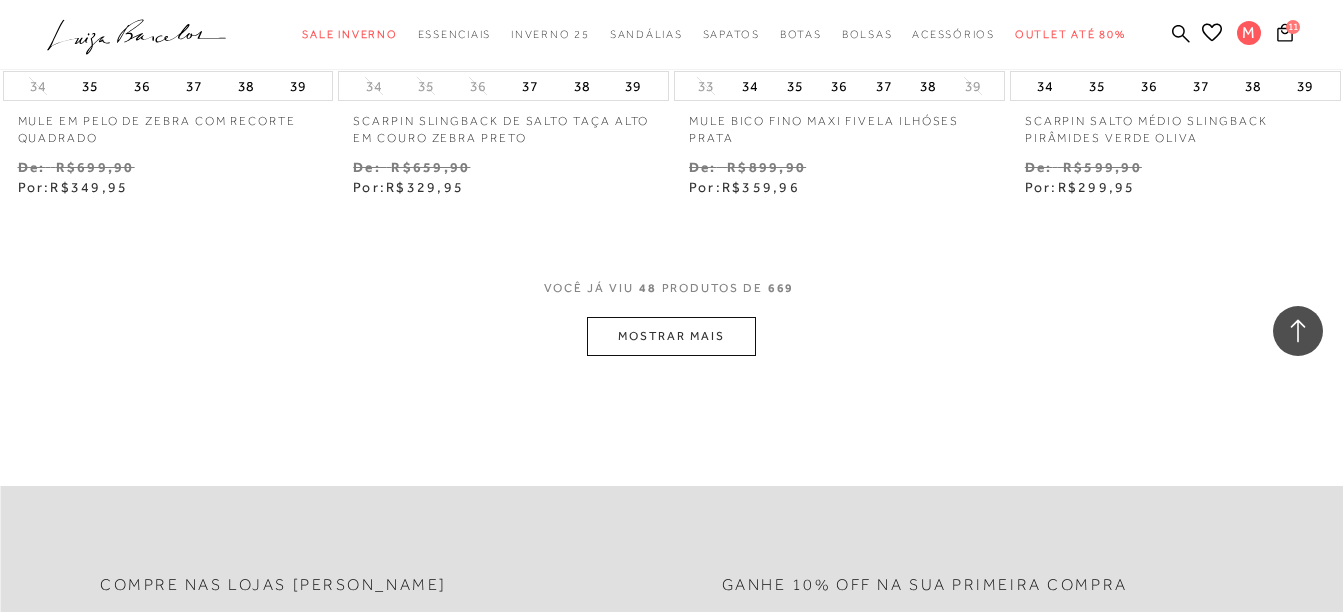 click on "MOSTRAR MAIS" at bounding box center [671, 336] 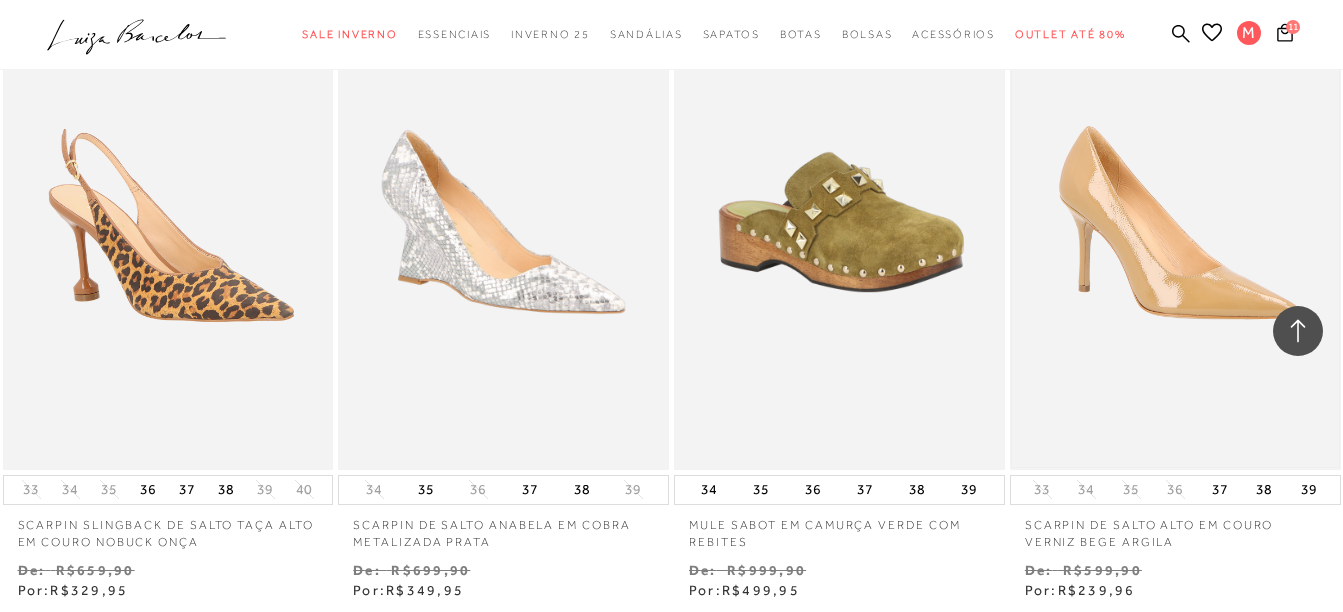 scroll, scrollTop: 9530, scrollLeft: 0, axis: vertical 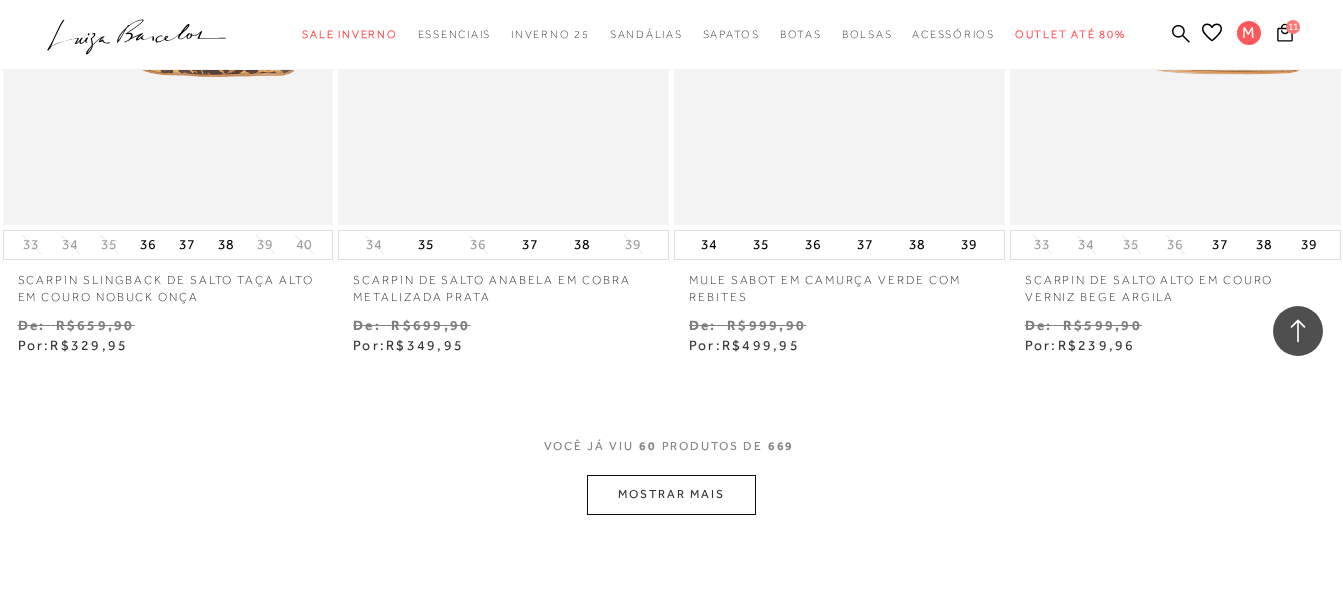 click on "MOSTRAR MAIS" at bounding box center (671, 494) 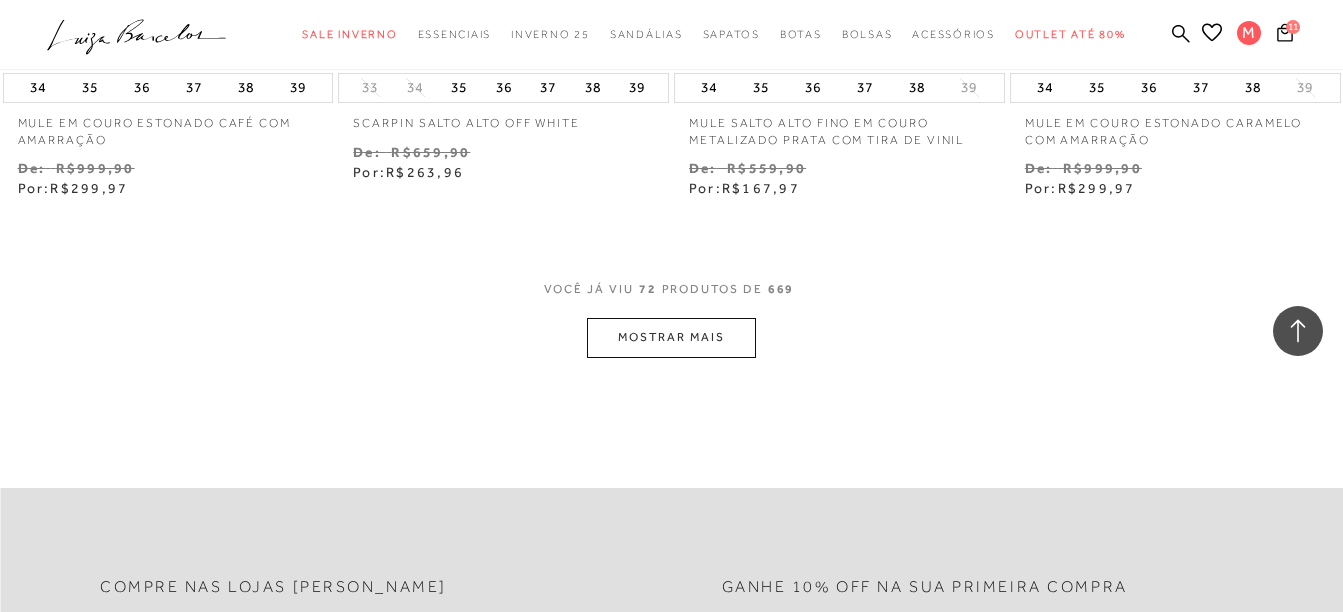 scroll, scrollTop: 11630, scrollLeft: 0, axis: vertical 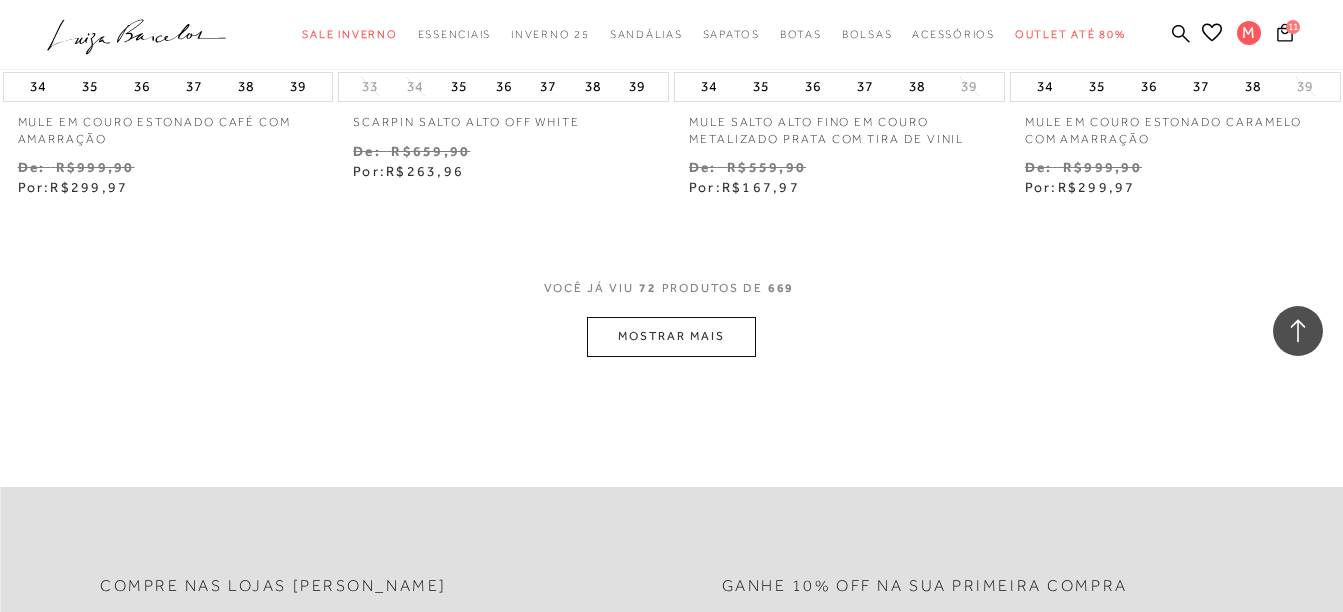 click on "MOSTRAR MAIS" at bounding box center (671, 336) 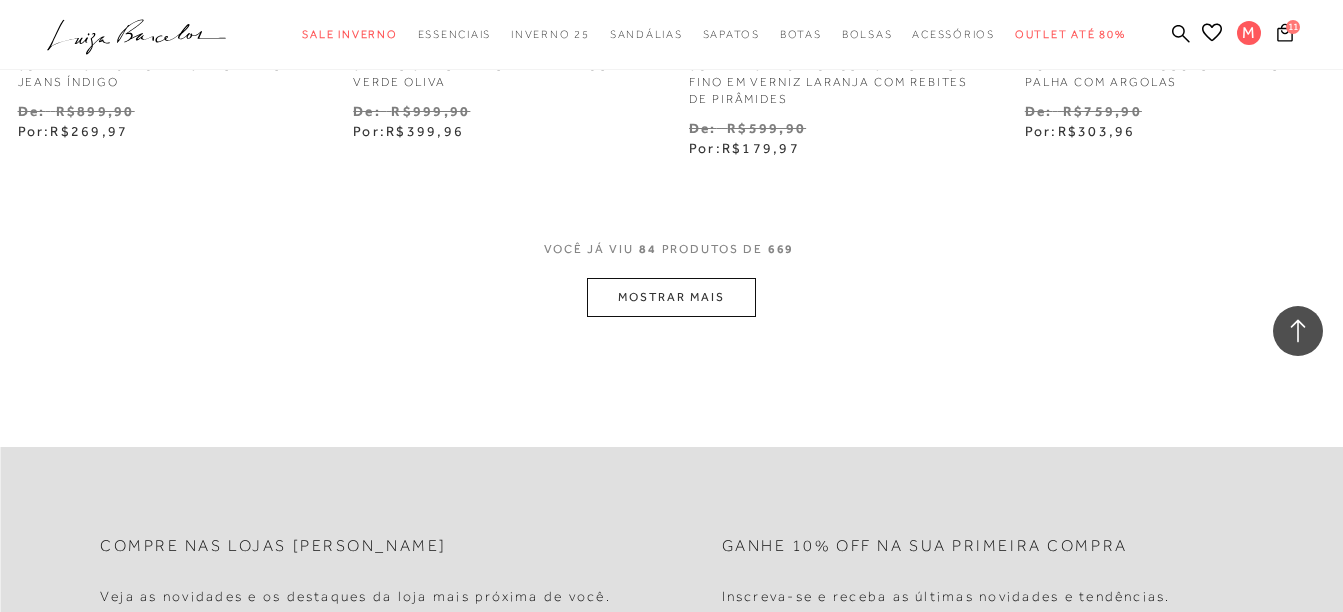 scroll, scrollTop: 13630, scrollLeft: 0, axis: vertical 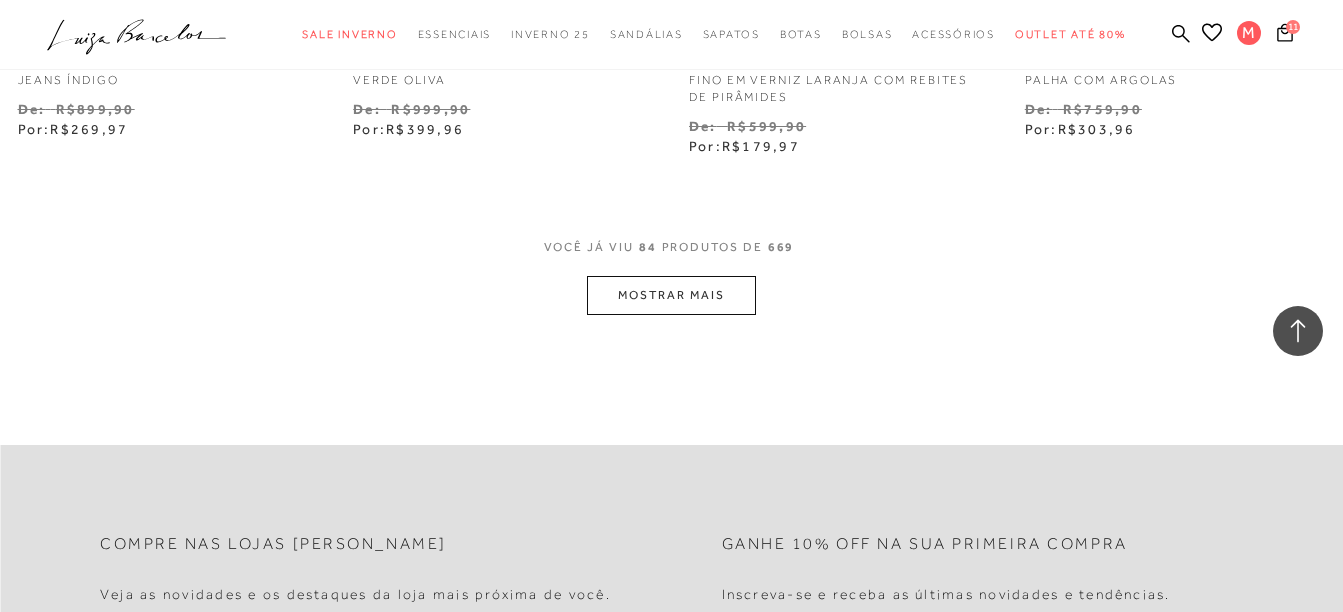 click on "MOSTRAR MAIS" at bounding box center [671, 295] 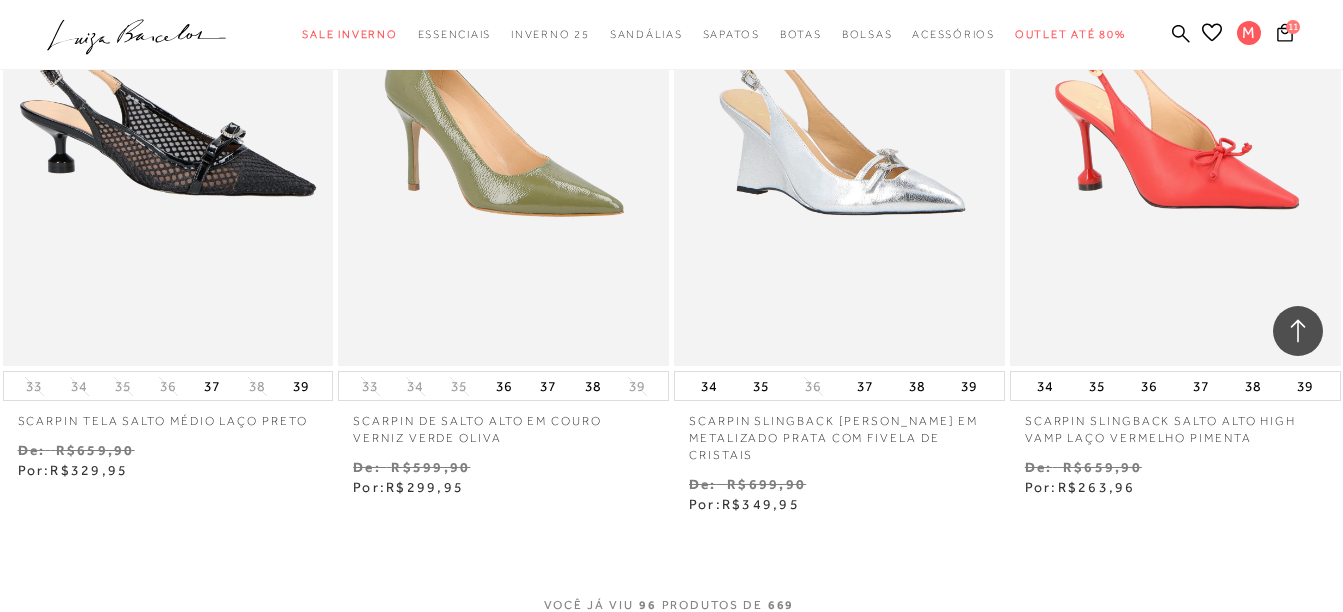 scroll, scrollTop: 15630, scrollLeft: 0, axis: vertical 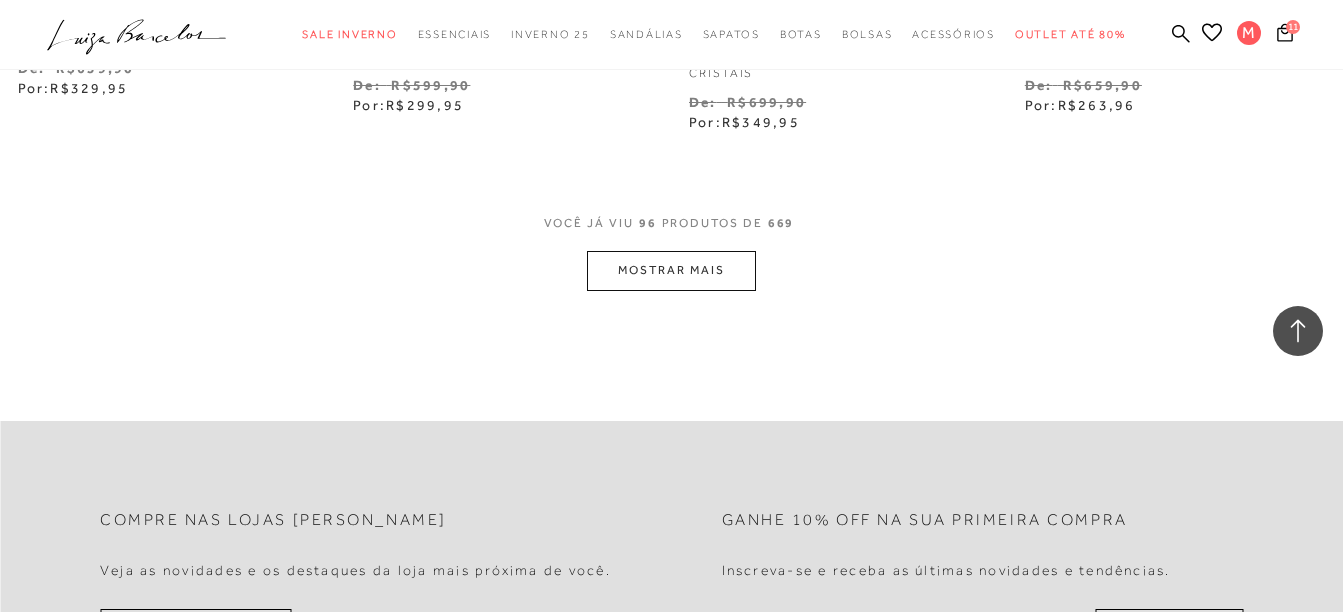 click on "MOSTRAR MAIS" at bounding box center (671, 270) 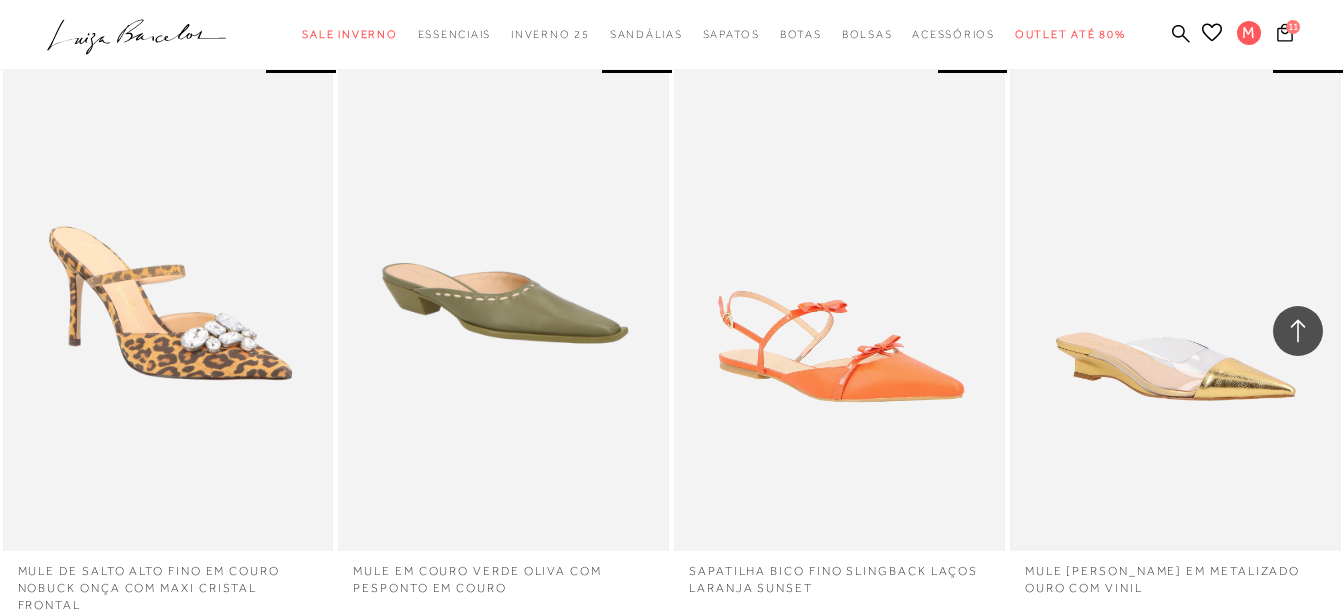 scroll, scrollTop: 15830, scrollLeft: 0, axis: vertical 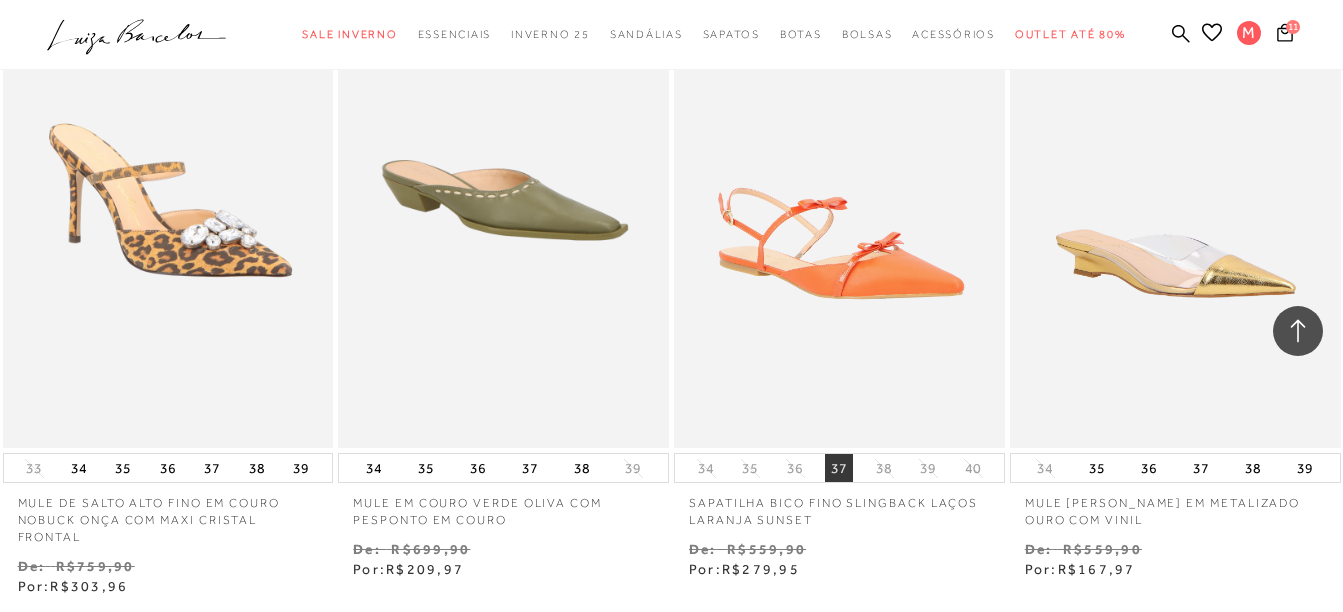 click on "37" at bounding box center (839, 468) 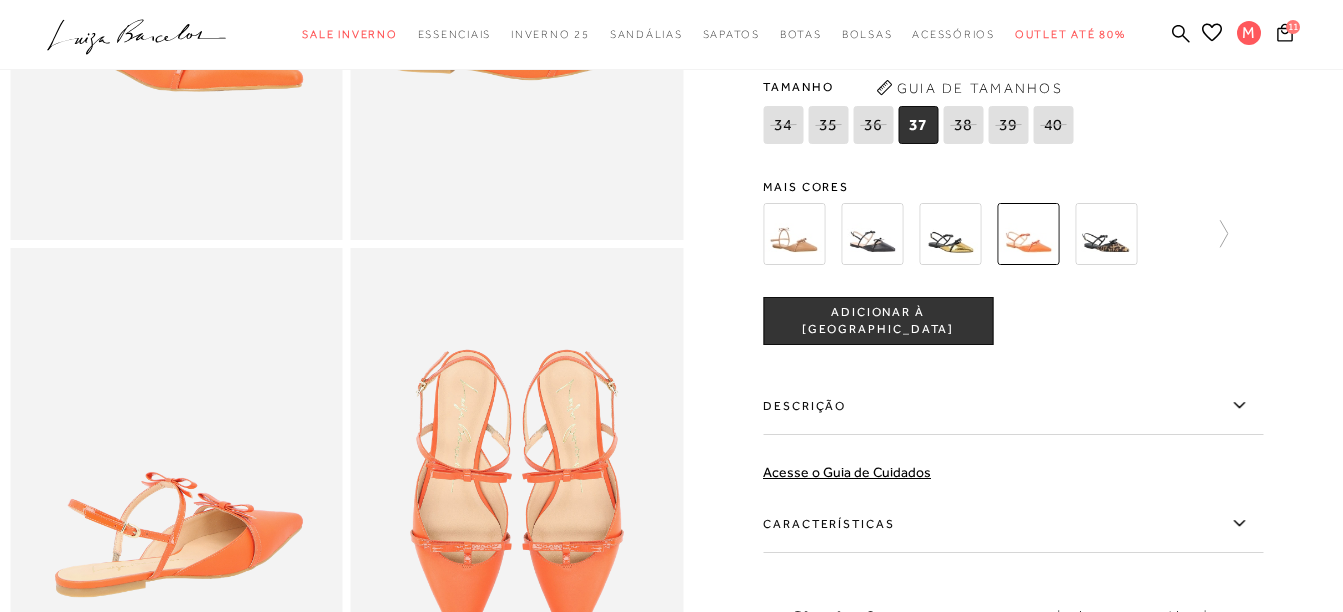 scroll, scrollTop: 400, scrollLeft: 0, axis: vertical 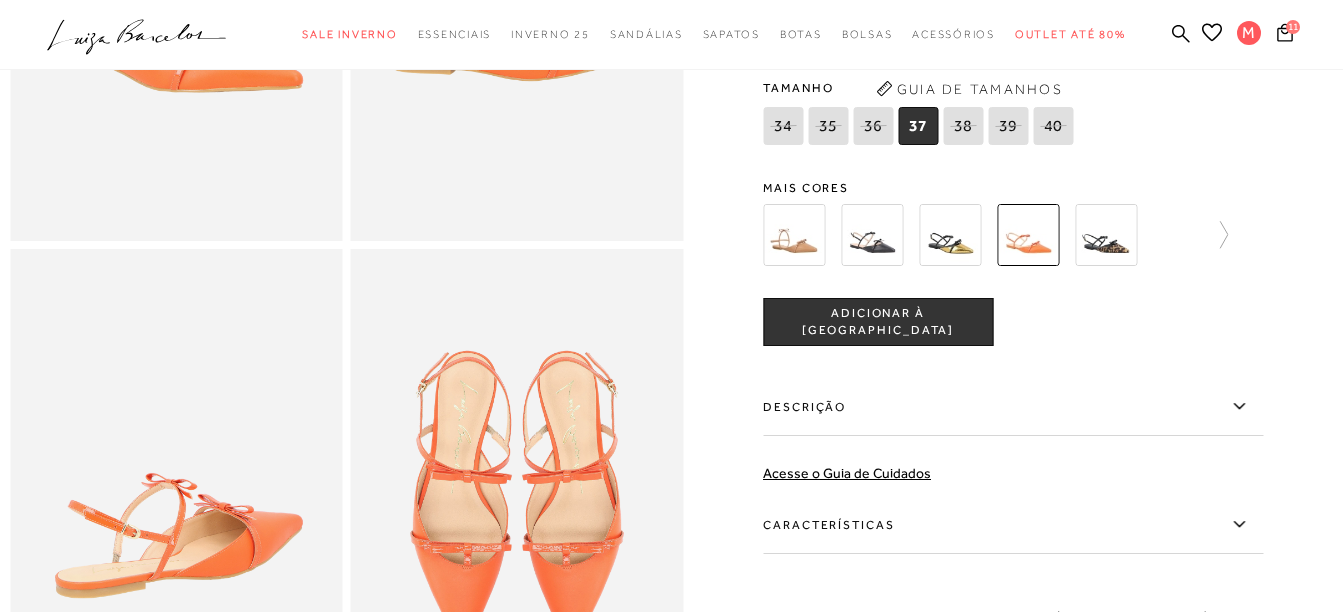 click on "ADICIONAR À SACOLA" at bounding box center [878, 322] 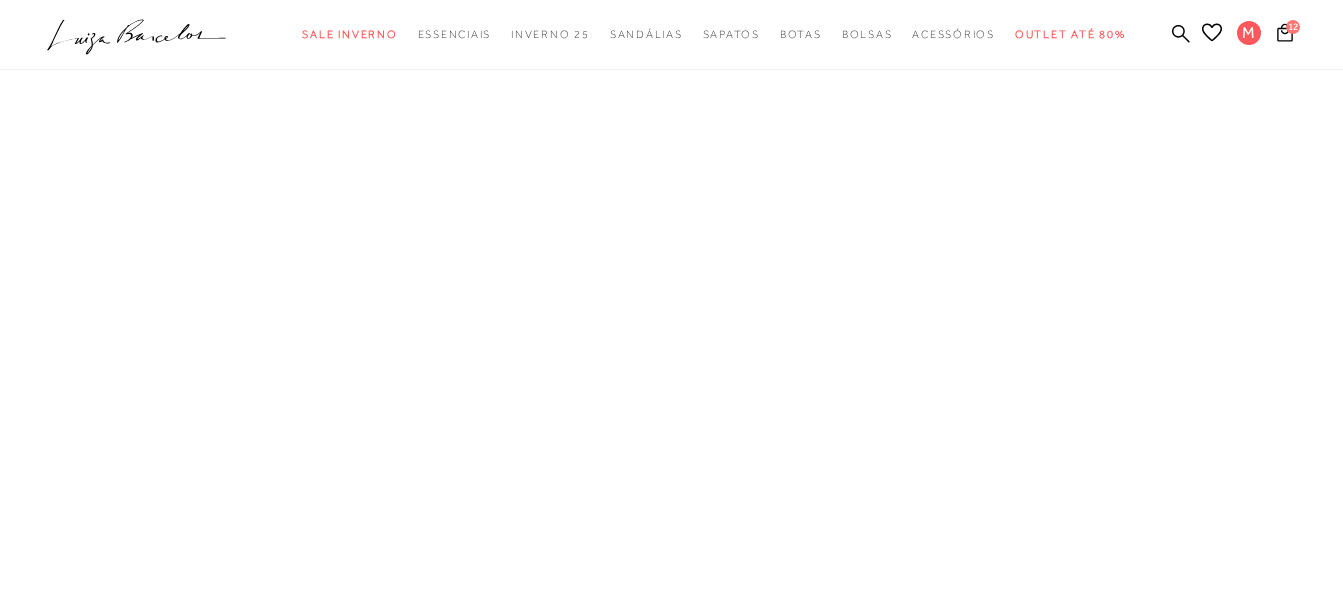 scroll, scrollTop: 0, scrollLeft: 0, axis: both 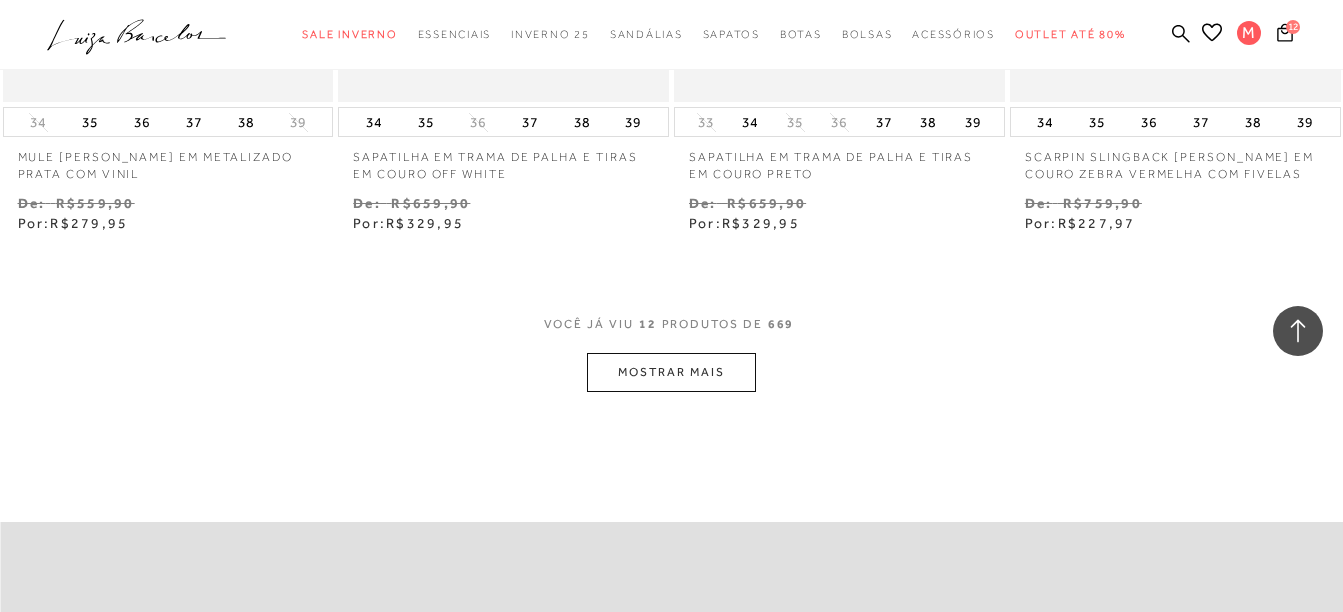click on "MOSTRAR MAIS" at bounding box center (671, 372) 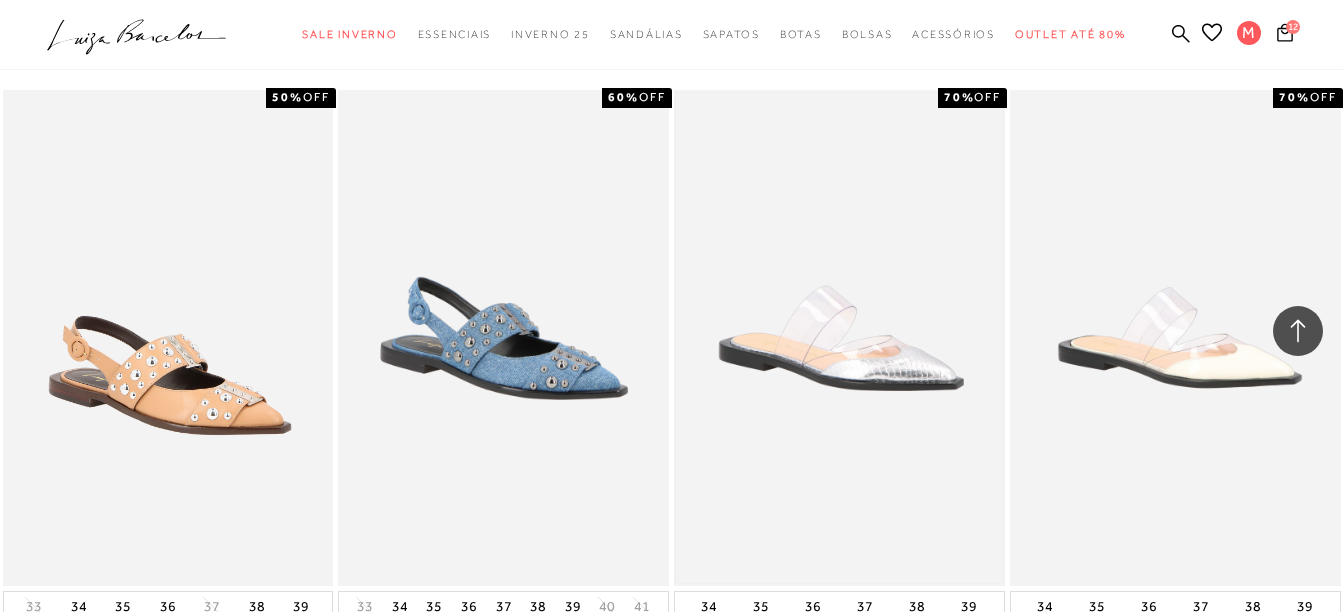scroll, scrollTop: 3968, scrollLeft: 0, axis: vertical 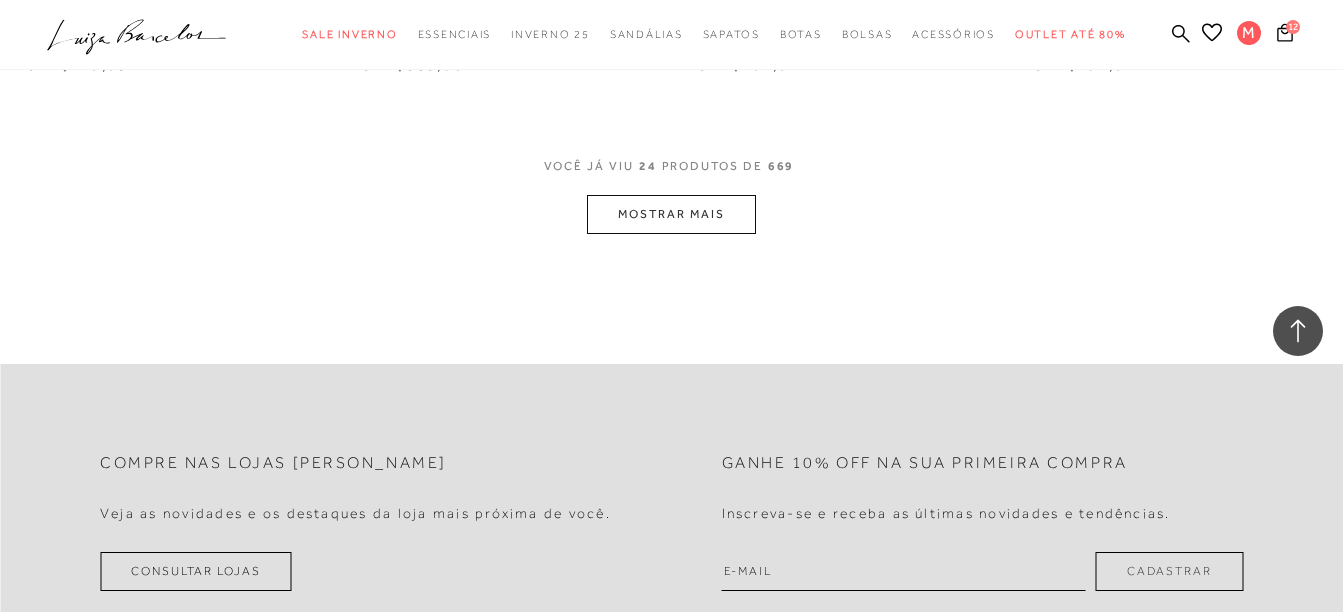 click on "MOSTRAR MAIS" at bounding box center (671, 214) 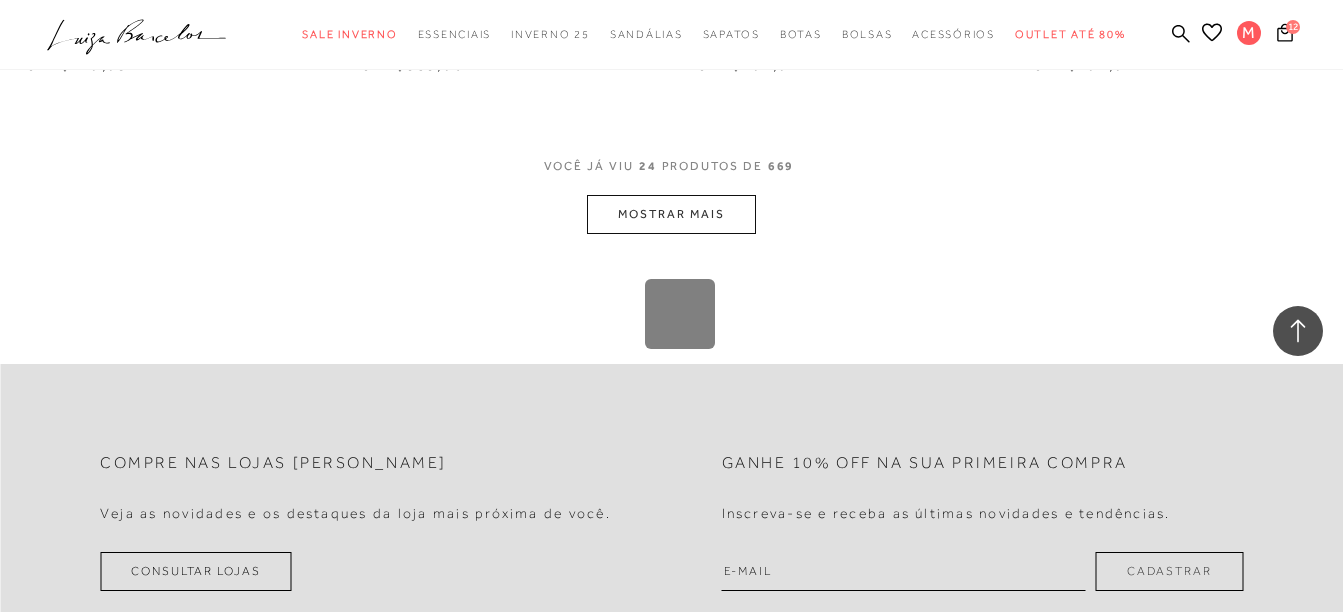 click on "Institucional
Quem Somos
Programa Mais Luiza
Nossas Lojas" at bounding box center [671, 870] 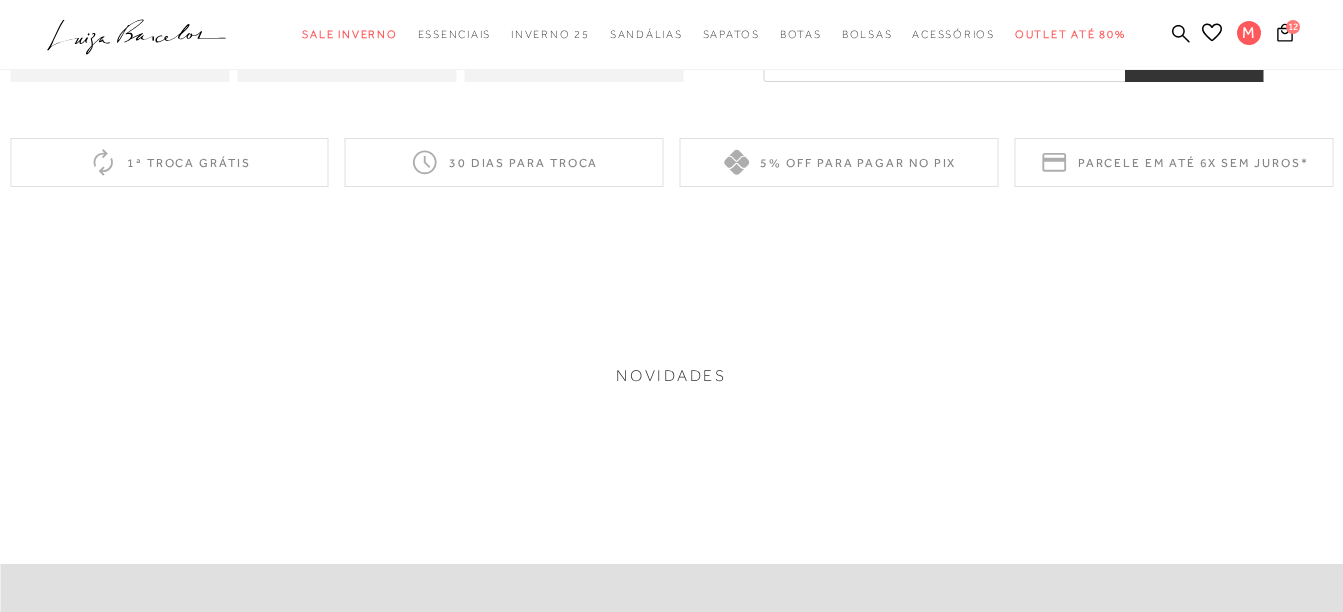 scroll, scrollTop: 0, scrollLeft: 0, axis: both 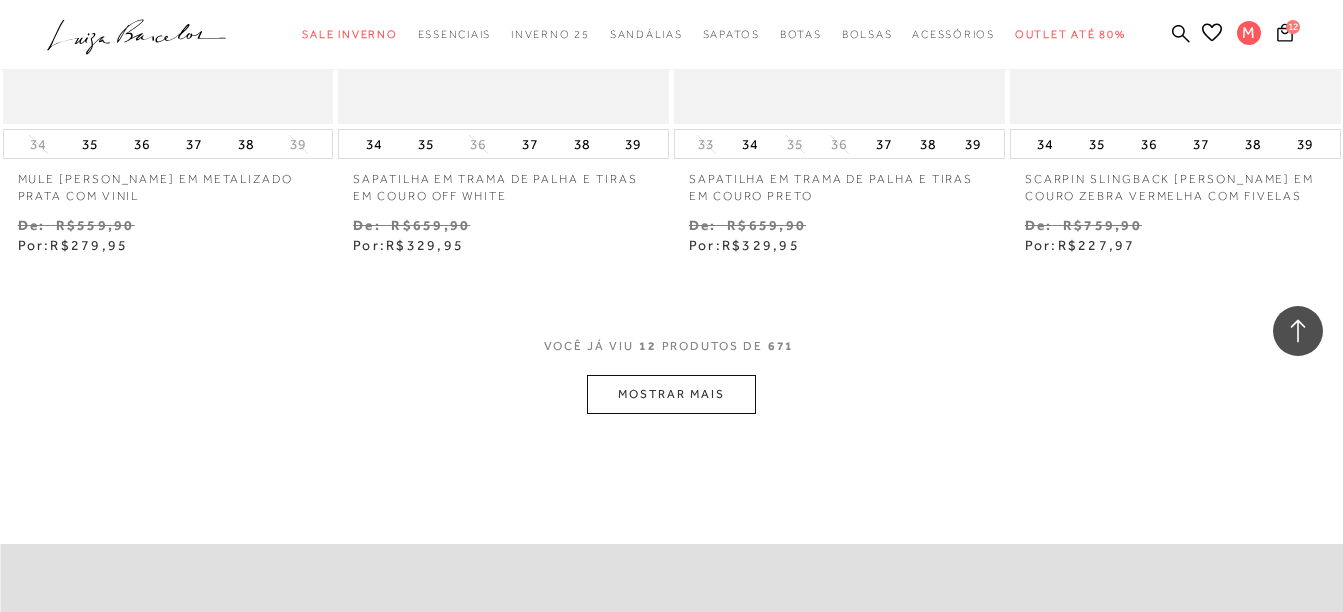 click on "MOSTRAR MAIS" at bounding box center [671, 394] 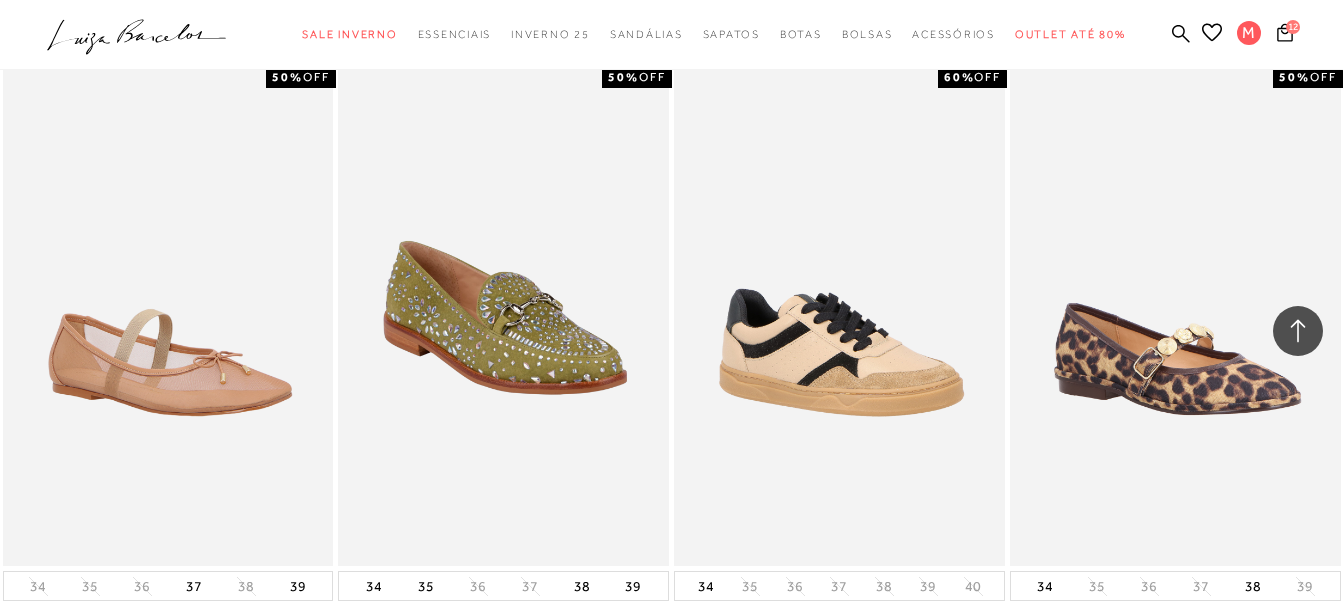scroll, scrollTop: 3946, scrollLeft: 0, axis: vertical 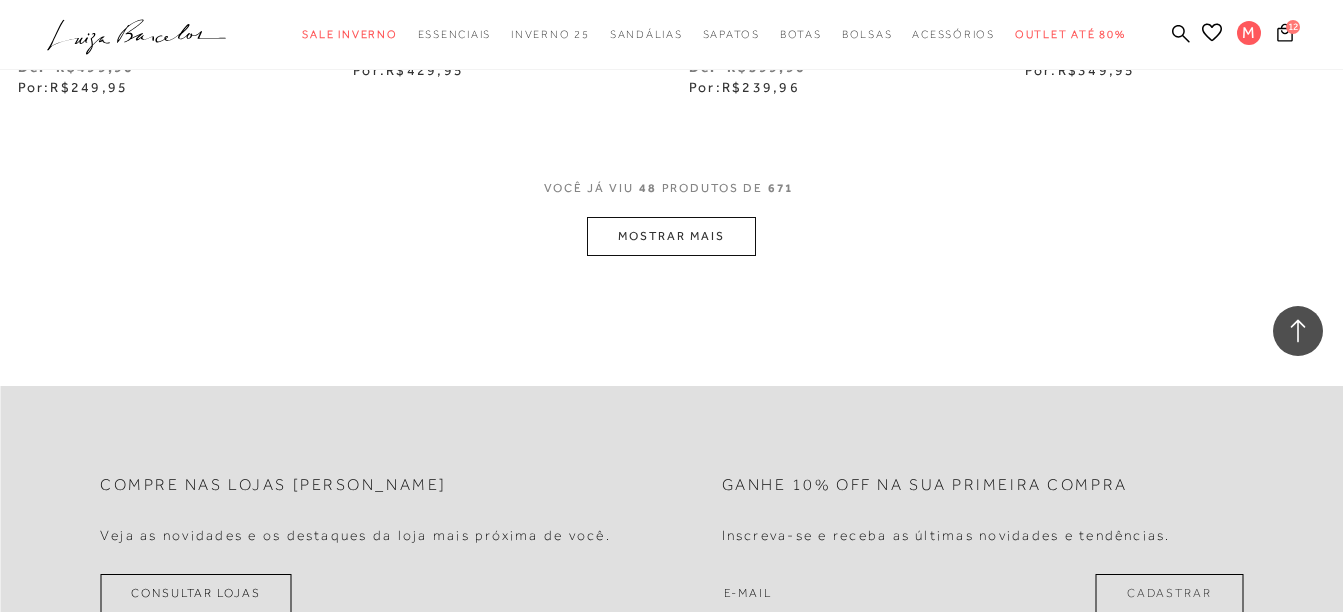 click on "MOSTRAR MAIS" at bounding box center (671, 236) 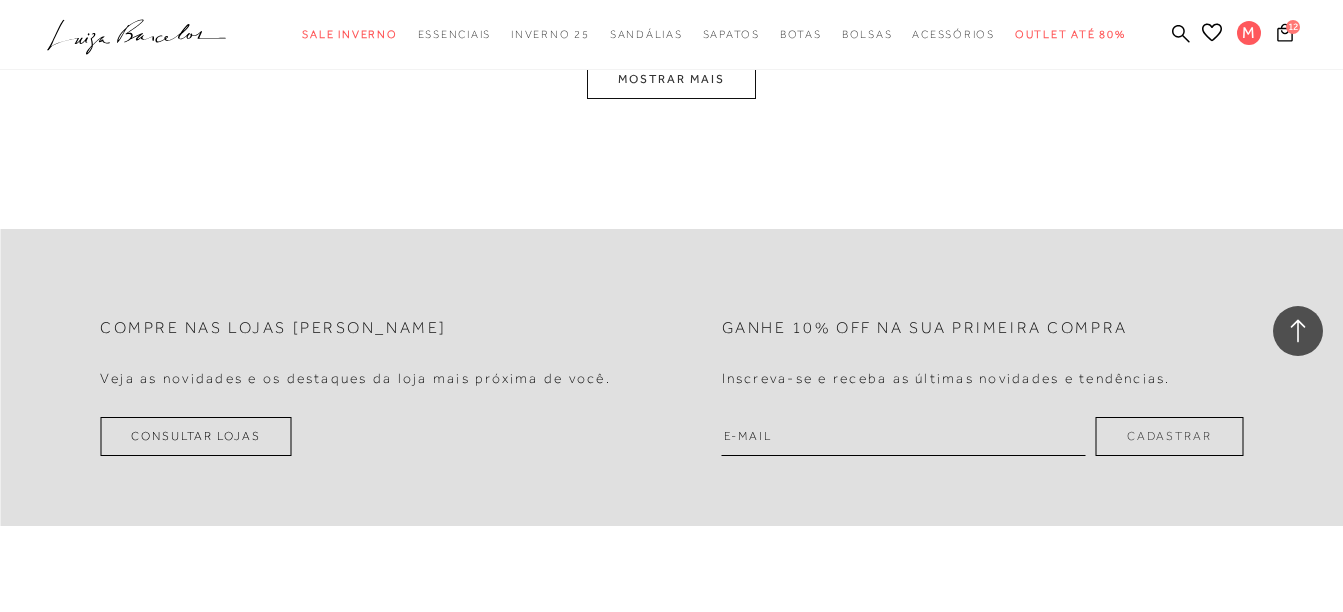 scroll, scrollTop: 6046, scrollLeft: 0, axis: vertical 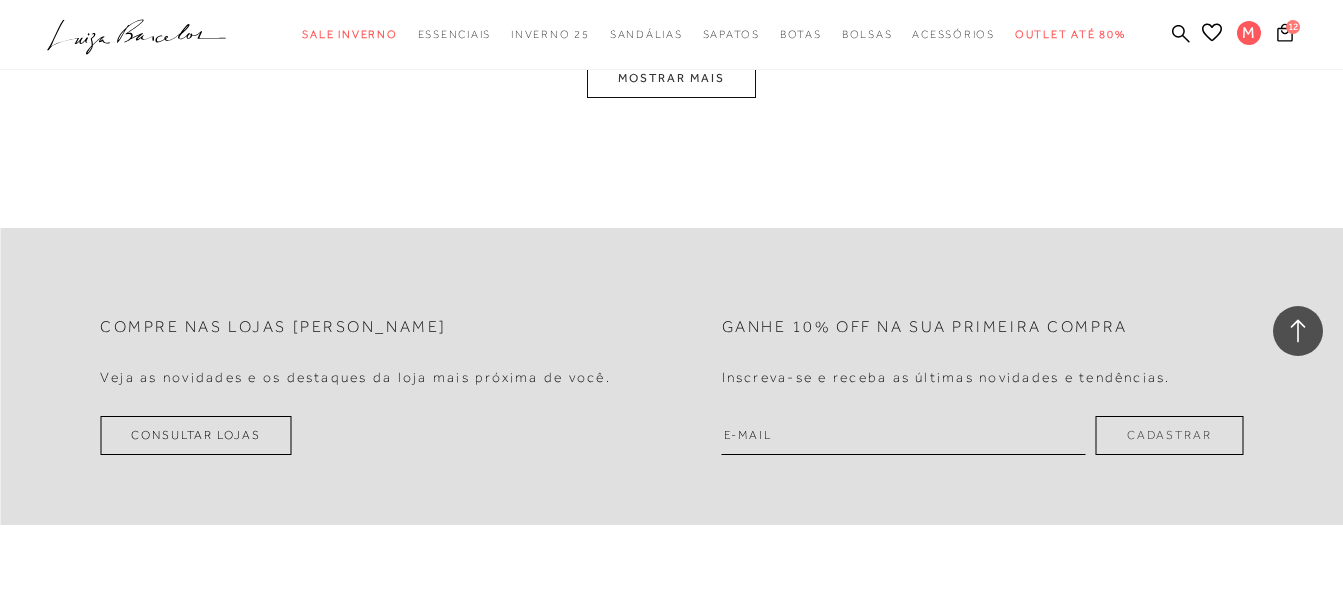 click on "MOSTRAR MAIS" at bounding box center (671, 78) 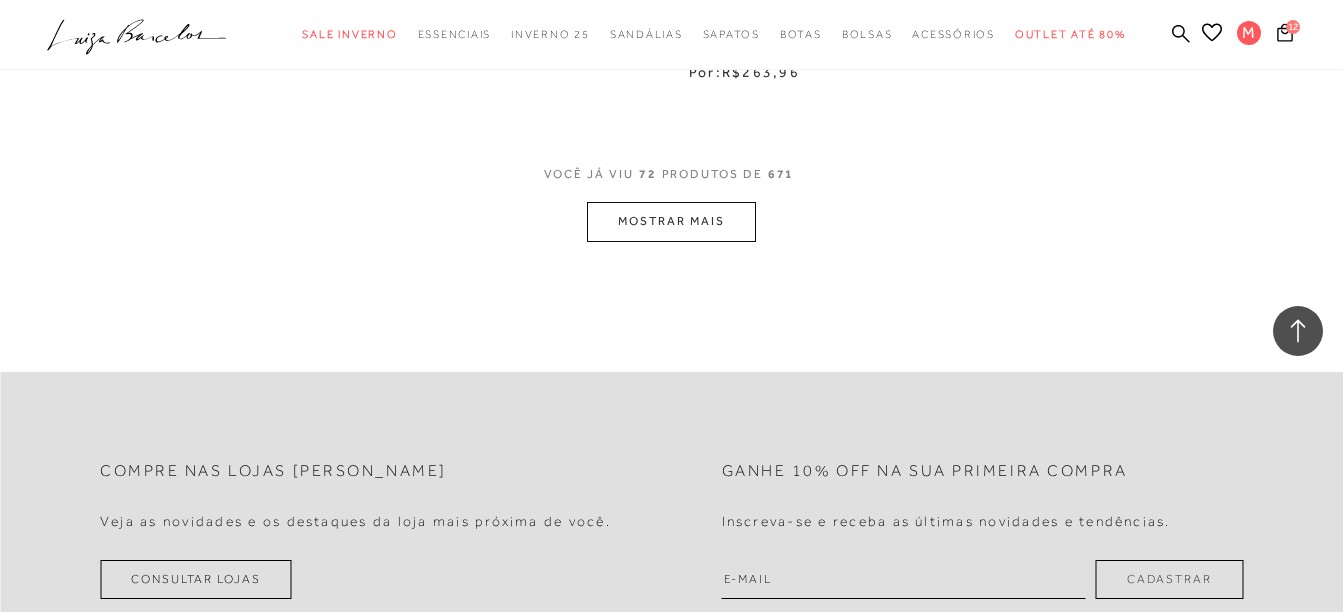 scroll, scrollTop: 7805, scrollLeft: 0, axis: vertical 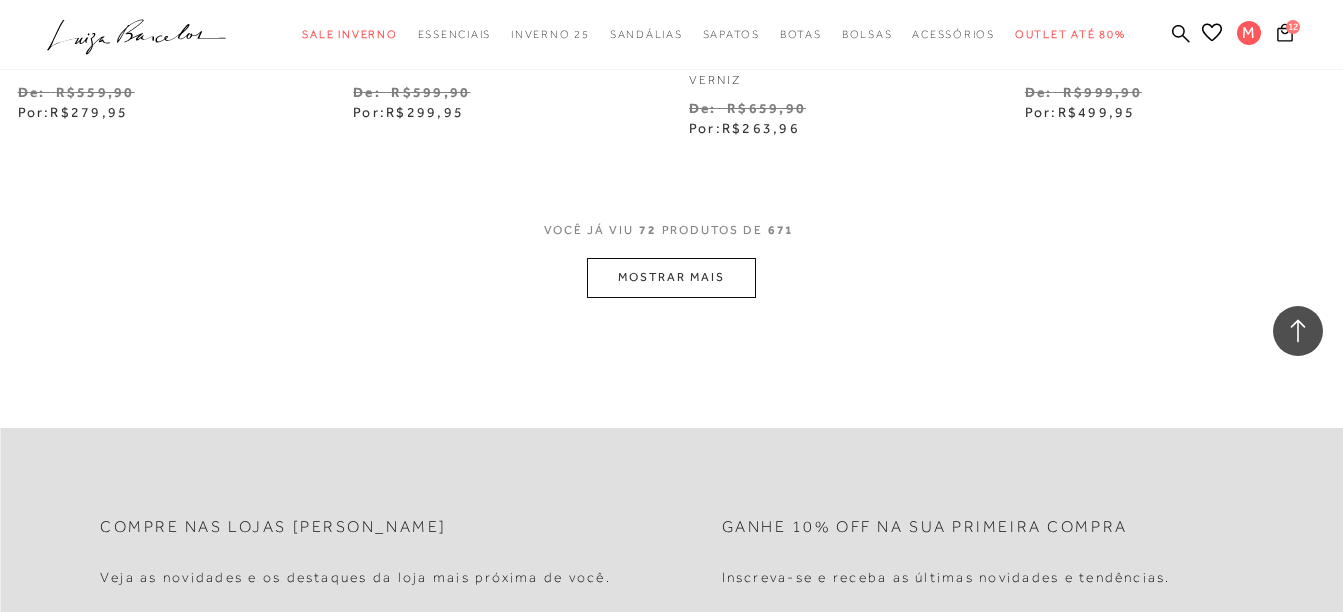click on "MOSTRAR MAIS" at bounding box center (671, 277) 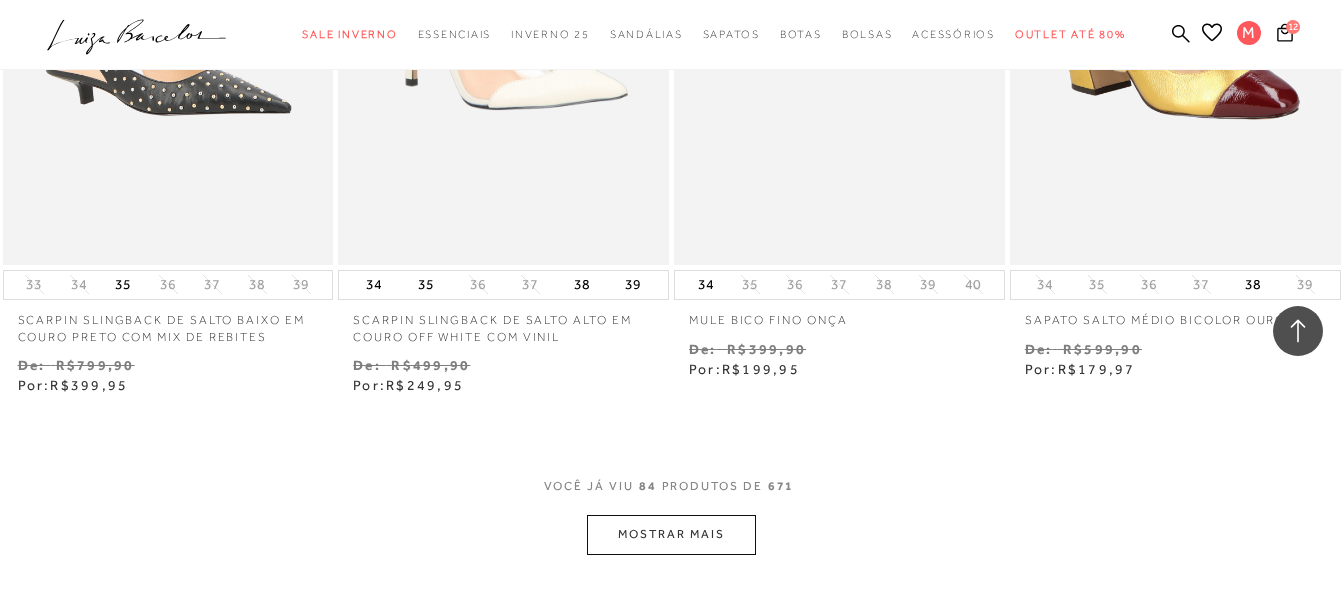 scroll, scrollTop: 9640, scrollLeft: 0, axis: vertical 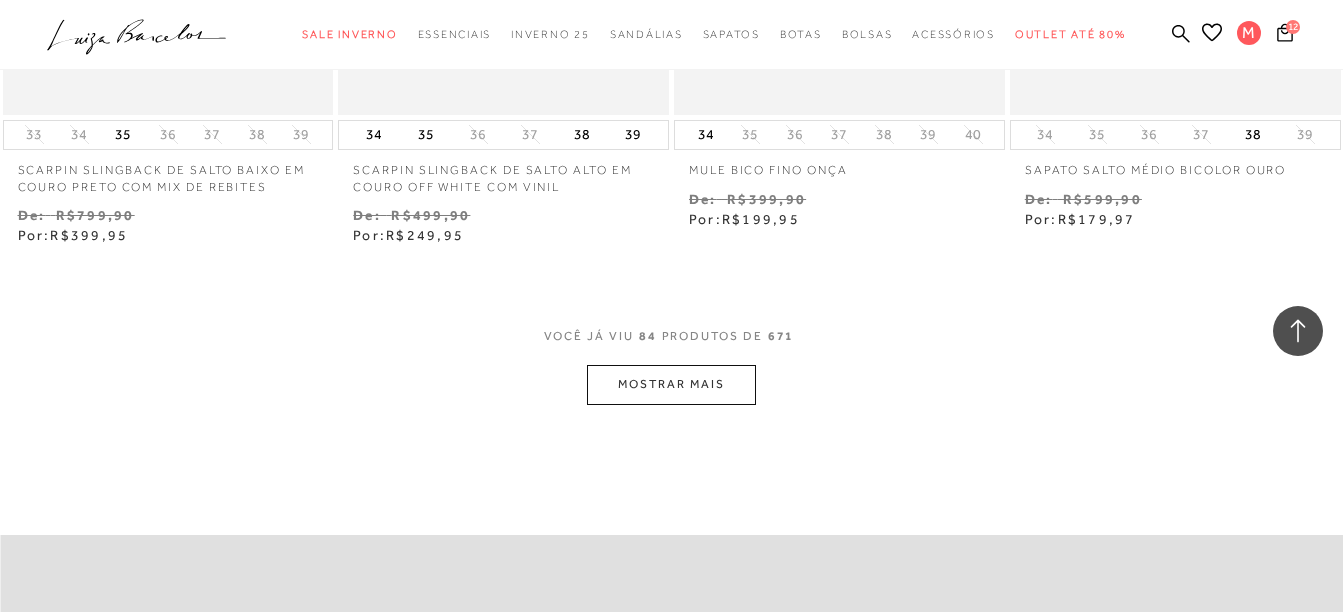 click on "MOSTRAR MAIS" at bounding box center (671, 384) 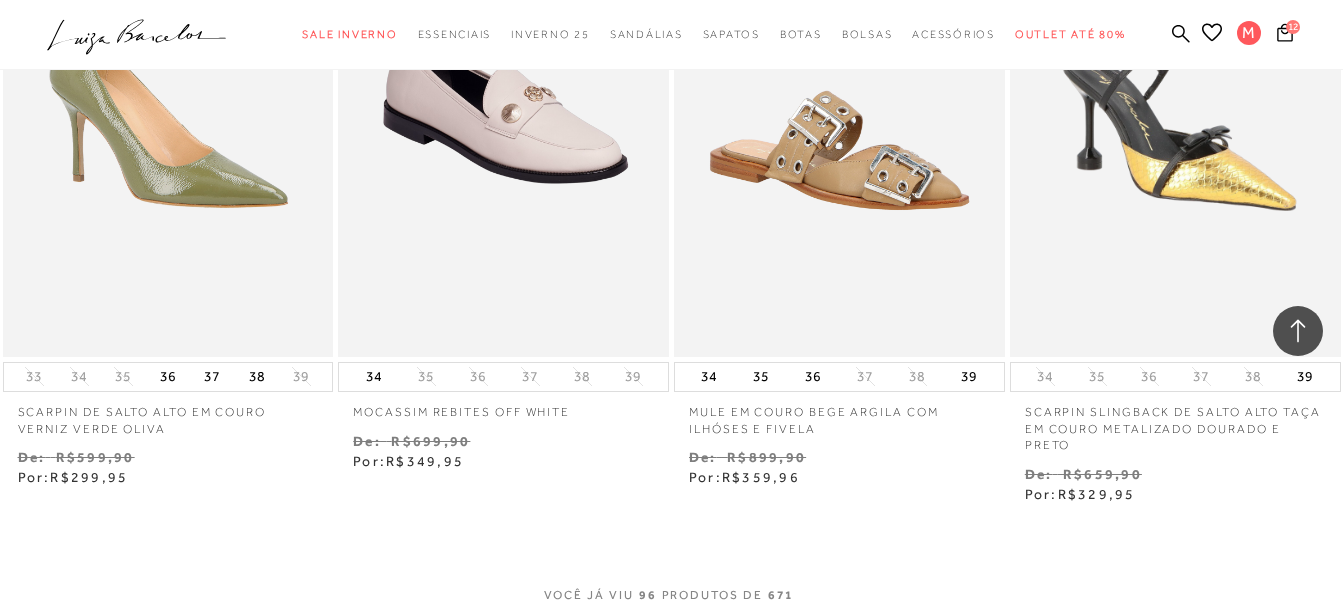scroll, scrollTop: 11540, scrollLeft: 0, axis: vertical 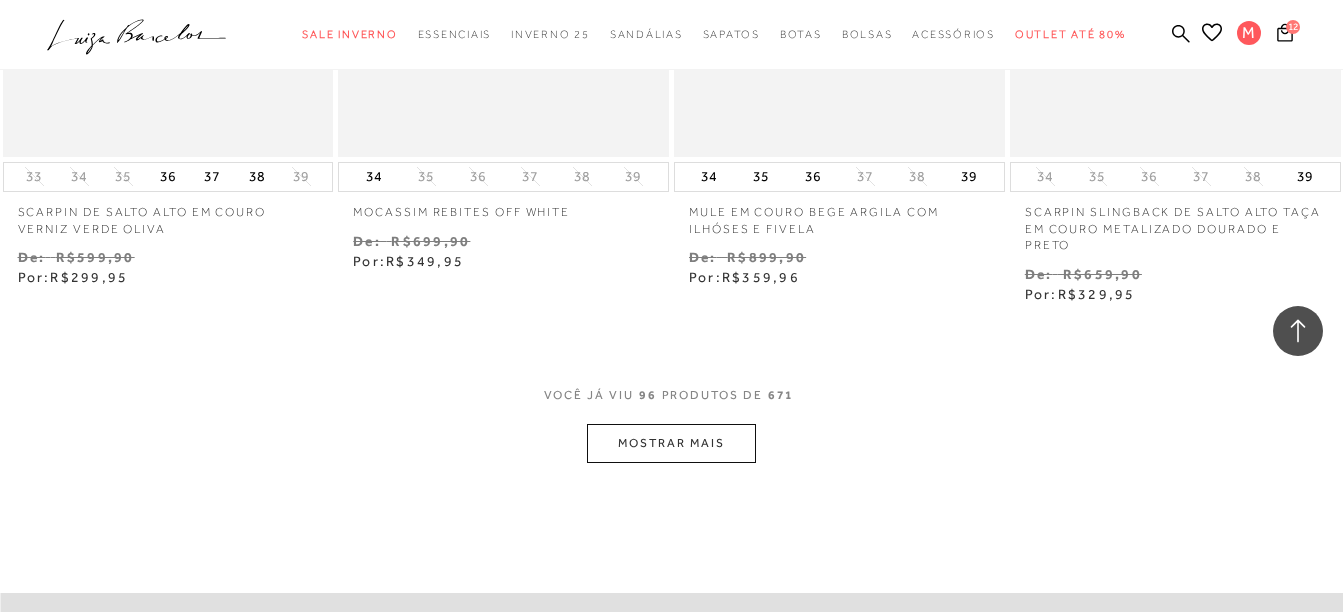 click on "MOSTRAR MAIS" at bounding box center [671, 443] 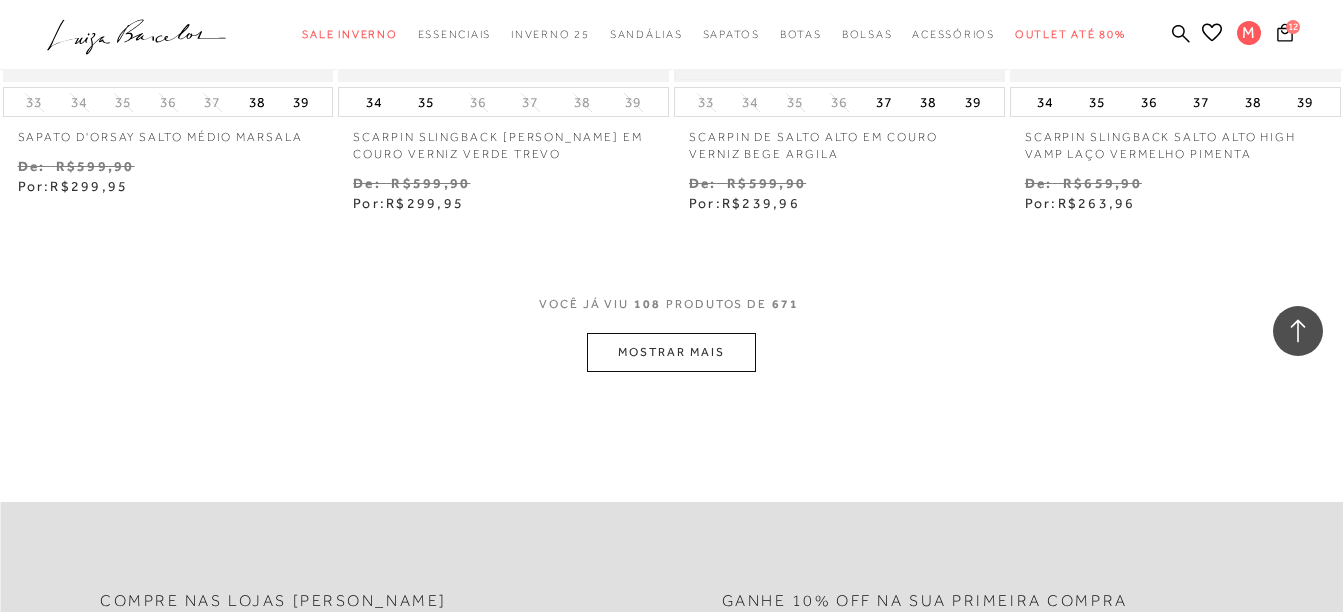 scroll, scrollTop: 13640, scrollLeft: 0, axis: vertical 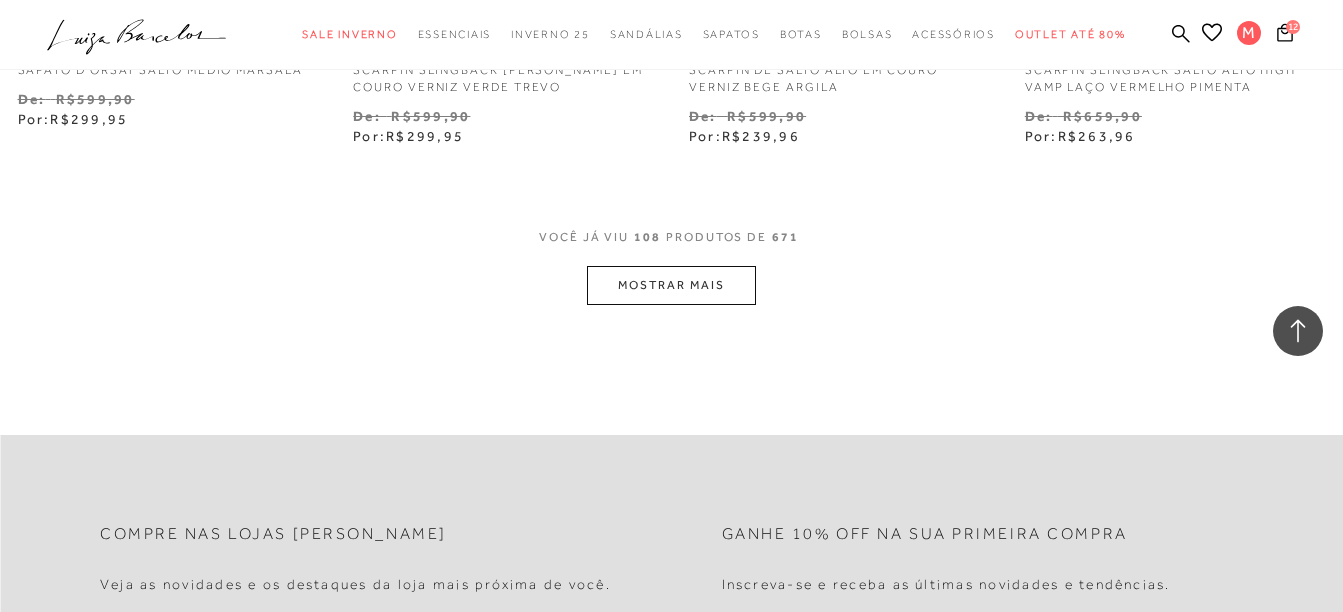 click on "MOSTRAR MAIS" at bounding box center (671, 285) 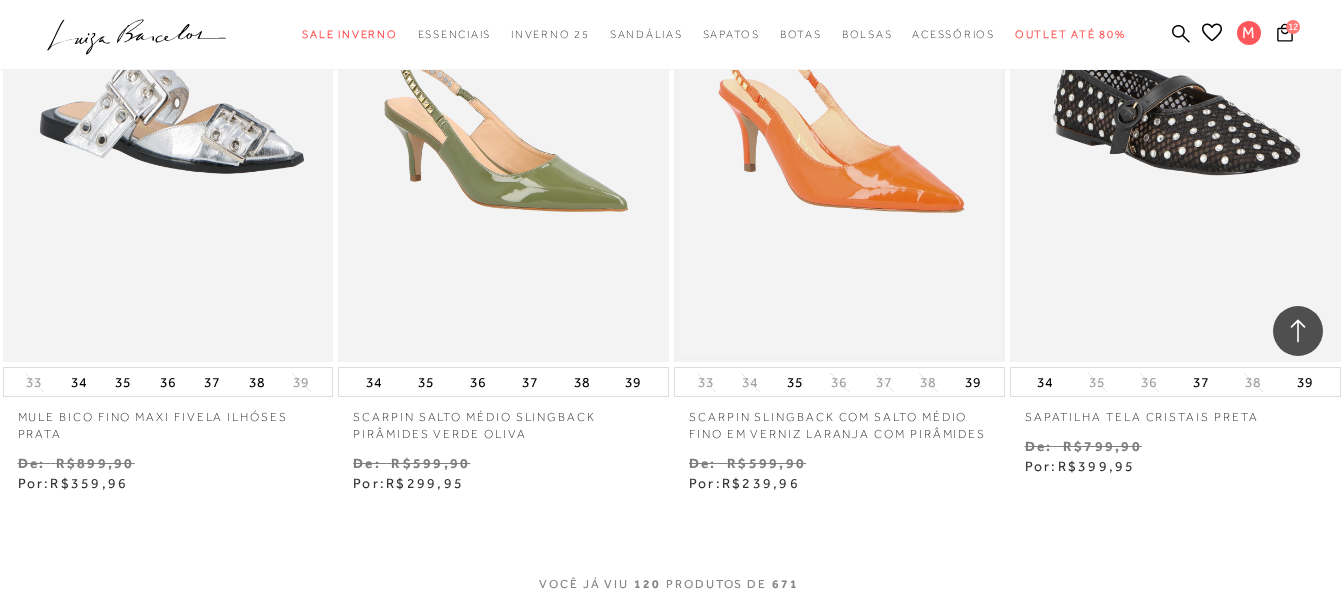 scroll, scrollTop: 15540, scrollLeft: 0, axis: vertical 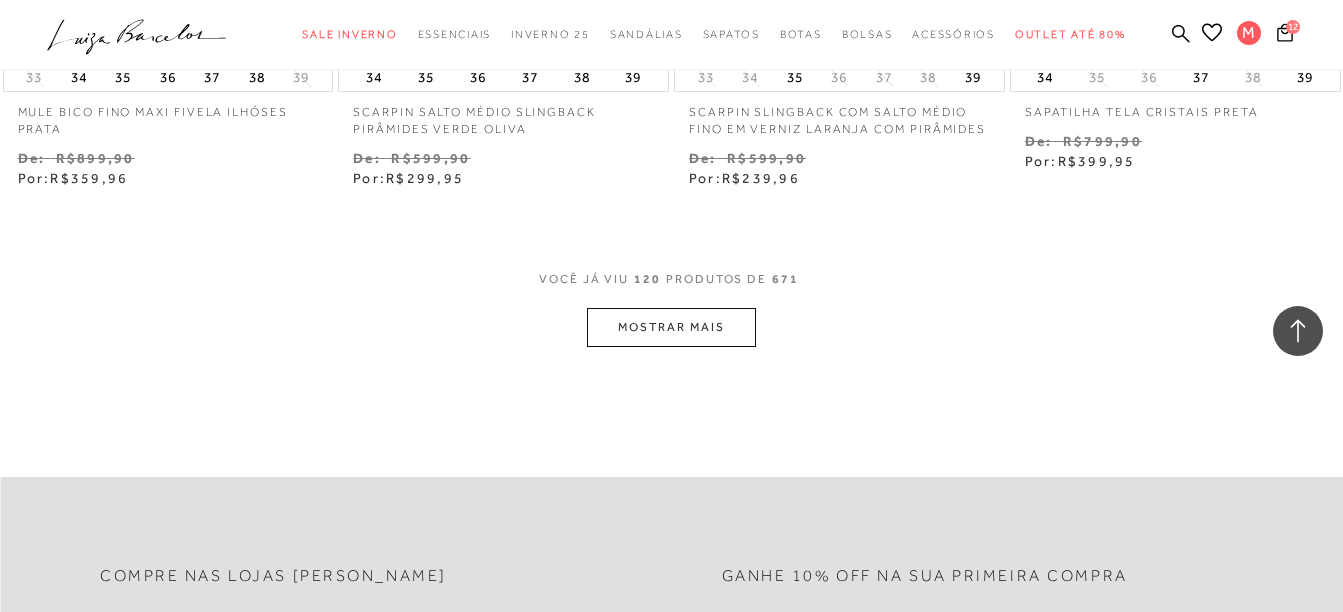 click on "MOSTRAR MAIS" at bounding box center (671, 327) 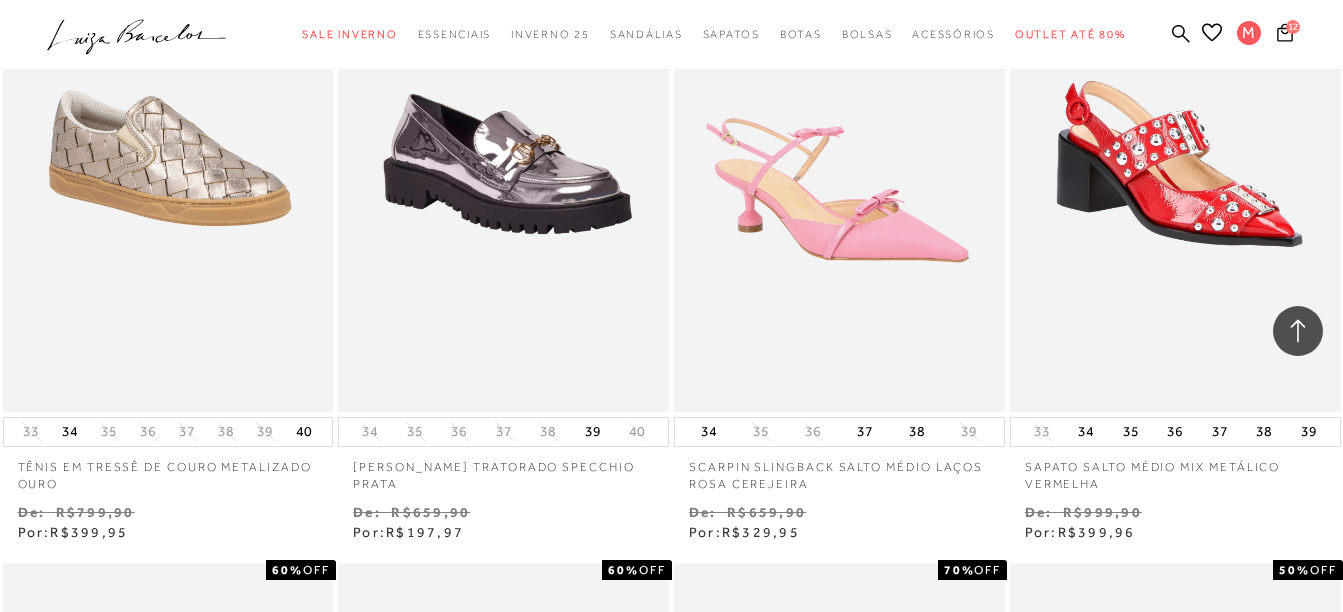 scroll, scrollTop: 15840, scrollLeft: 0, axis: vertical 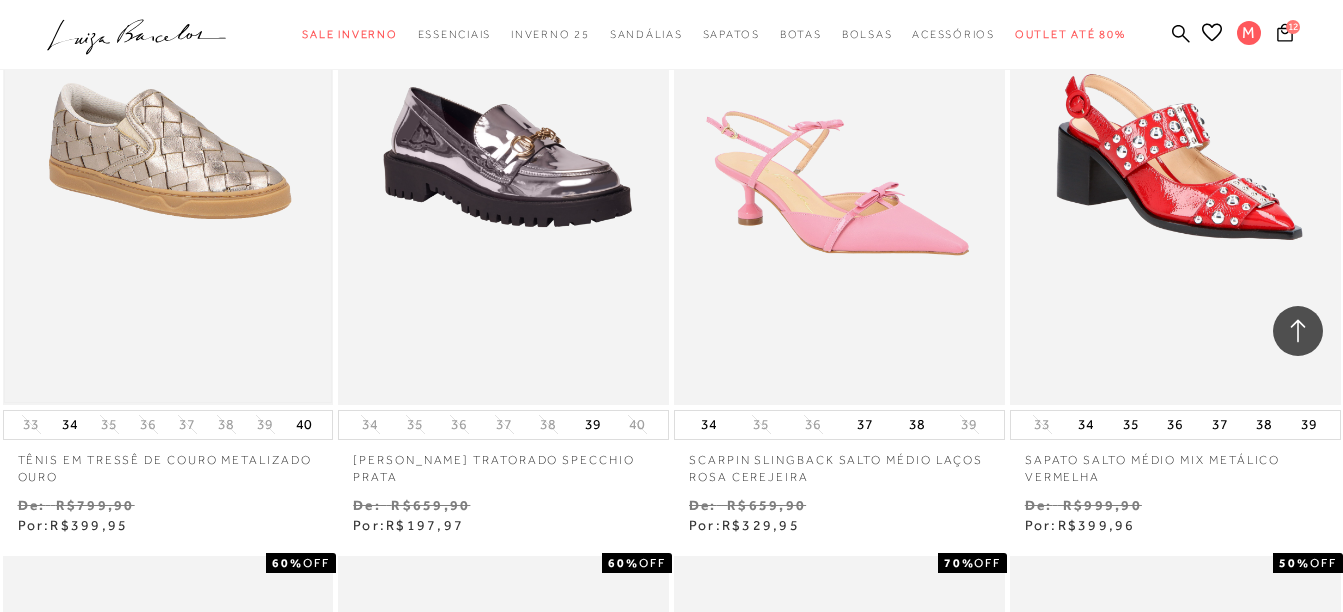 click at bounding box center [168, 157] 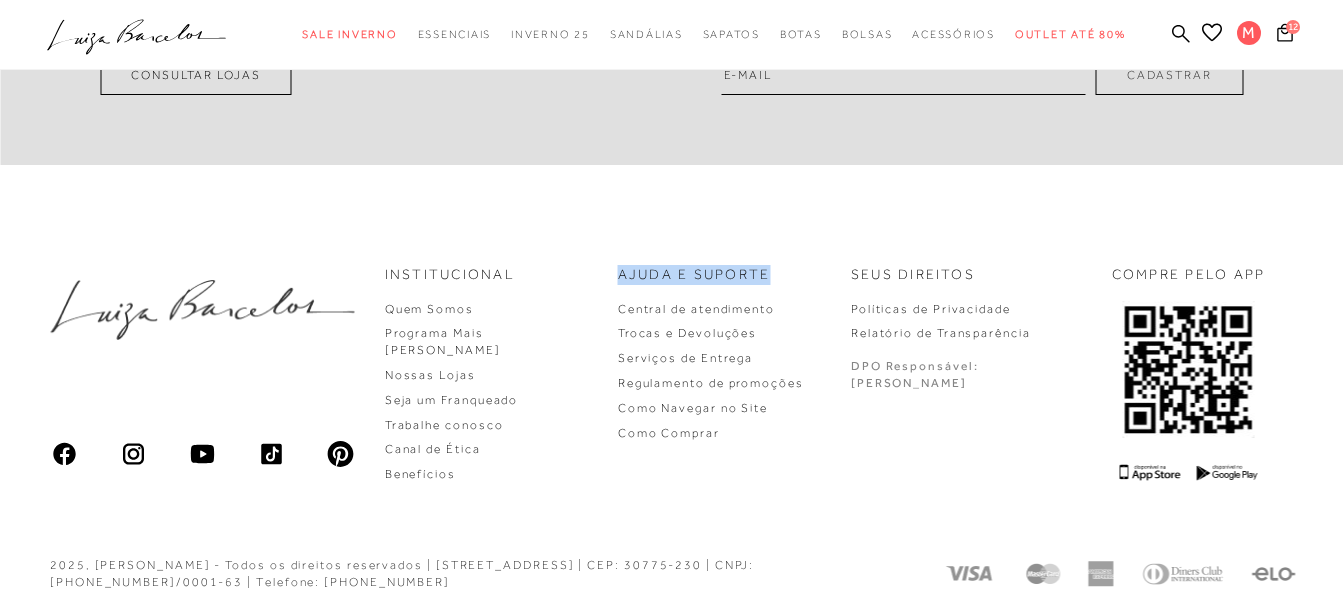 scroll, scrollTop: 0, scrollLeft: 0, axis: both 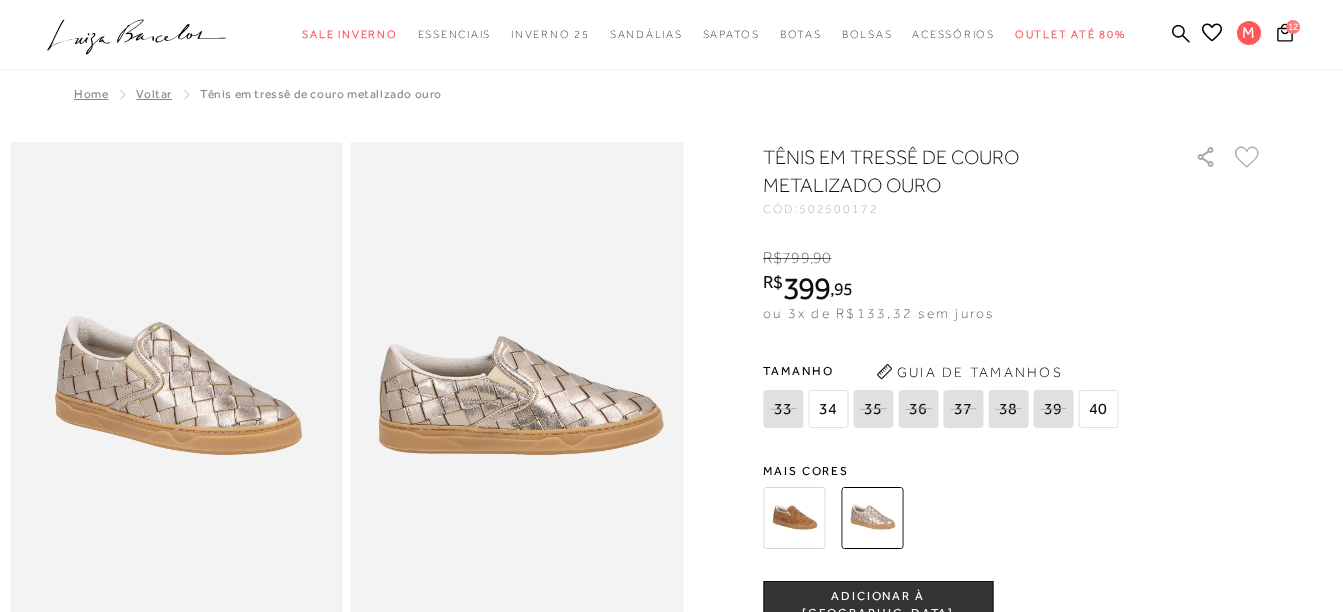 click at bounding box center (794, 518) 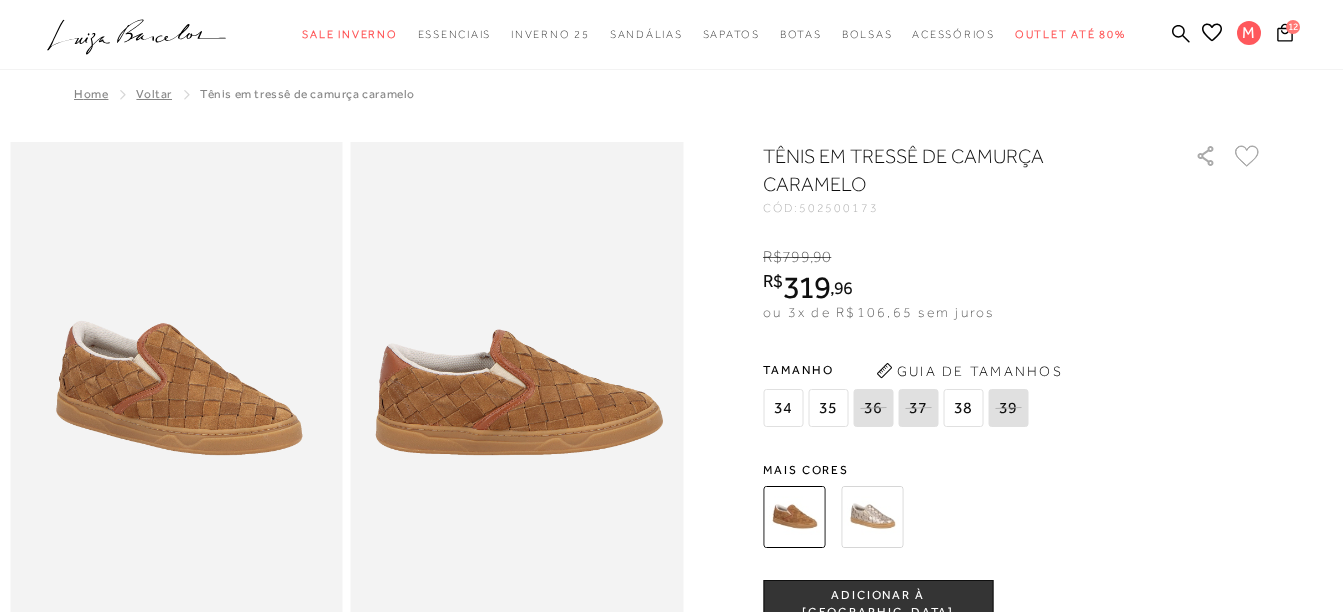 click at bounding box center [517, 391] 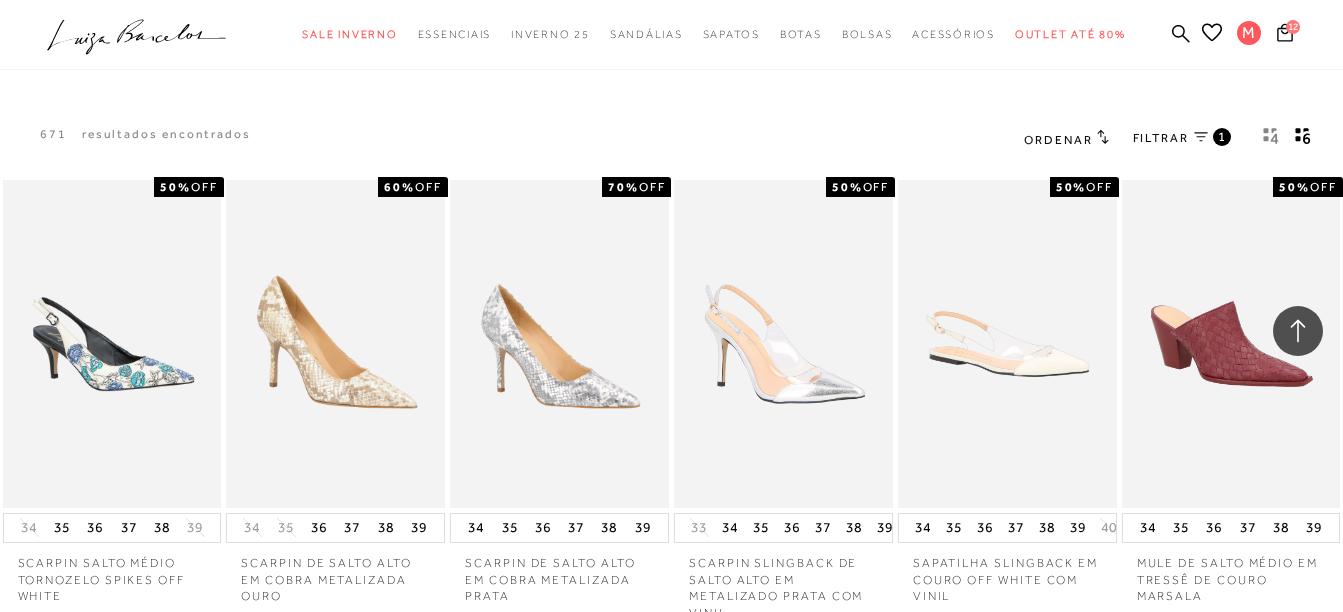 scroll, scrollTop: 4800, scrollLeft: 0, axis: vertical 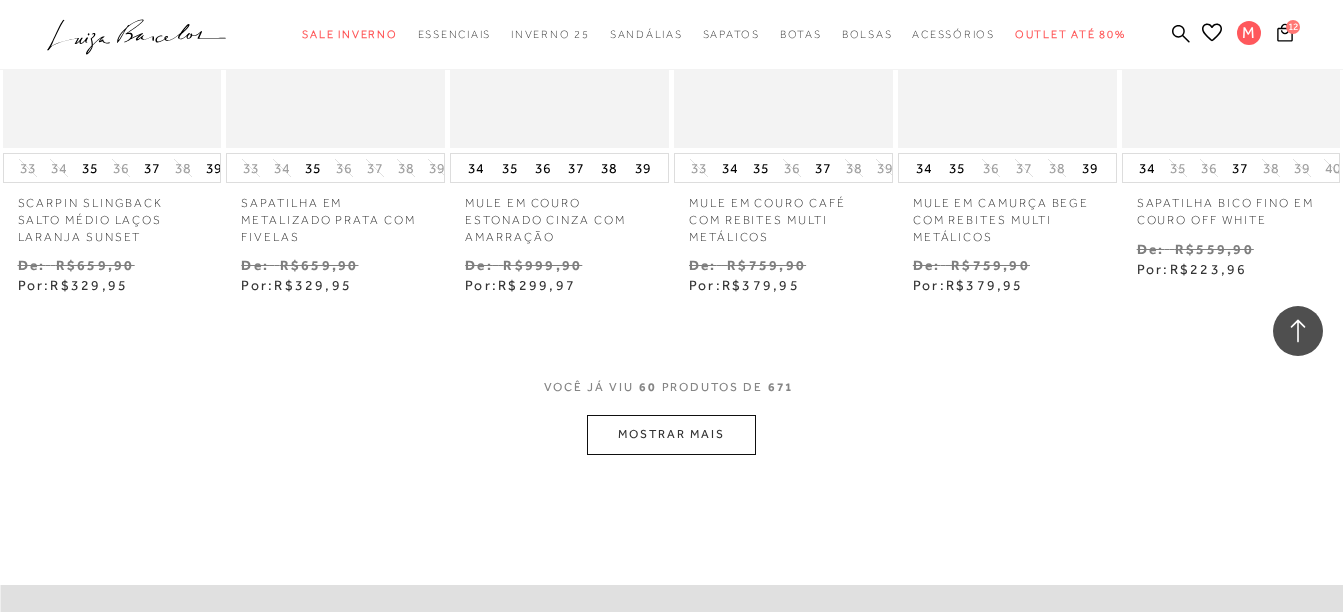 click on "MOSTRAR MAIS" at bounding box center (671, 434) 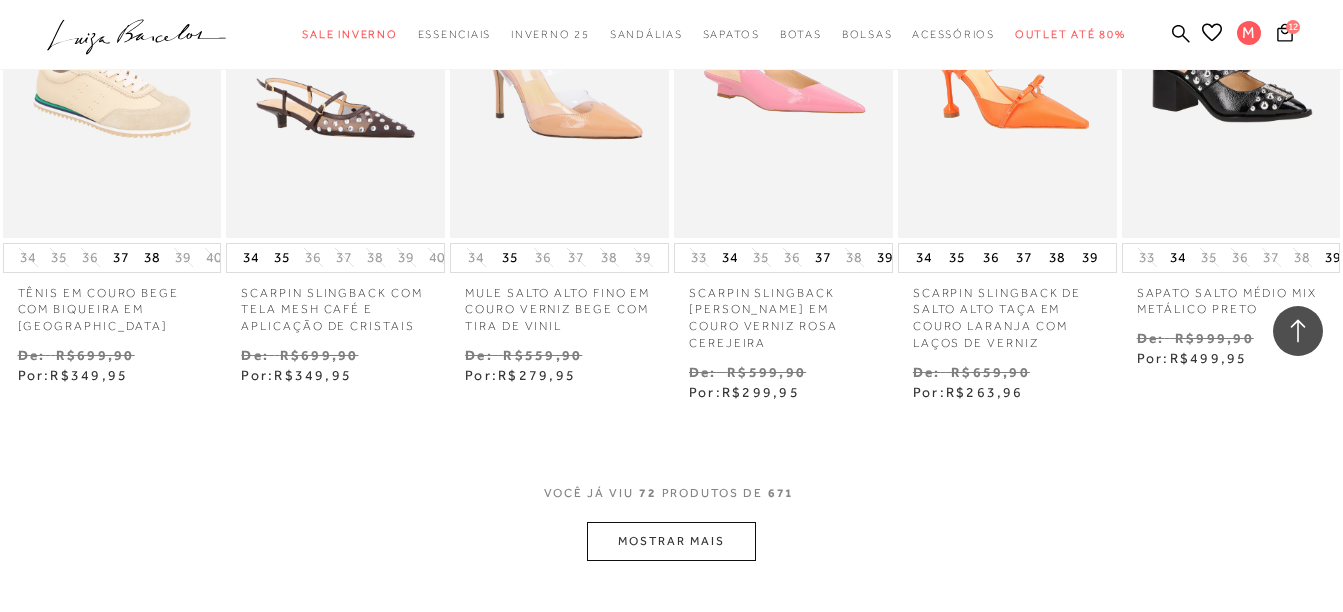 scroll, scrollTop: 5876, scrollLeft: 0, axis: vertical 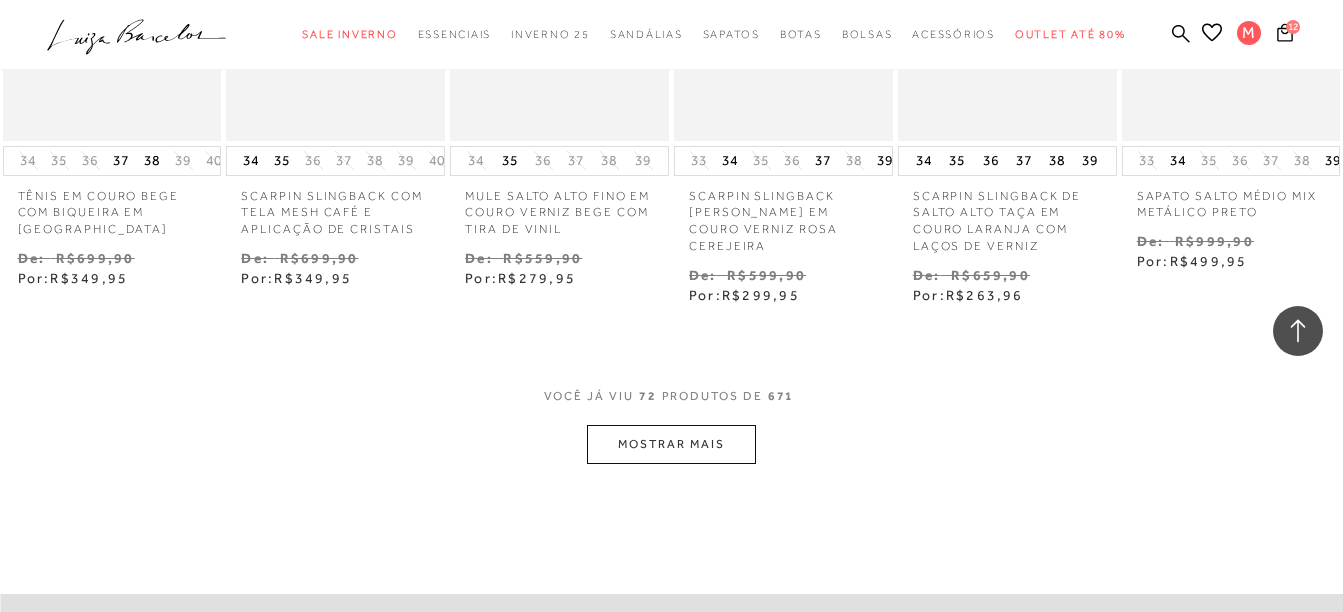click on "MOSTRAR MAIS" at bounding box center (671, 444) 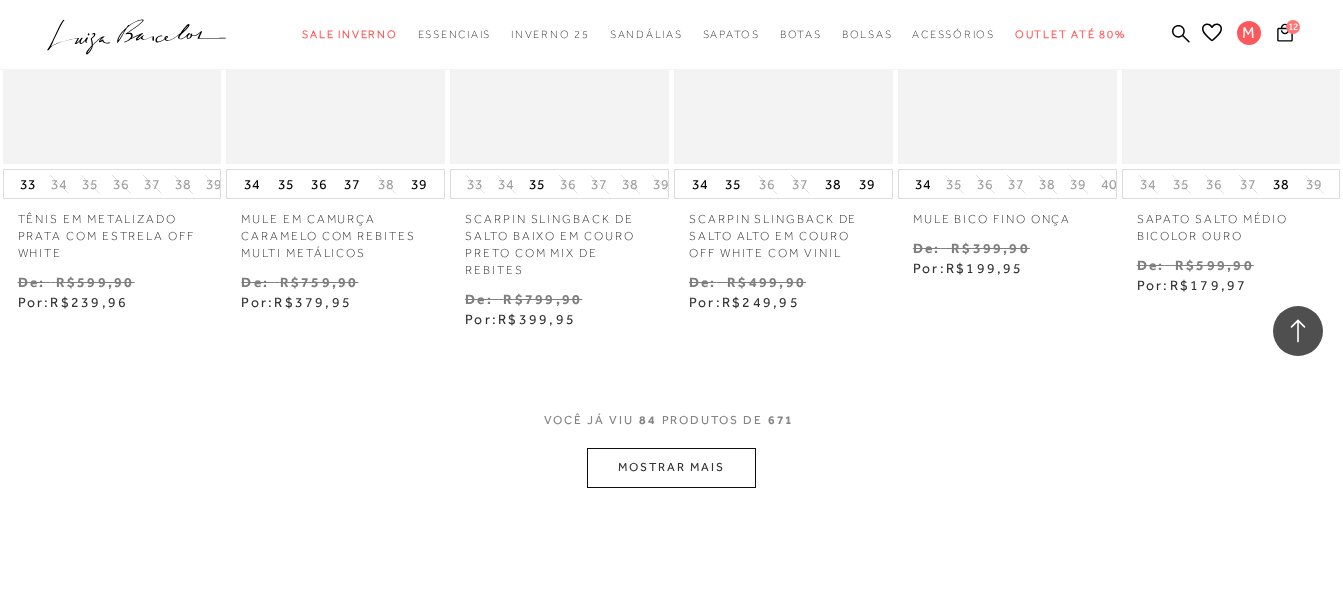 scroll, scrollTop: 6876, scrollLeft: 0, axis: vertical 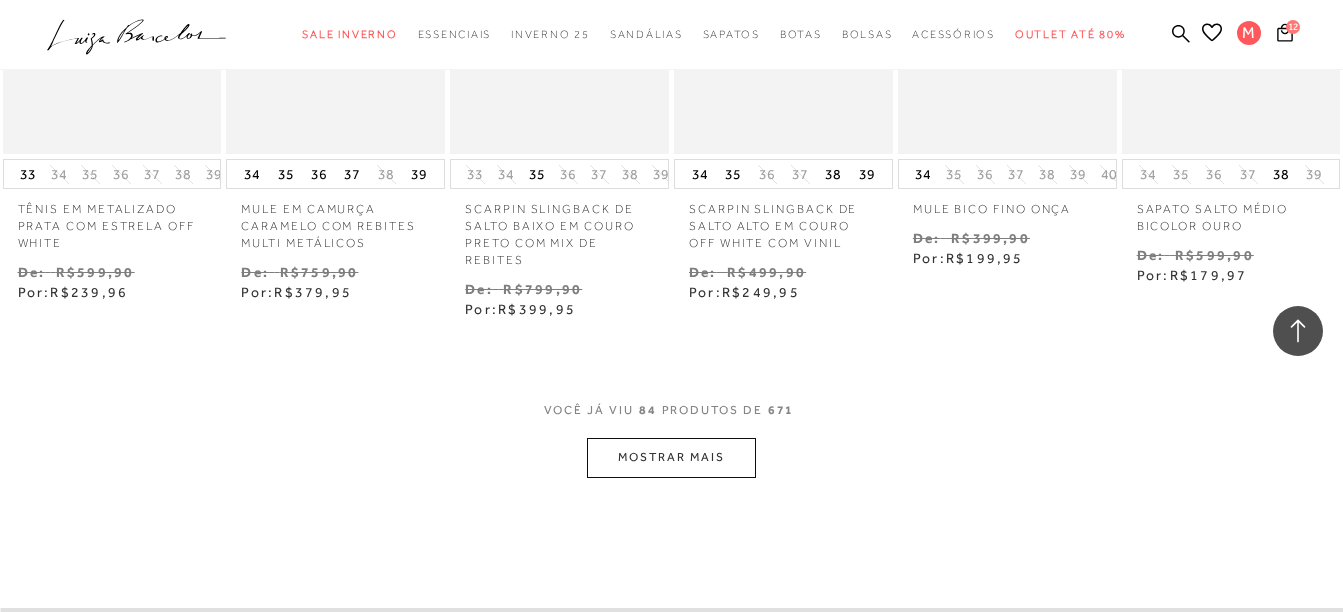 click on "MOSTRAR MAIS" at bounding box center (671, 457) 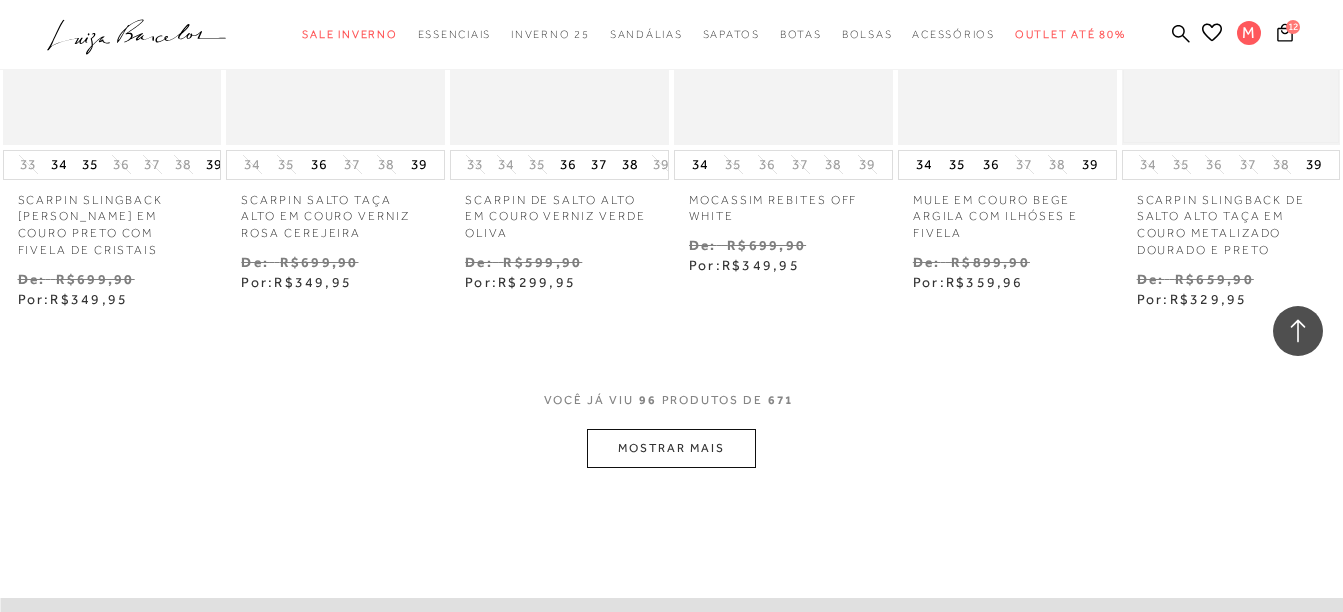 scroll, scrollTop: 8076, scrollLeft: 0, axis: vertical 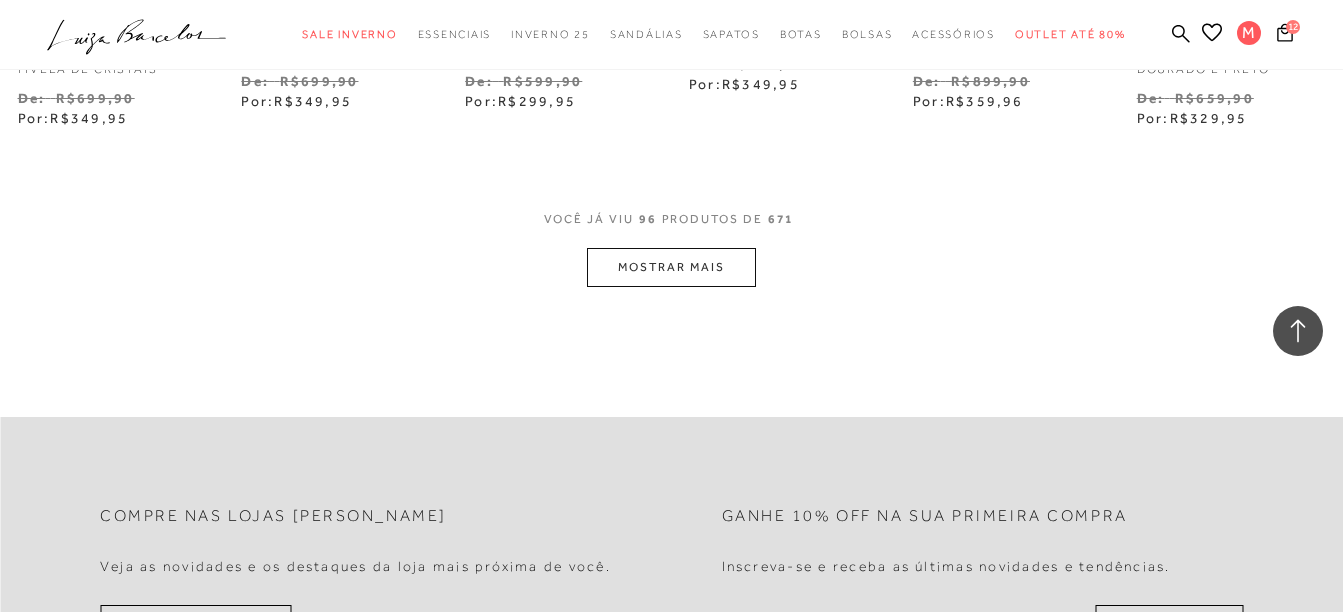 click on "MOSTRAR MAIS" at bounding box center (671, 267) 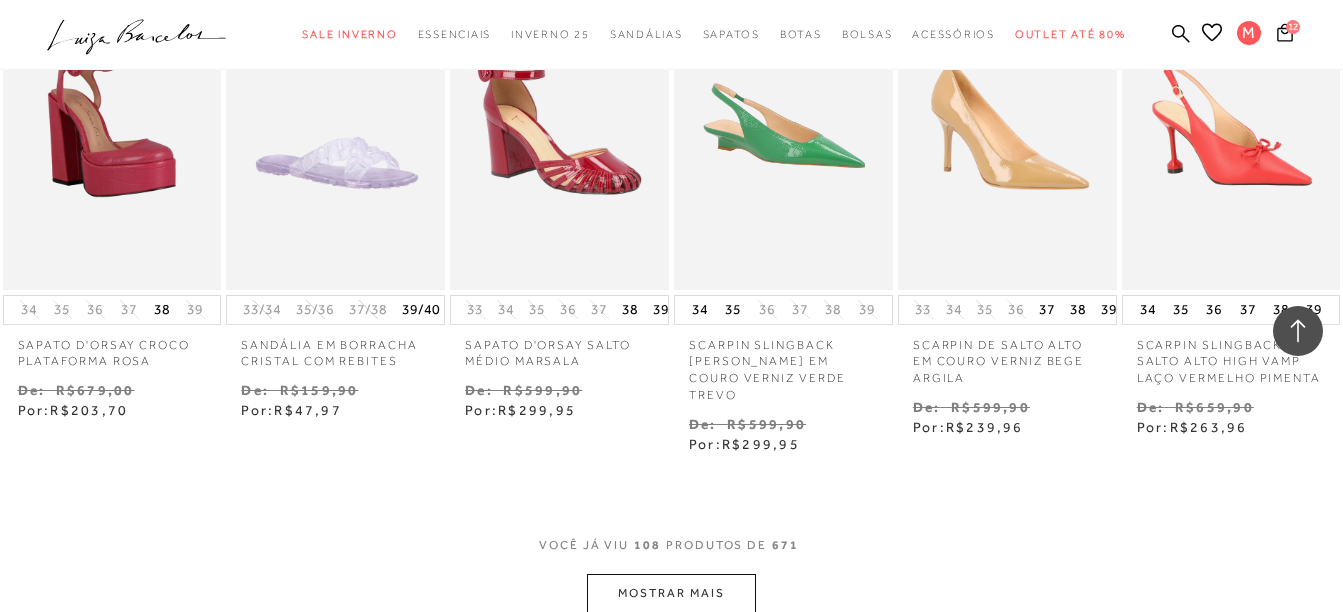 scroll, scrollTop: 8852, scrollLeft: 0, axis: vertical 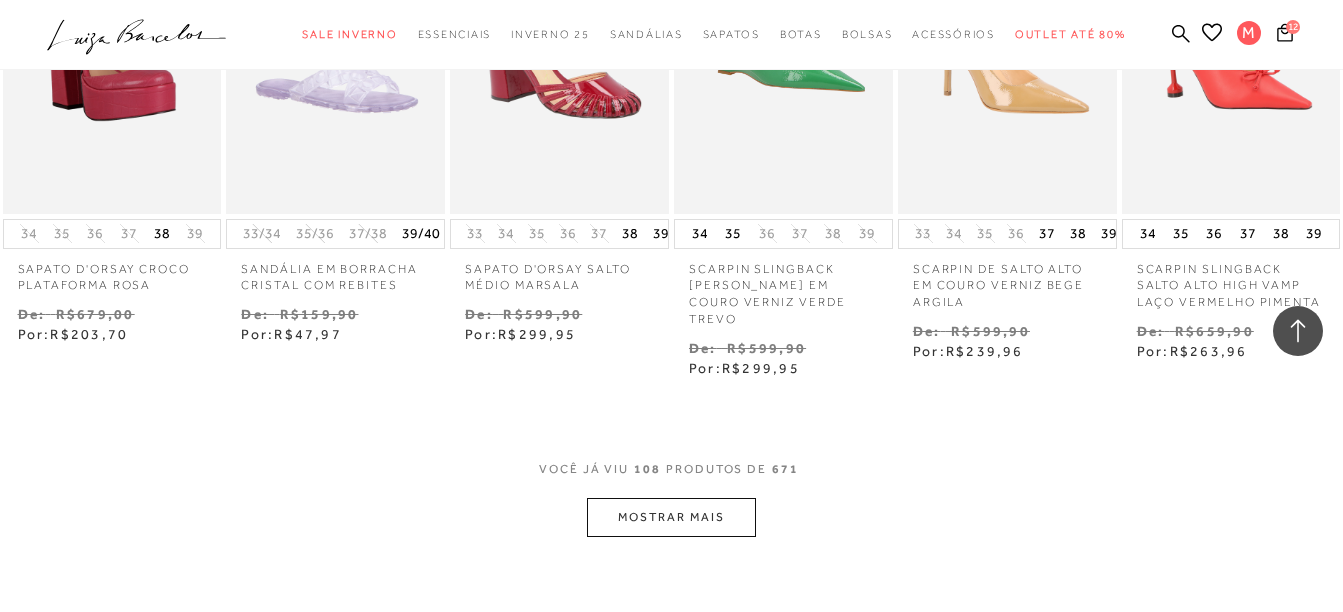 click on "MOSTRAR MAIS" at bounding box center (671, 517) 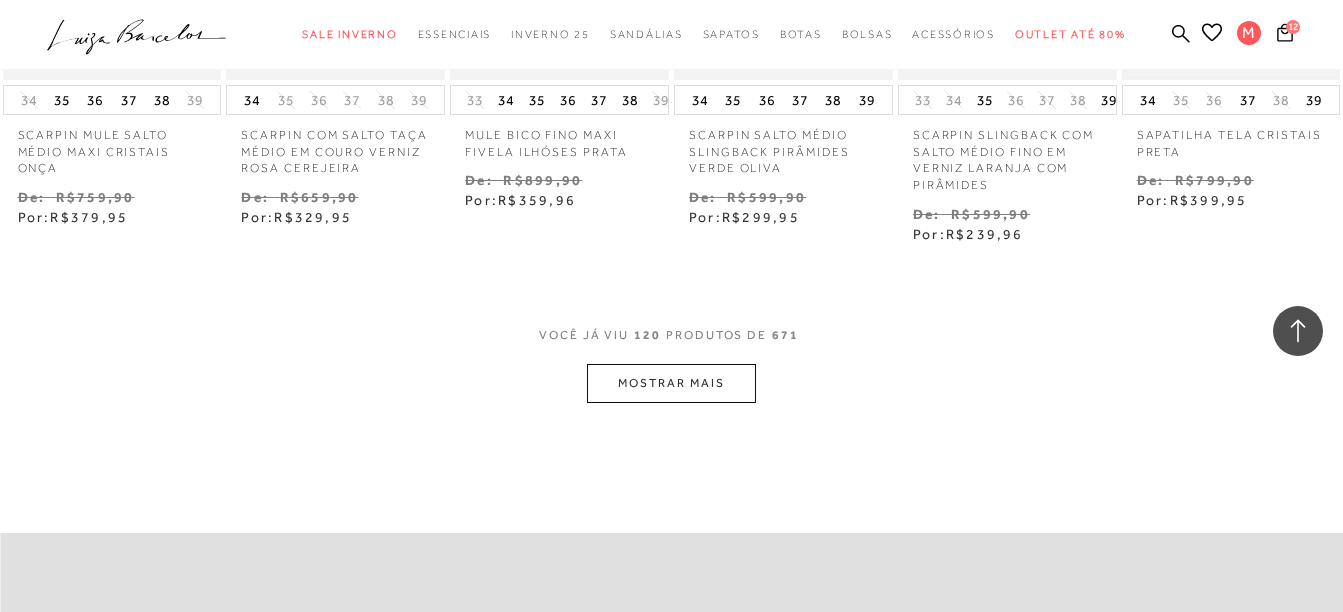 scroll, scrollTop: 10052, scrollLeft: 0, axis: vertical 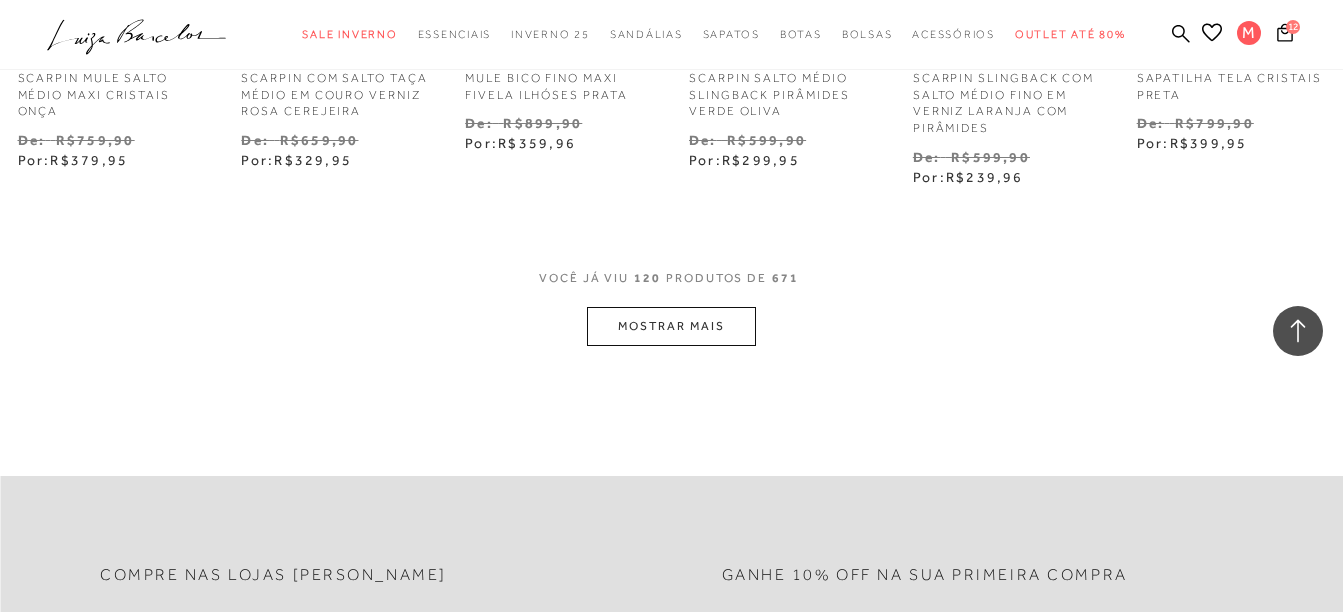 click on "MOSTRAR MAIS" at bounding box center (671, 326) 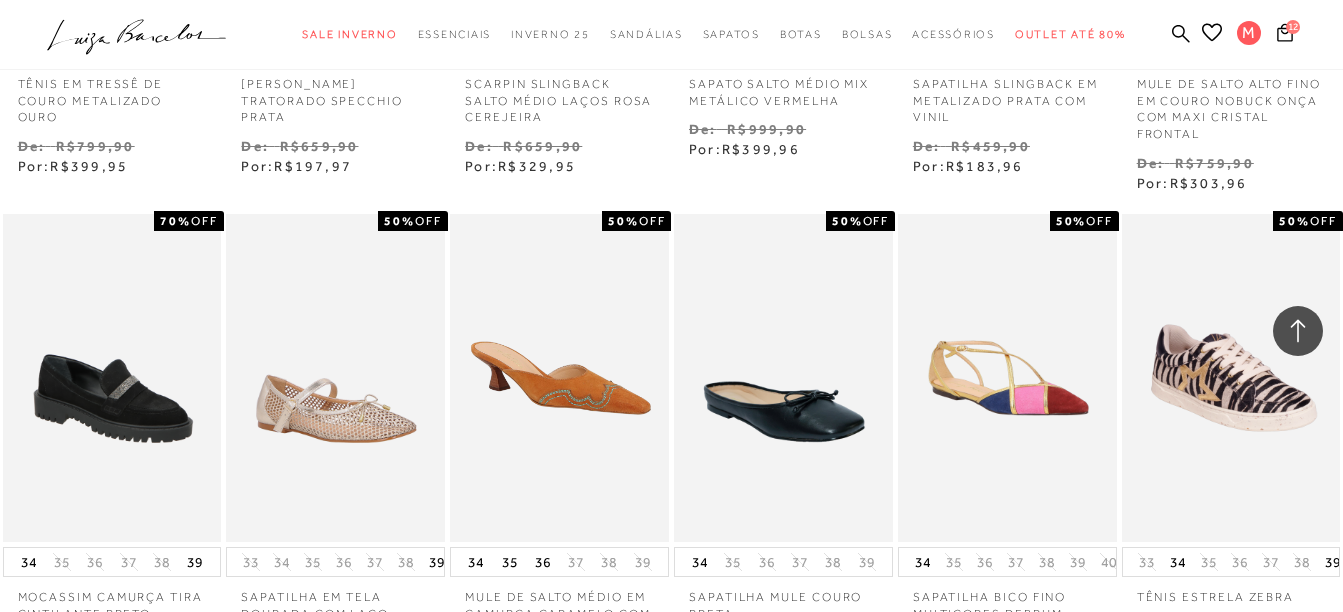 scroll, scrollTop: 11052, scrollLeft: 0, axis: vertical 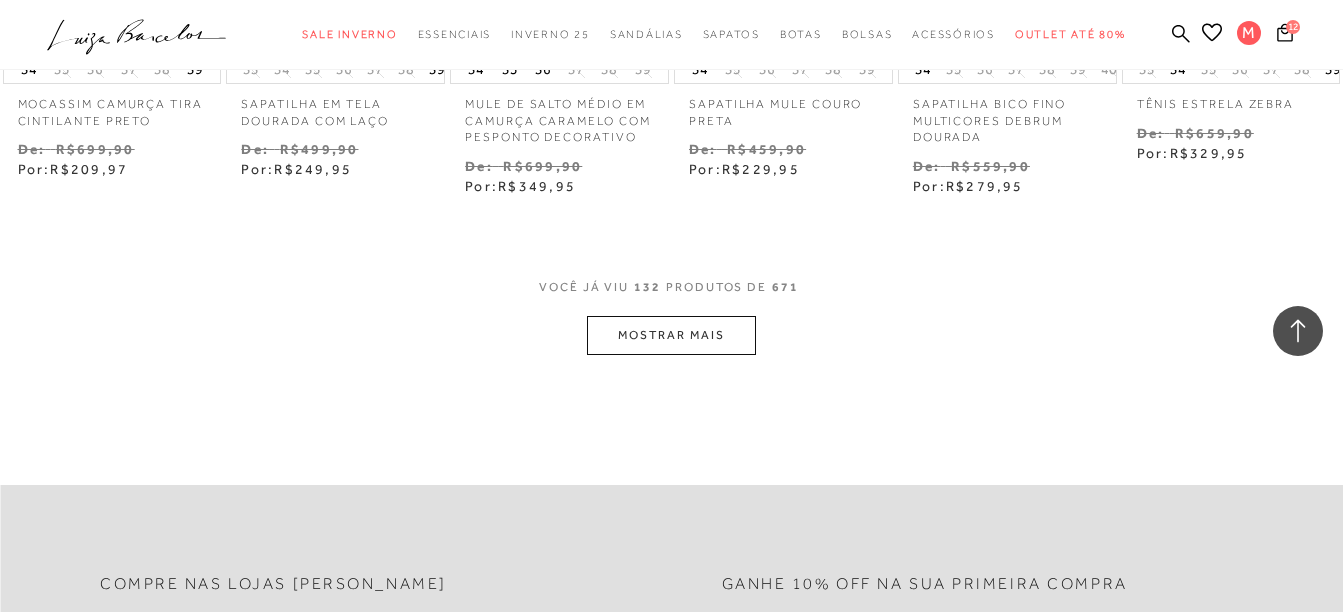 click on "MOSTRAR MAIS" at bounding box center [671, 335] 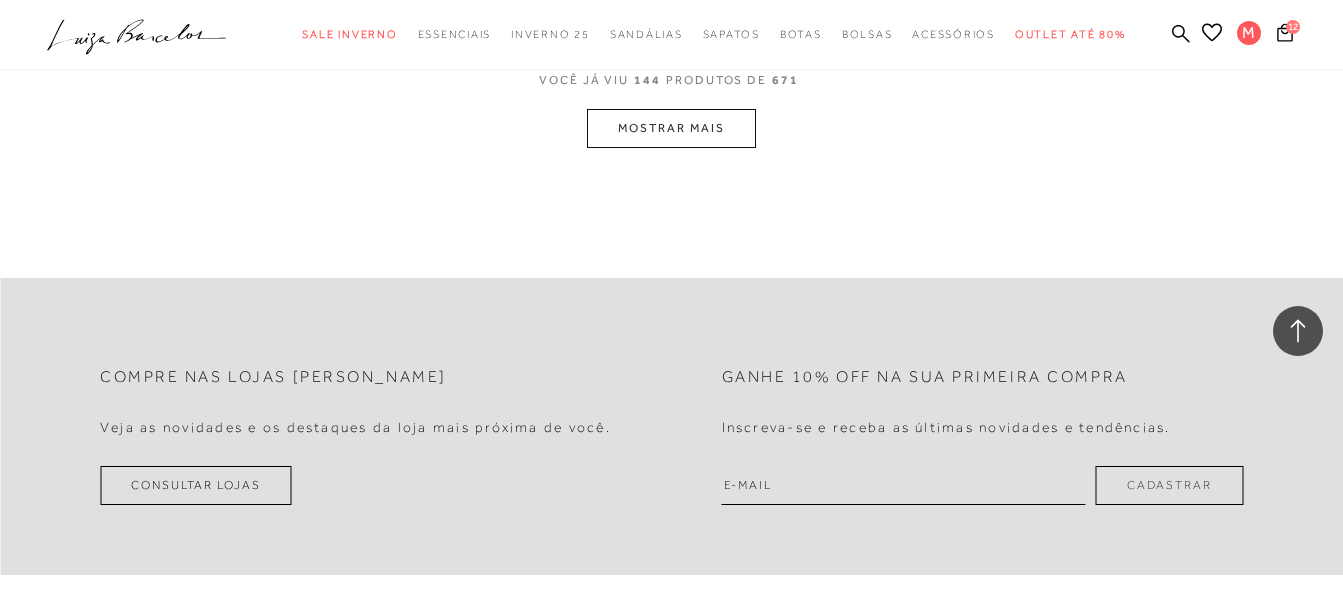 scroll, scrollTop: 12052, scrollLeft: 0, axis: vertical 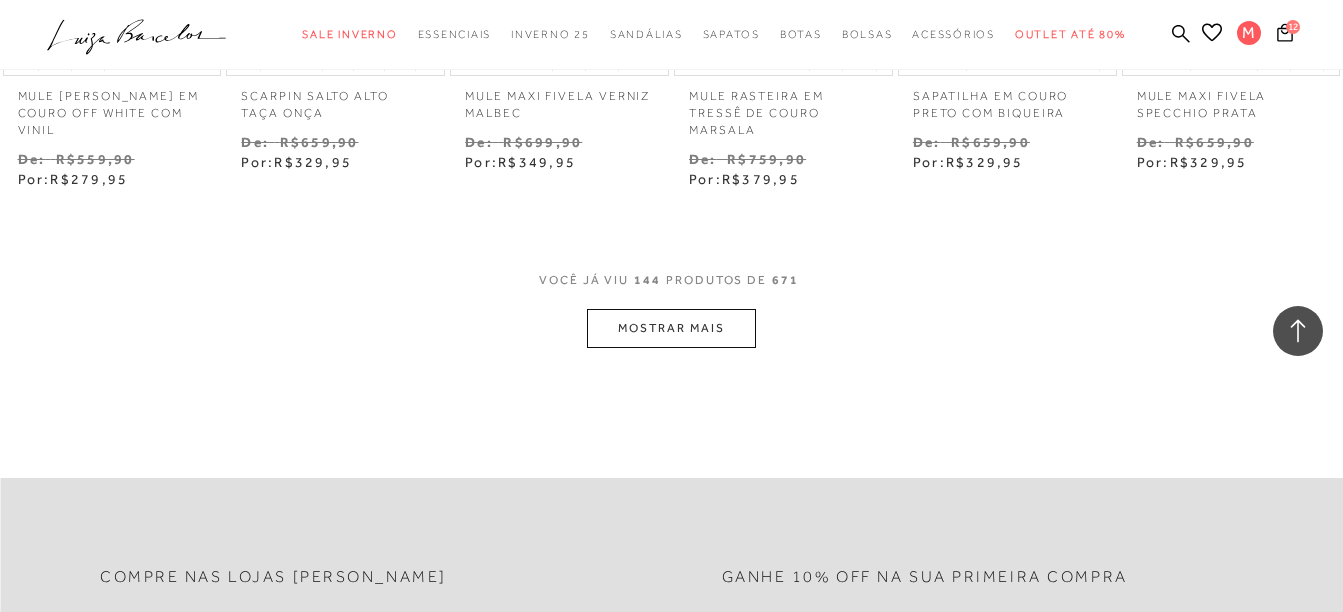 click on "MOSTRAR MAIS" at bounding box center (671, 328) 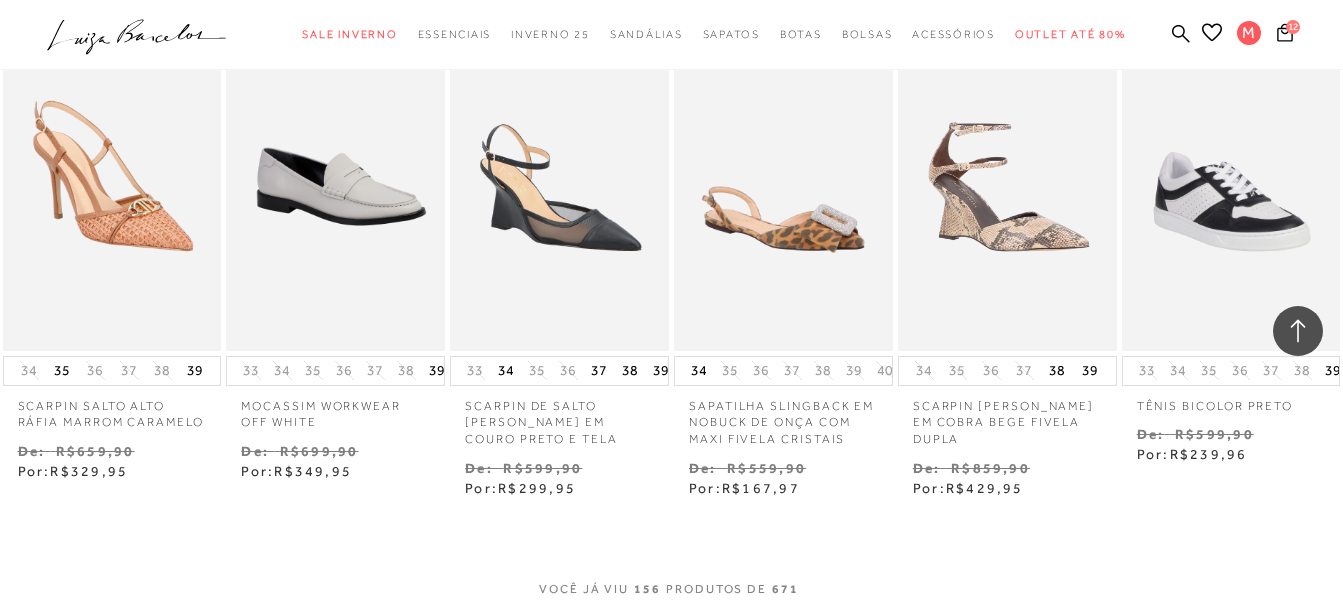 scroll, scrollTop: 13152, scrollLeft: 0, axis: vertical 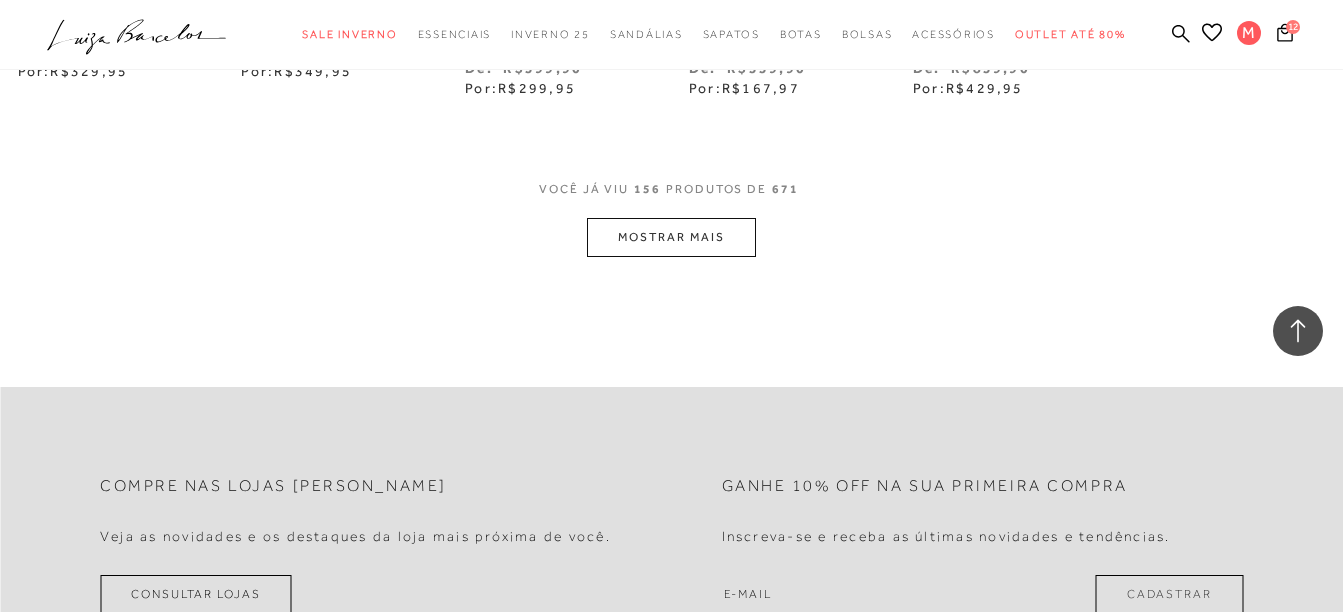 click on "MOSTRAR MAIS" at bounding box center [671, 237] 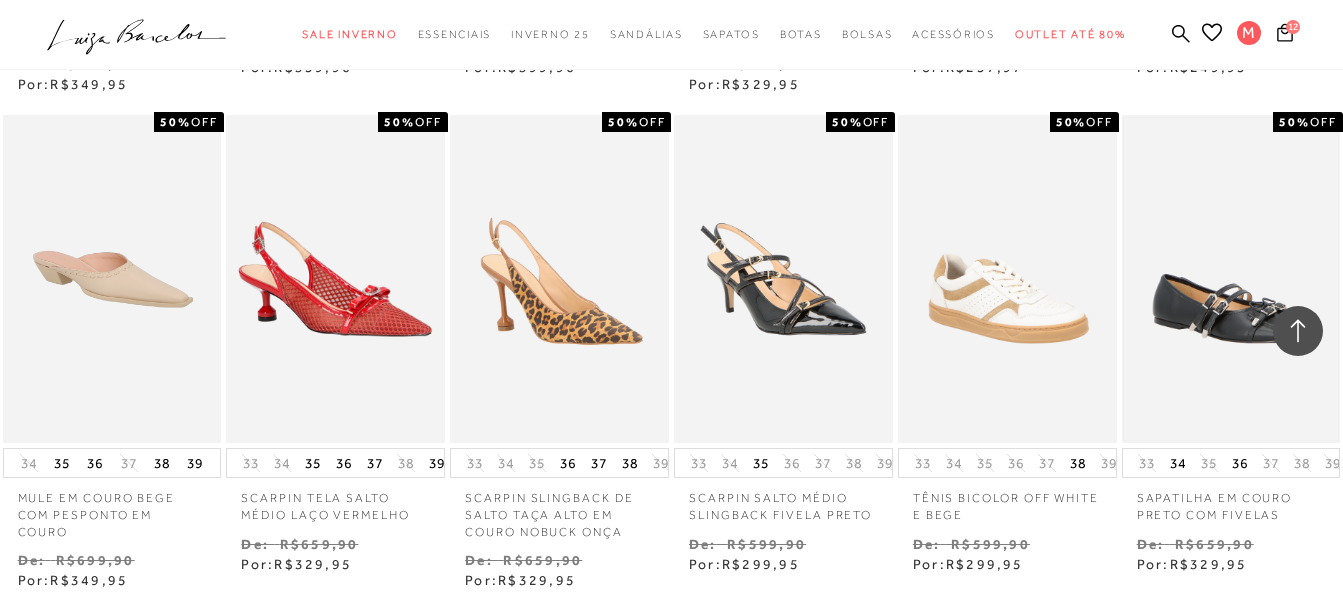scroll, scrollTop: 14152, scrollLeft: 0, axis: vertical 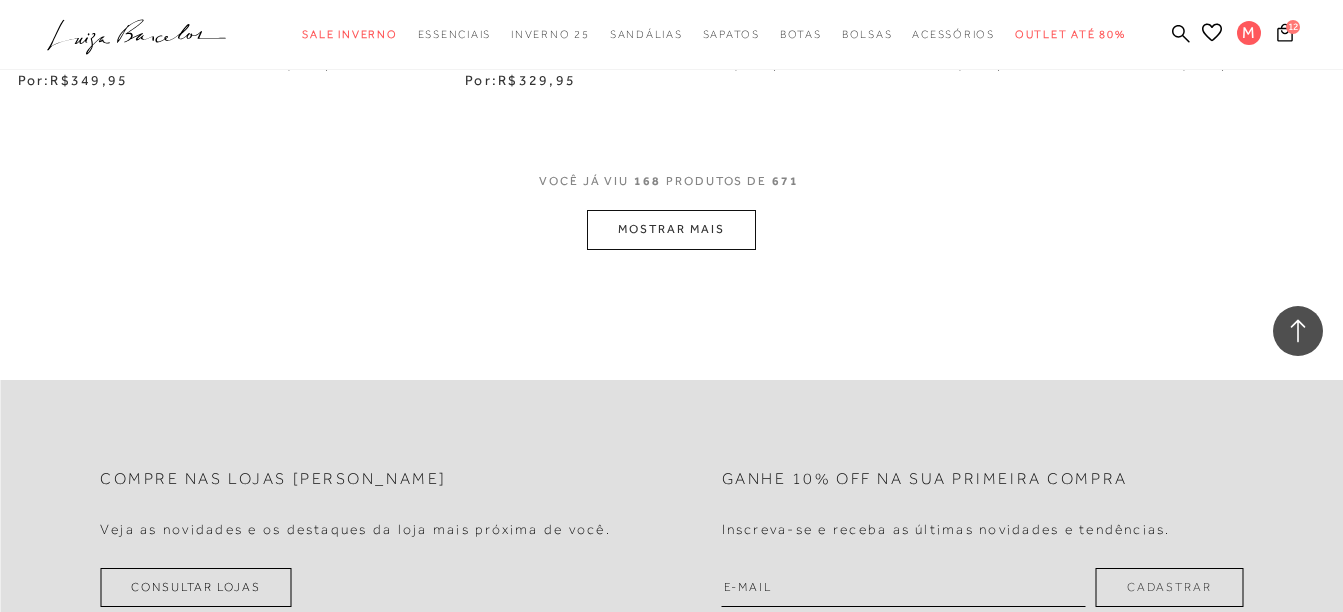 click on "MOSTRAR MAIS" at bounding box center [671, 229] 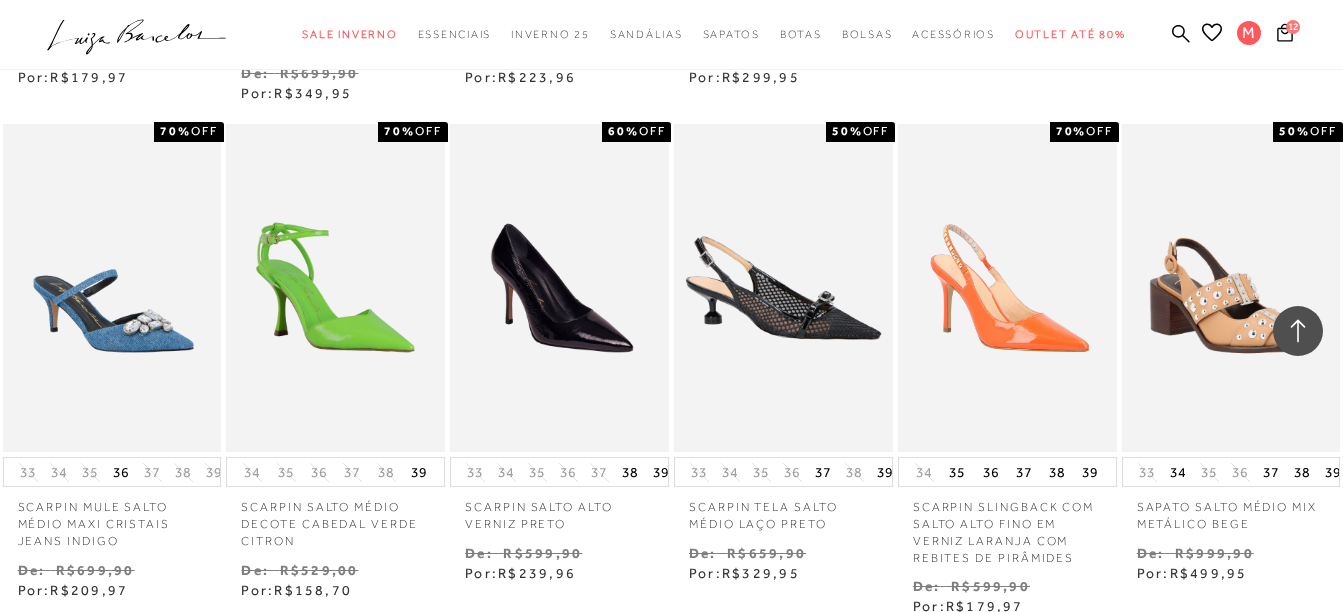 scroll, scrollTop: 15052, scrollLeft: 0, axis: vertical 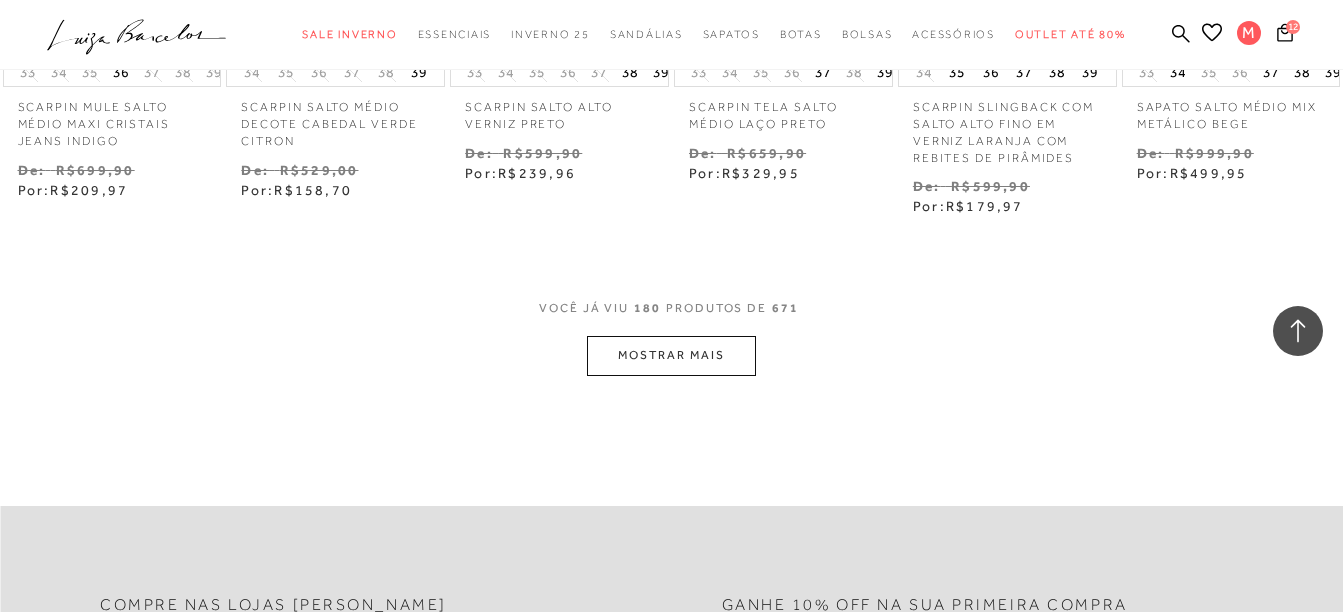 click on "MOSTRAR MAIS" at bounding box center (671, 355) 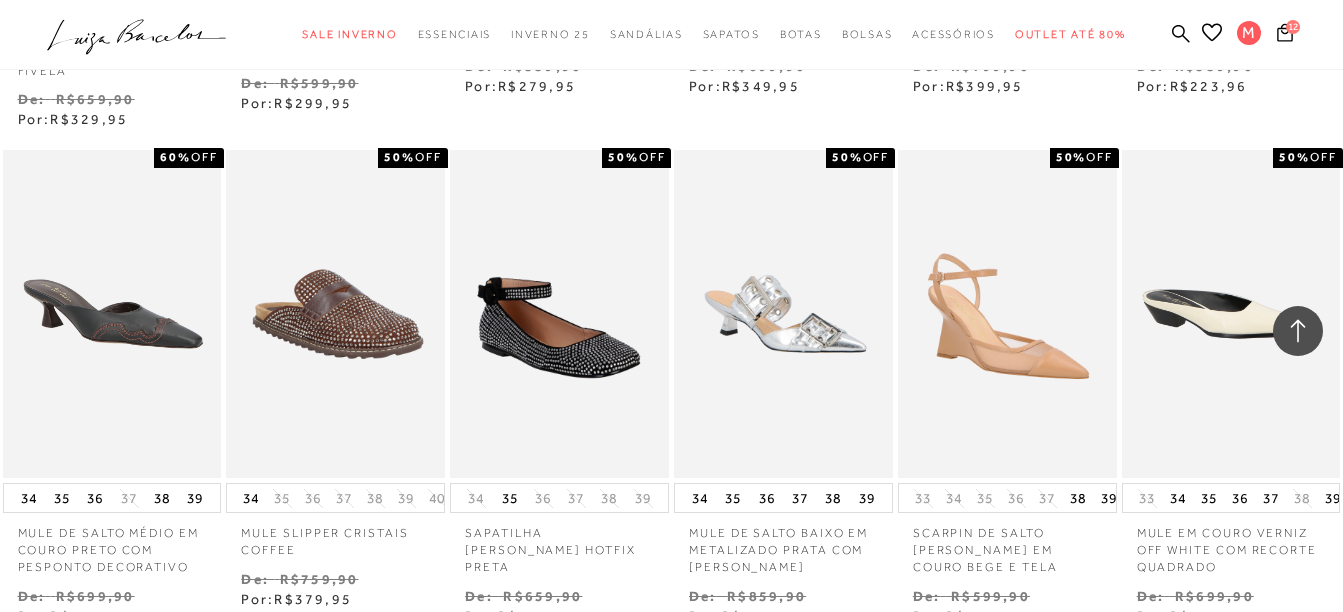 scroll, scrollTop: 16052, scrollLeft: 0, axis: vertical 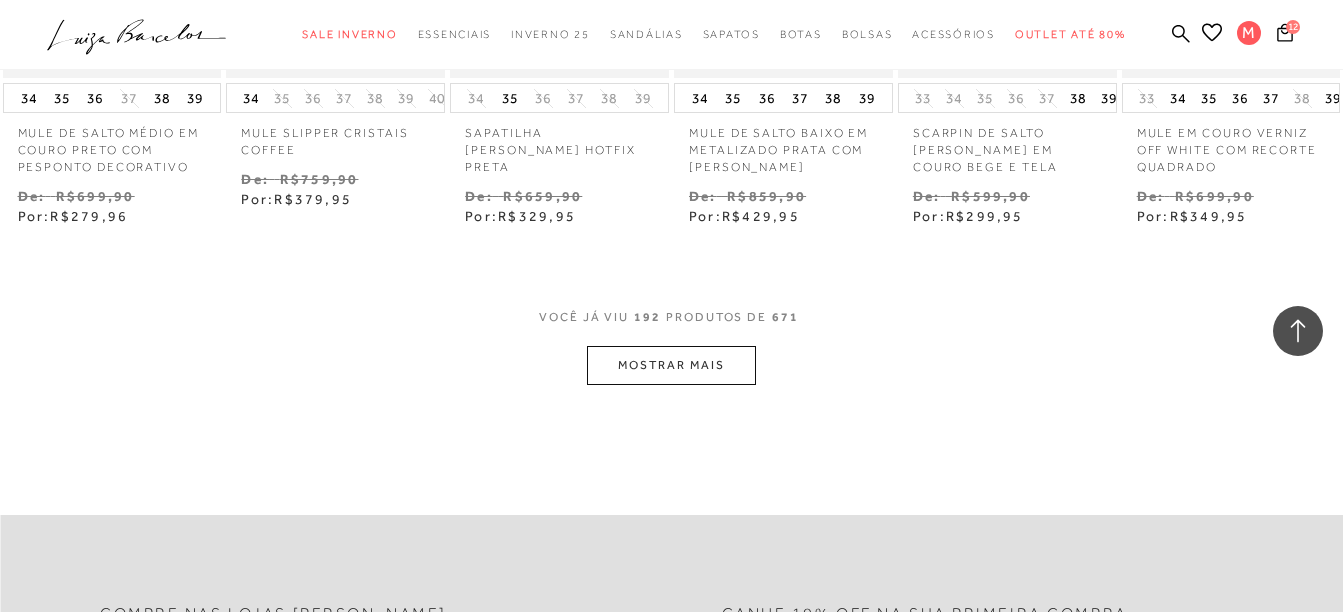 click on "MOSTRAR MAIS" at bounding box center (671, 365) 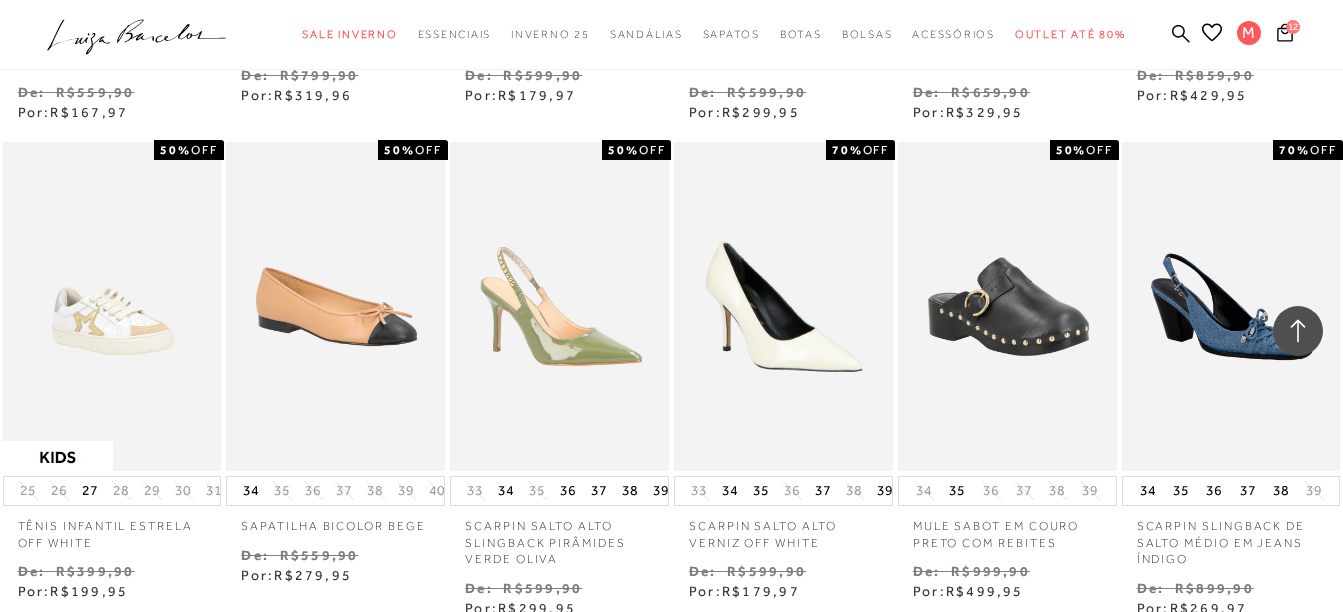 scroll, scrollTop: 17252, scrollLeft: 0, axis: vertical 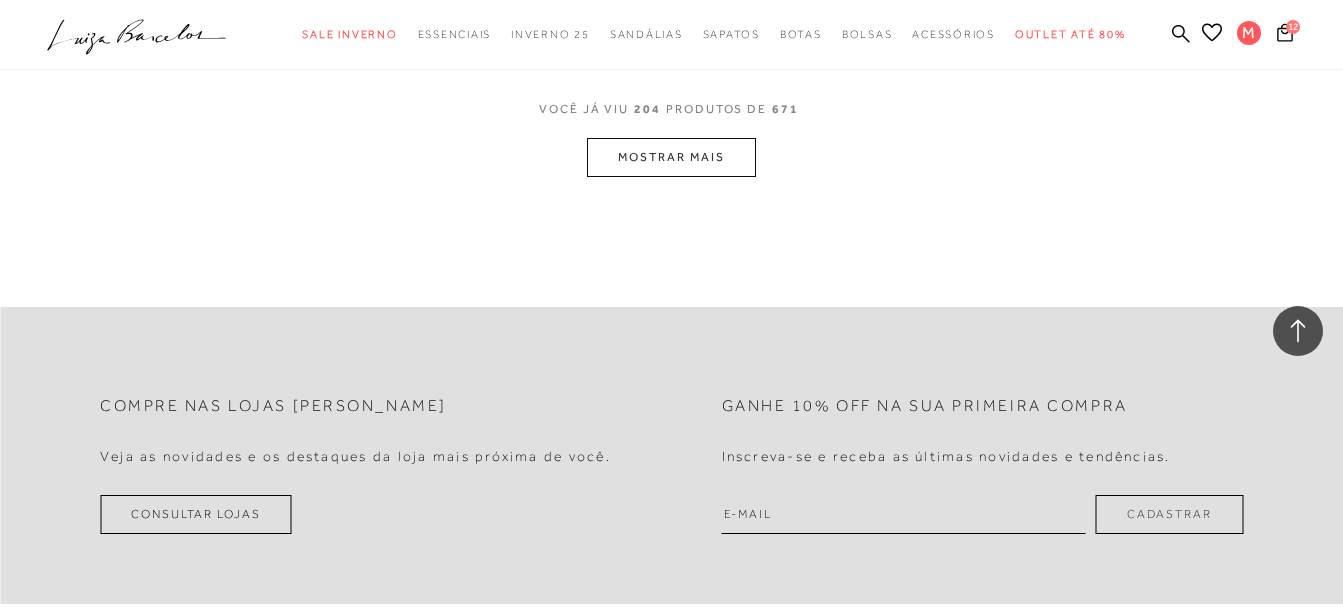 click on "MOSTRAR MAIS" at bounding box center (671, 157) 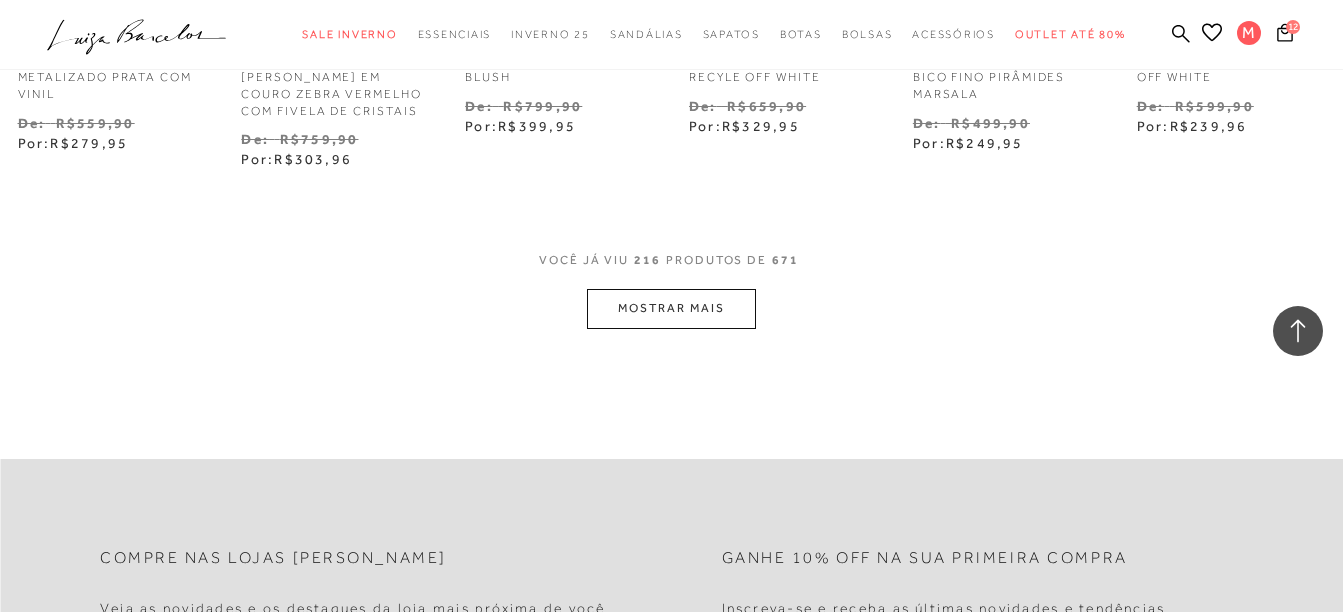 scroll, scrollTop: 18061, scrollLeft: 0, axis: vertical 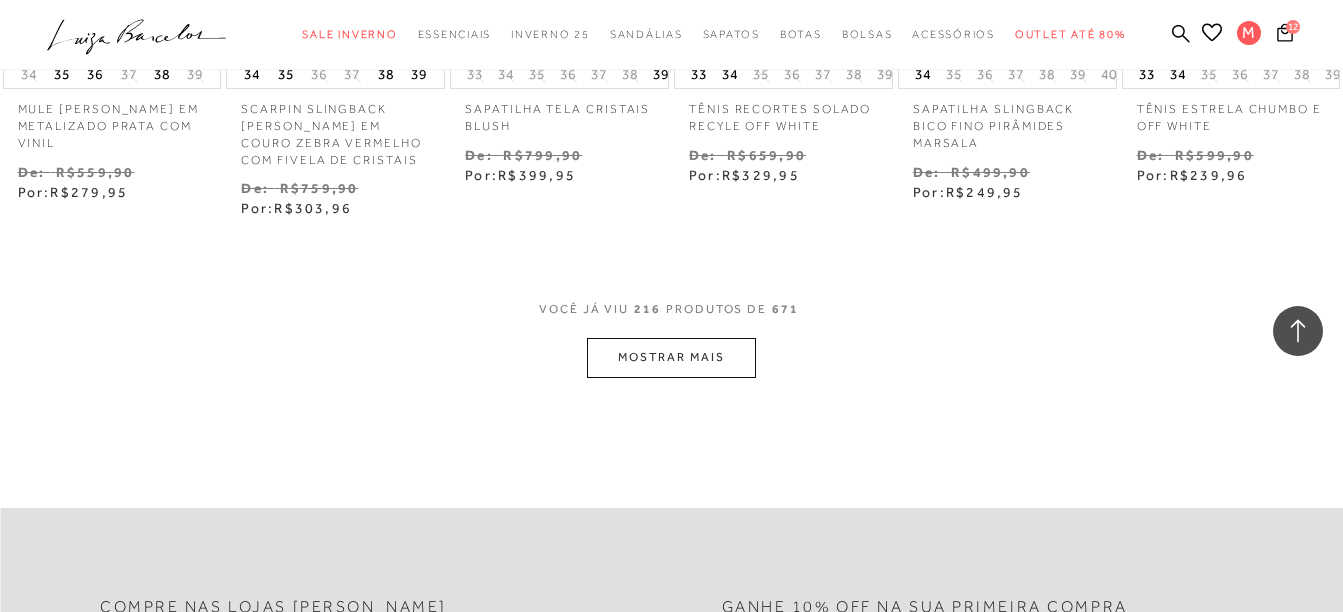 click on "MOSTRAR MAIS" at bounding box center (671, 357) 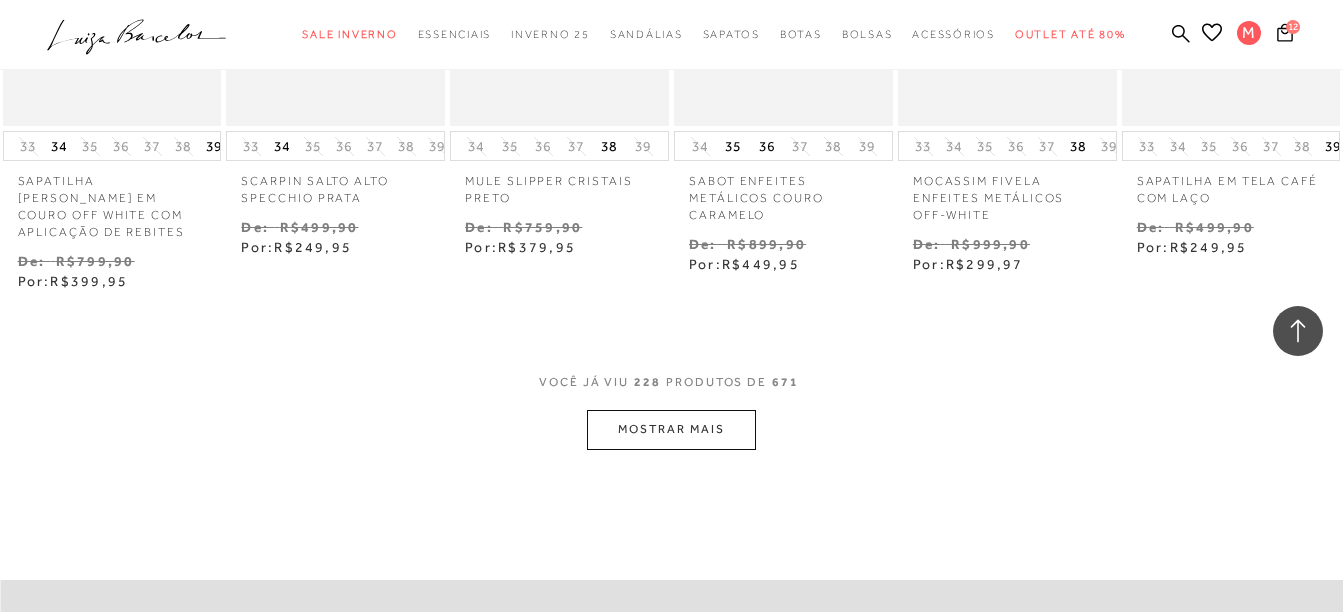 scroll, scrollTop: 19061, scrollLeft: 0, axis: vertical 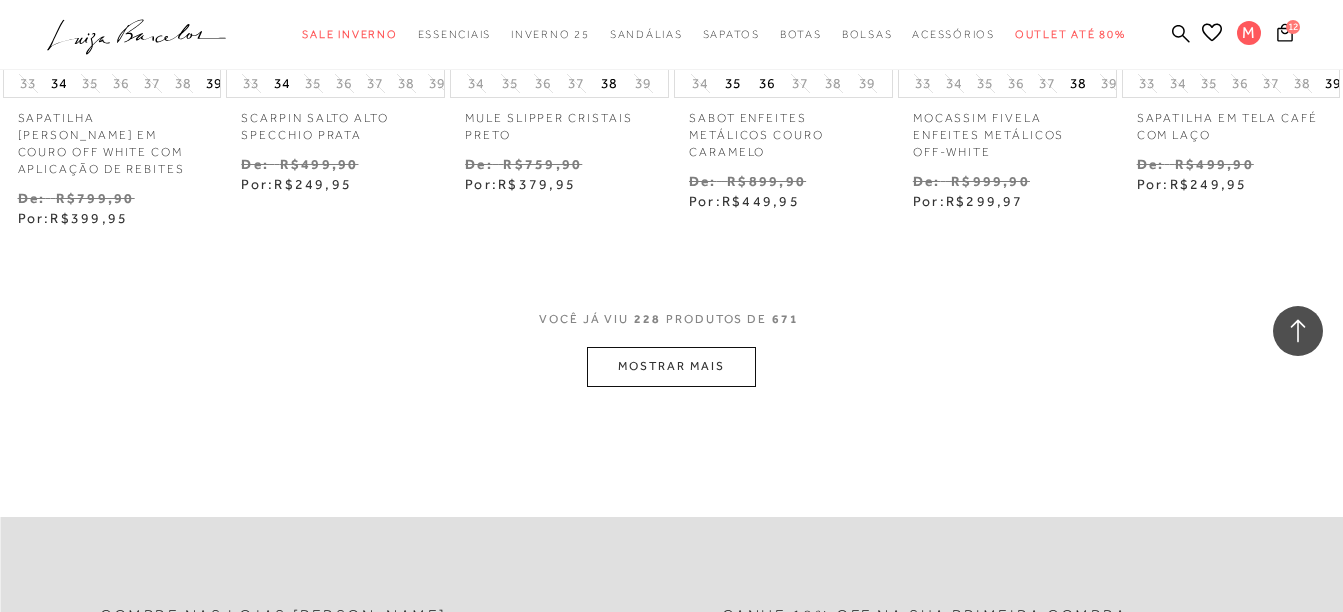 click on "MOSTRAR MAIS" at bounding box center [671, 366] 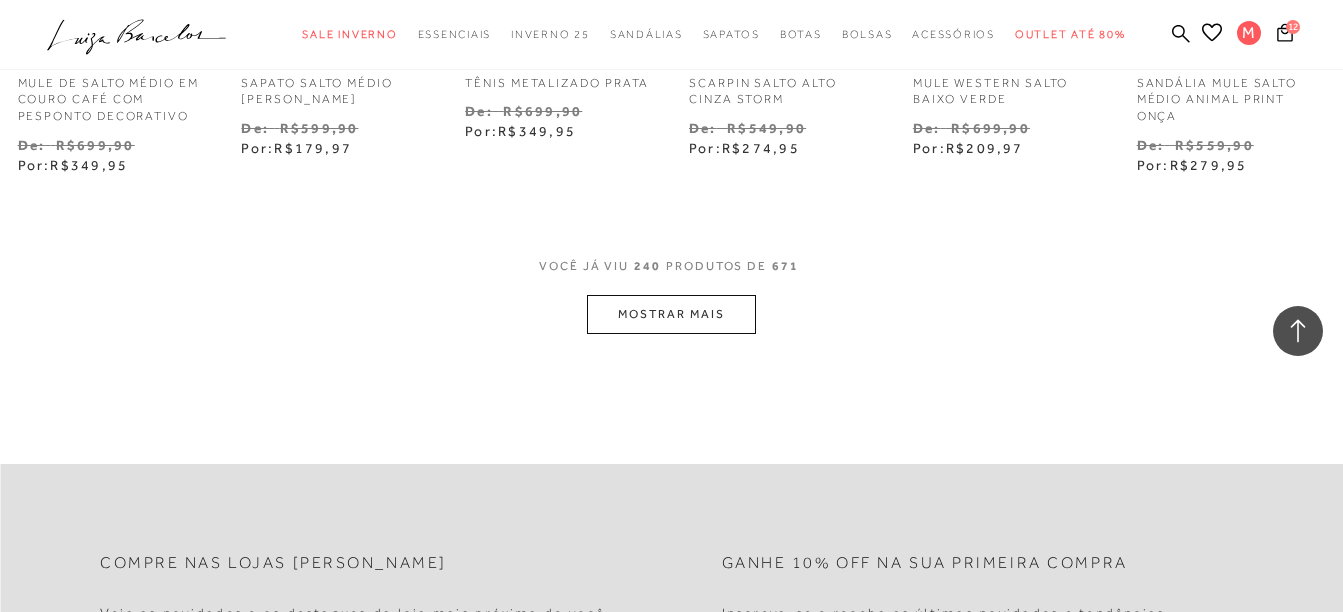 scroll, scrollTop: 20161, scrollLeft: 0, axis: vertical 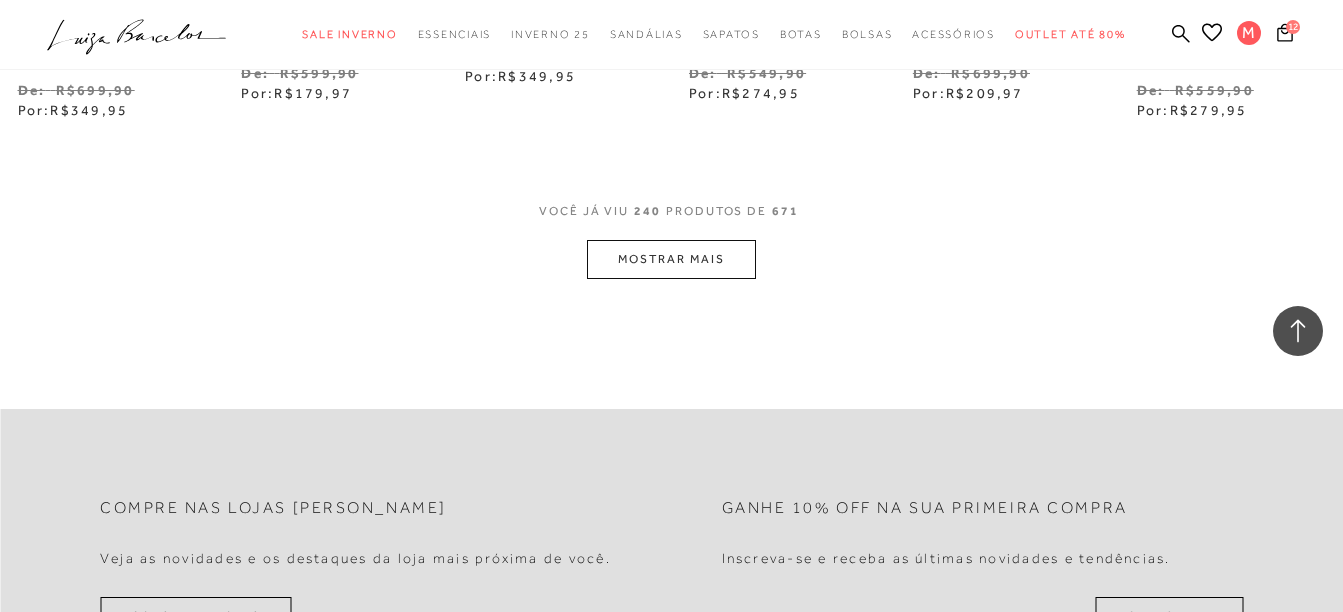 click on "MOSTRAR MAIS" at bounding box center (671, 259) 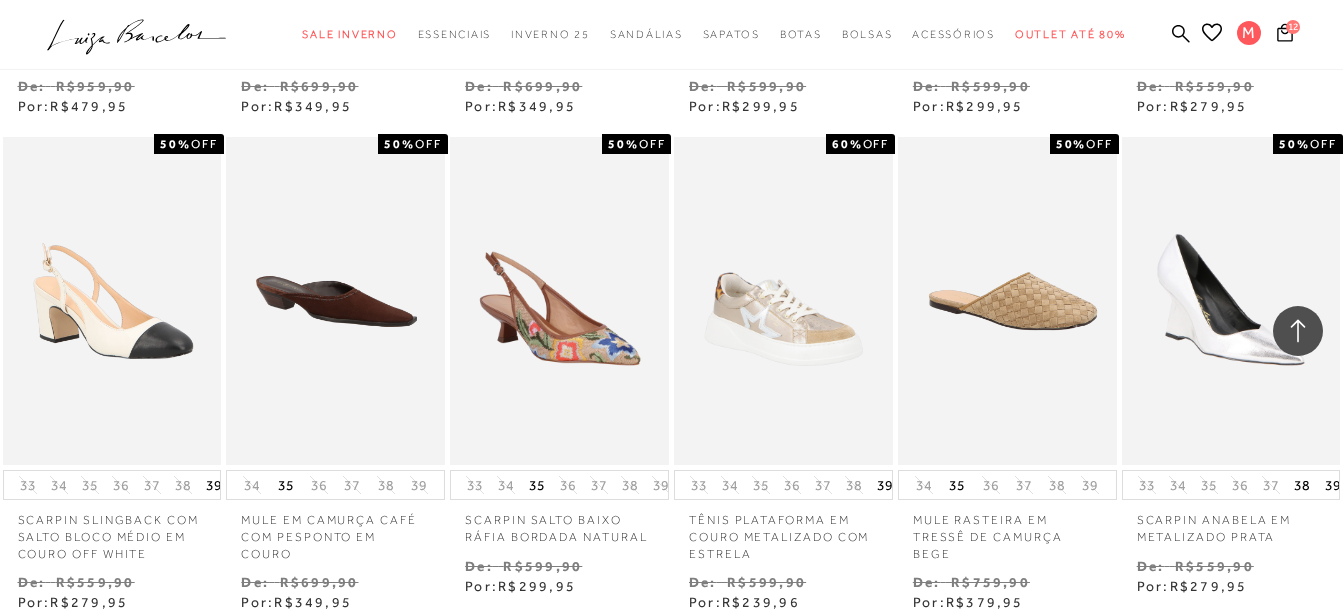 scroll, scrollTop: 21261, scrollLeft: 0, axis: vertical 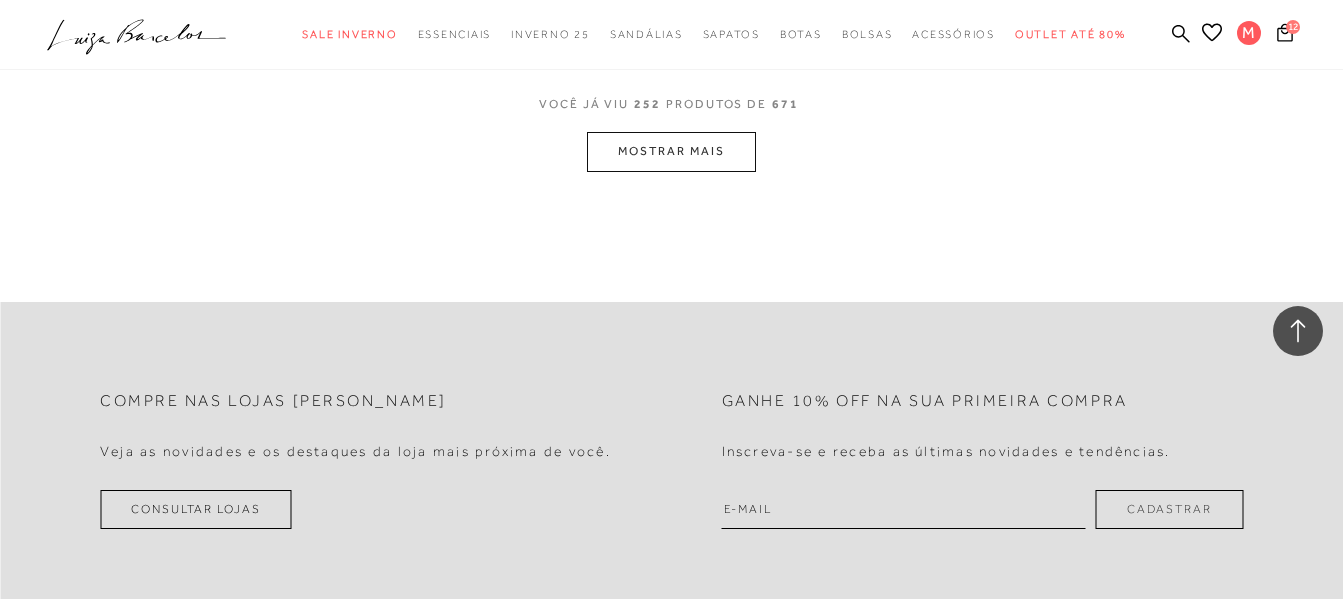 click on "MOSTRAR MAIS" at bounding box center [671, 151] 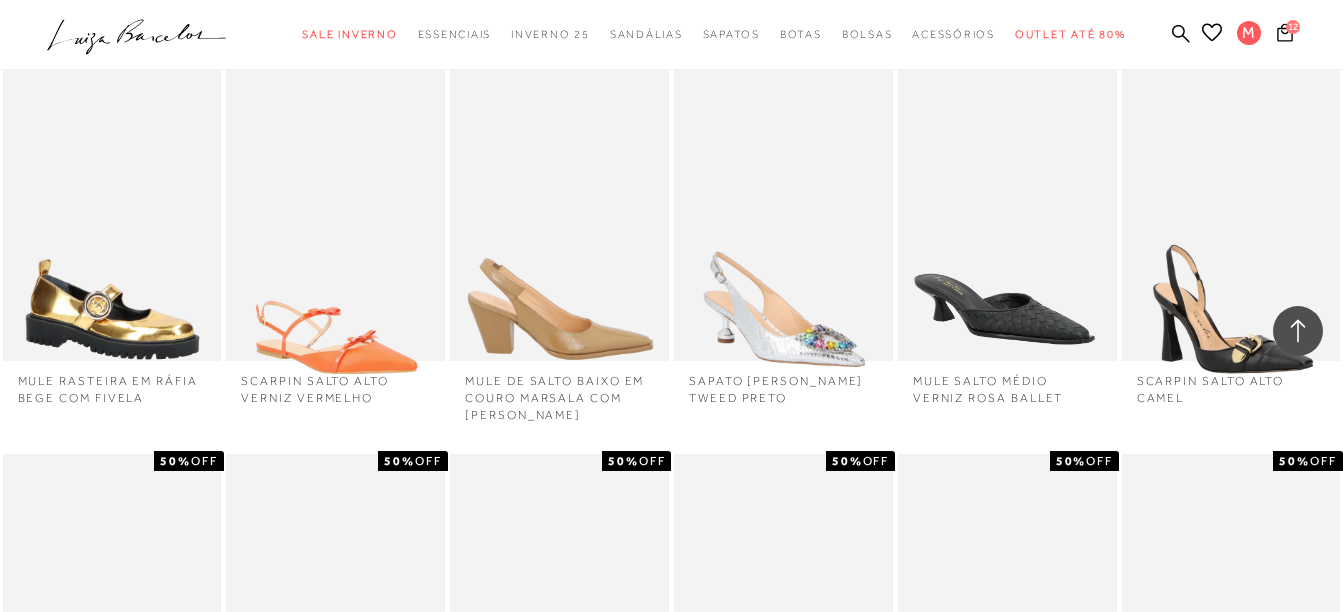 scroll, scrollTop: 22119, scrollLeft: 0, axis: vertical 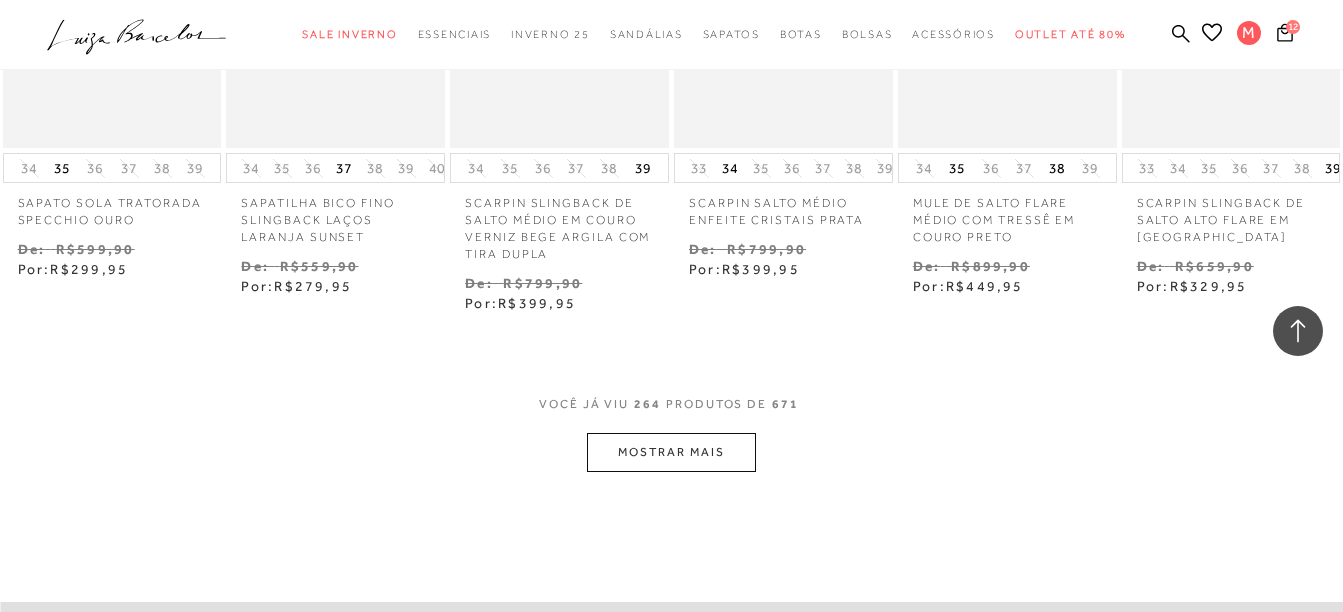 click on "MOSTRAR MAIS" at bounding box center [671, 452] 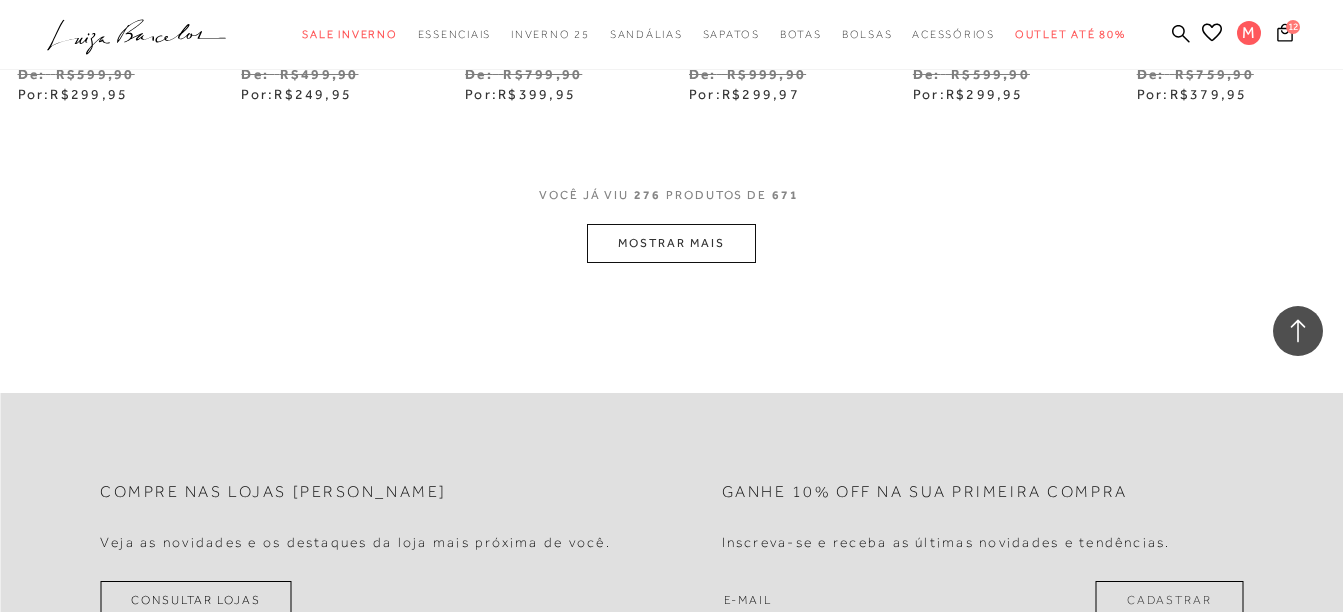 scroll, scrollTop: 23070, scrollLeft: 0, axis: vertical 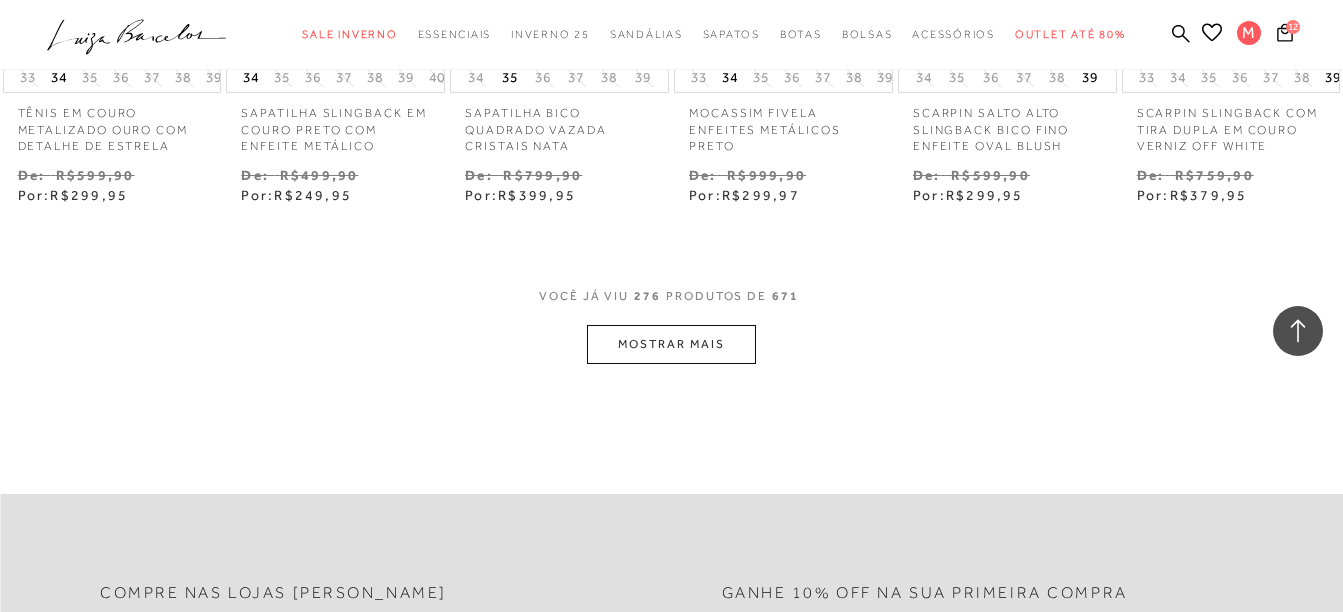 click on "MOSTRAR MAIS" at bounding box center (671, 344) 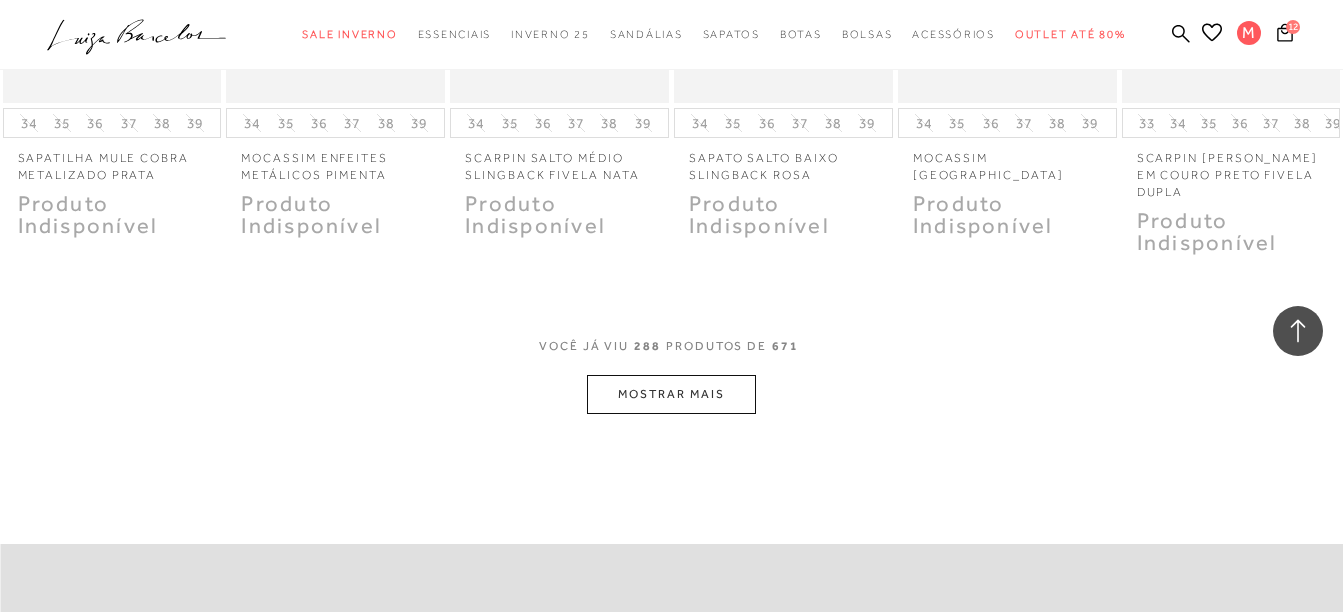 scroll, scrollTop: 24070, scrollLeft: 0, axis: vertical 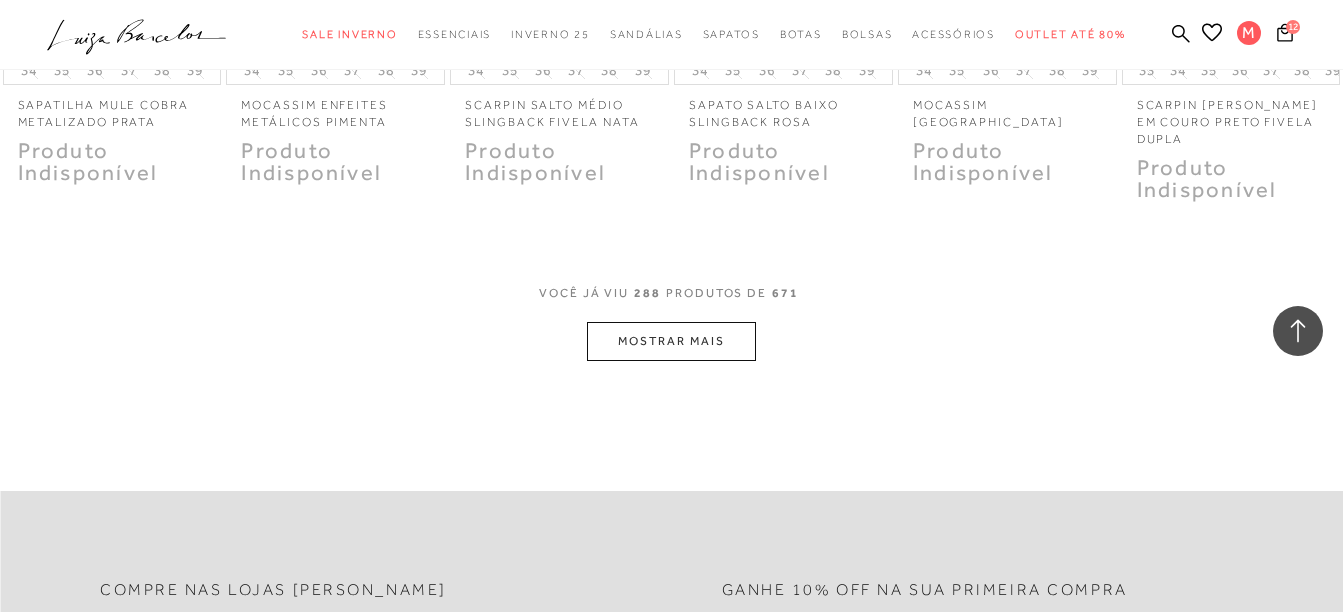 click on "MOSTRAR MAIS" at bounding box center (671, 341) 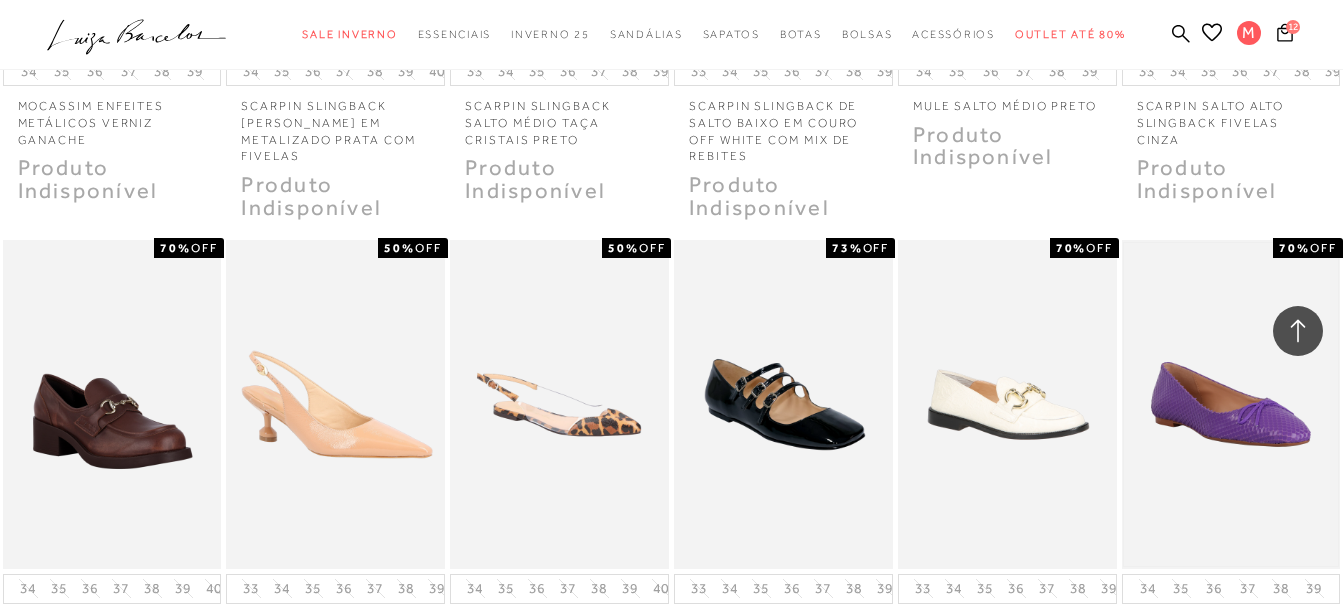 scroll, scrollTop: 25070, scrollLeft: 0, axis: vertical 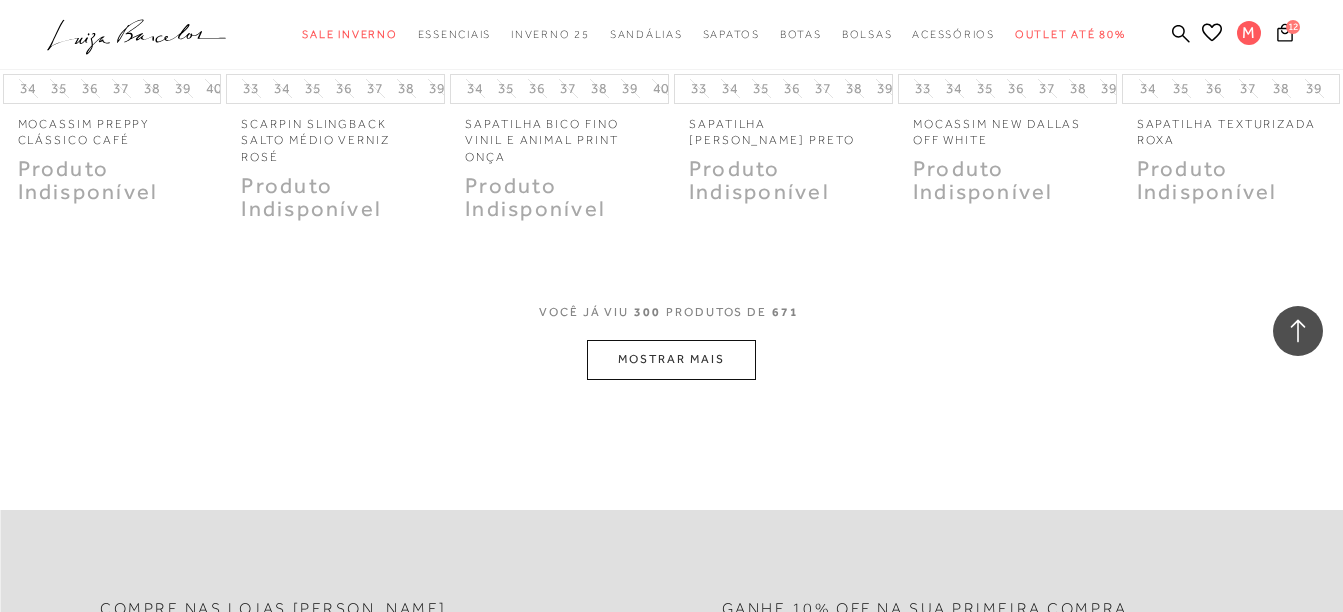 click on "MOSTRAR MAIS" at bounding box center (671, 359) 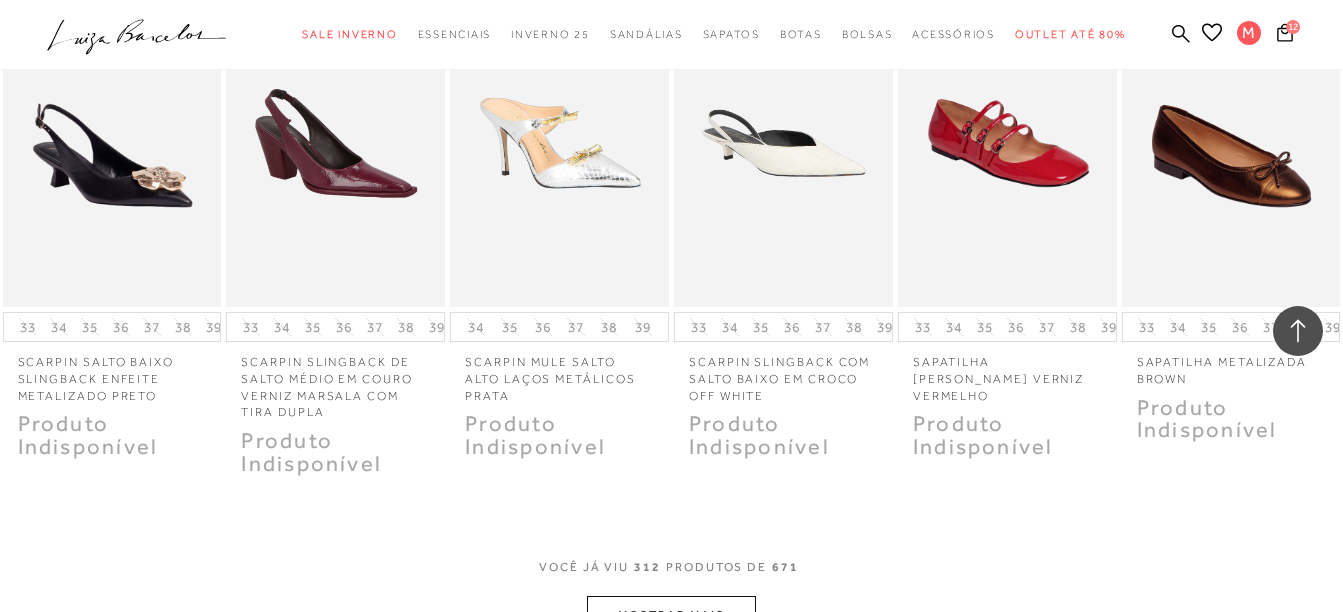 scroll, scrollTop: 26150, scrollLeft: 0, axis: vertical 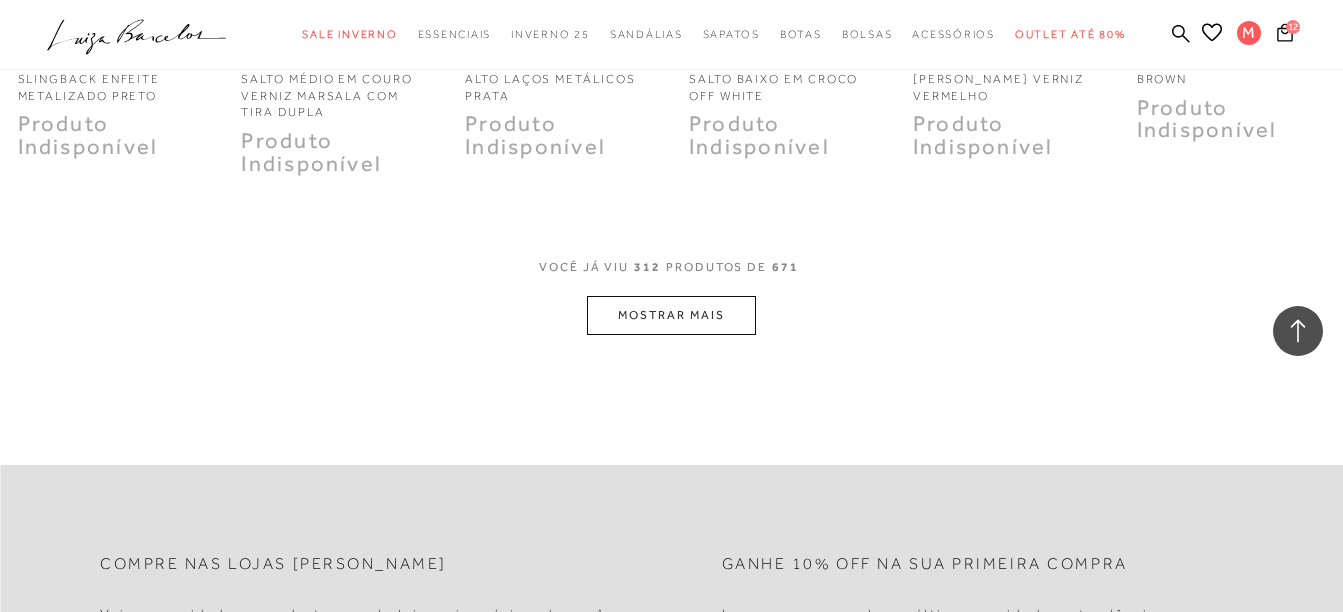 click on "MOSTRAR MAIS" at bounding box center (671, 315) 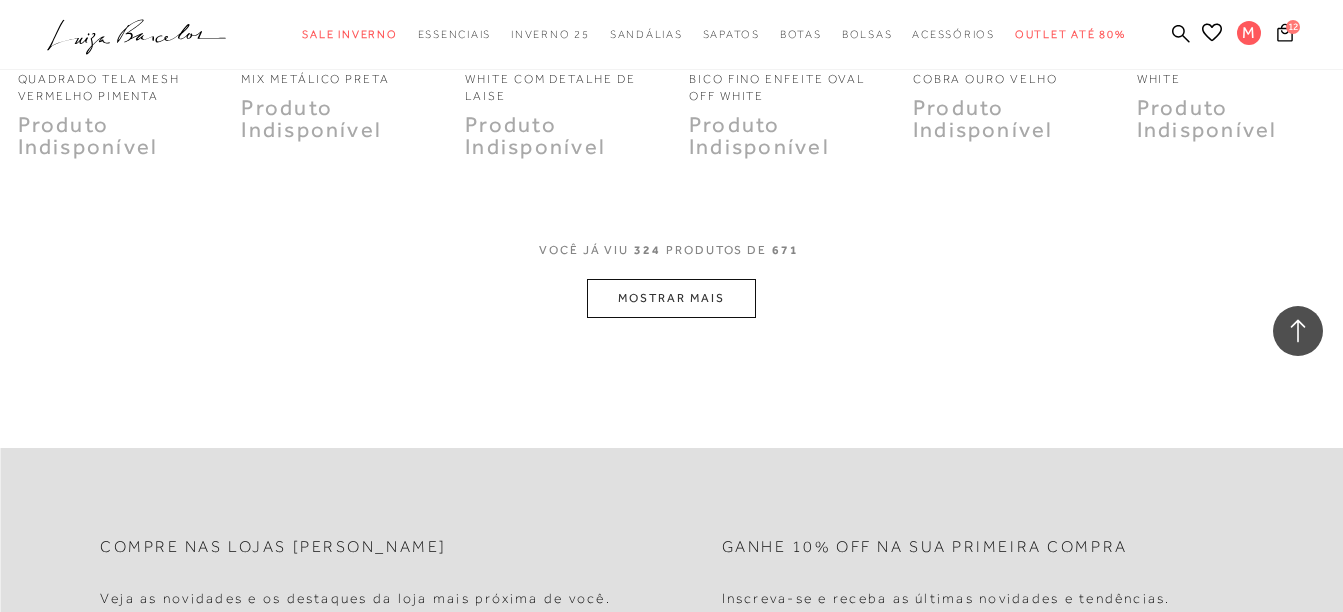 scroll, scrollTop: 26685, scrollLeft: 0, axis: vertical 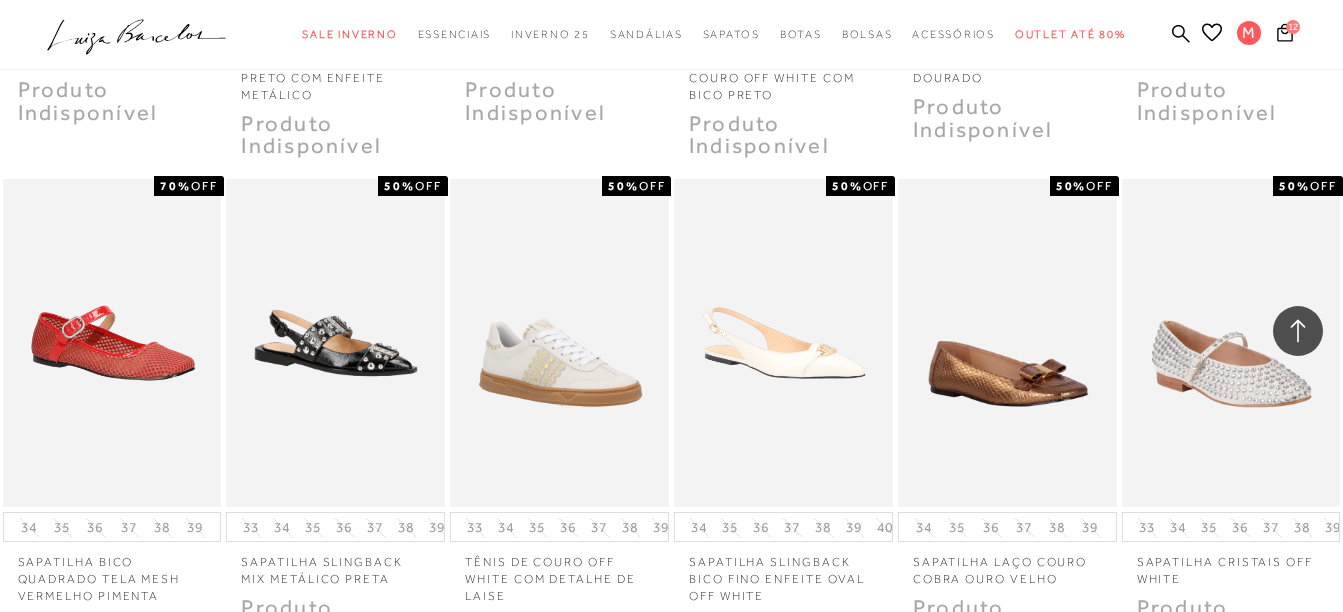 drag, startPoint x: 1281, startPoint y: 32, endPoint x: 358, endPoint y: 25, distance: 923.02655 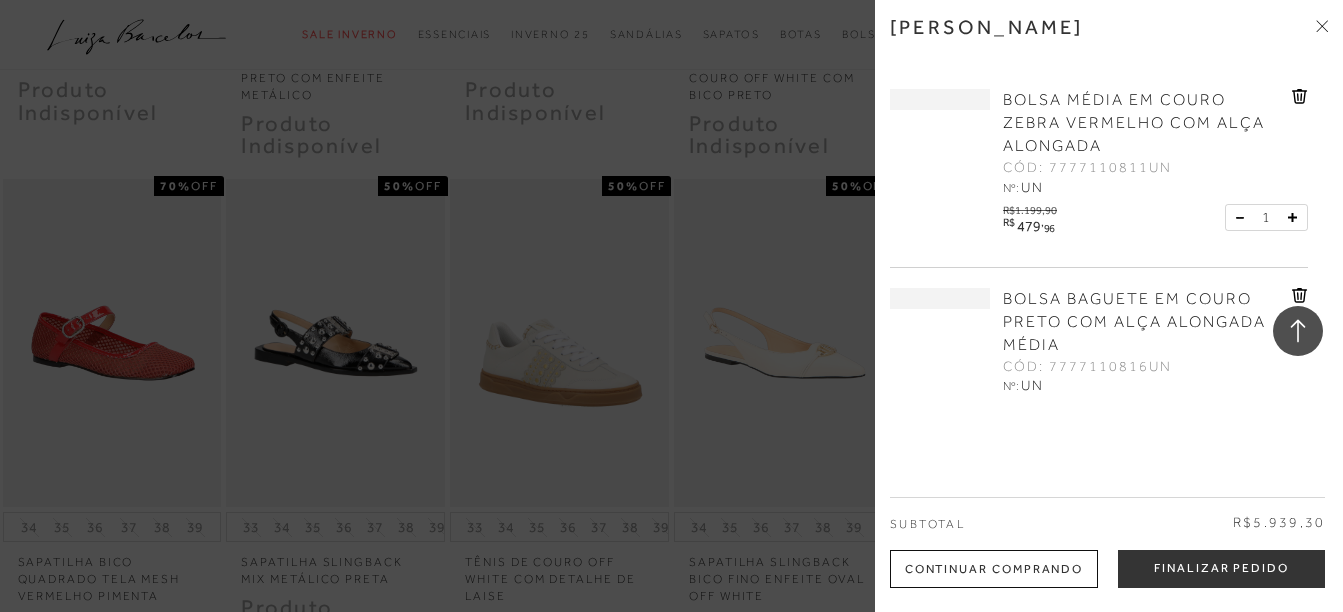 scroll, scrollTop: 300, scrollLeft: 0, axis: vertical 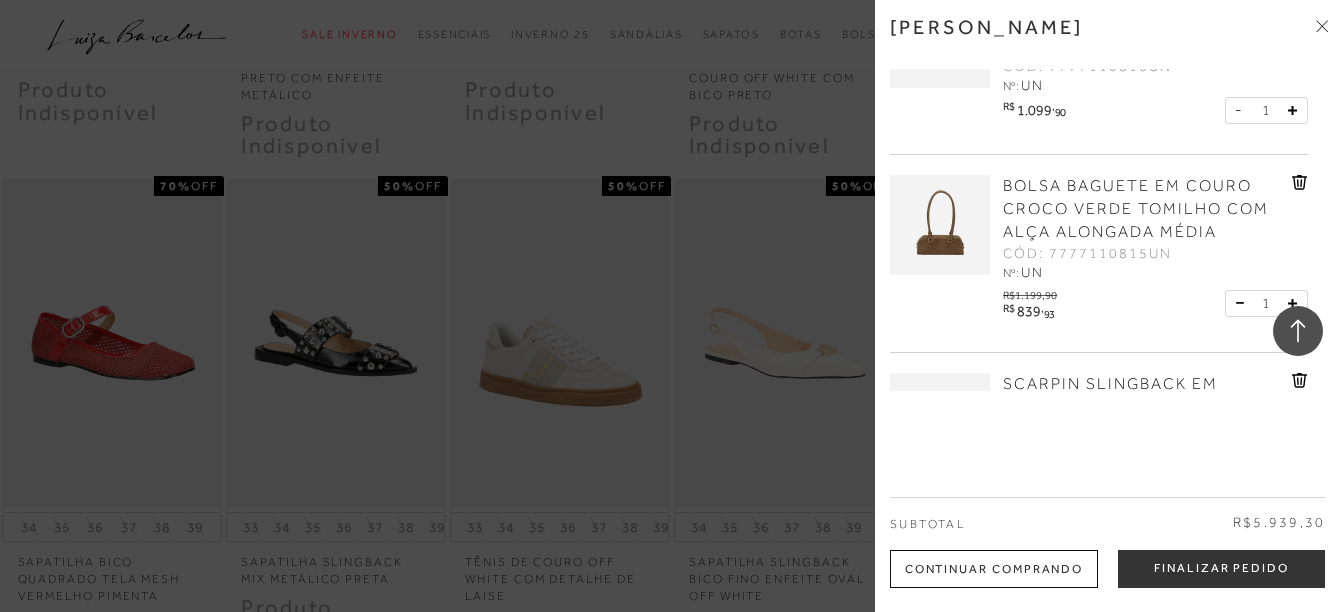 click 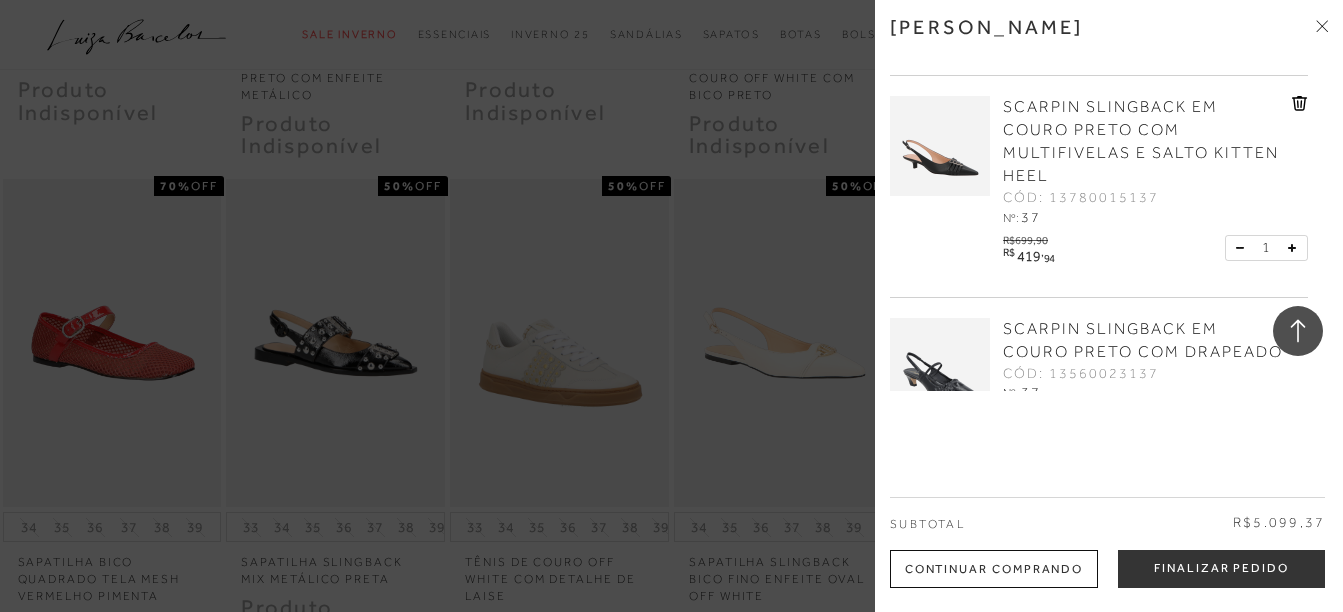 scroll, scrollTop: 900, scrollLeft: 0, axis: vertical 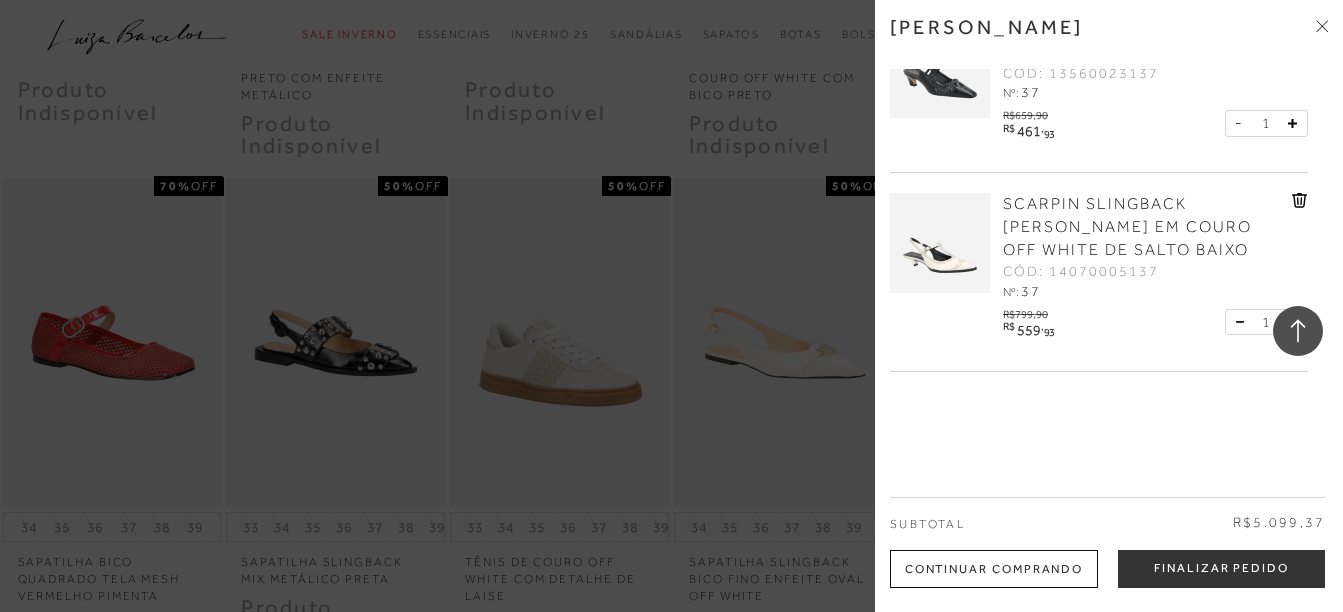 click on "SCARPIN SLINGBACK SALOMÉ EM COURO OFF WHITE DE SALTO BAIXO" at bounding box center (1127, 227) 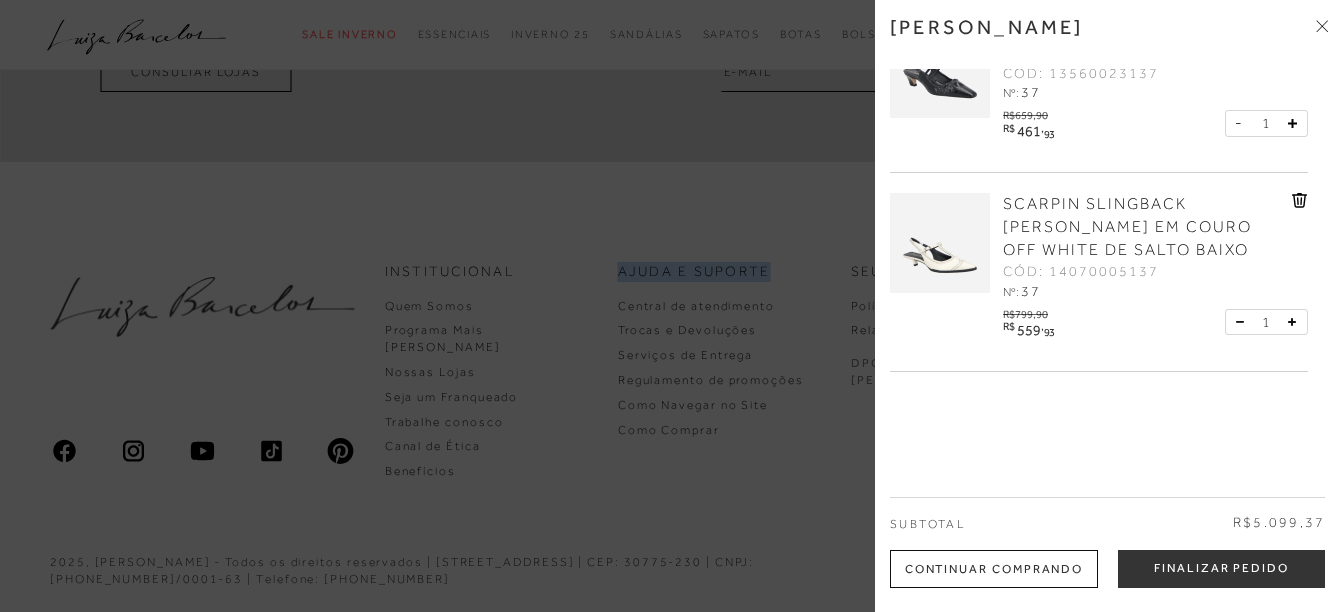 scroll, scrollTop: 0, scrollLeft: 0, axis: both 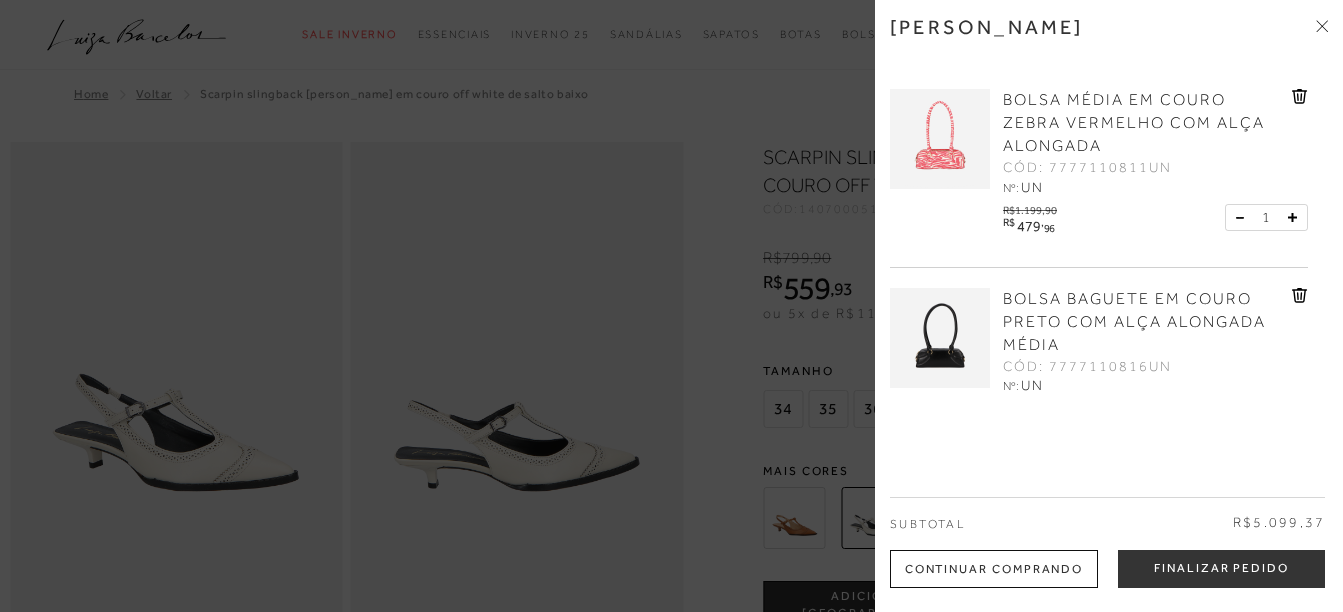 click at bounding box center (671, 306) 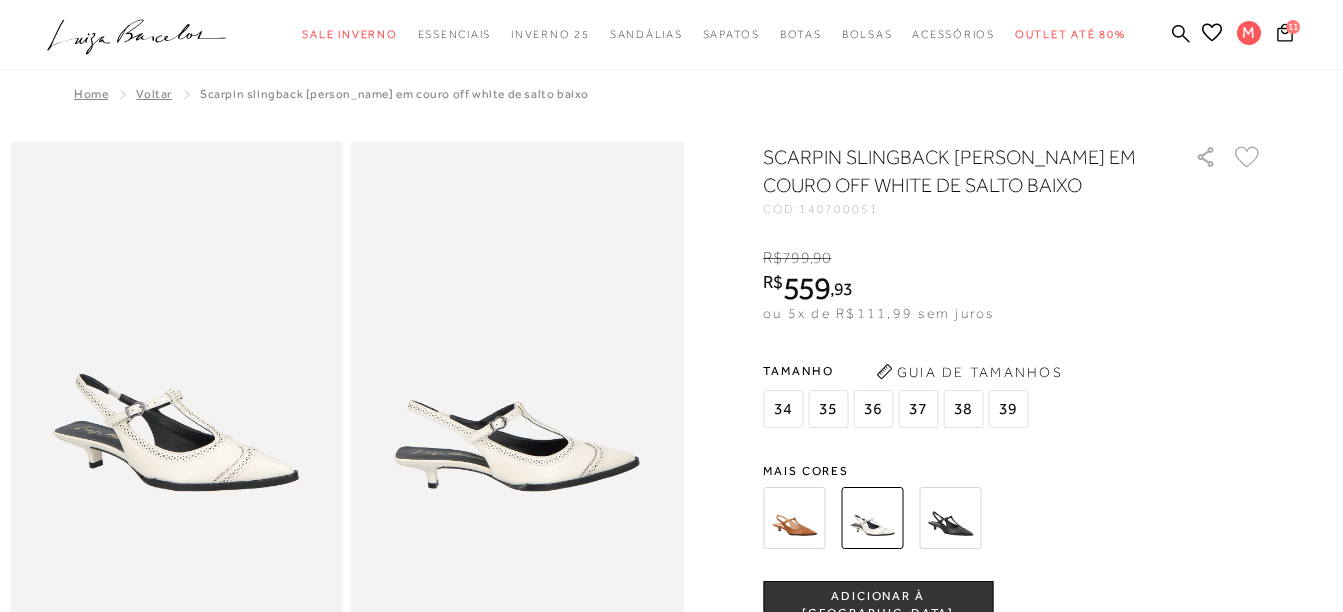 click at bounding box center (517, 391) 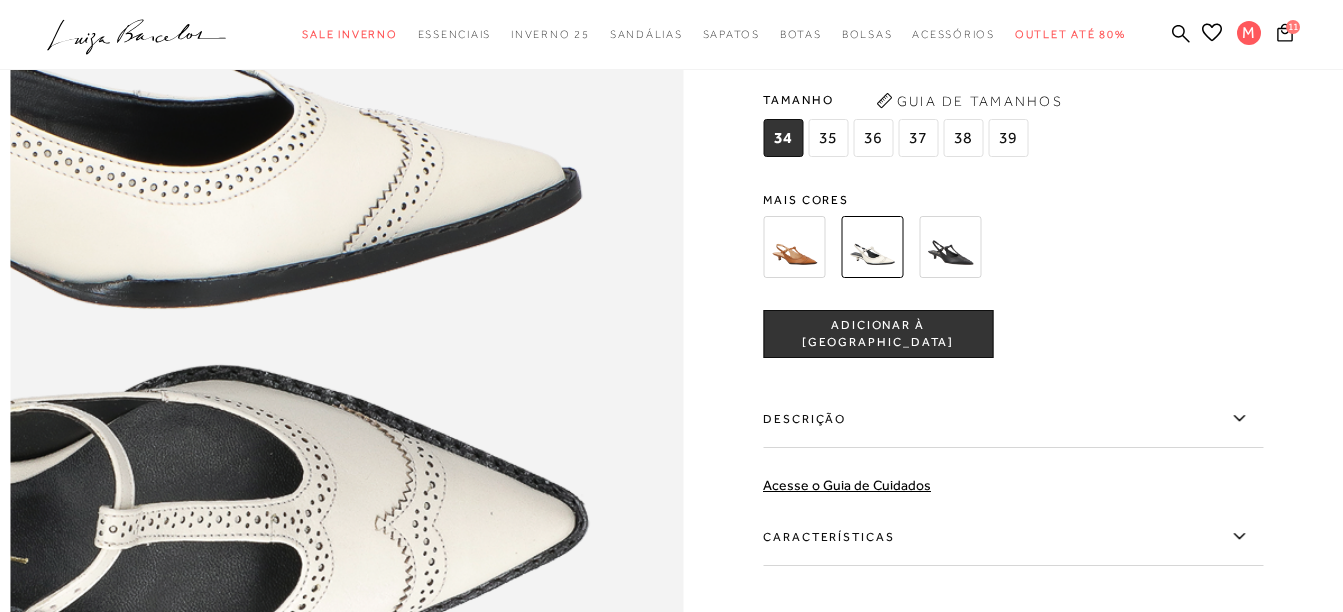 scroll, scrollTop: 1400, scrollLeft: 0, axis: vertical 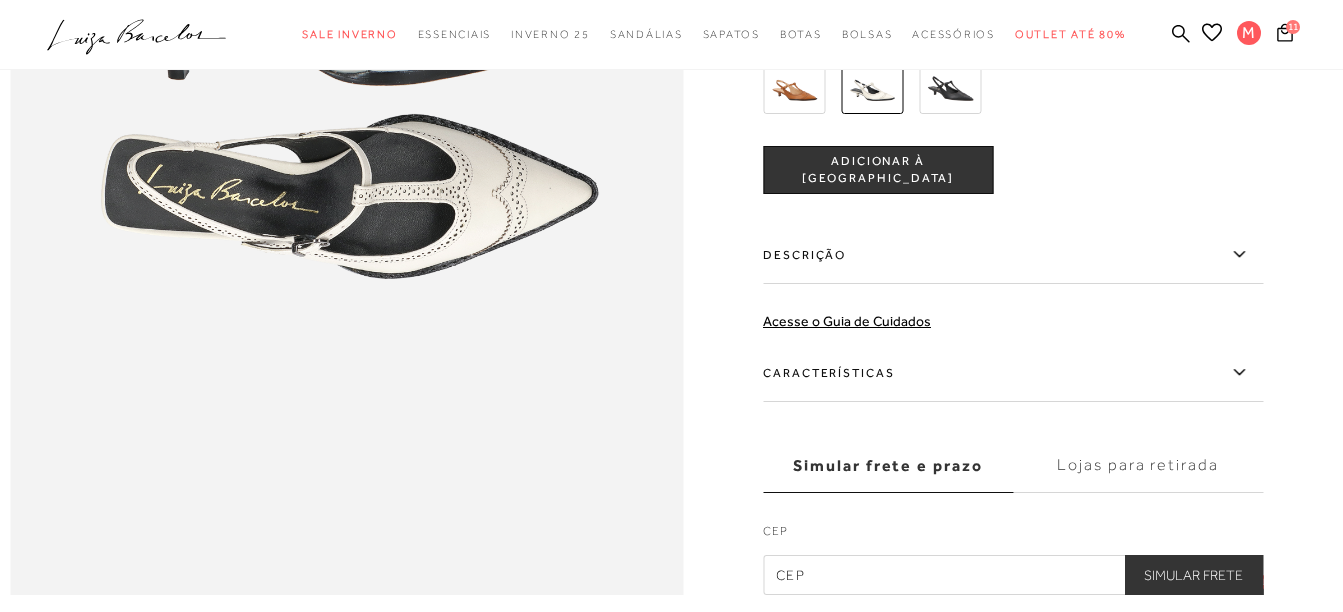 click on "Características" at bounding box center [1013, 373] 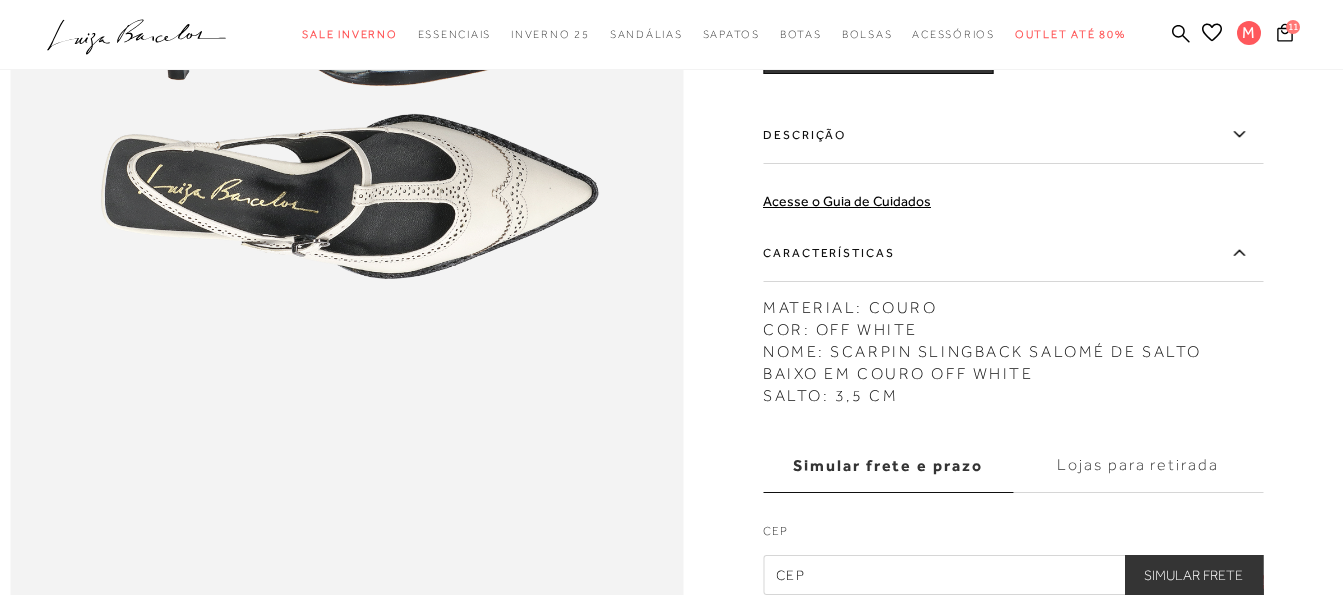 click on "Descrição" at bounding box center [1013, 135] 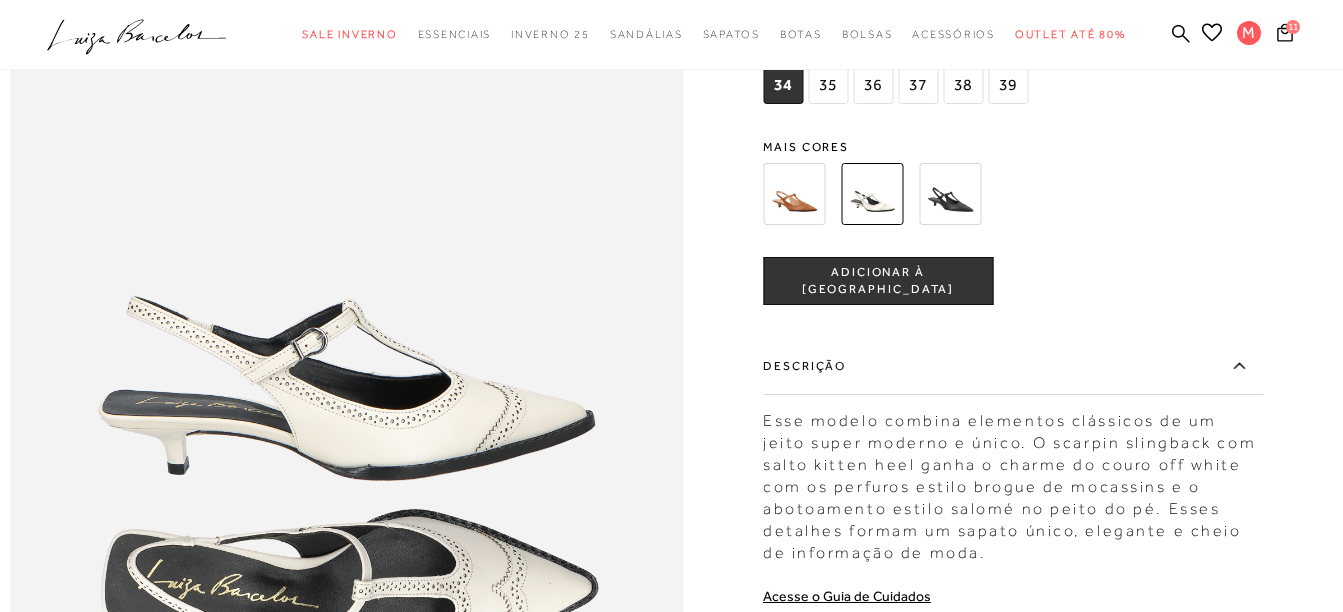 scroll, scrollTop: 900, scrollLeft: 0, axis: vertical 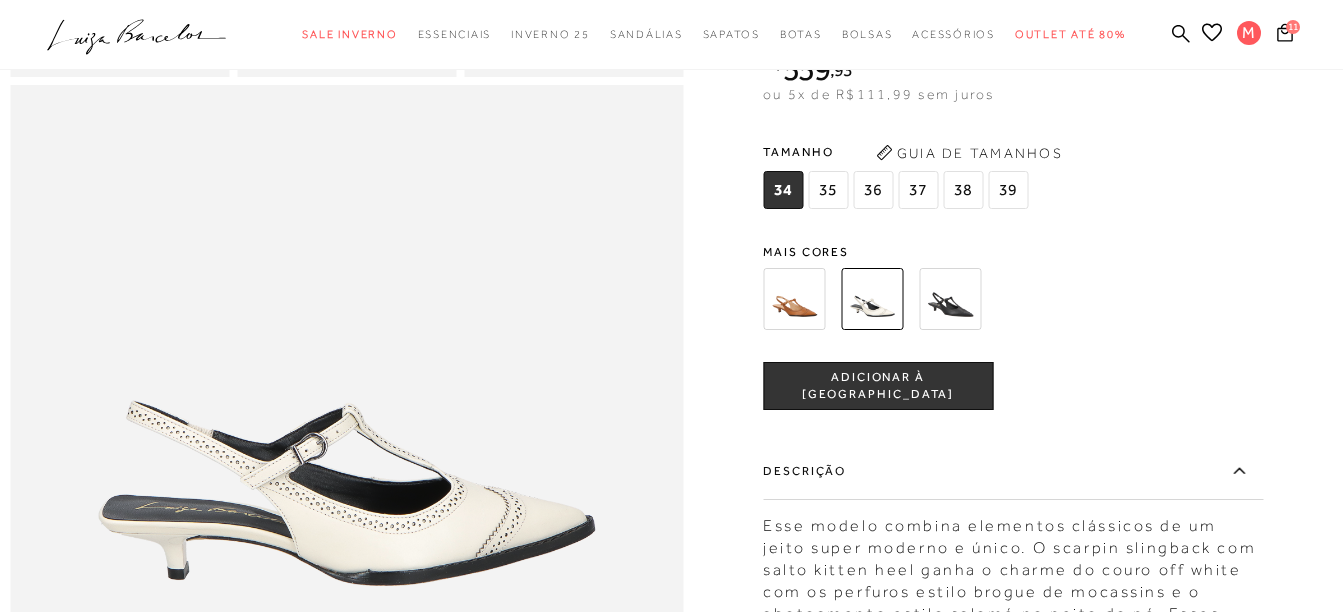 click at bounding box center [794, 299] 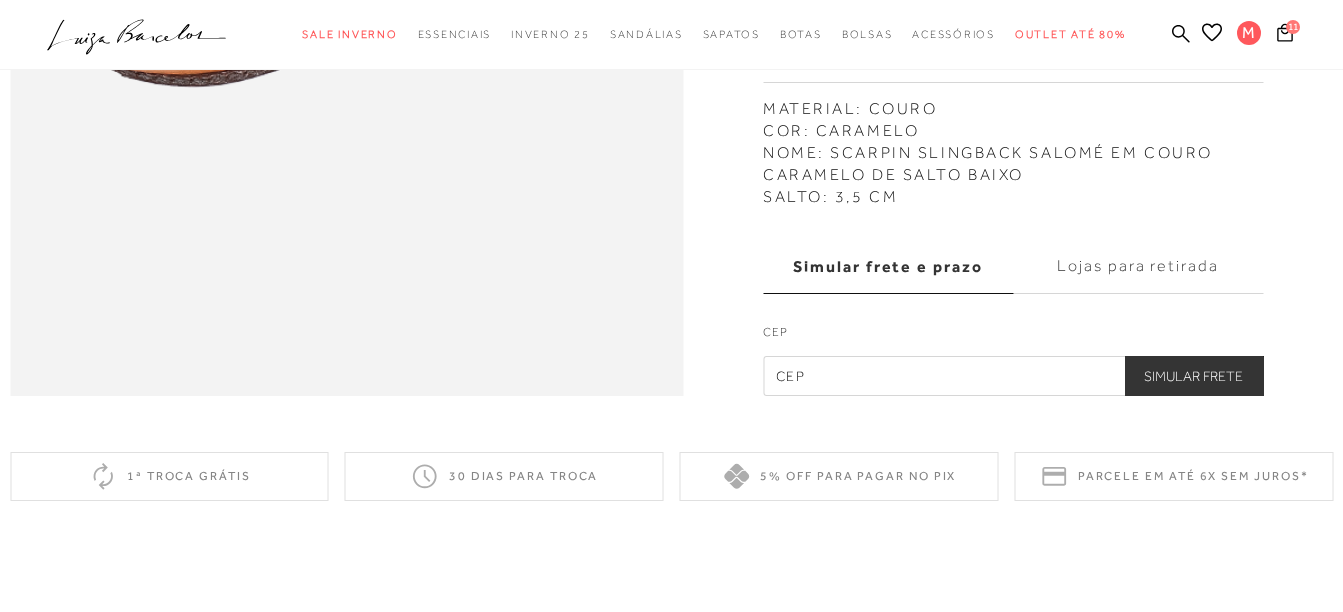 scroll, scrollTop: 1600, scrollLeft: 0, axis: vertical 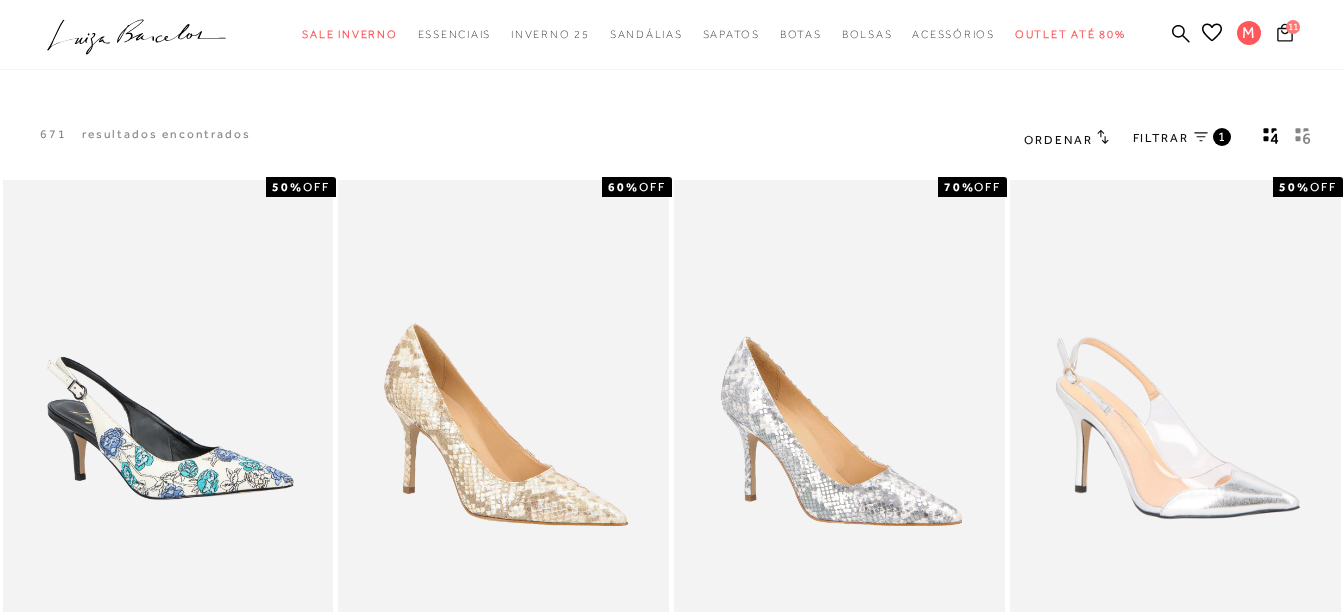 click 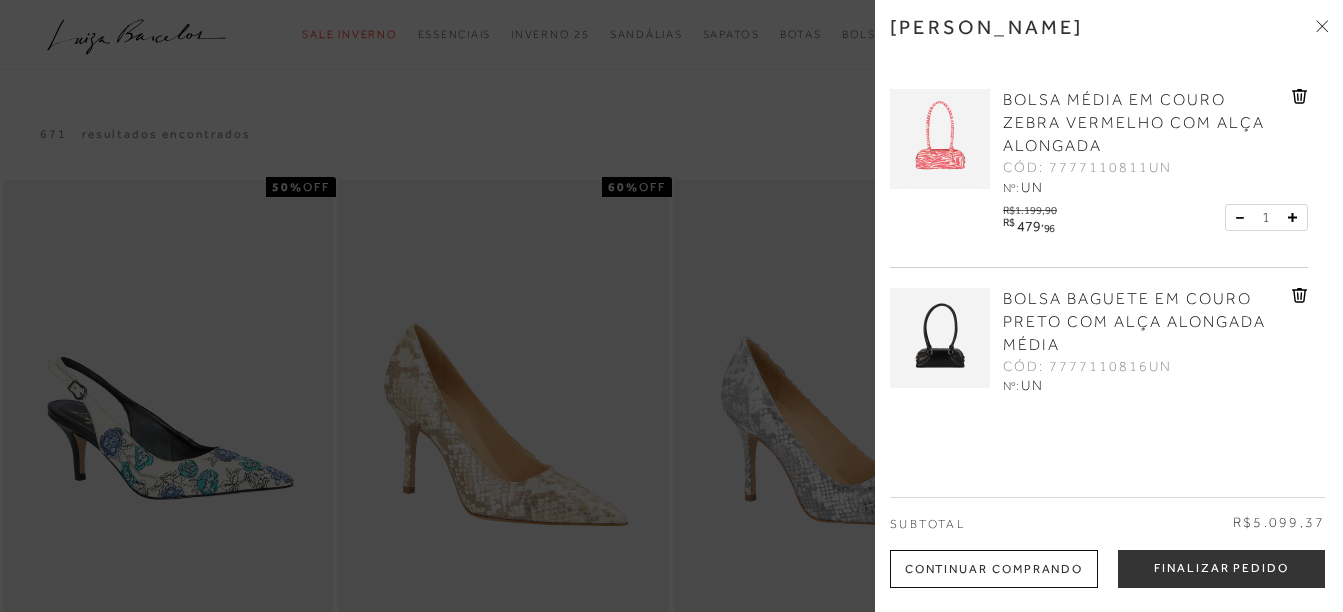 drag, startPoint x: 1322, startPoint y: 28, endPoint x: 1329, endPoint y: 19, distance: 11.401754 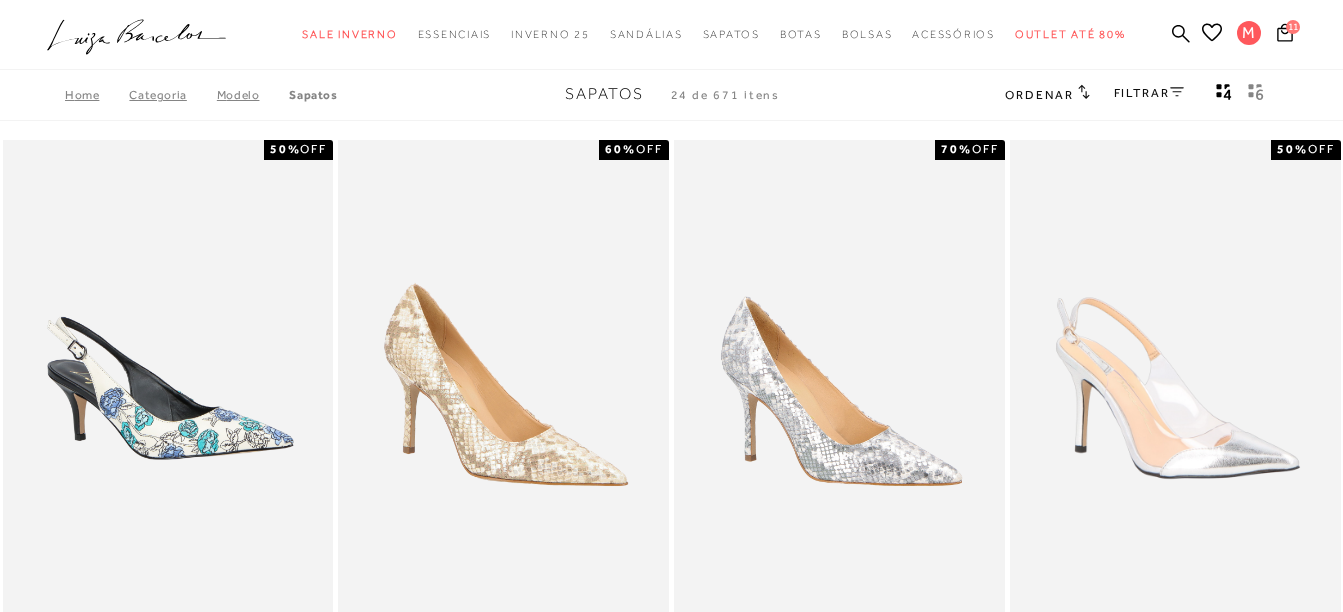 scroll, scrollTop: 0, scrollLeft: 0, axis: both 